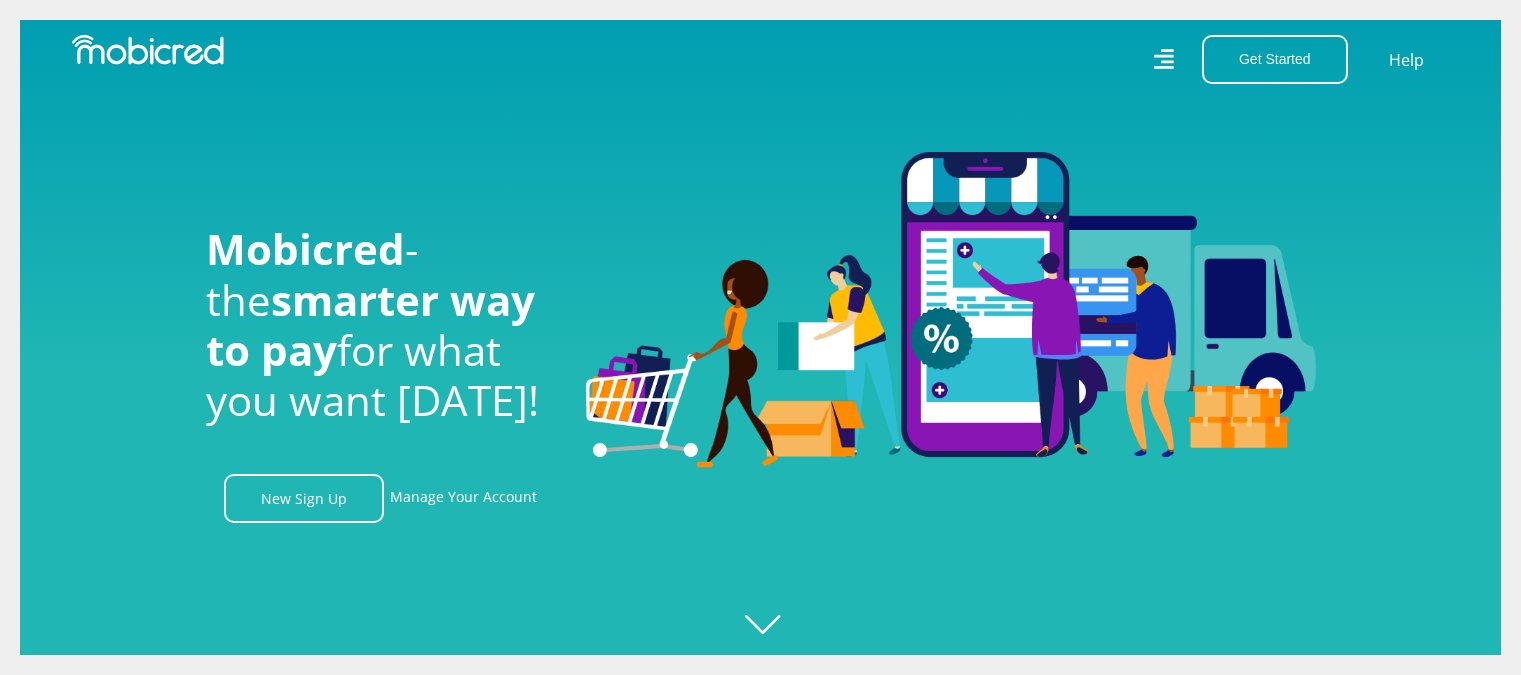 scroll, scrollTop: 0, scrollLeft: 0, axis: both 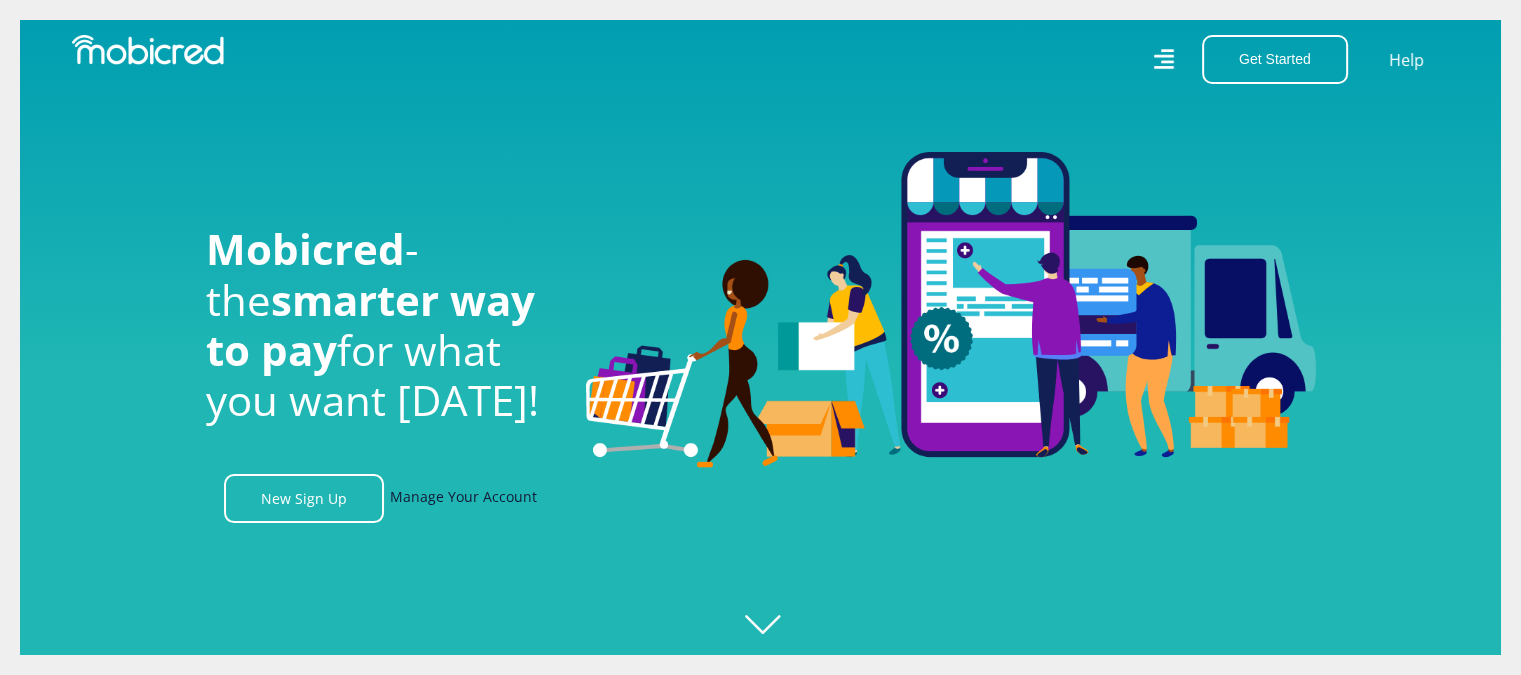 click on "Manage Your Account" at bounding box center (463, 498) 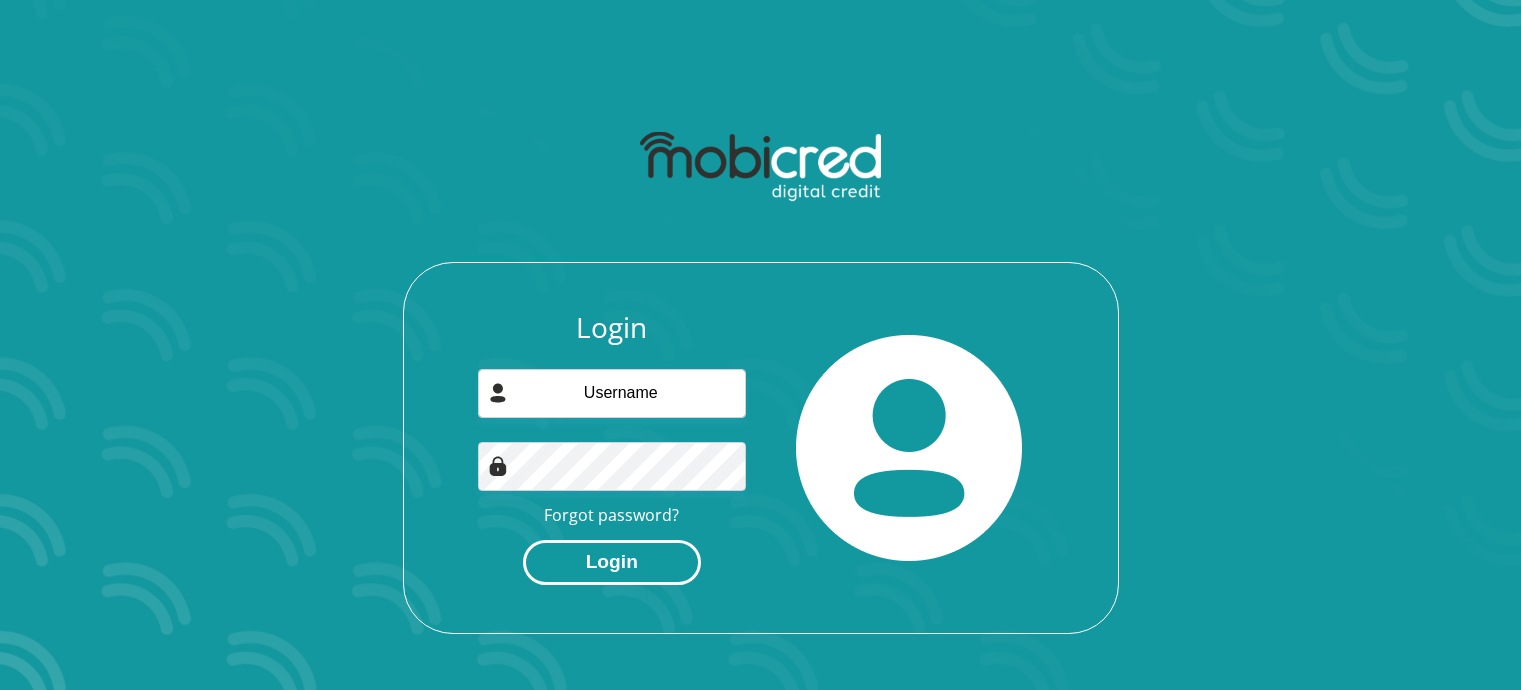 scroll, scrollTop: 0, scrollLeft: 0, axis: both 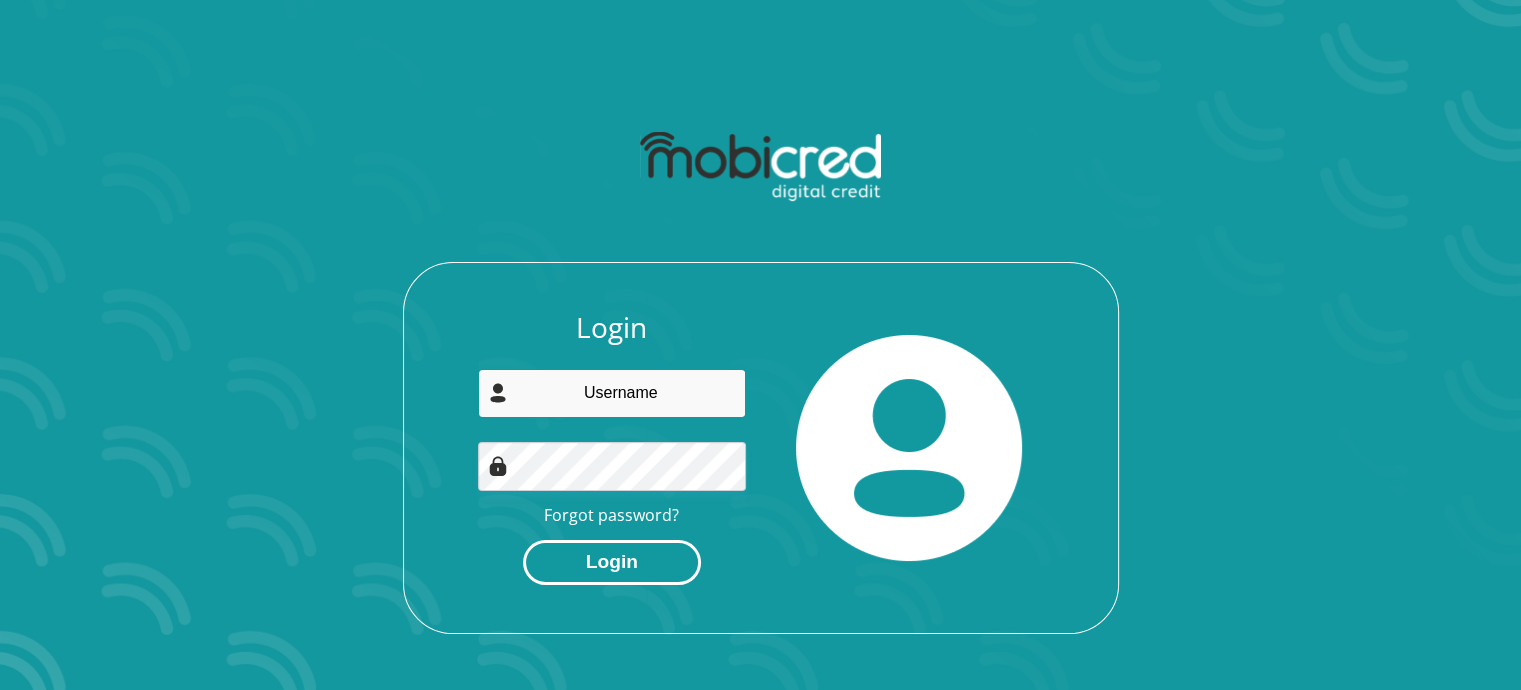 type on "[EMAIL_ADDRESS][DOMAIN_NAME]" 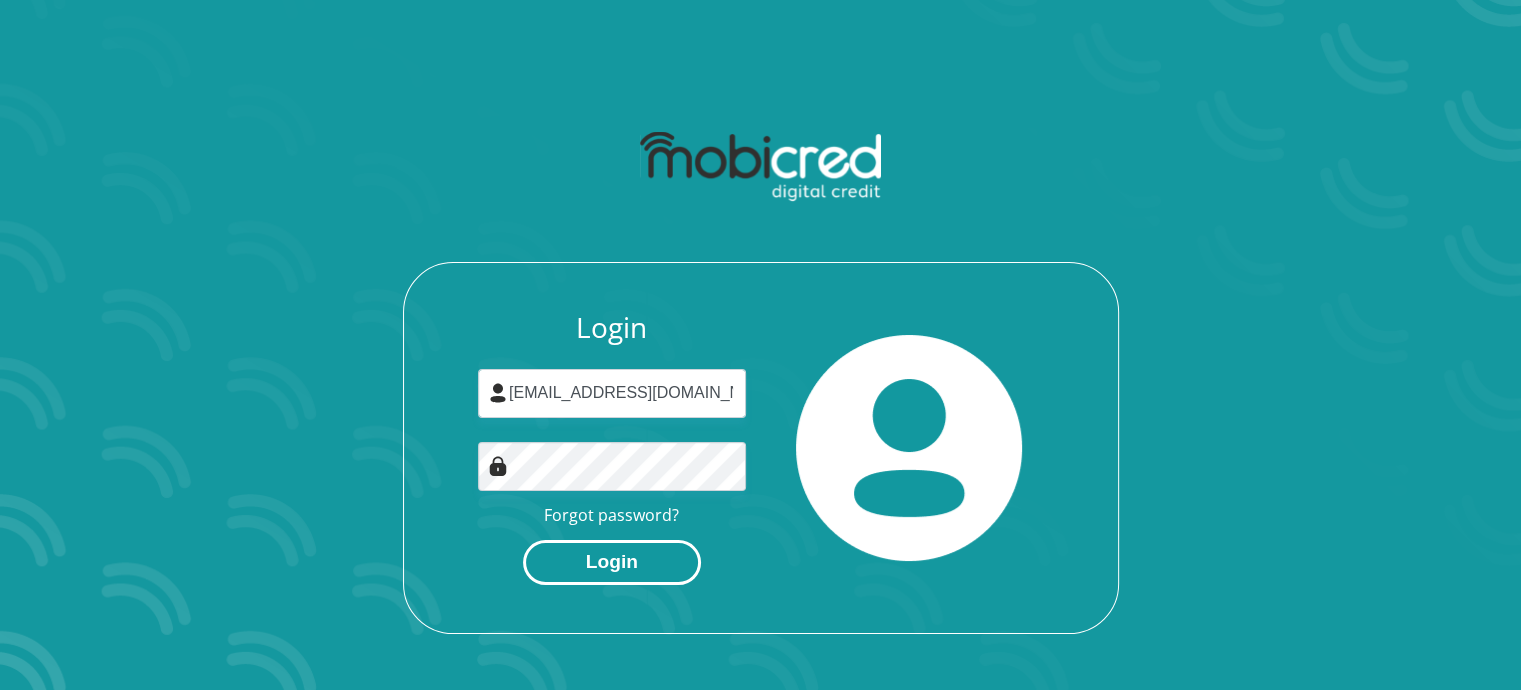 click on "Login" at bounding box center [612, 562] 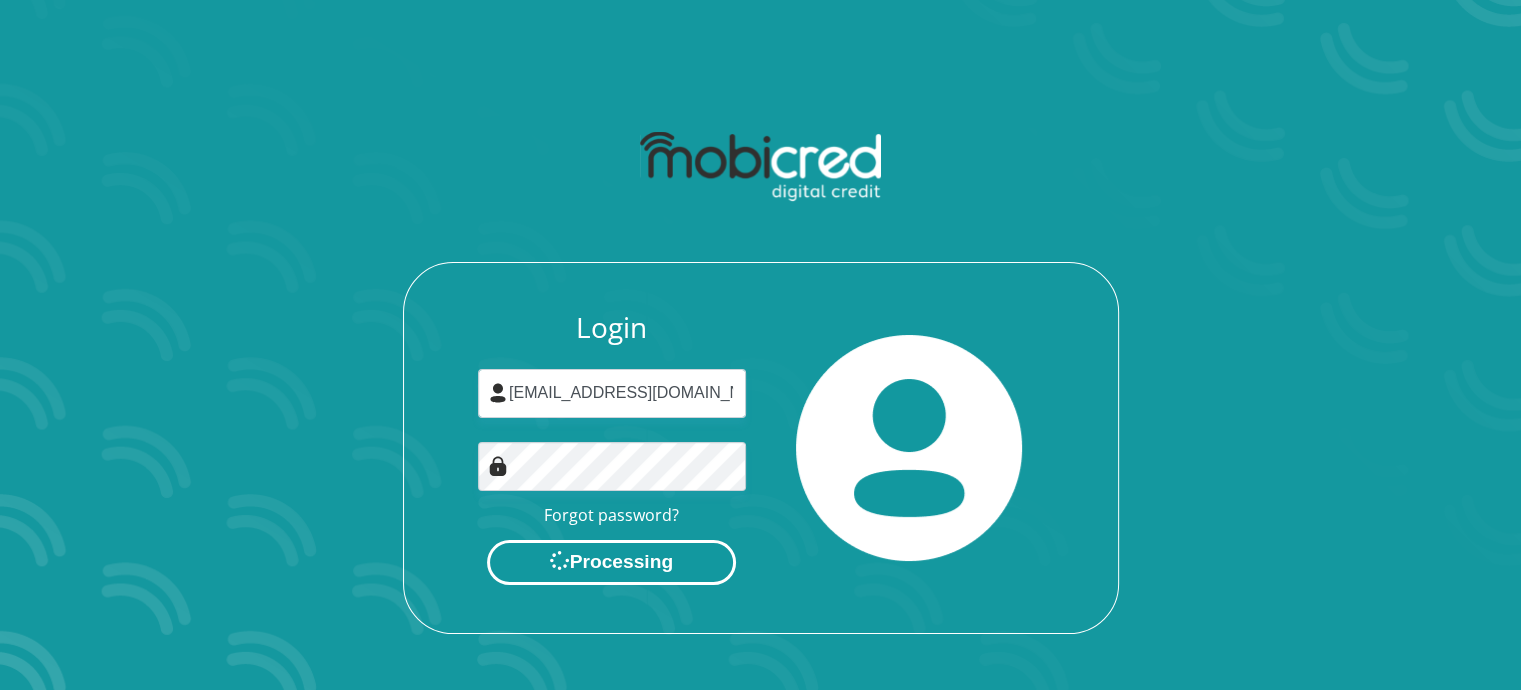 scroll, scrollTop: 0, scrollLeft: 0, axis: both 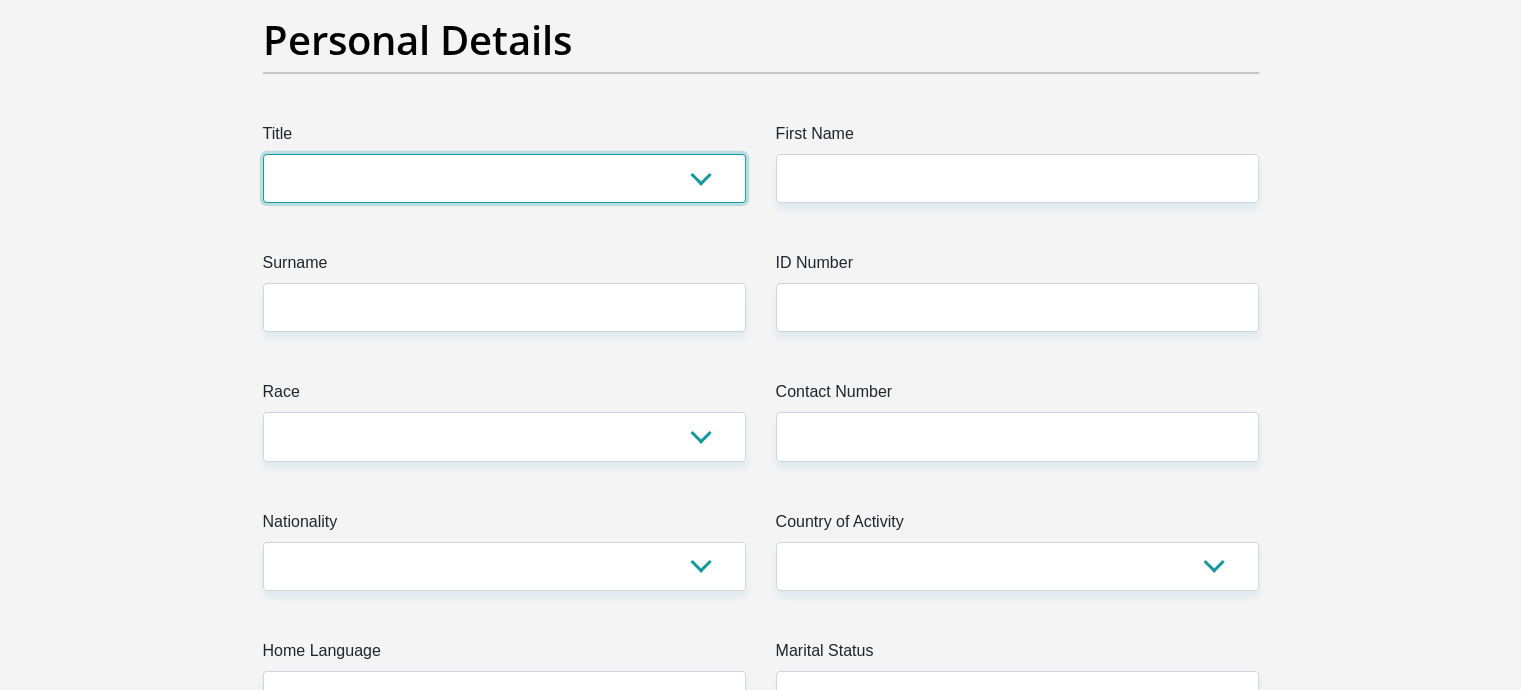 click on "Mr
Ms
Mrs
Dr
Other" at bounding box center (504, 178) 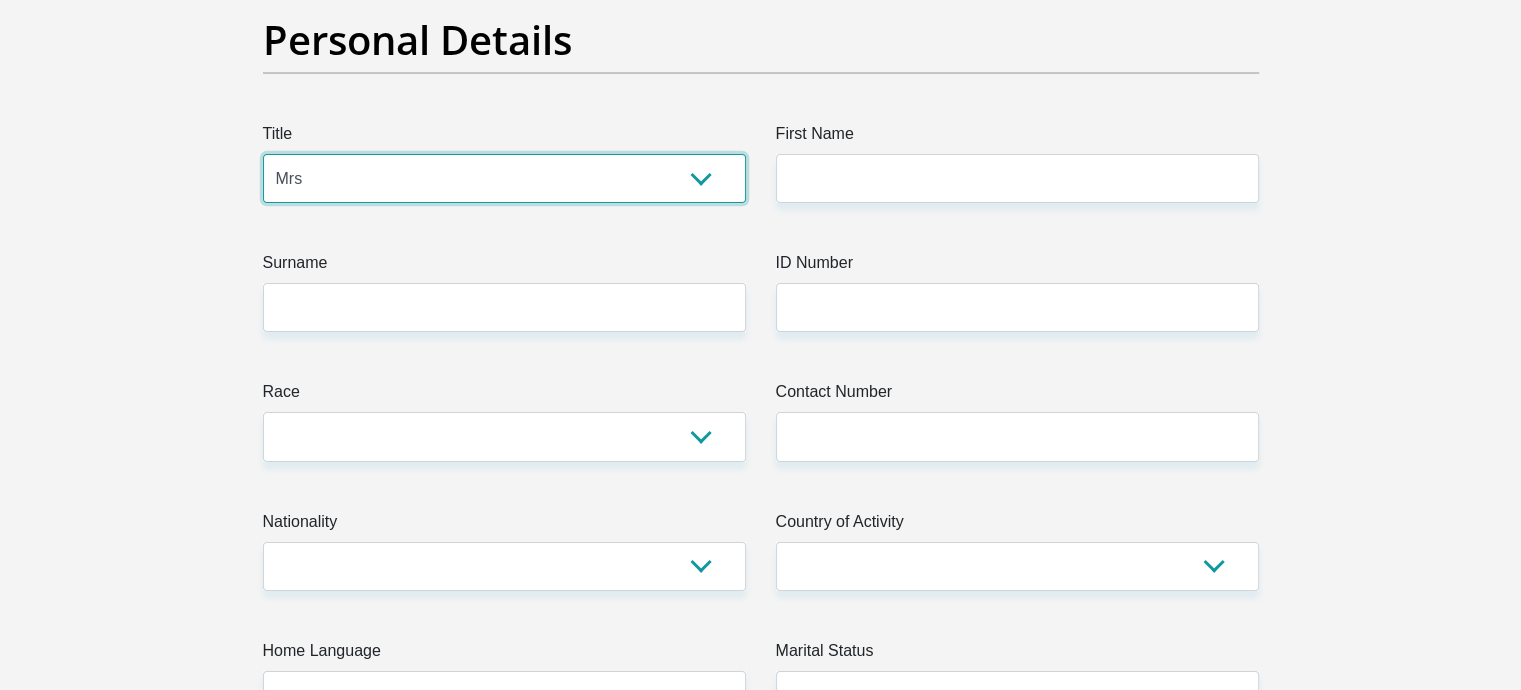 click on "Mr
Ms
Mrs
Dr
[PERSON_NAME]" at bounding box center (504, 178) 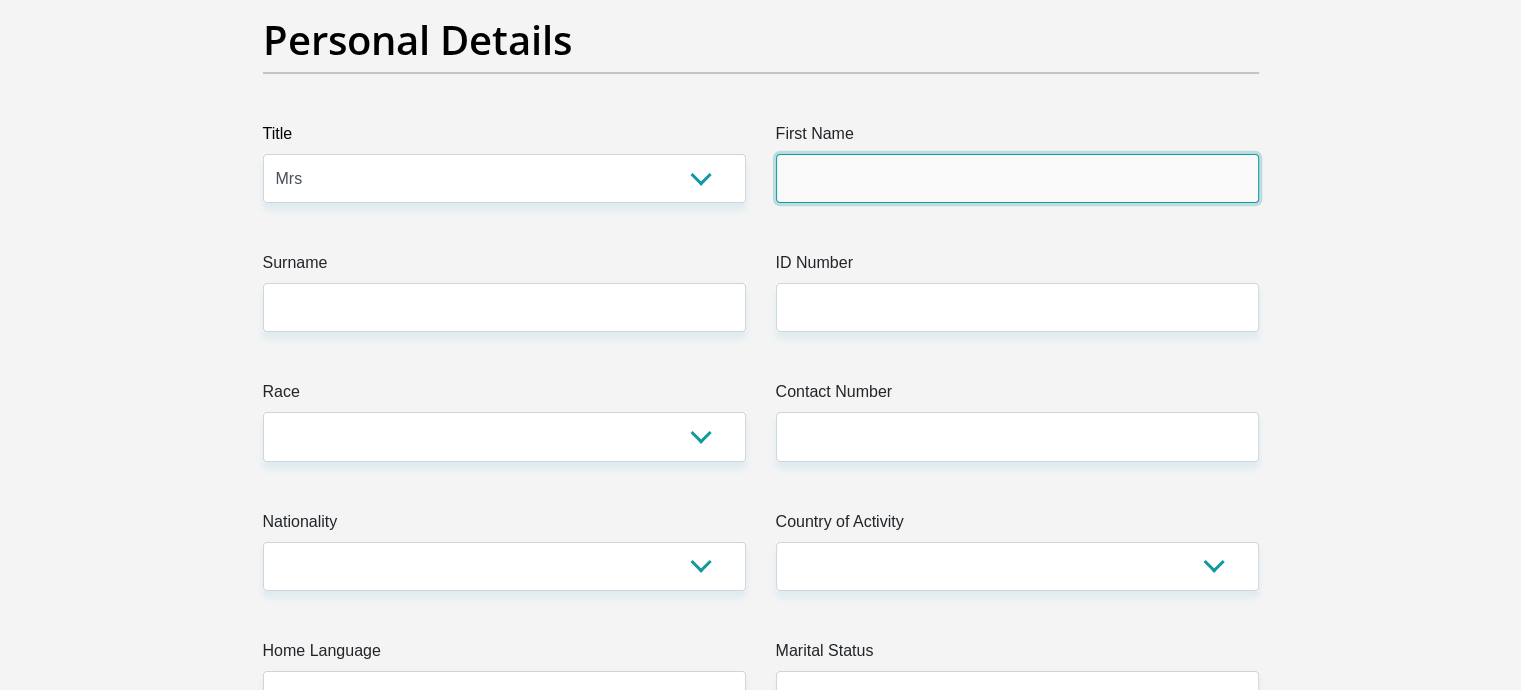 click on "First Name" at bounding box center (1017, 178) 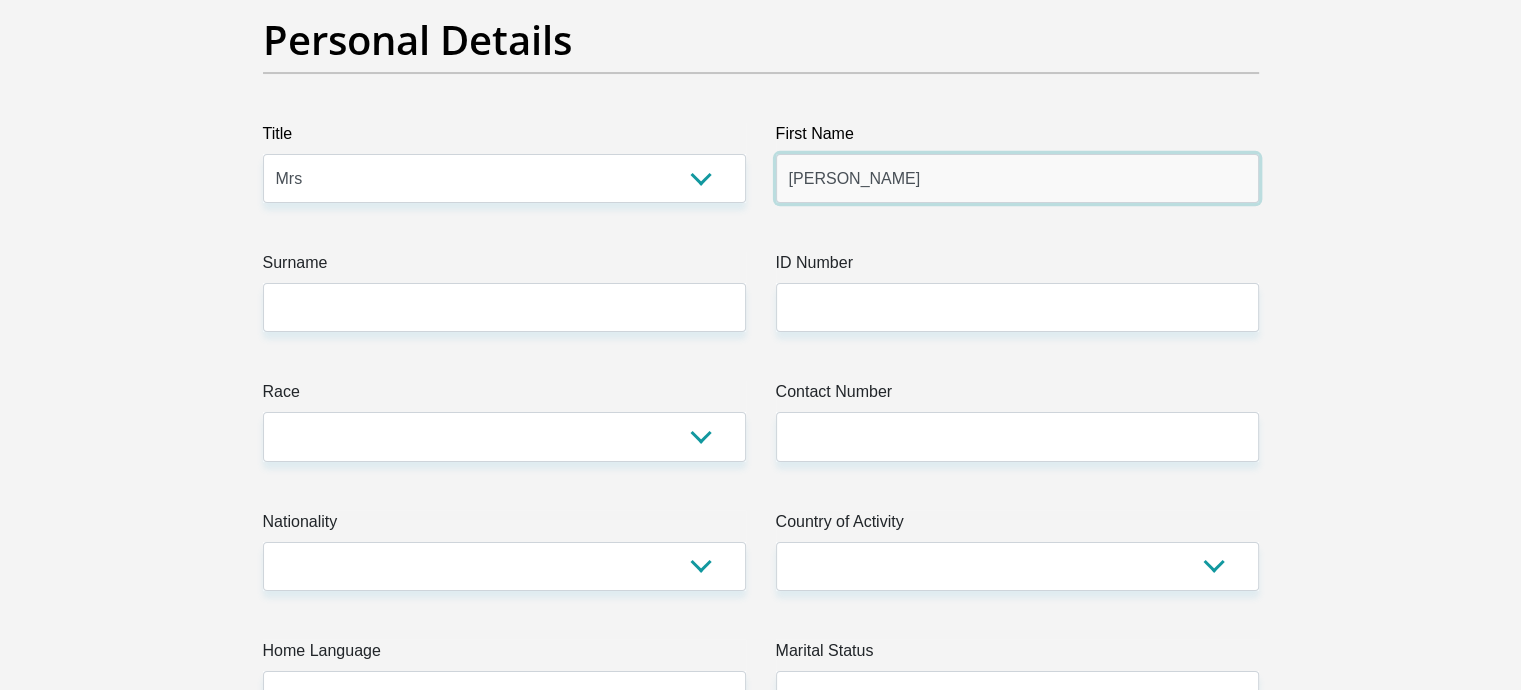 type on "Agnes" 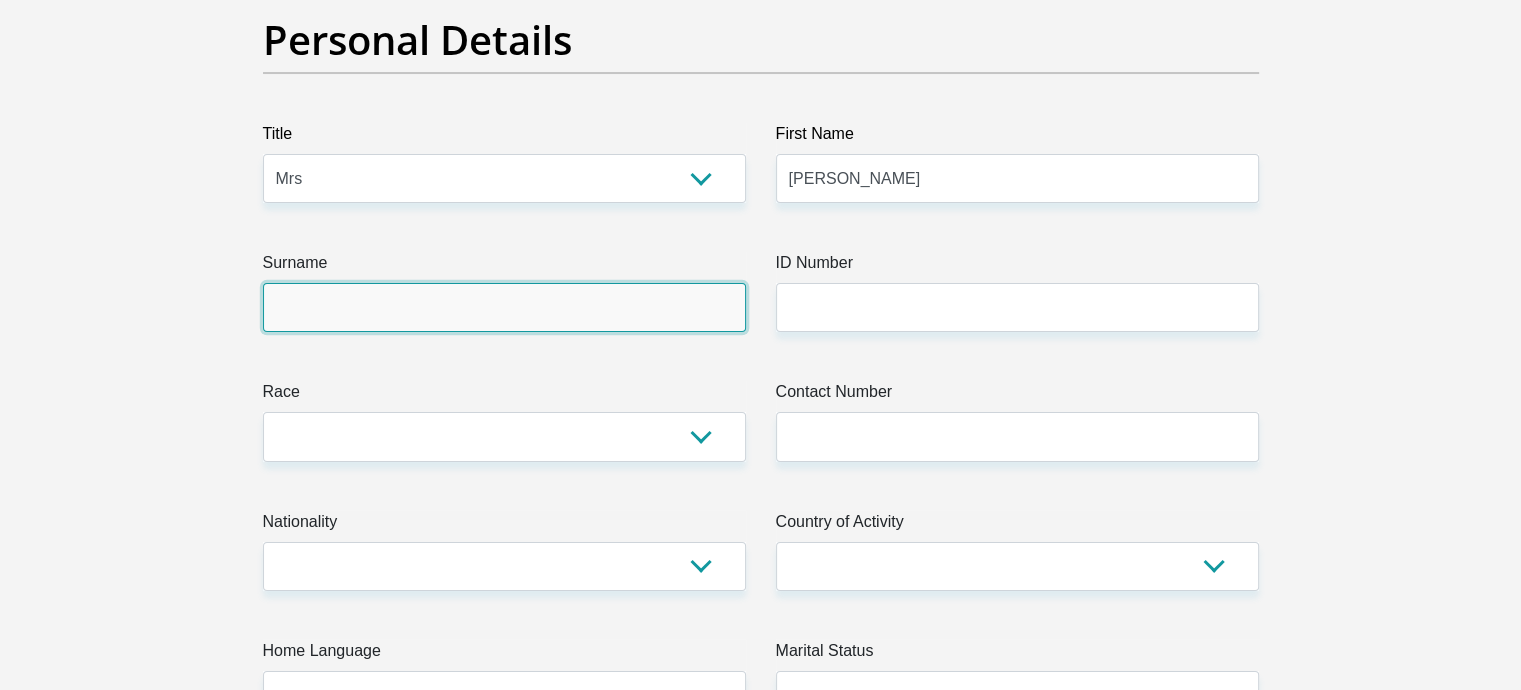 click on "Surname" at bounding box center (504, 307) 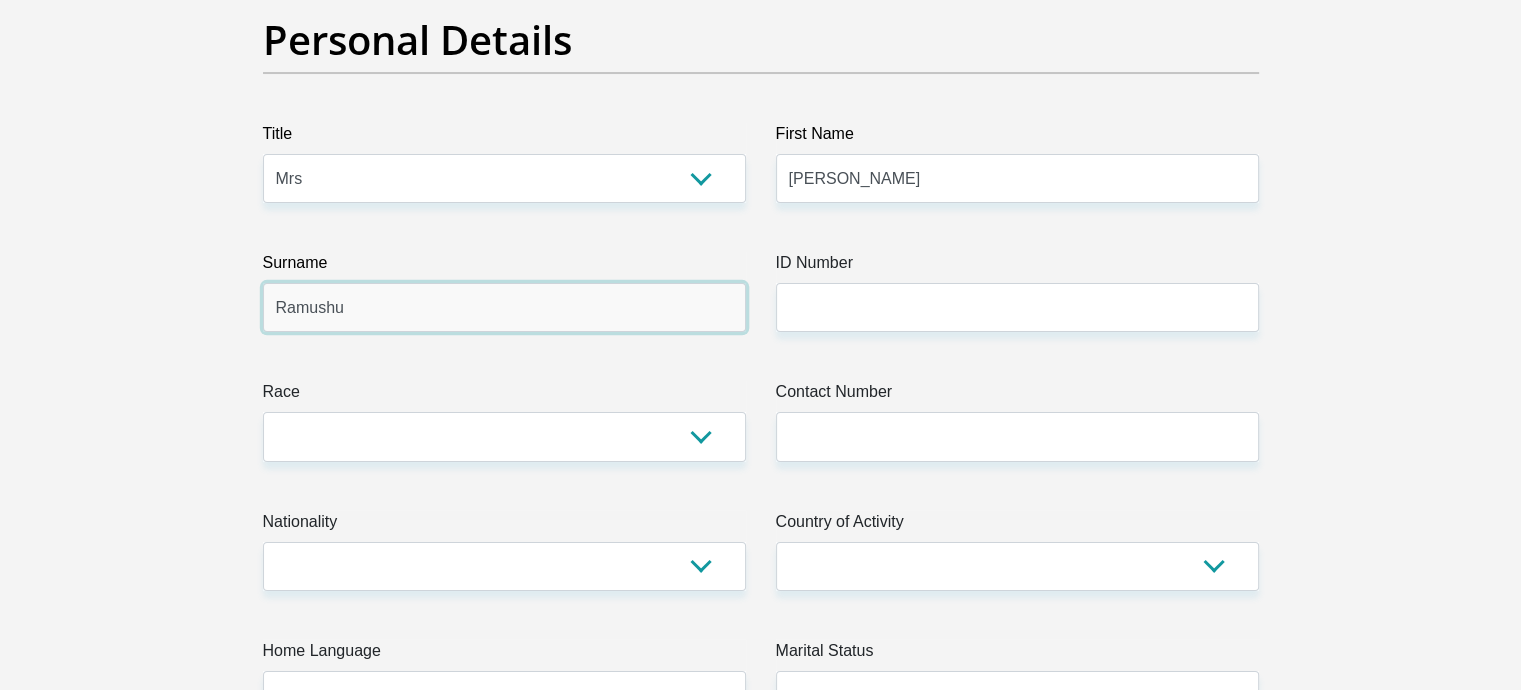type on "Ramushu" 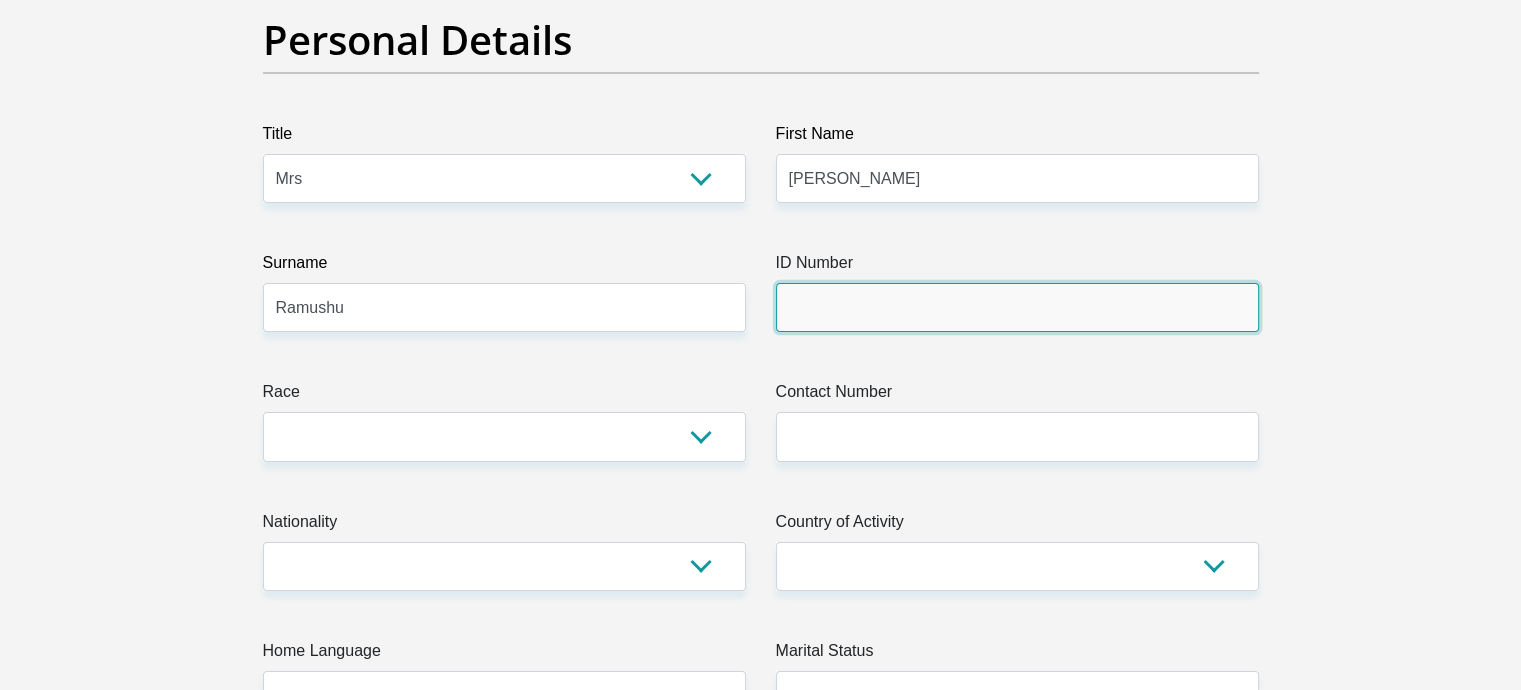 click on "ID Number" at bounding box center [1017, 307] 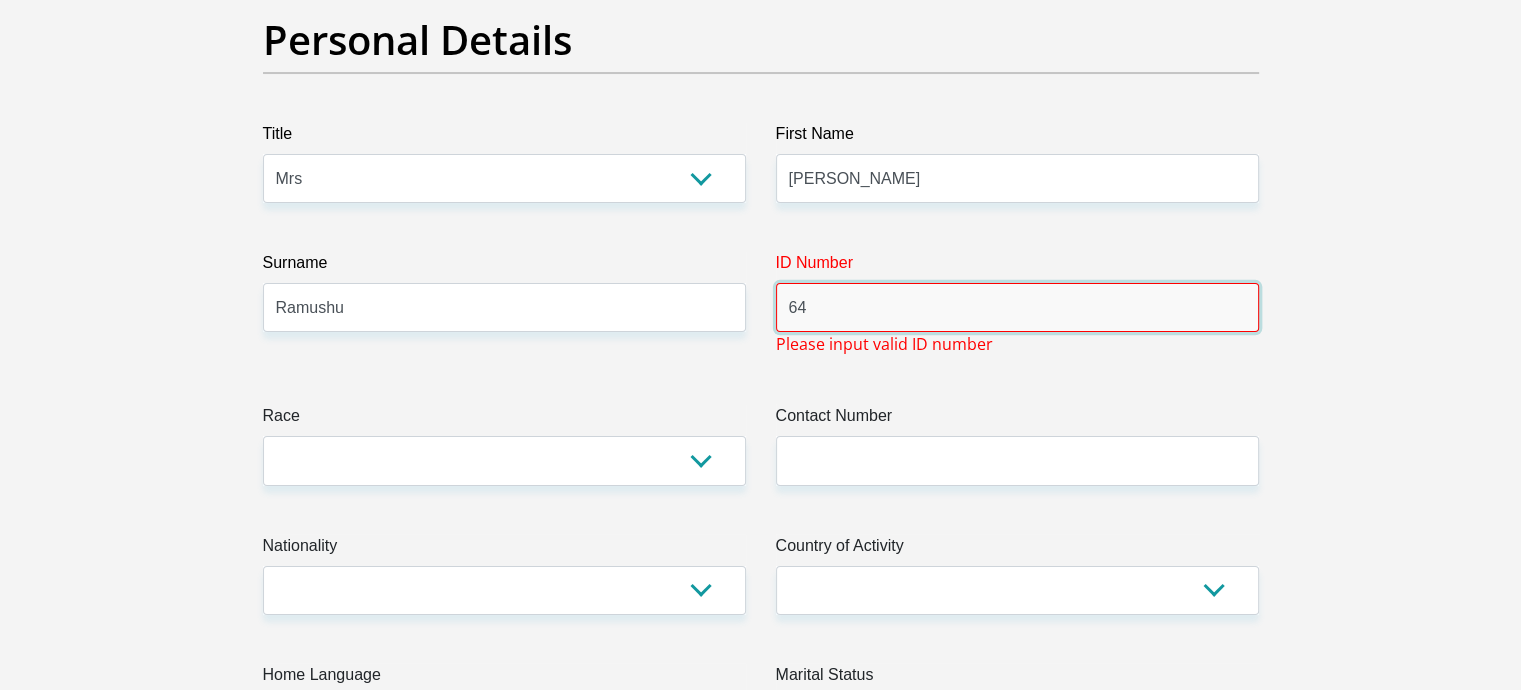 type on "6" 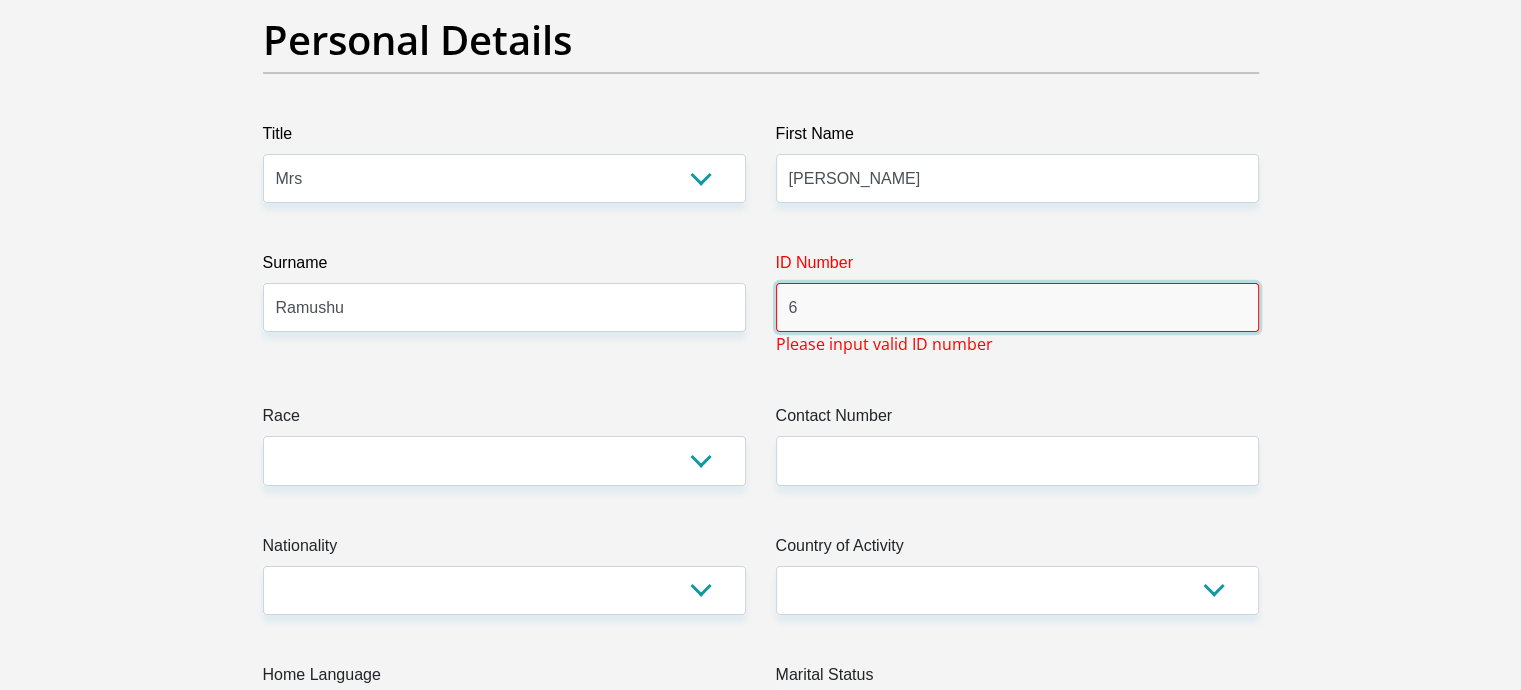 click on "6" at bounding box center (1017, 307) 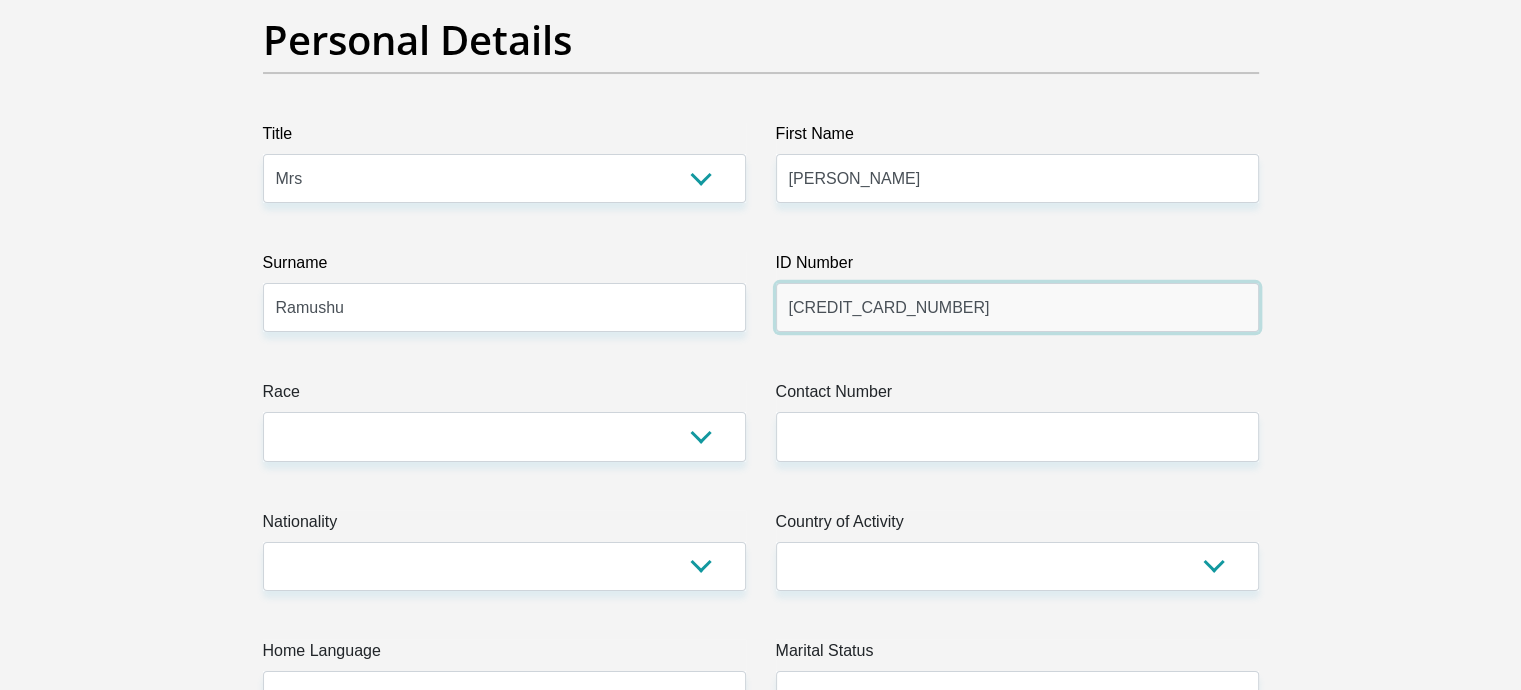 type on "6210240420082" 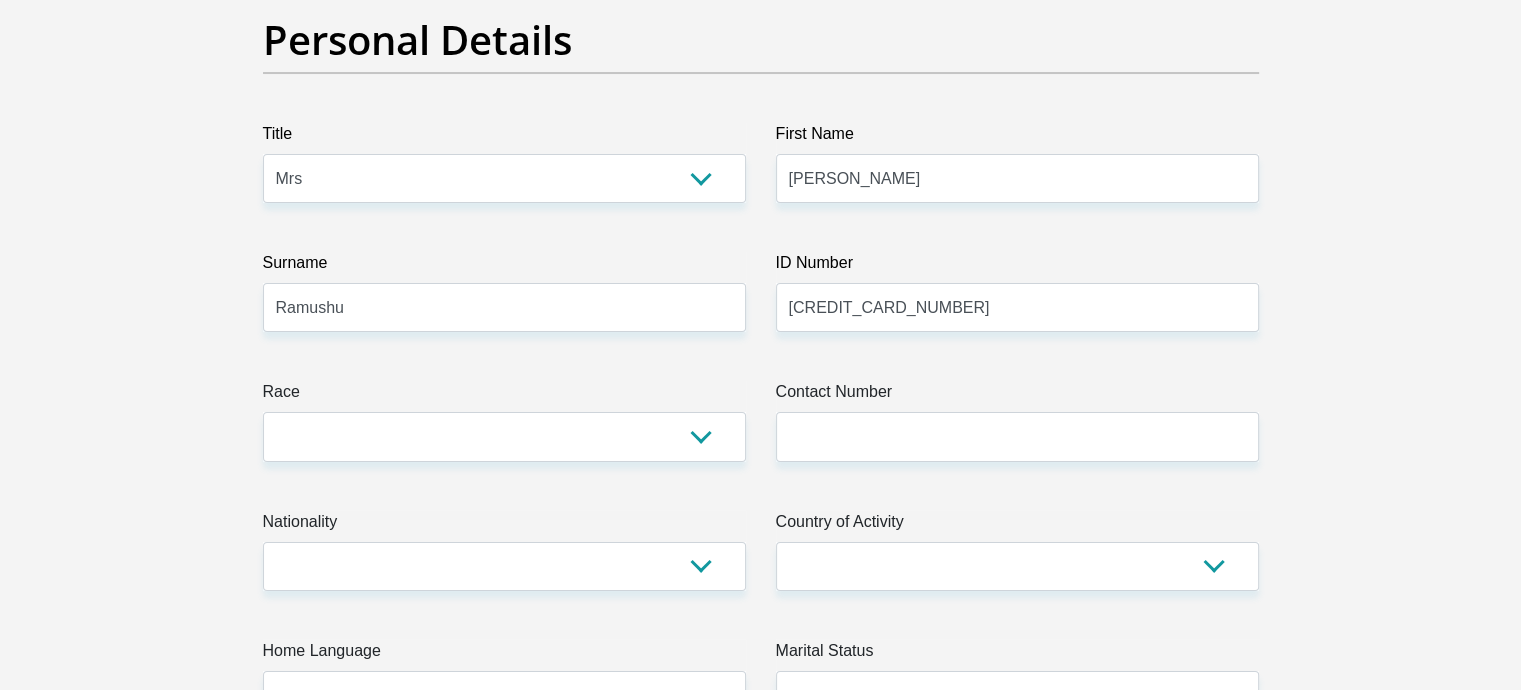 drag, startPoint x: 580, startPoint y: 475, endPoint x: 685, endPoint y: 421, distance: 118.072014 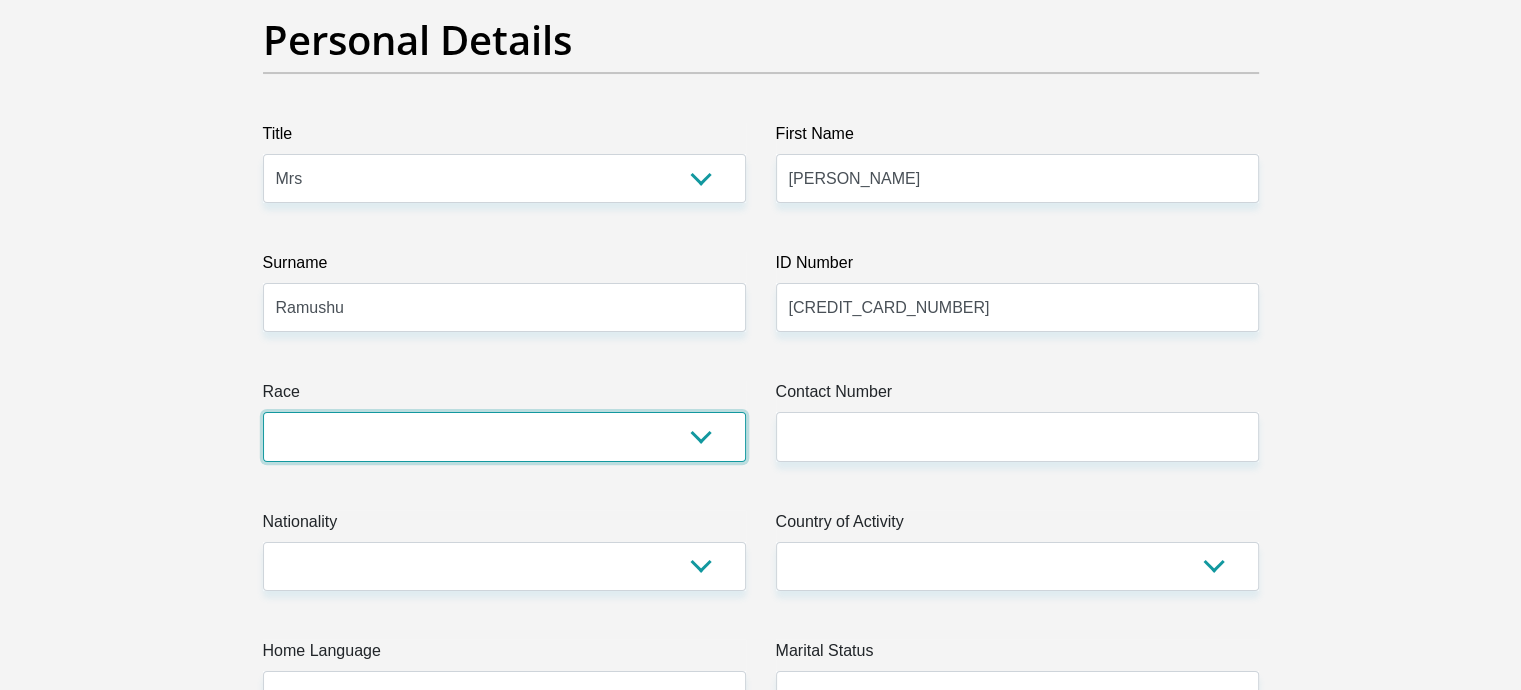 click on "Black
Coloured
Indian
White
Other" at bounding box center [504, 436] 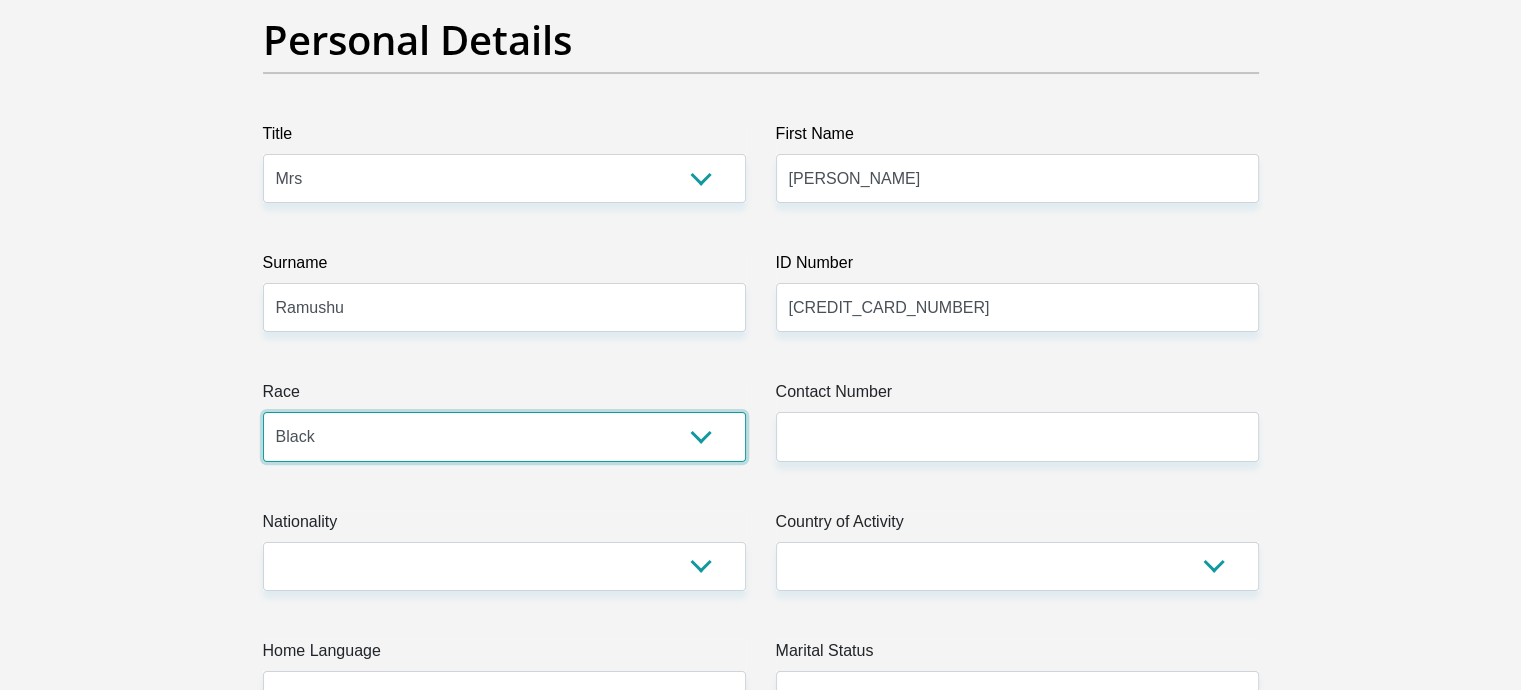 click on "Black
Coloured
Indian
White
Other" at bounding box center [504, 436] 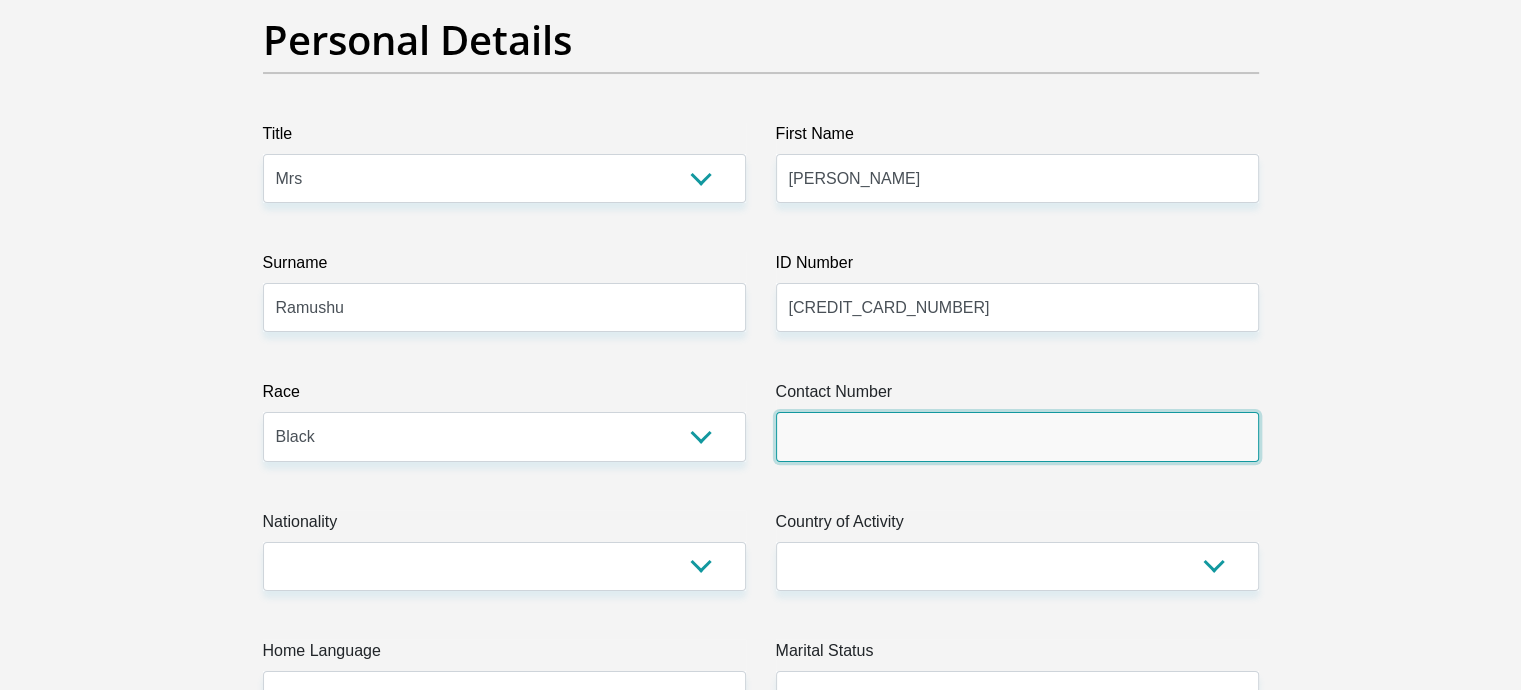click on "Contact Number" at bounding box center (1017, 436) 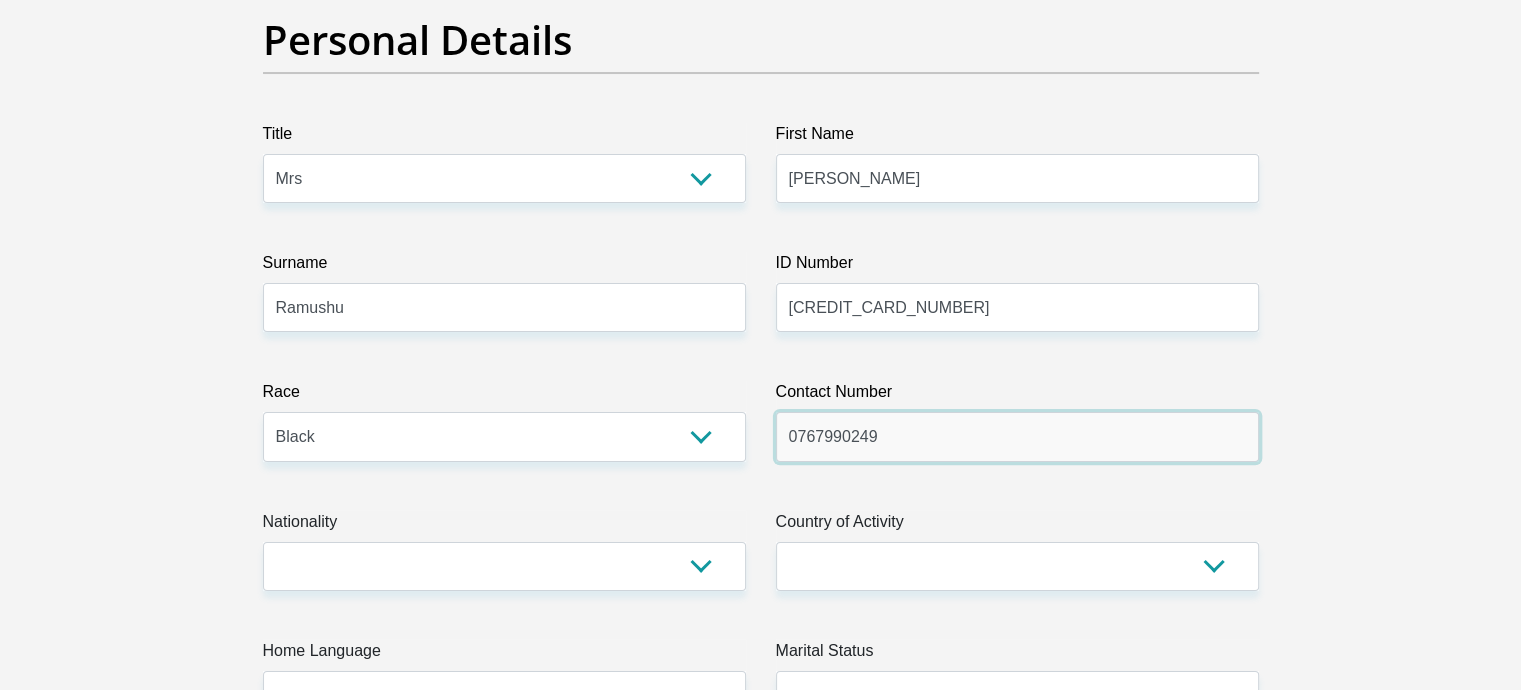 type on "0767990249" 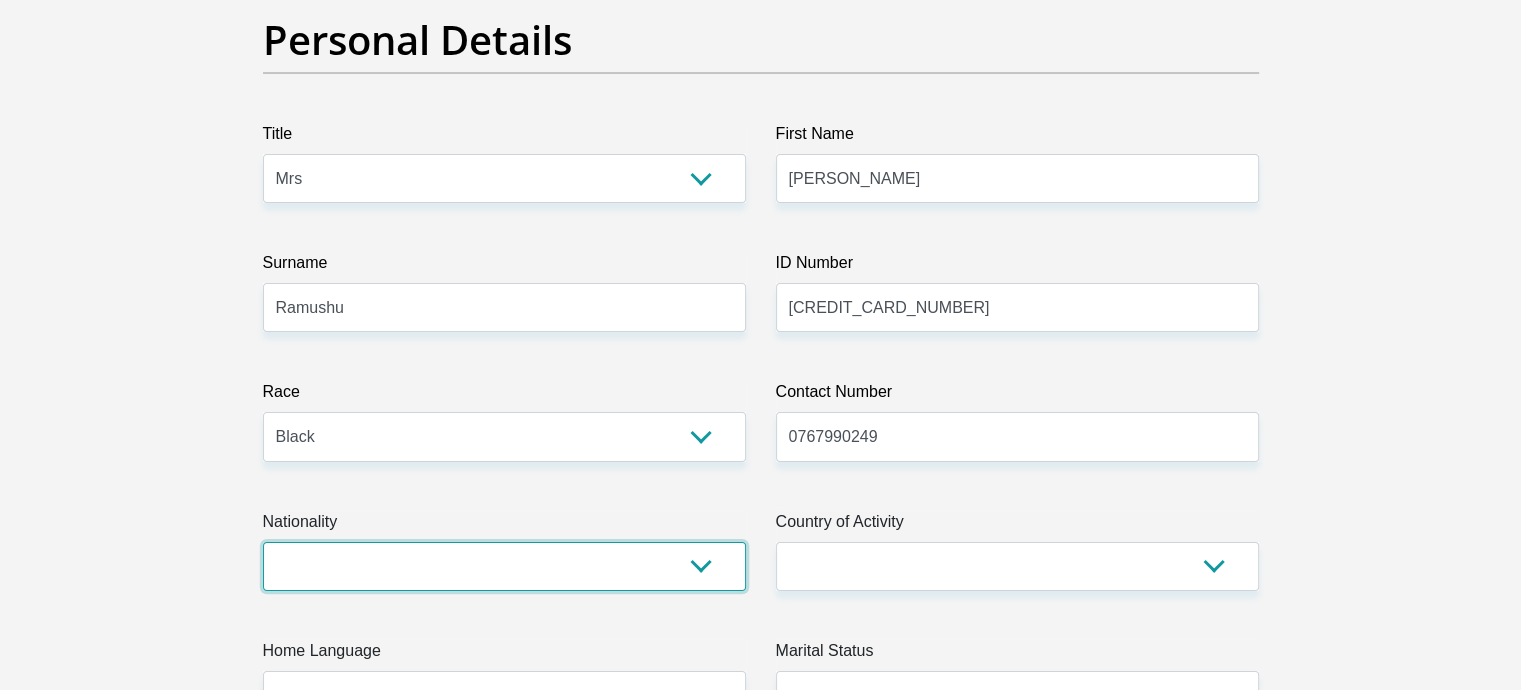 click on "South Africa
Afghanistan
Aland Islands
Albania
Algeria
America Samoa
American Virgin Islands
Andorra
Angola
Anguilla
Antarctica
Antigua and Barbuda
Argentina
Armenia
Aruba
Ascension Island
Australia
Austria
Azerbaijan
Bahamas
Bahrain
Bangladesh
Barbados
Chad" at bounding box center [504, 566] 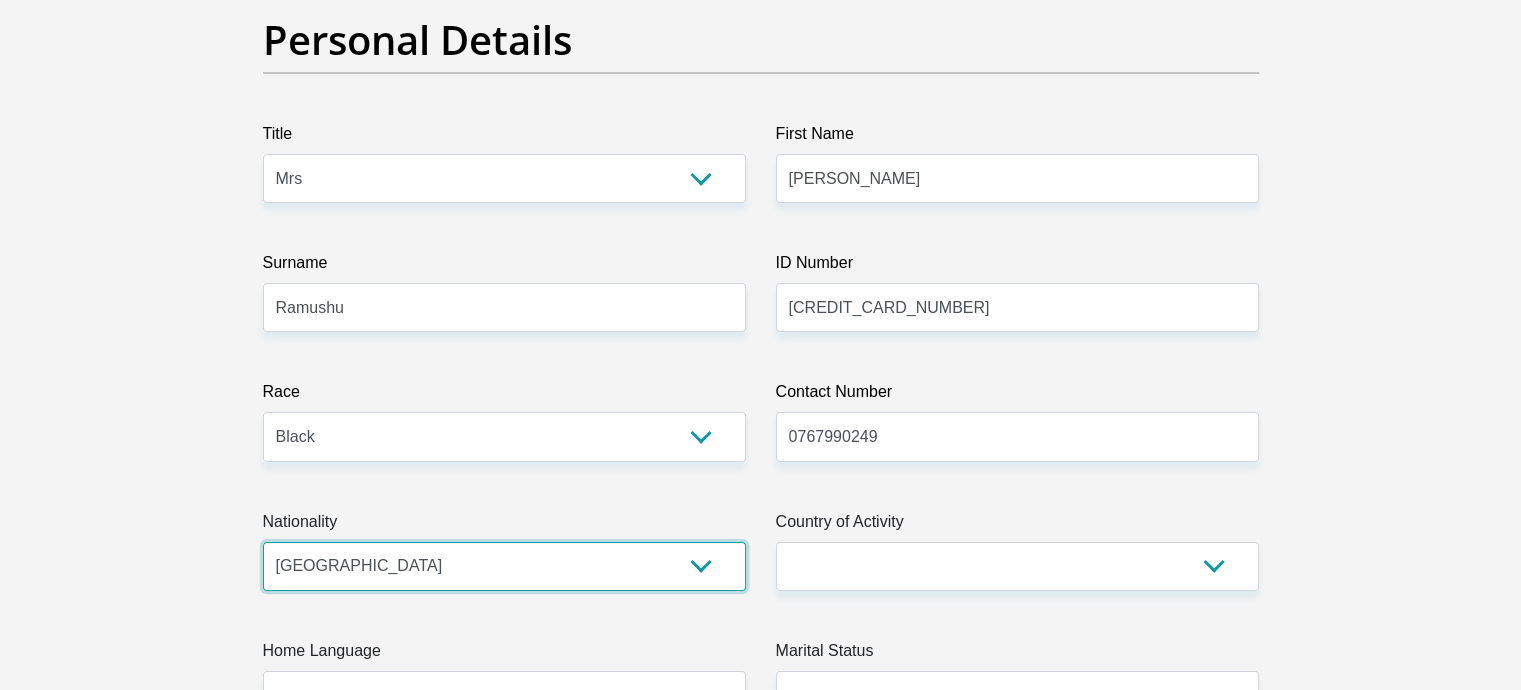 click on "South Africa
Afghanistan
Aland Islands
Albania
Algeria
America Samoa
American Virgin Islands
Andorra
Angola
Anguilla
Antarctica
Antigua and Barbuda
Argentina
Armenia
Aruba
Ascension Island
Australia
Austria
Azerbaijan
Bahamas
Bahrain
Bangladesh
Barbados
Chad" at bounding box center [504, 566] 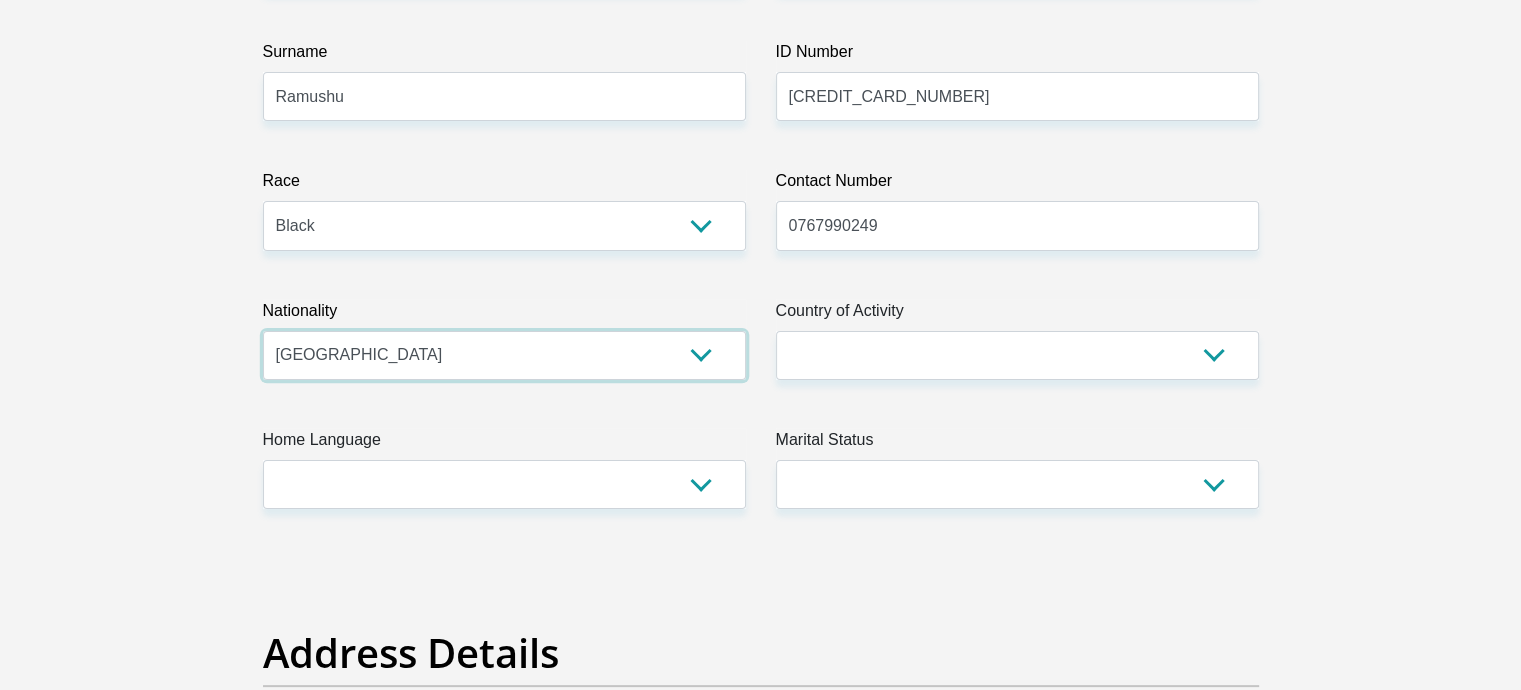 scroll, scrollTop: 491, scrollLeft: 0, axis: vertical 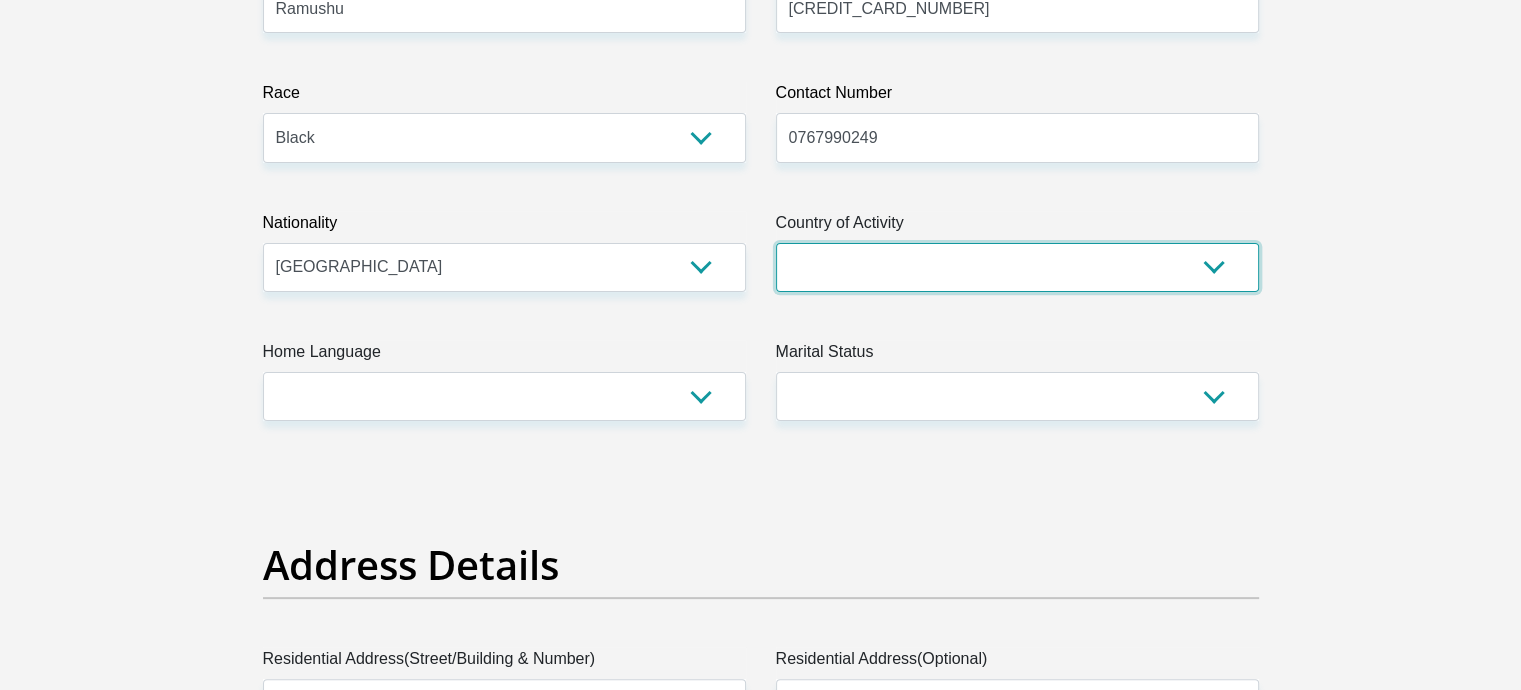 click on "South Africa
Afghanistan
Aland Islands
Albania
Algeria
America Samoa
American Virgin Islands
Andorra
Angola
Anguilla
Antarctica
Antigua and Barbuda
Argentina
Armenia
Aruba
Ascension Island
Australia
Austria
Azerbaijan
Chad" at bounding box center [1017, 267] 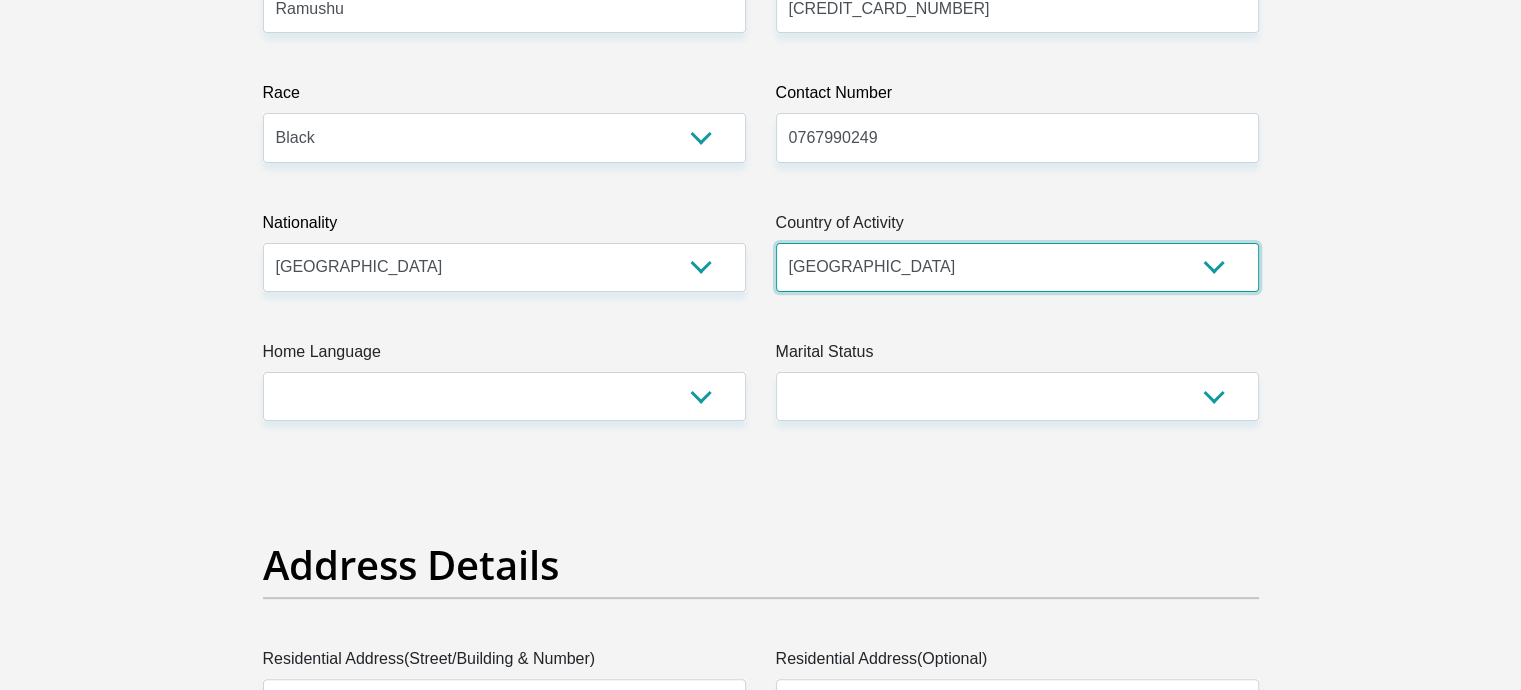 click on "South Africa
Afghanistan
Aland Islands
Albania
Algeria
America Samoa
American Virgin Islands
Andorra
Angola
Anguilla
Antarctica
Antigua and Barbuda
Argentina
Armenia
Aruba
Ascension Island
Australia
Austria
Azerbaijan
Chad" at bounding box center (1017, 267) 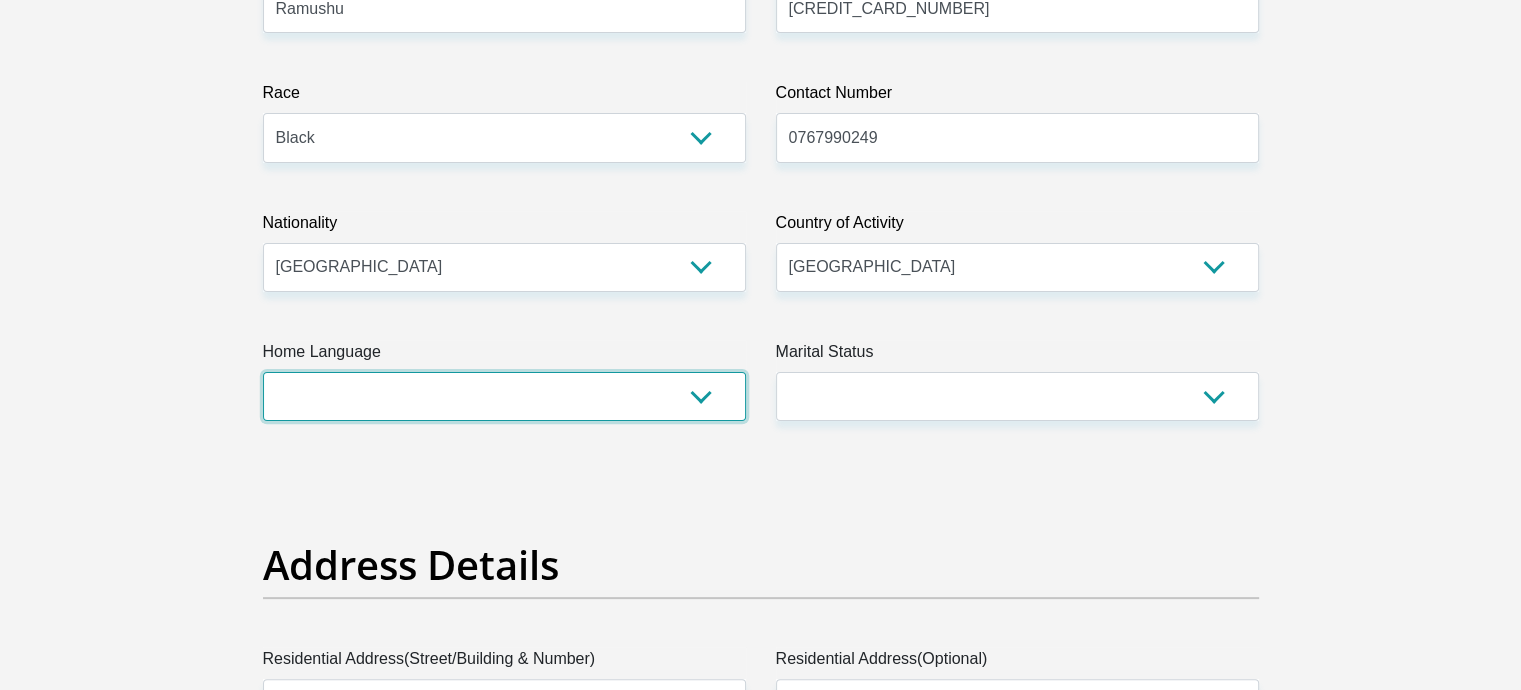 click on "Afrikaans
English
Sepedi
South Ndebele
Southern Sotho
Swati
Tsonga
Tswana
Venda
Xhosa
Zulu
Other" at bounding box center [504, 396] 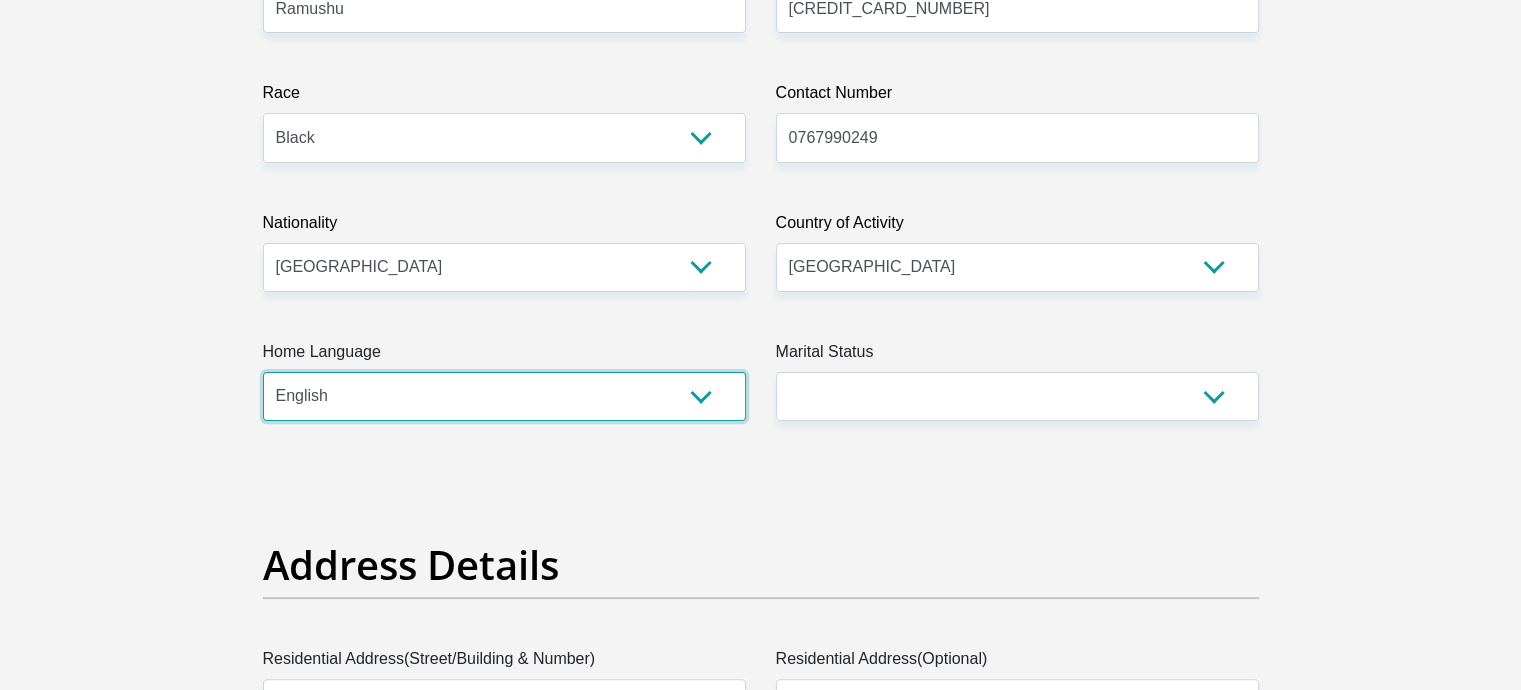 click on "Afrikaans
English
Sepedi
South Ndebele
Southern Sotho
Swati
Tsonga
Tswana
Venda
Xhosa
Zulu
Other" at bounding box center [504, 396] 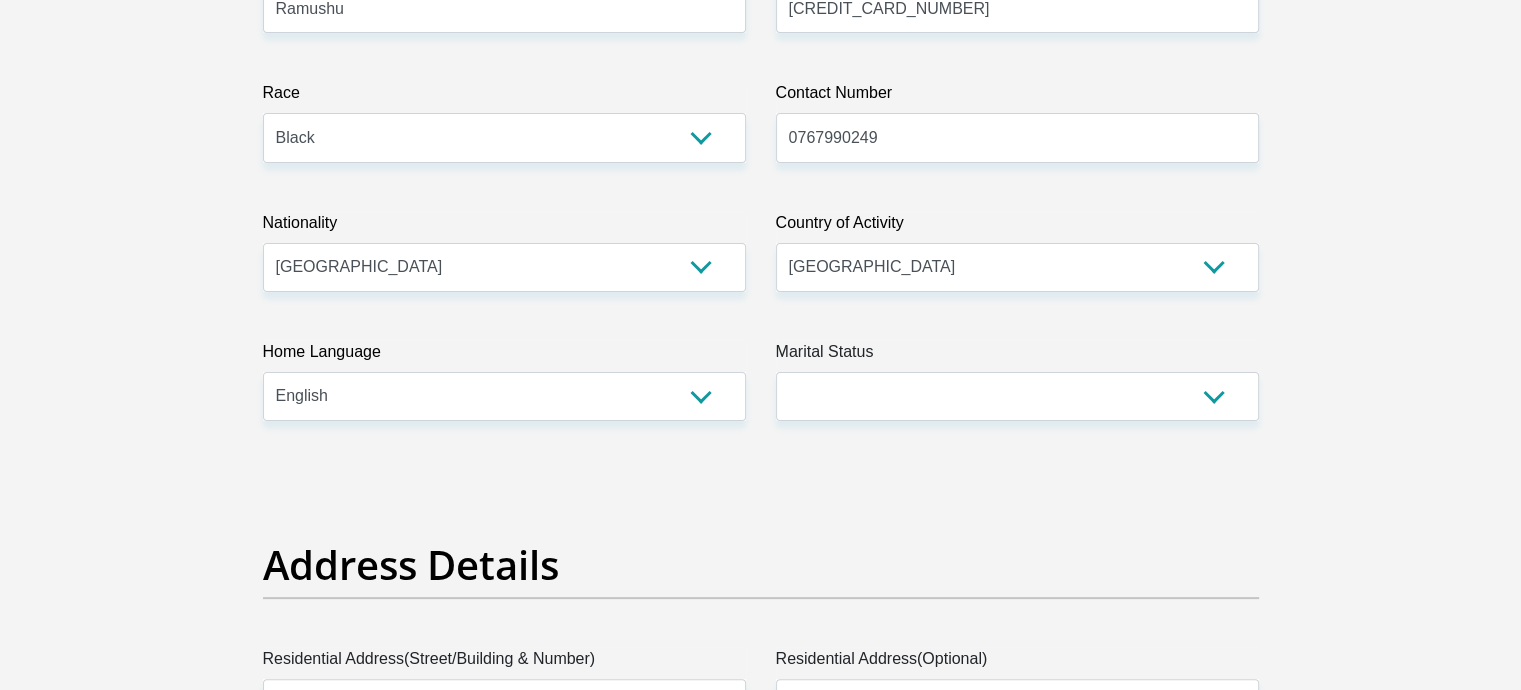 click on "Title
Mr
Ms
Mrs
Dr
Other
First Name
Agnes
Surname
Ramushu
ID Number
6210240420082
Please input valid ID number
Race
Black
Coloured
Indian
White
Other
Contact Number
0767990249
Please input valid contact number
Nationality
South Africa
Afghanistan
Aland Islands  Albania  Algeria" at bounding box center [761, 3076] 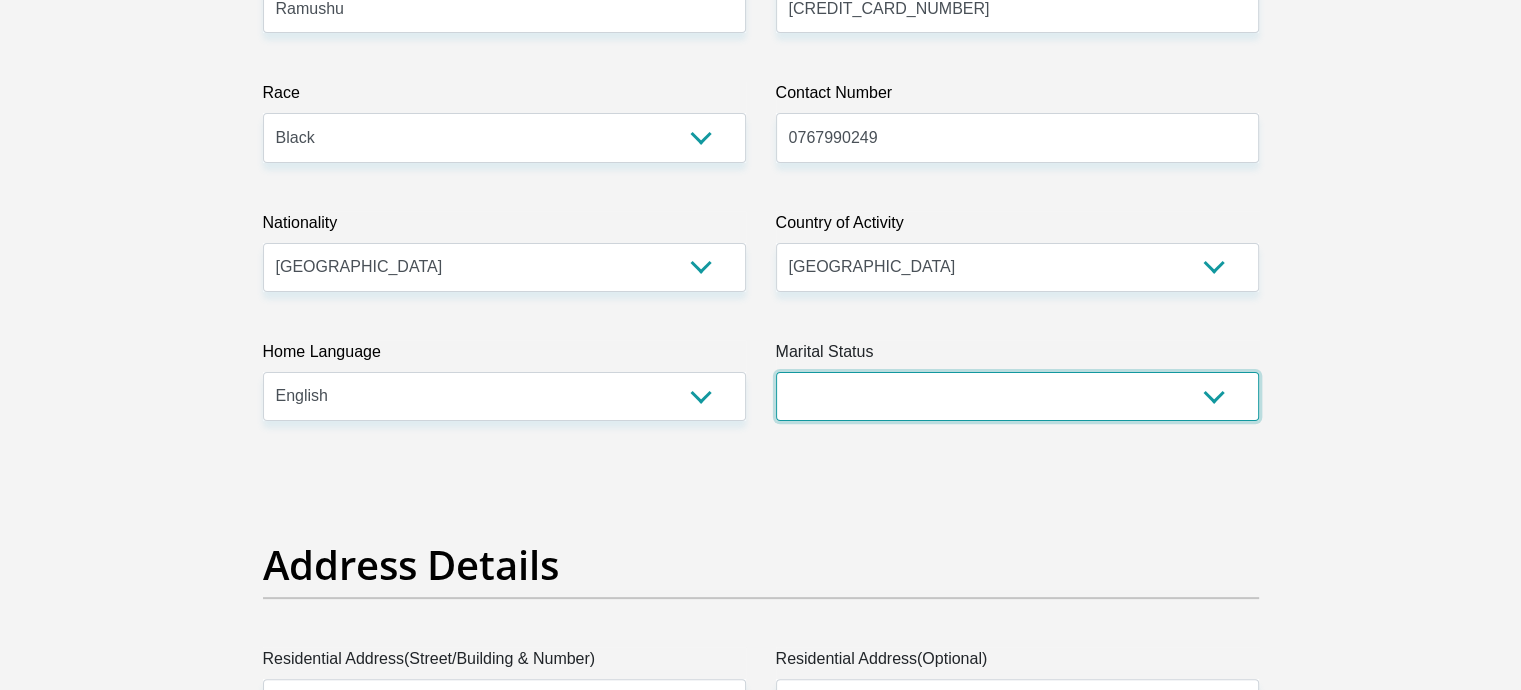 click on "Married ANC
Single
Divorced
Widowed
Married COP or Customary Law" at bounding box center (1017, 396) 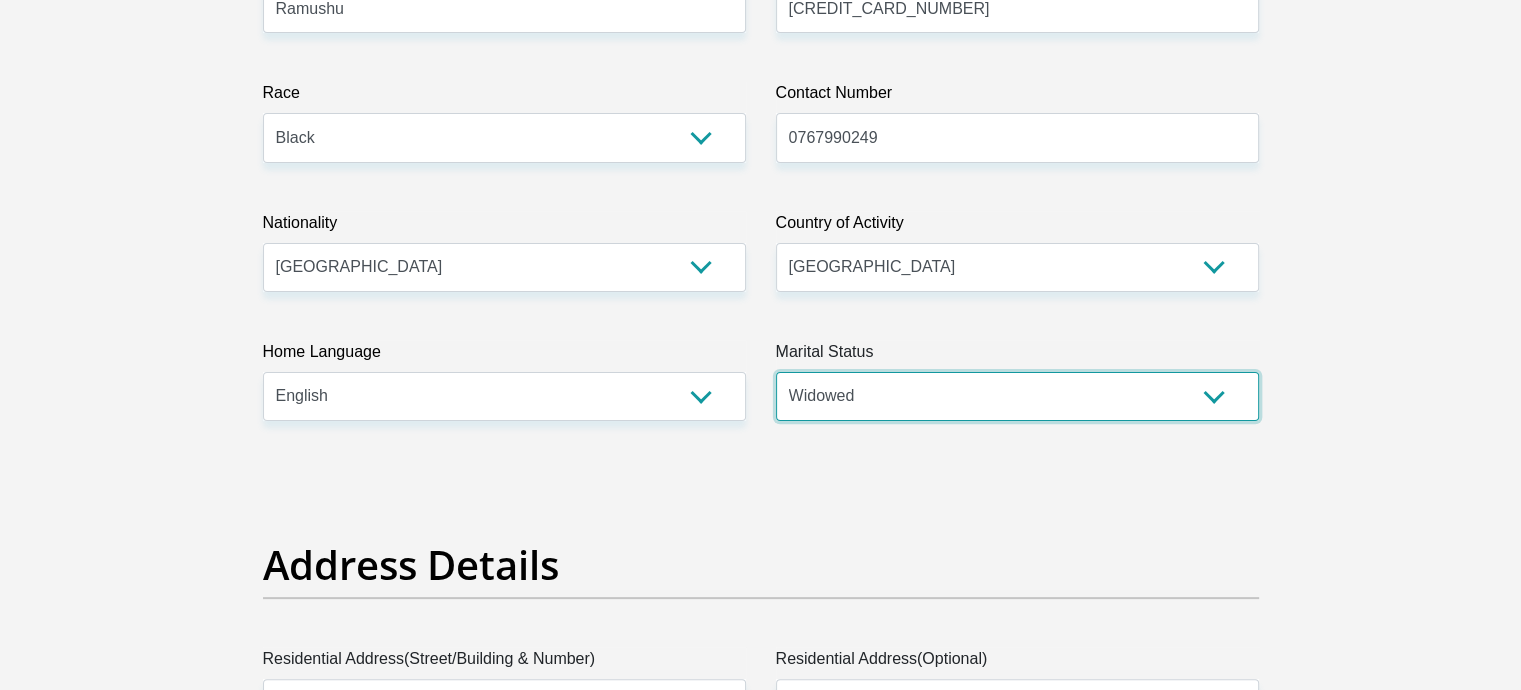 click on "Married ANC
Single
Divorced
Widowed
Married COP or Customary Law" at bounding box center (1017, 396) 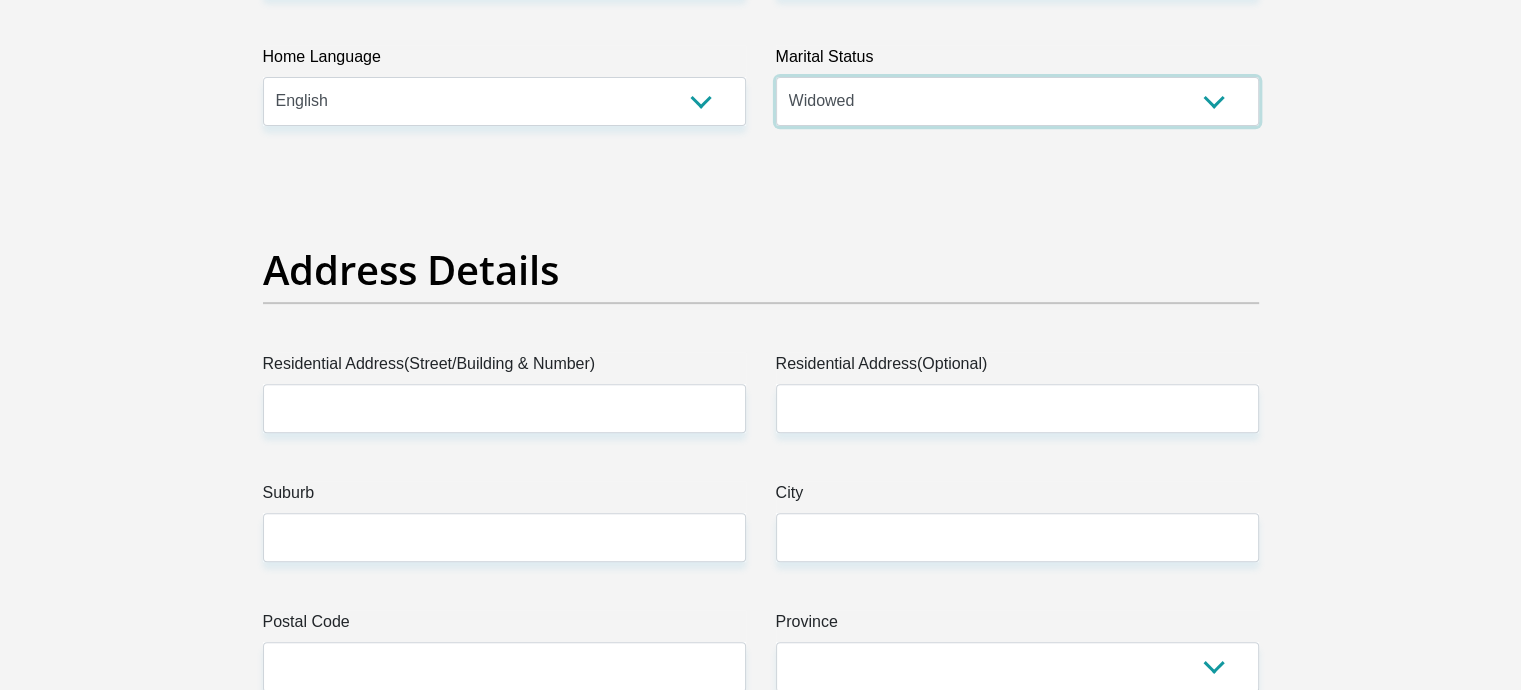 scroll, scrollTop: 795, scrollLeft: 0, axis: vertical 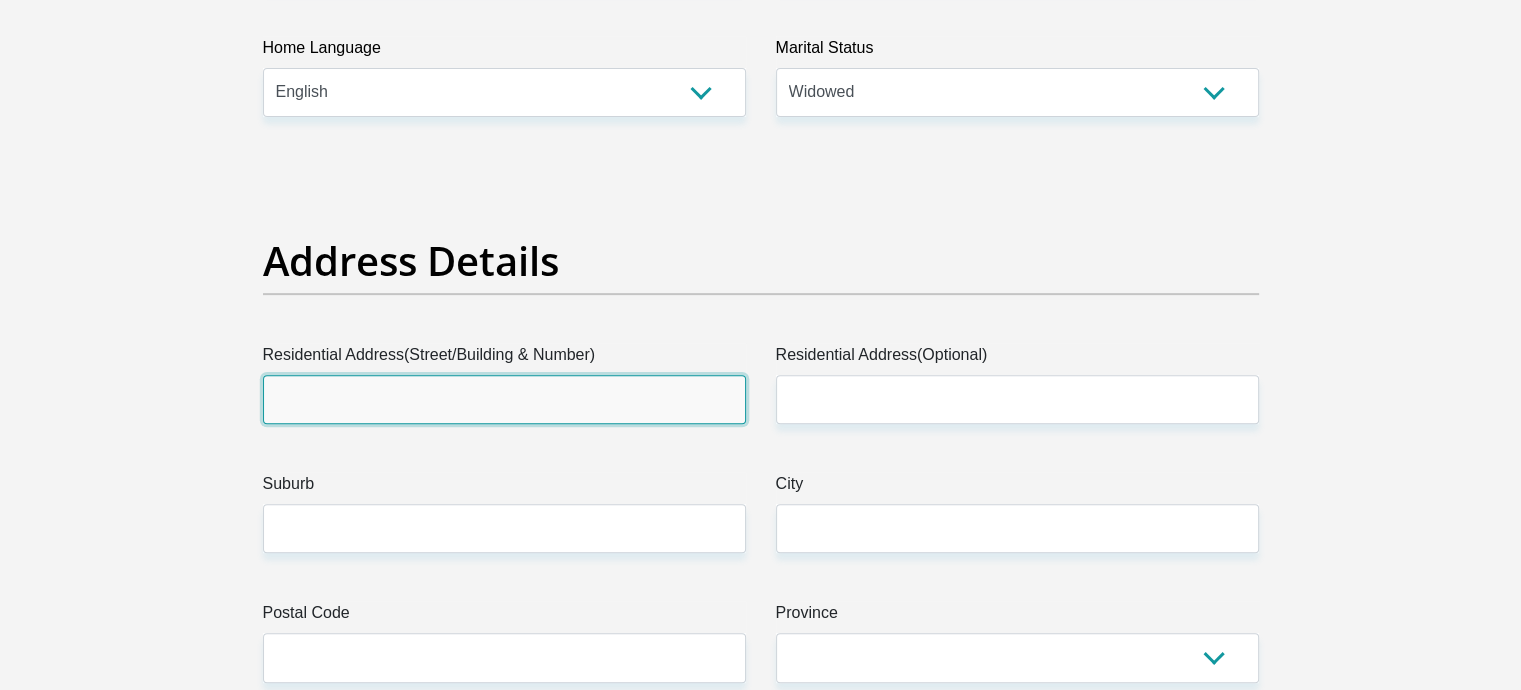 click on "Residential Address(Street/Building & Number)" at bounding box center [504, 399] 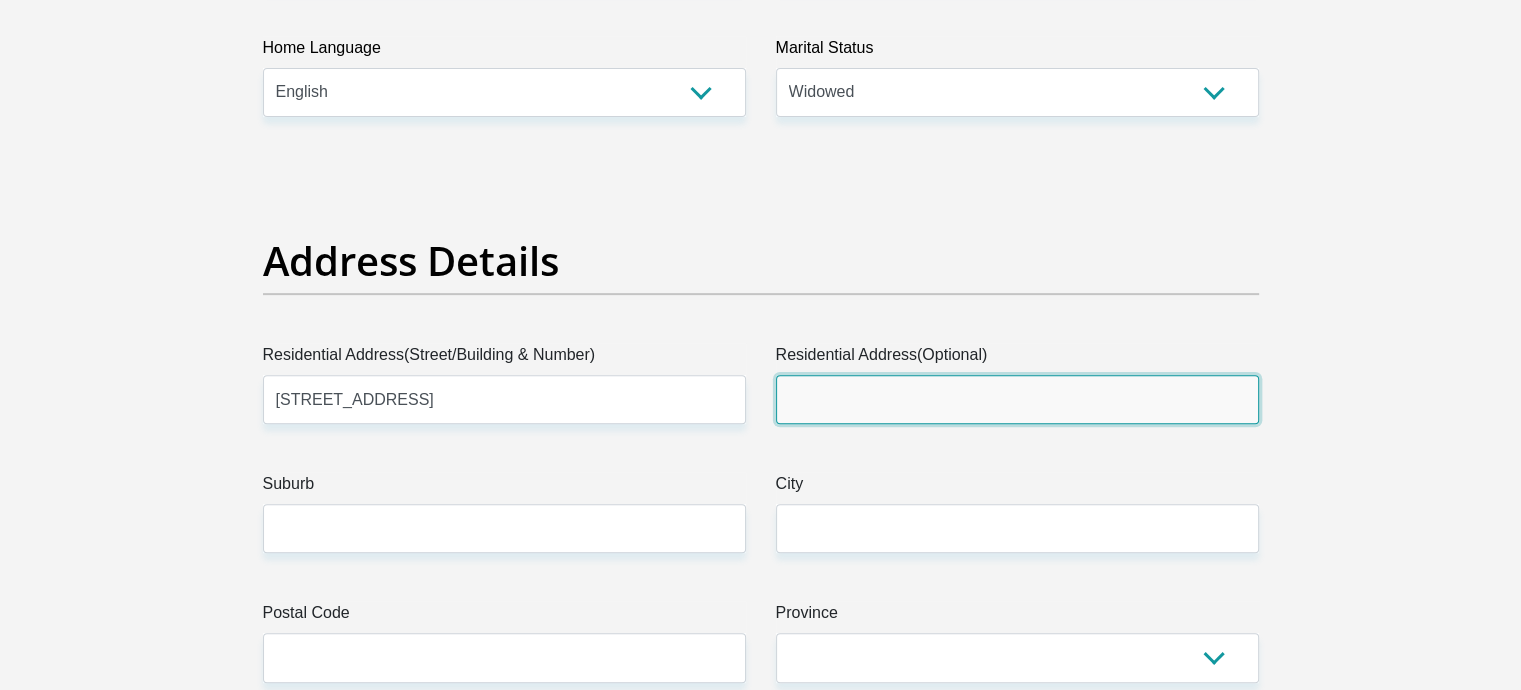 type on "Ntsindi" 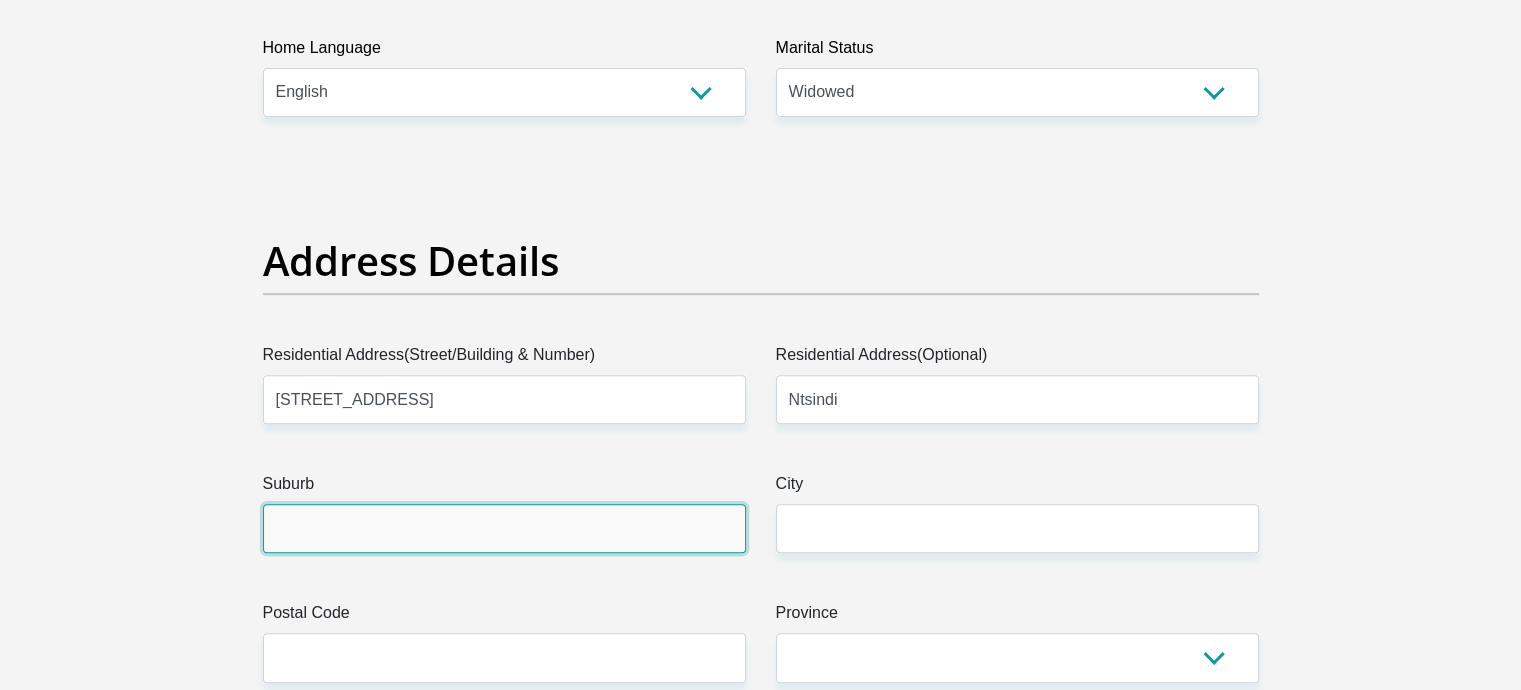 type on "Springs" 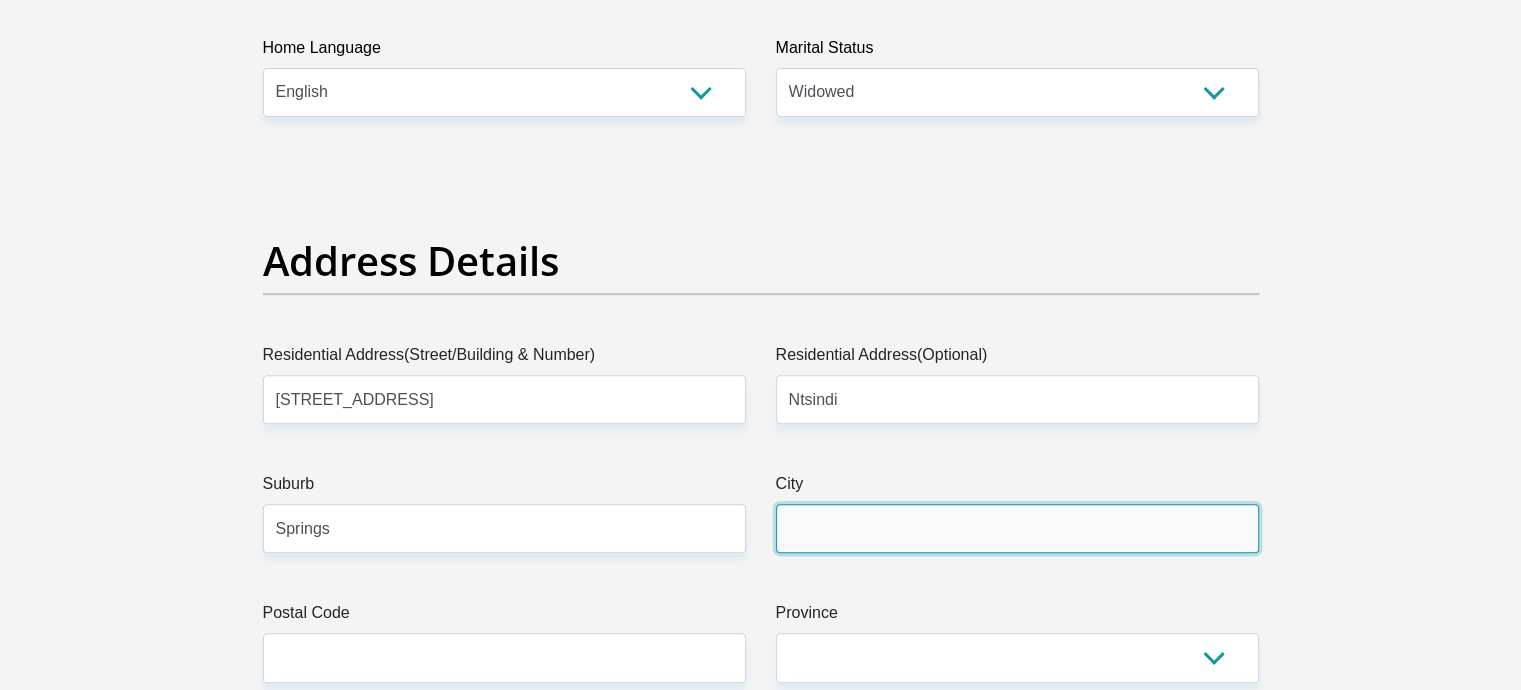 type on "Springs" 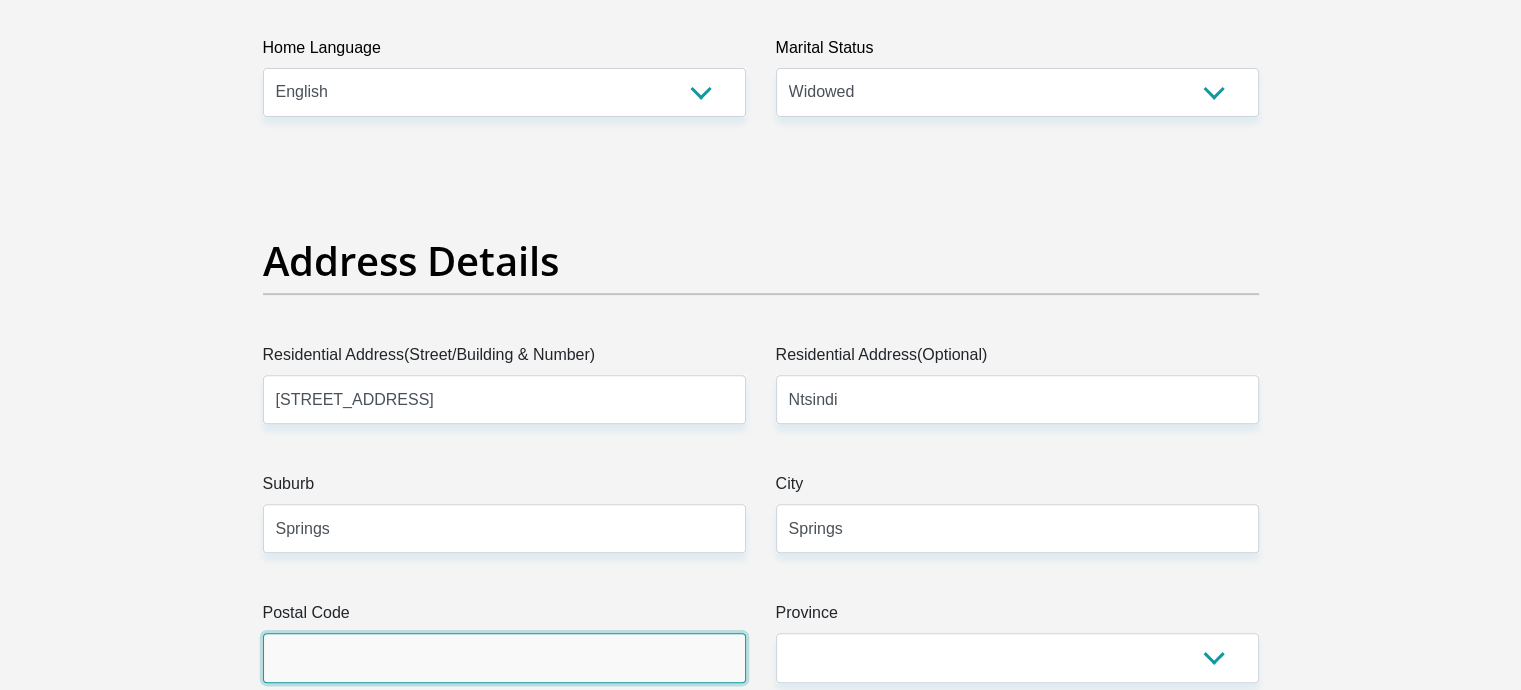type on "1575" 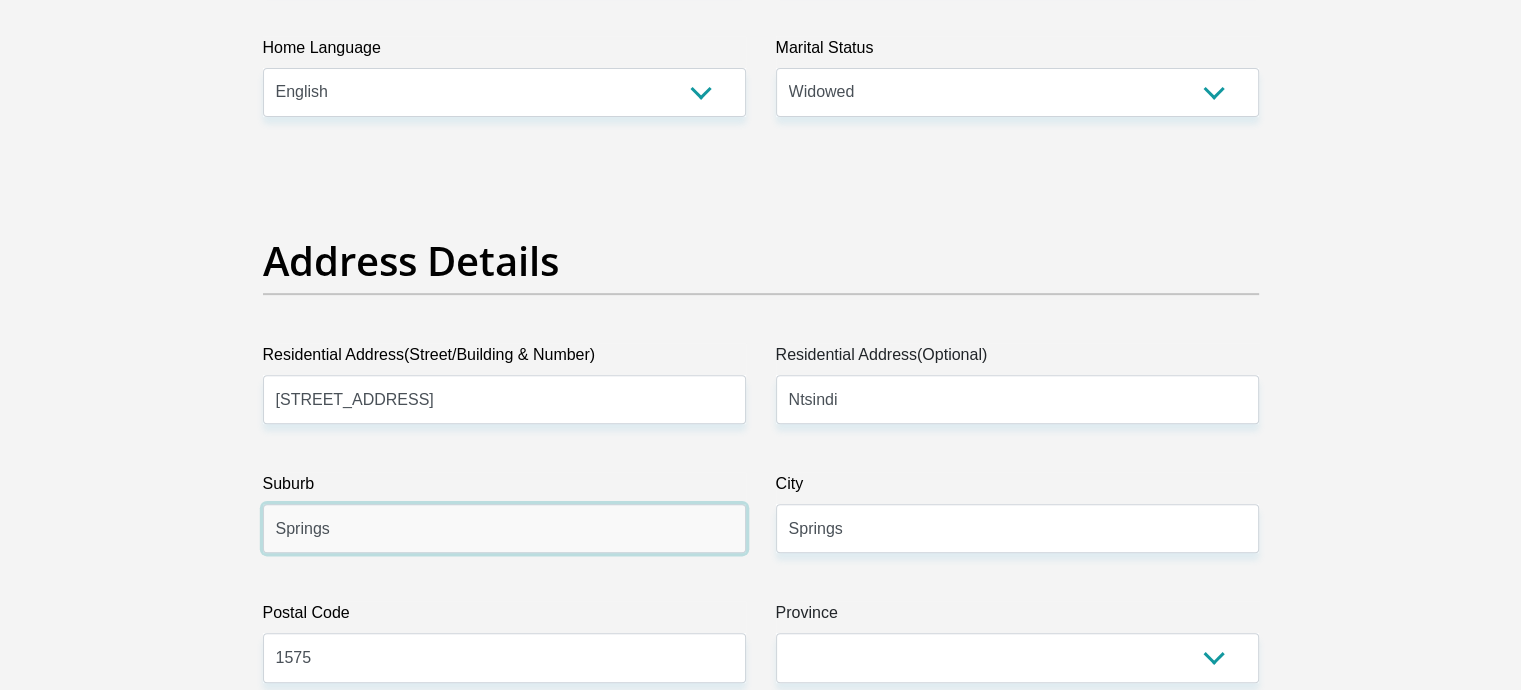 click on "Springs" at bounding box center [504, 528] 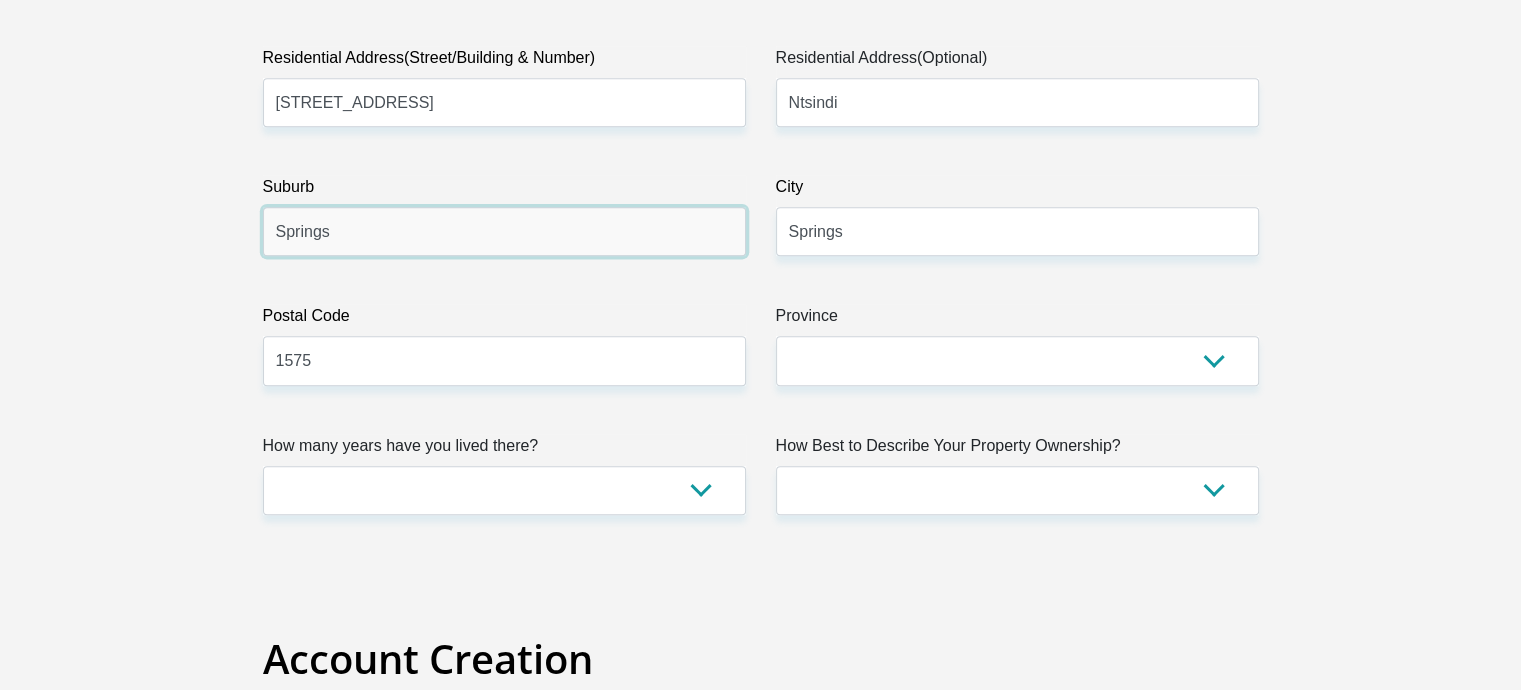 scroll, scrollTop: 1094, scrollLeft: 0, axis: vertical 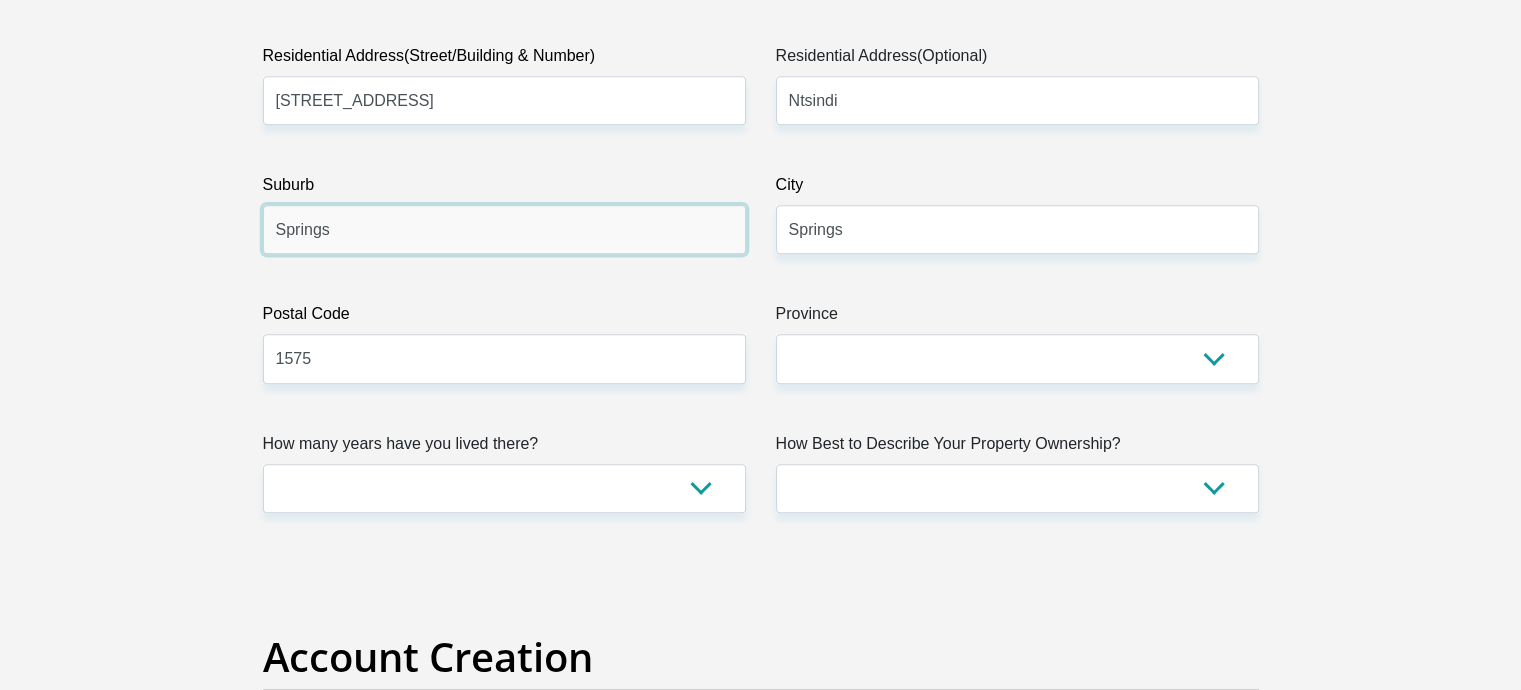 drag, startPoint x: 350, startPoint y: 218, endPoint x: 207, endPoint y: 244, distance: 145.34442 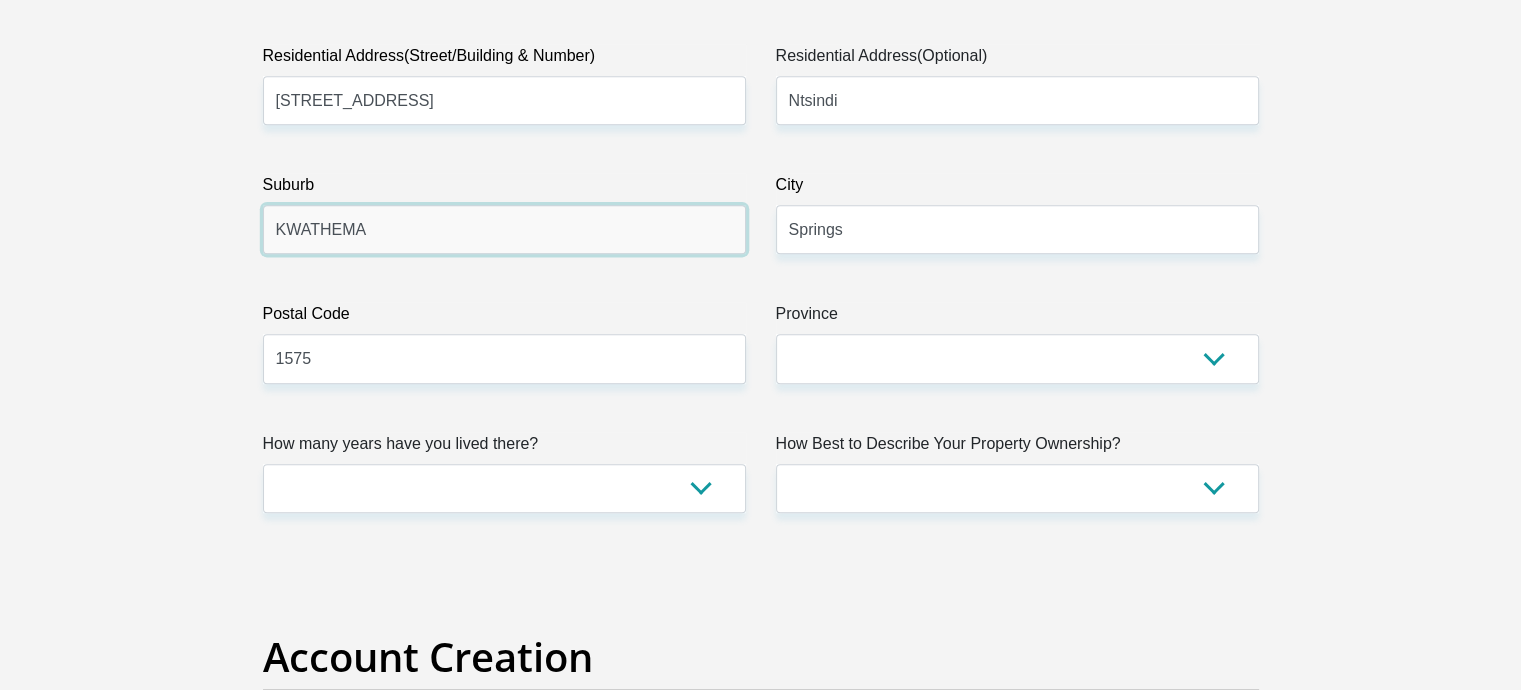 type on "KWATHEMA" 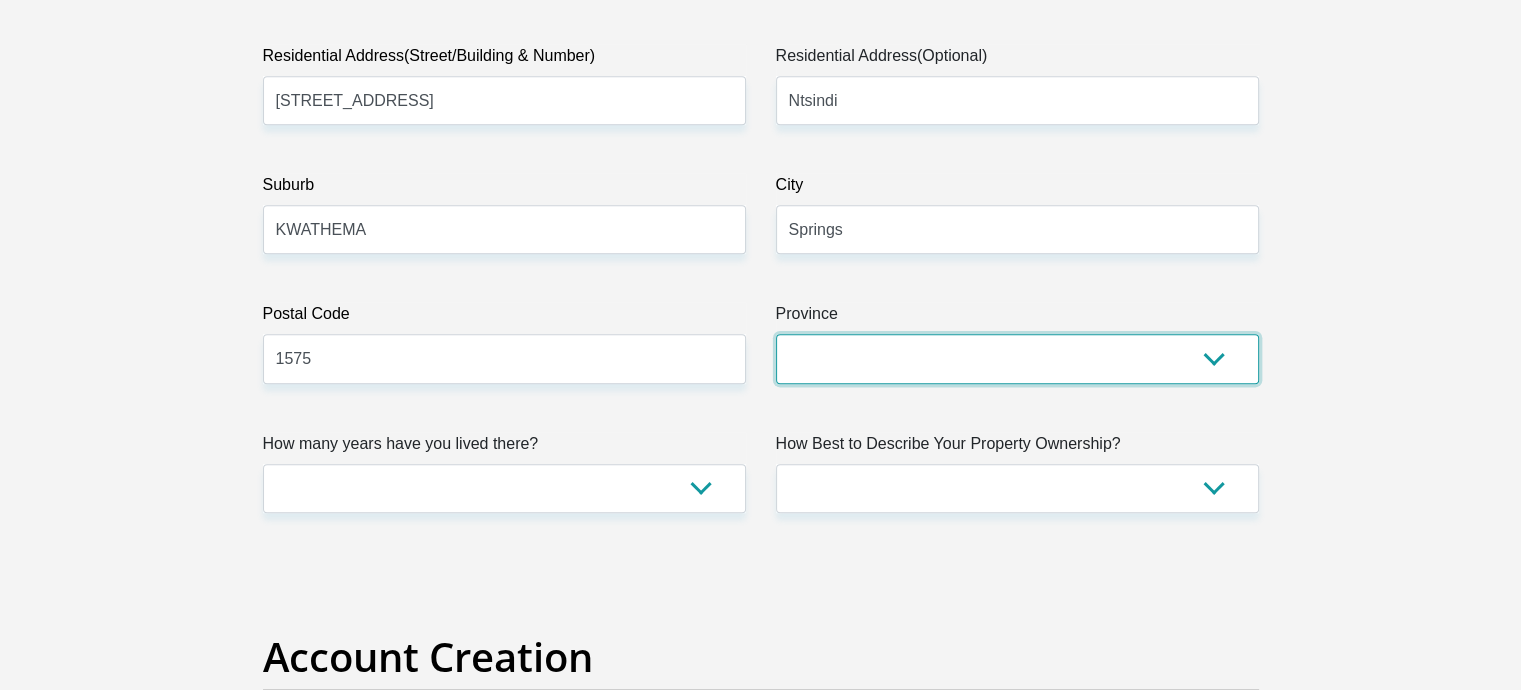 click on "Eastern Cape
Free State
Gauteng
KwaZulu-Natal
Limpopo
Mpumalanga
Northern Cape
North West
Western Cape" at bounding box center [1017, 358] 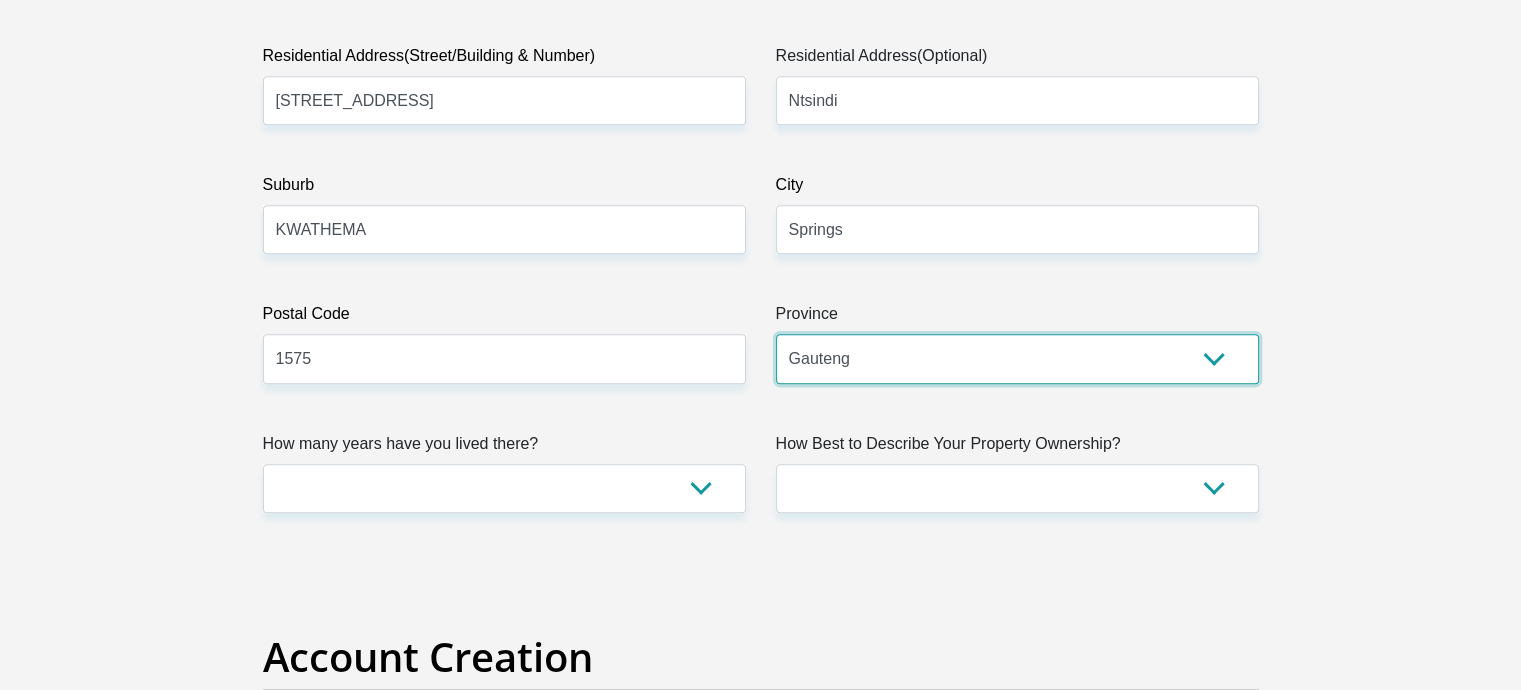 click on "Eastern Cape
Free State
Gauteng
KwaZulu-Natal
Limpopo
Mpumalanga
Northern Cape
North West
Western Cape" at bounding box center (1017, 358) 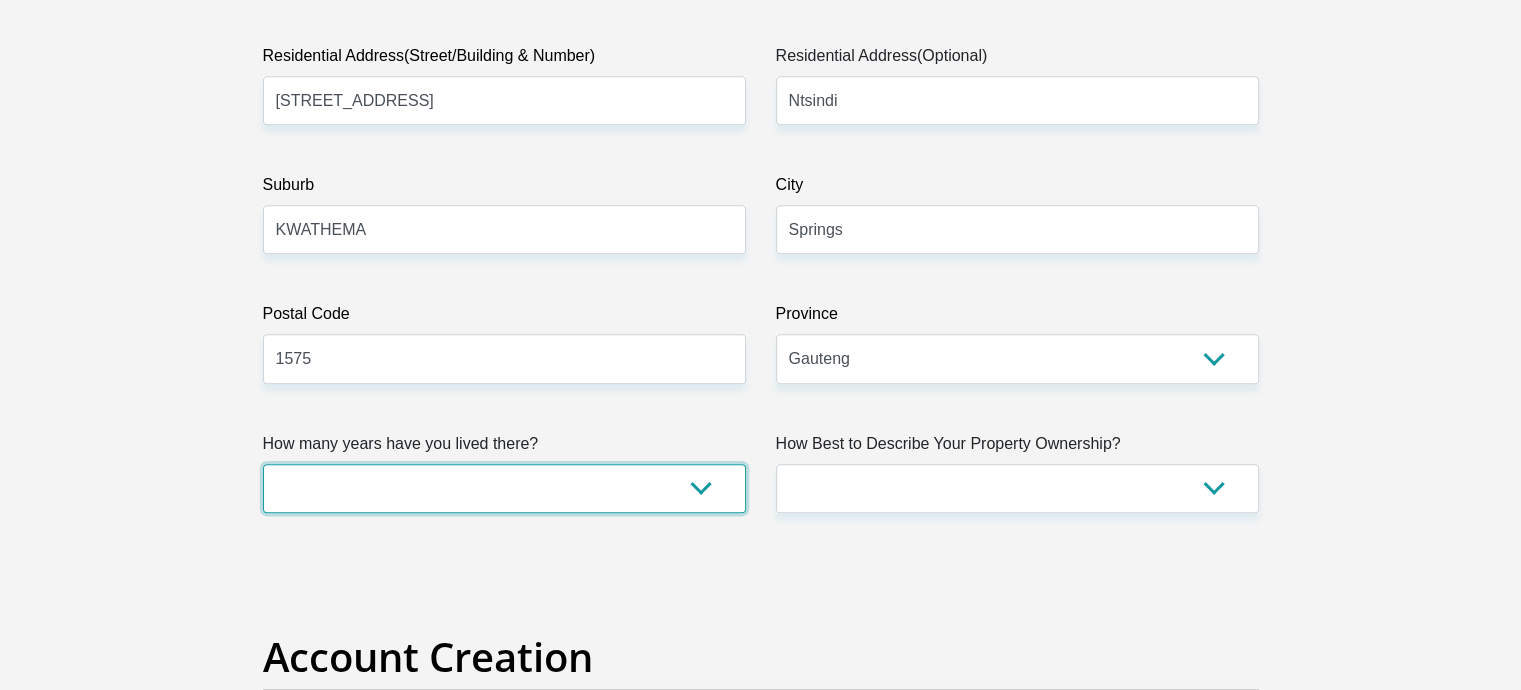 click on "less than 1 year
1-3 years
3-5 years
5+ years" at bounding box center [504, 488] 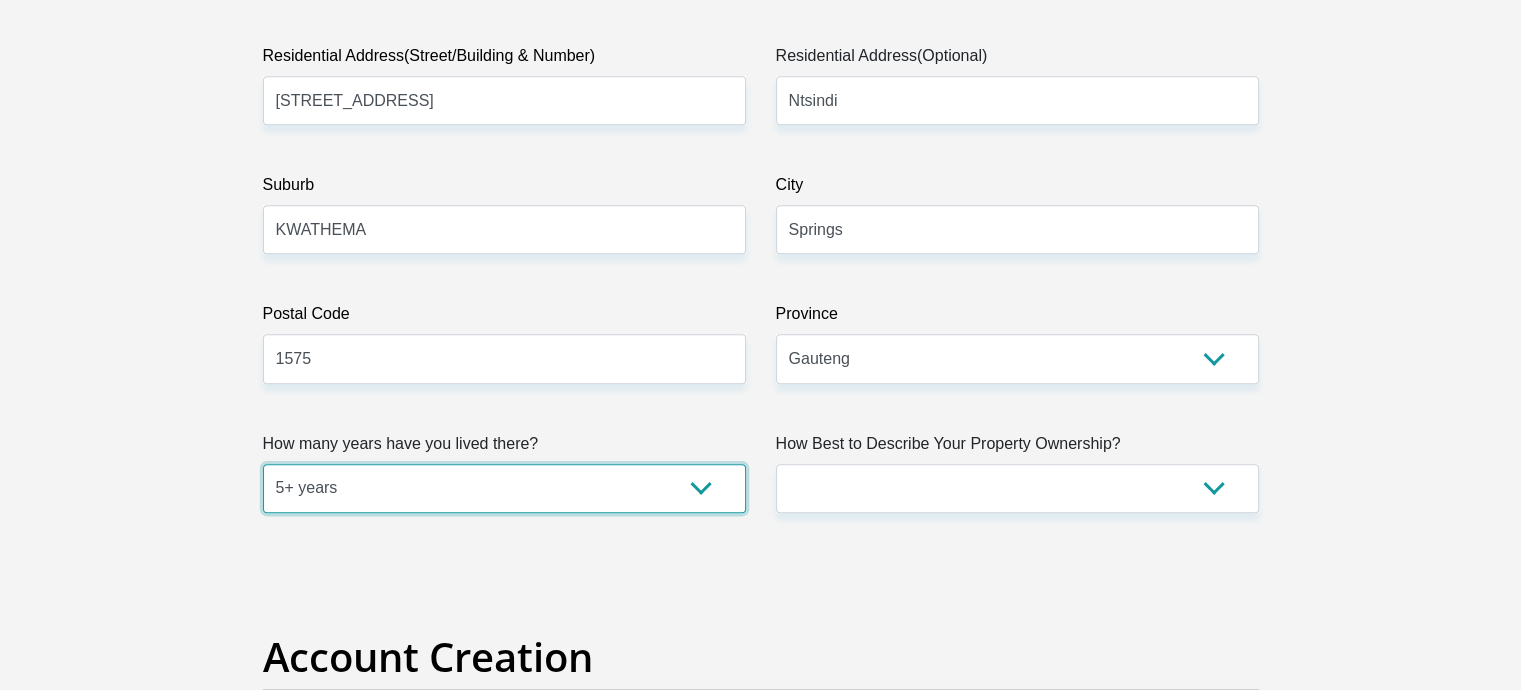 click on "less than 1 year
1-3 years
3-5 years
5+ years" at bounding box center (504, 488) 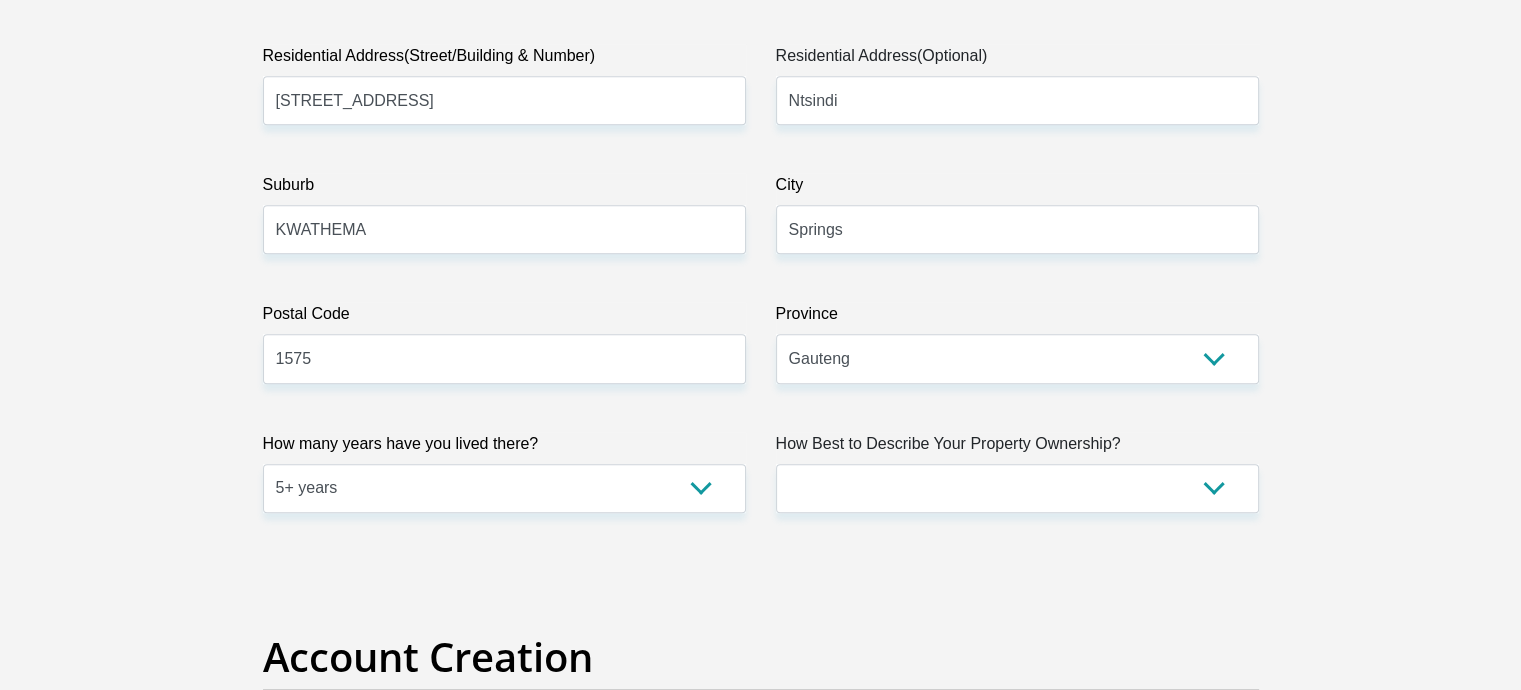 click on "How Best to Describe Your Property Ownership?" at bounding box center [1017, 448] 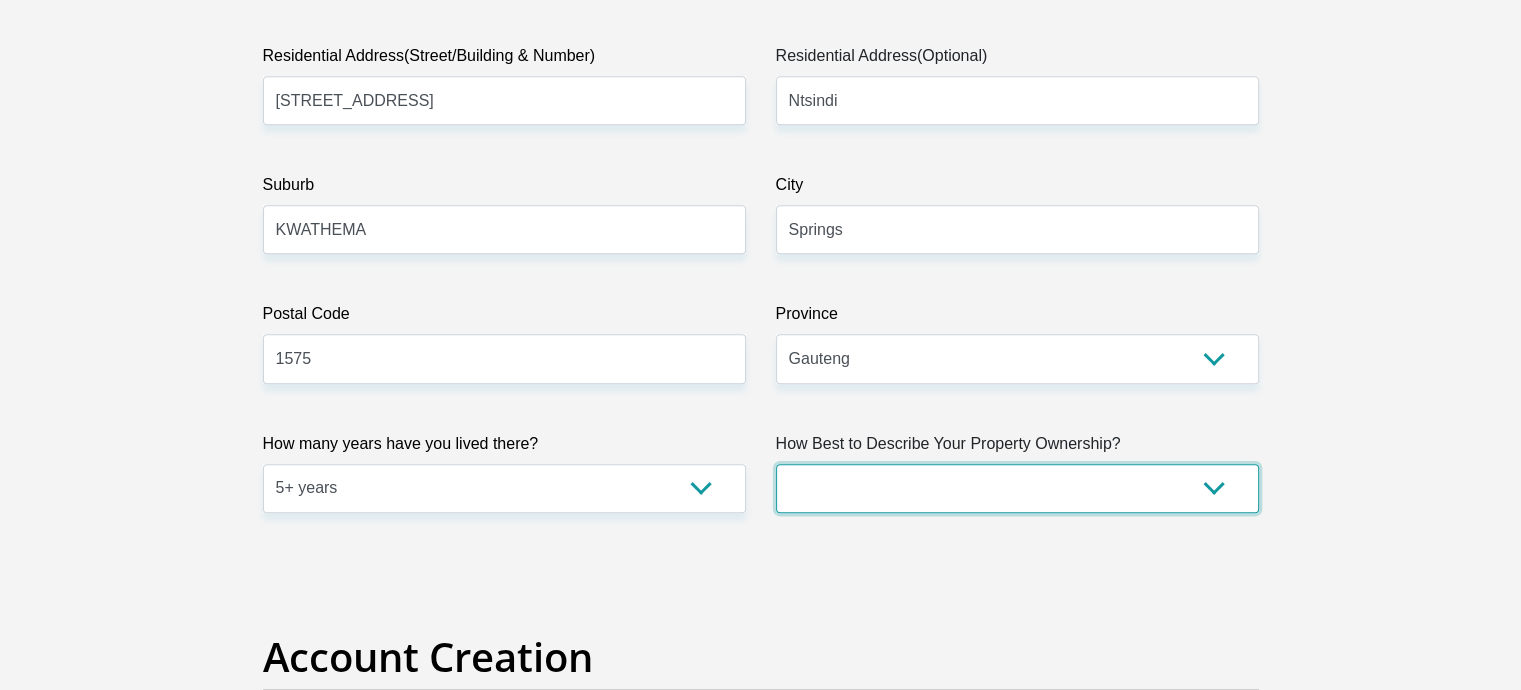 click on "Owned
Rented
Family Owned
Company Dwelling" at bounding box center (1017, 488) 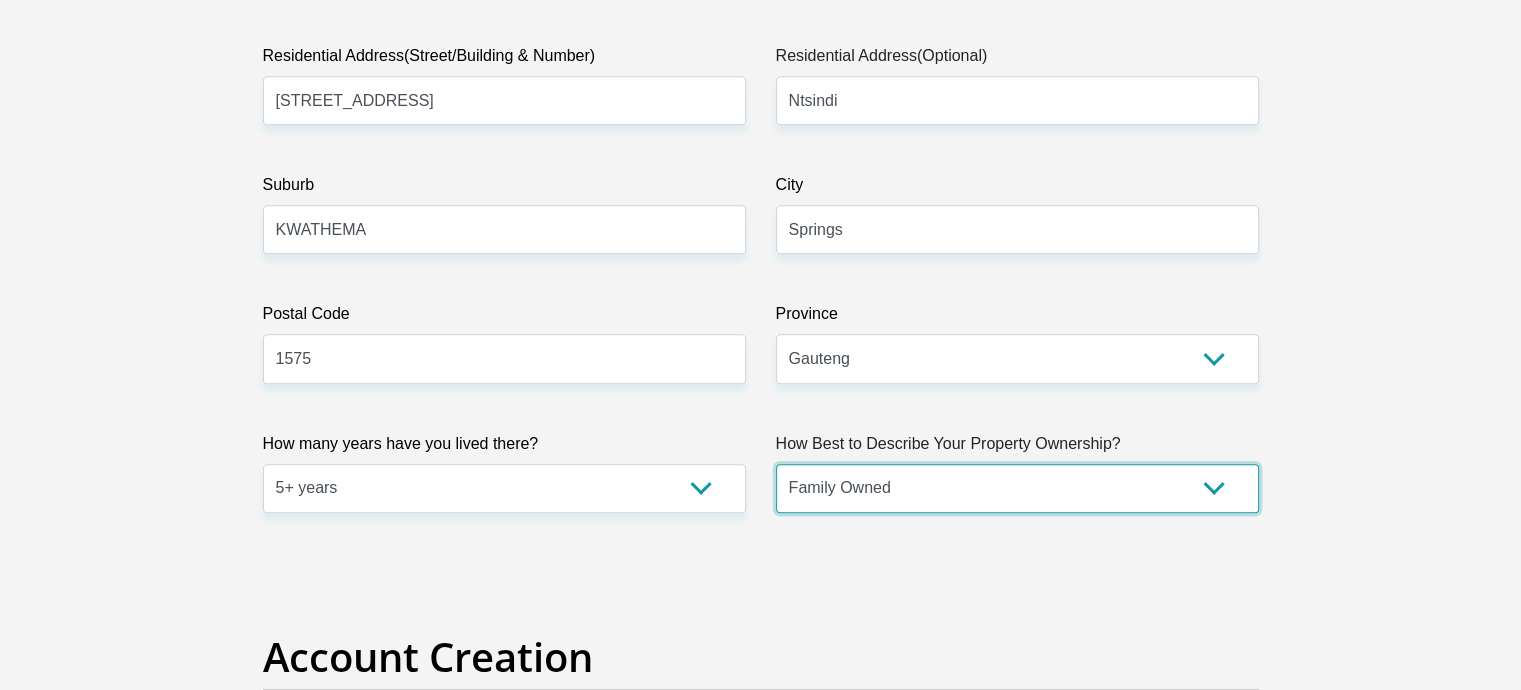 click on "Owned
Rented
Family Owned
Company Dwelling" at bounding box center [1017, 488] 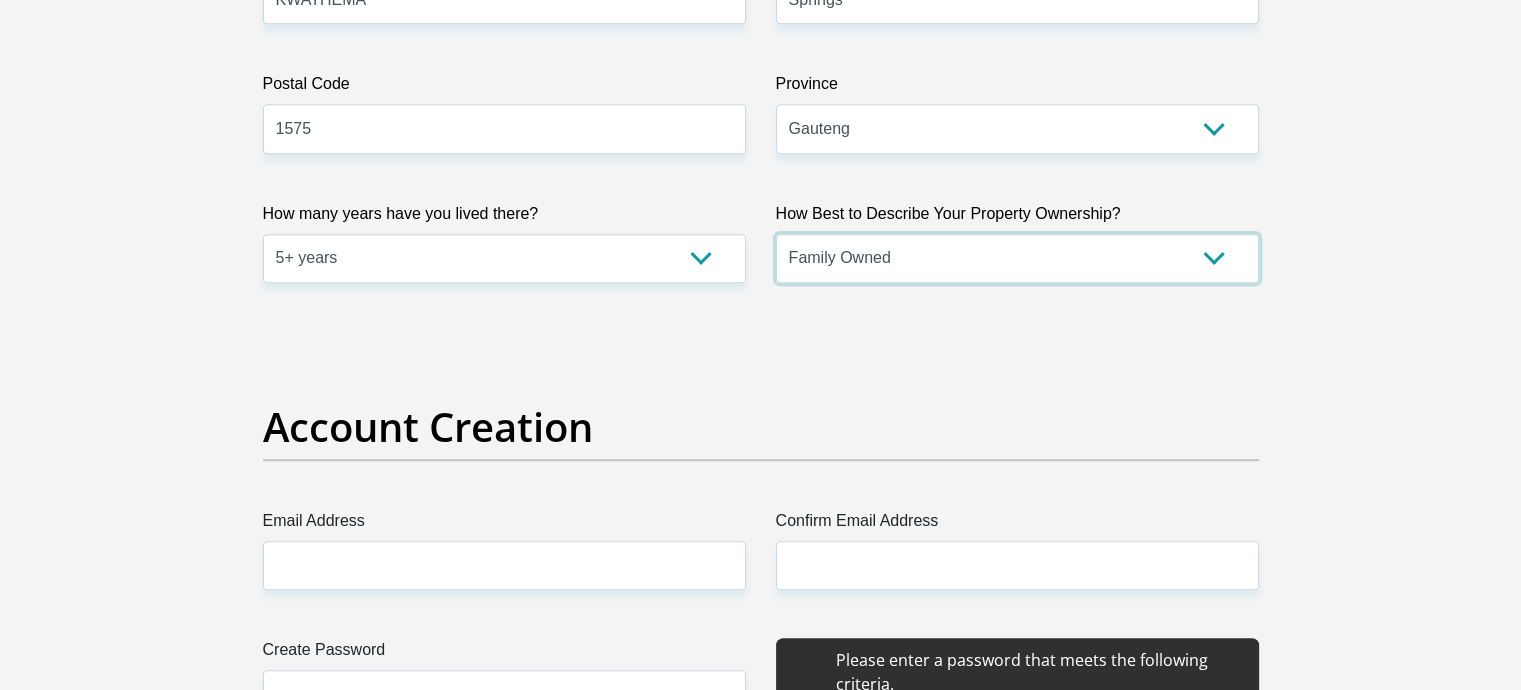 scroll, scrollTop: 1324, scrollLeft: 0, axis: vertical 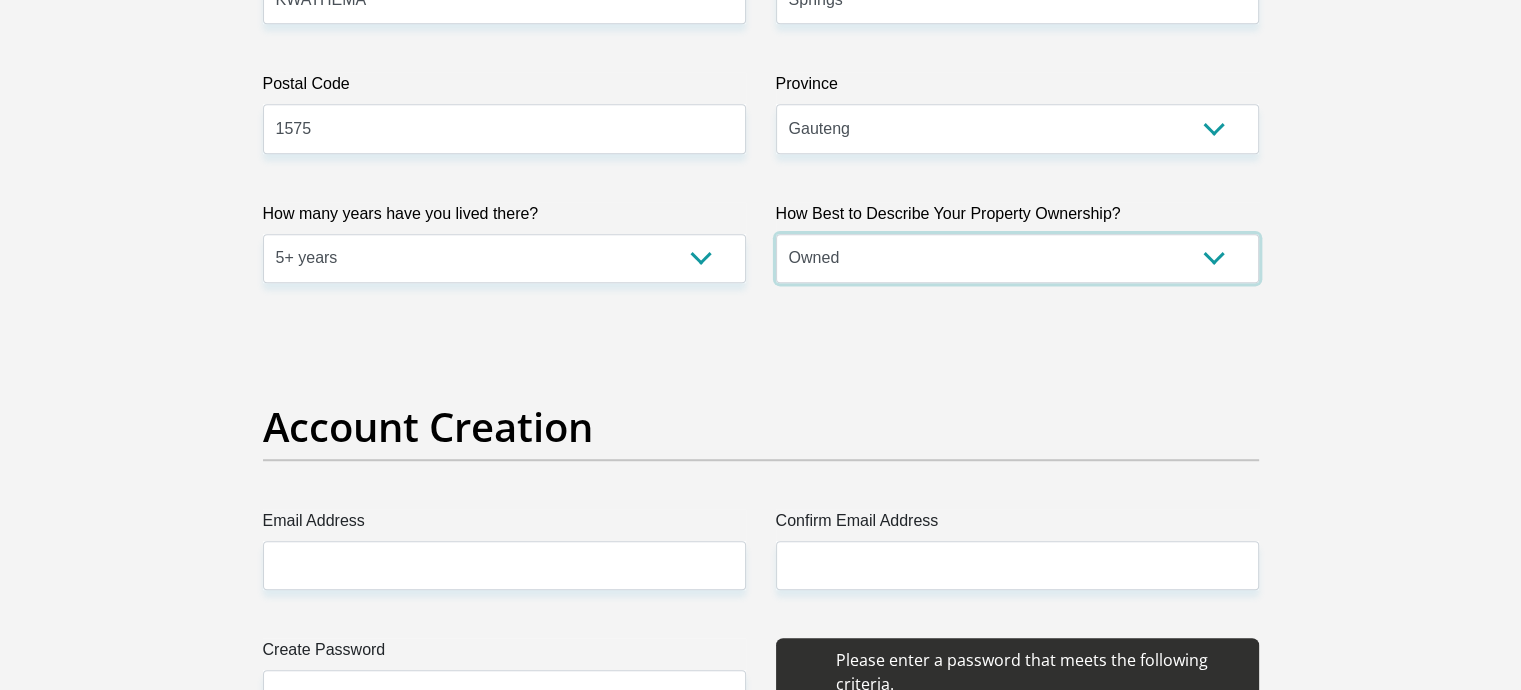 click on "Owned
Rented
Family Owned
Company Dwelling" at bounding box center [1017, 258] 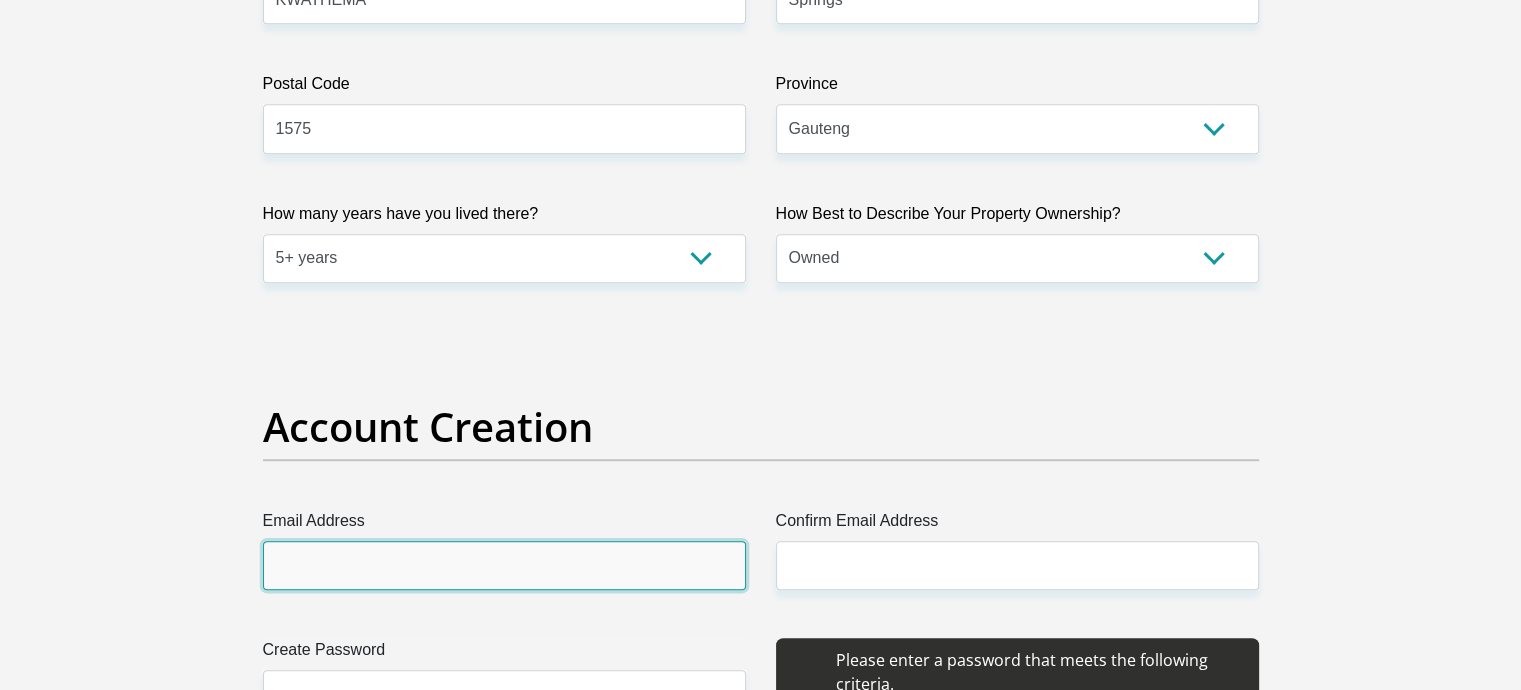 click on "Email Address" at bounding box center [504, 565] 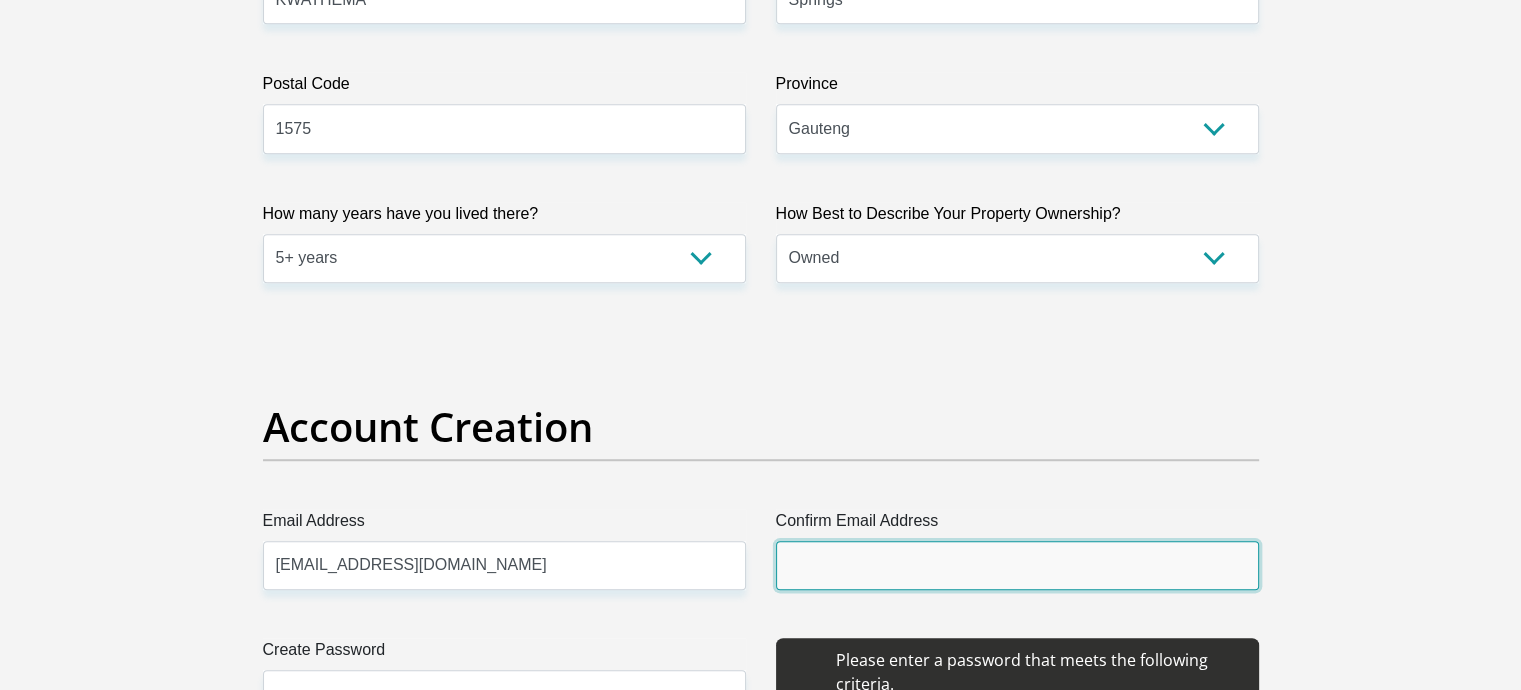 type on "Masukusihlesipho@gmail.com" 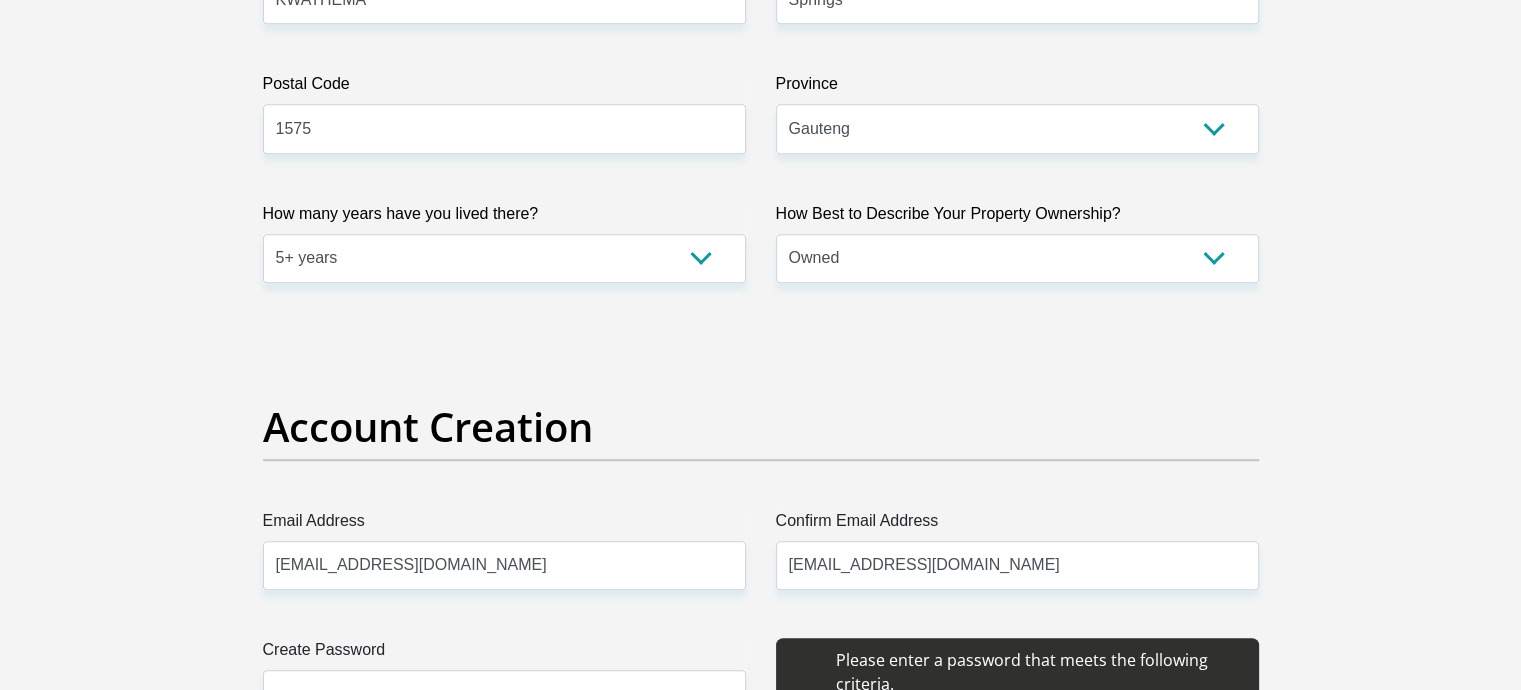 type 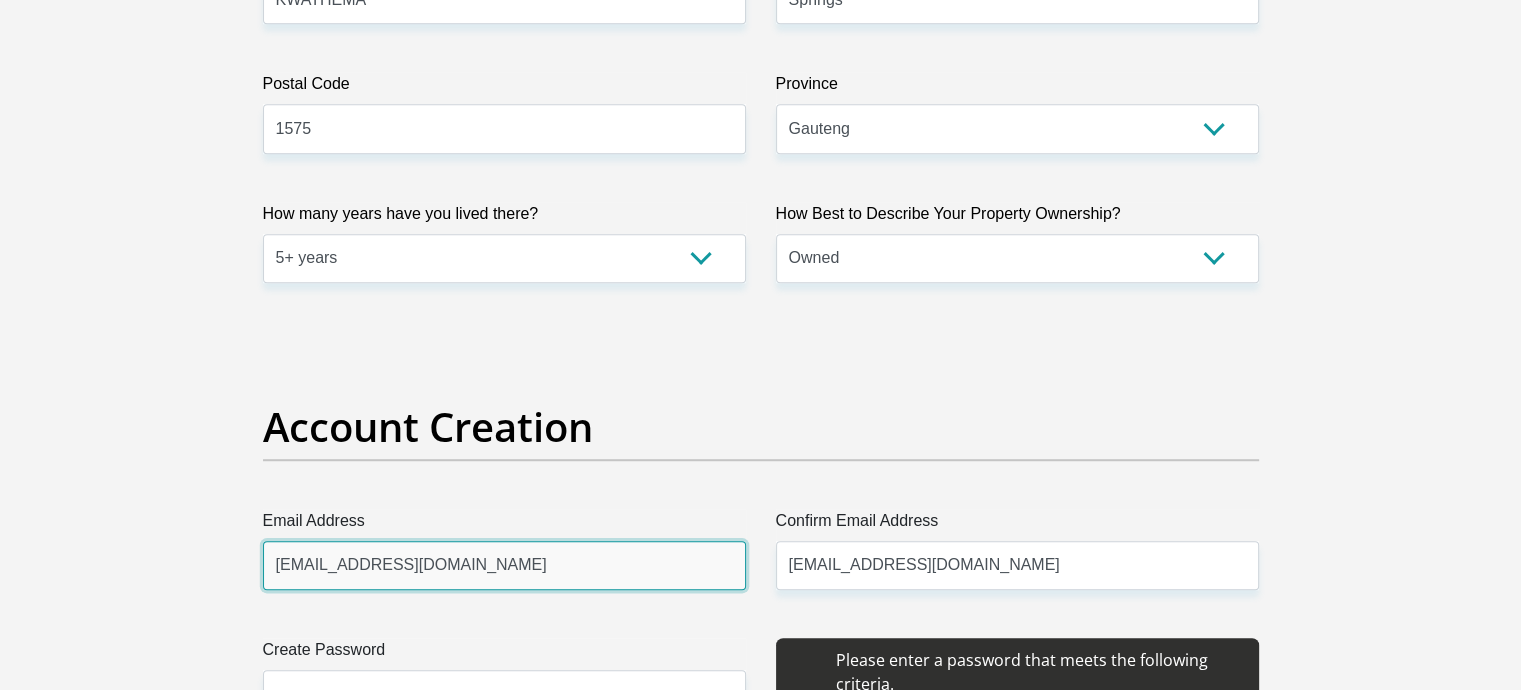 type 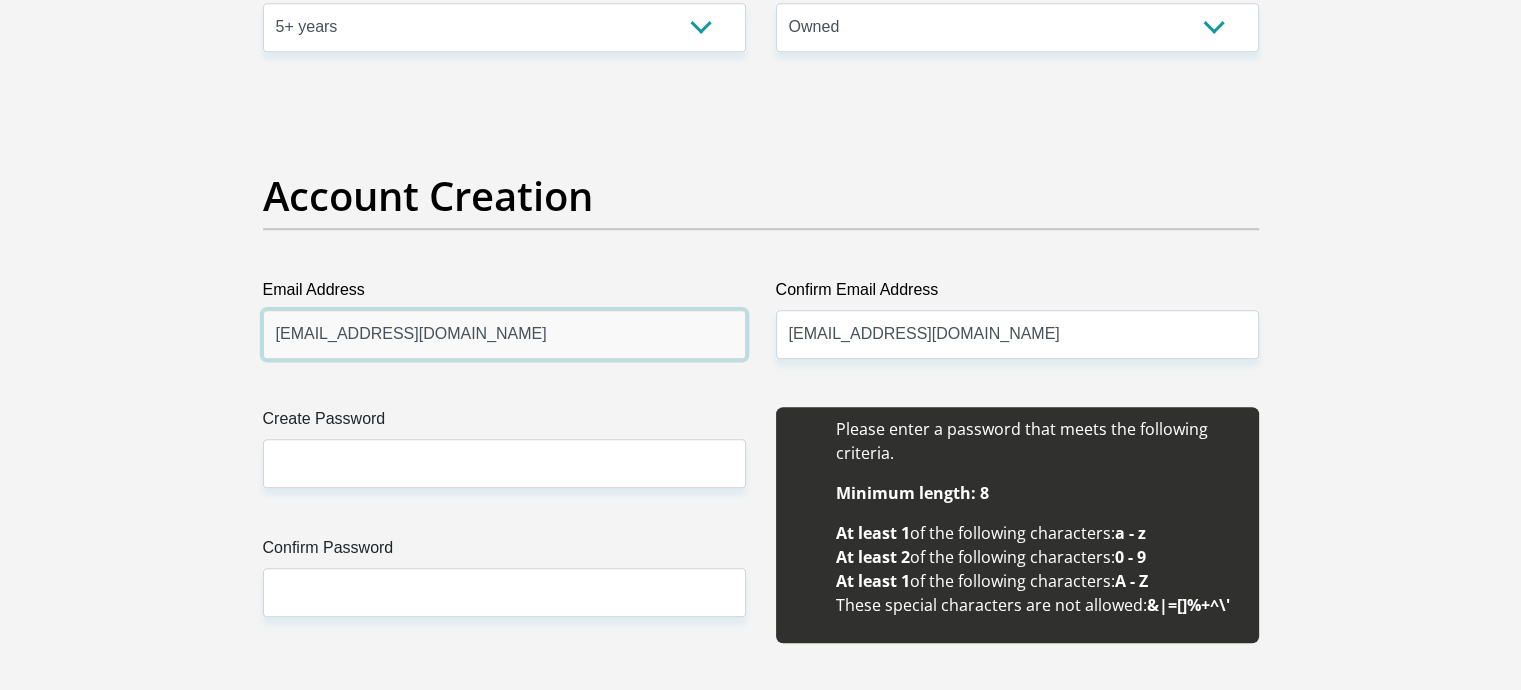 scroll, scrollTop: 1559, scrollLeft: 0, axis: vertical 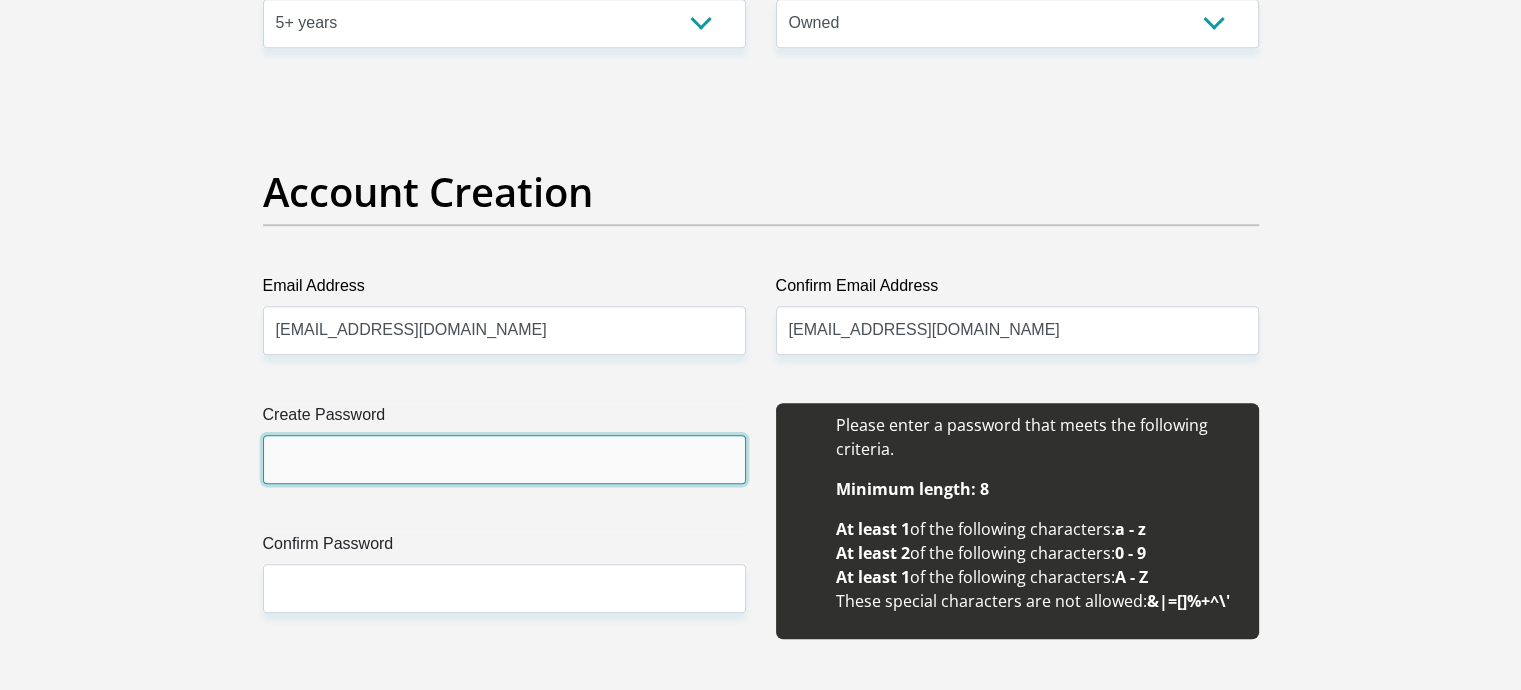 click on "Create Password" at bounding box center [504, 459] 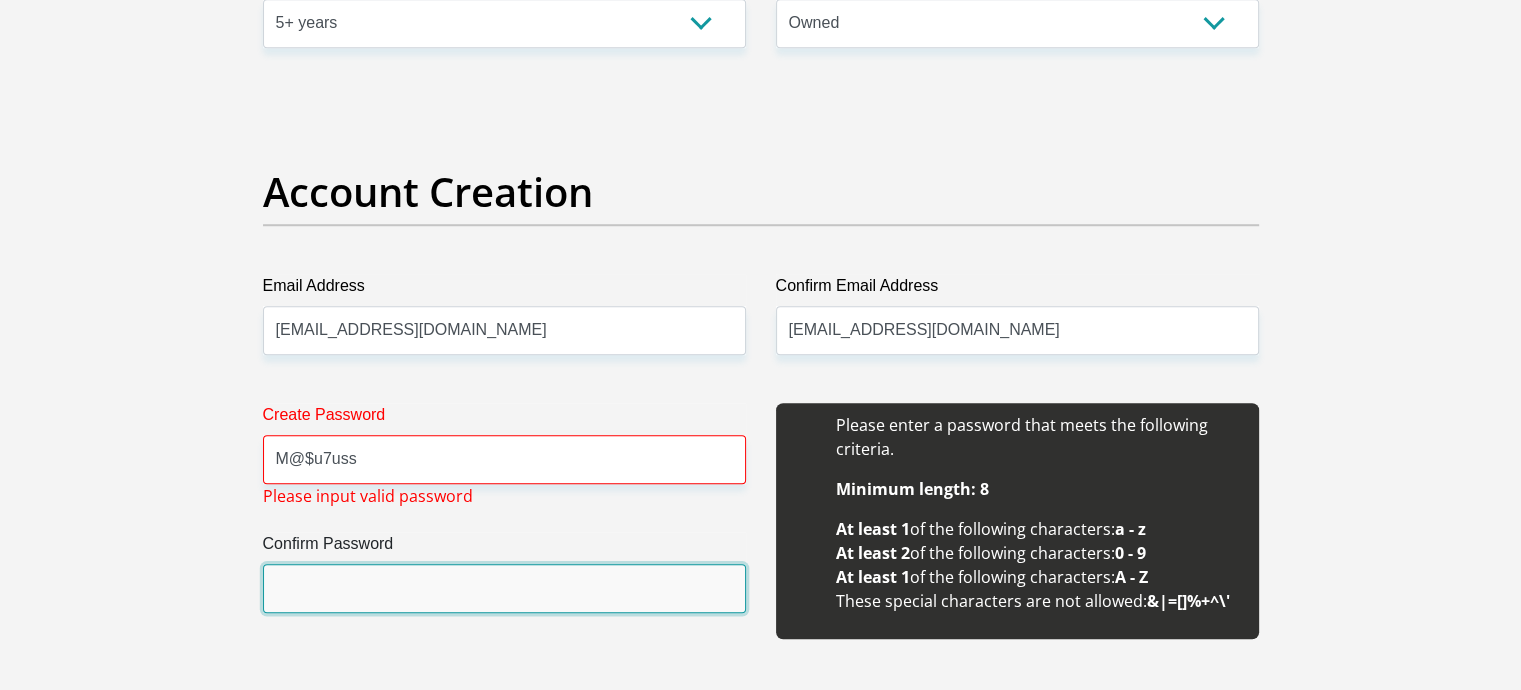 click on "Confirm Password" at bounding box center (504, 588) 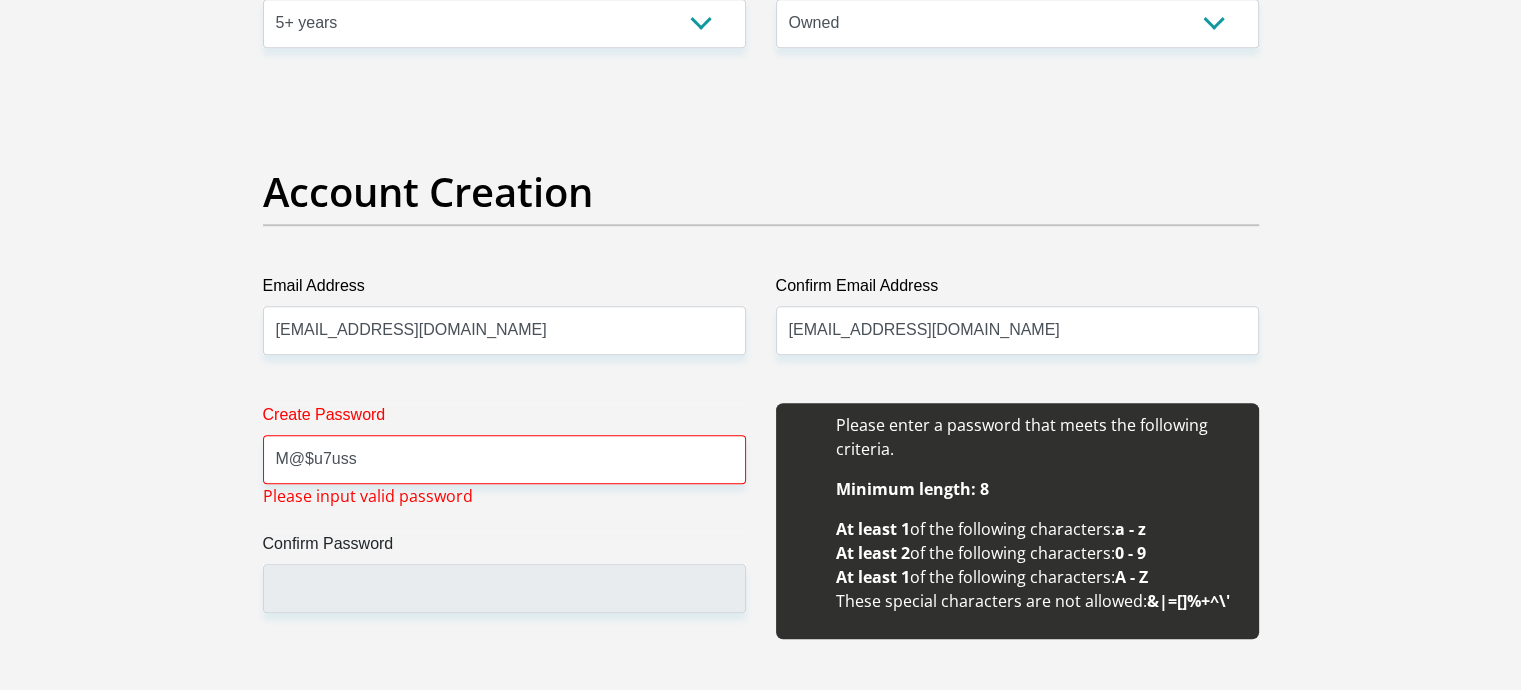 click on "Please input valid password" at bounding box center (368, 496) 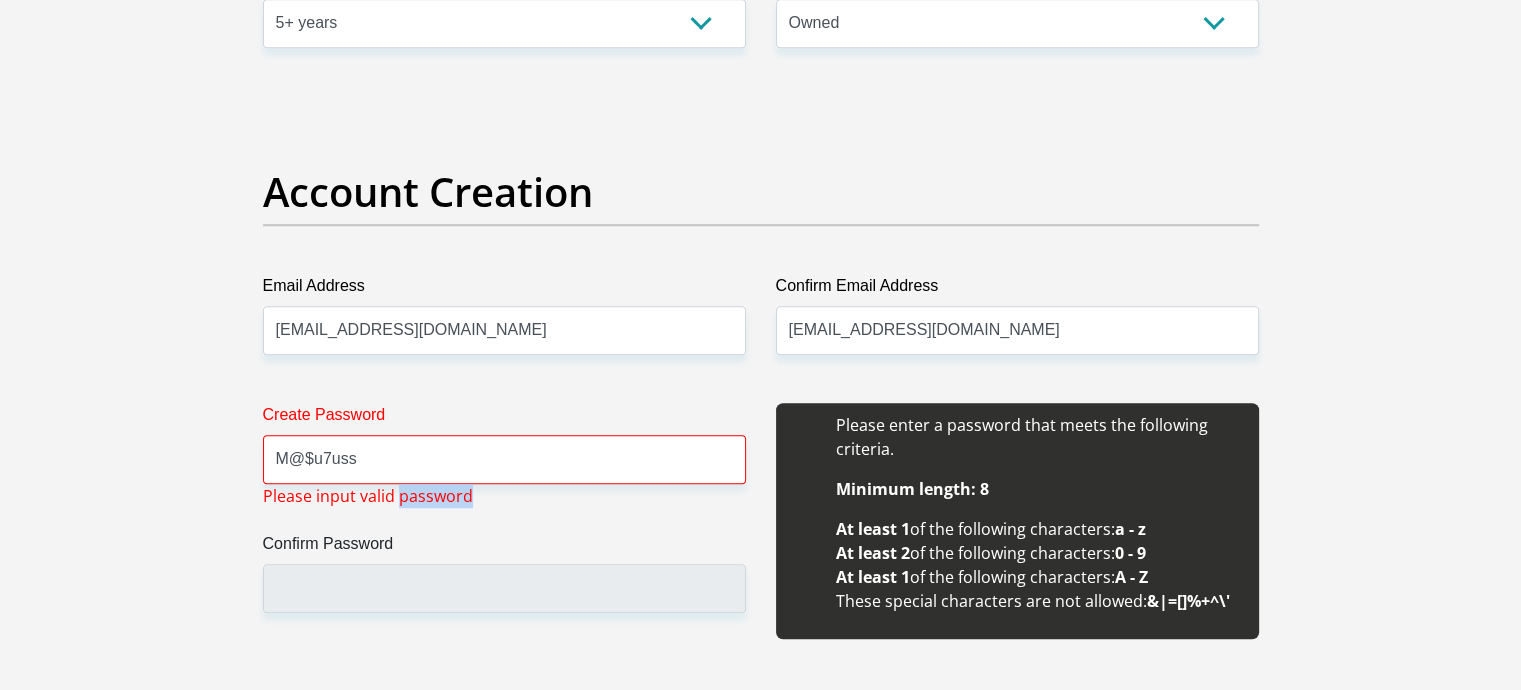 click on "Please input valid password" at bounding box center (368, 496) 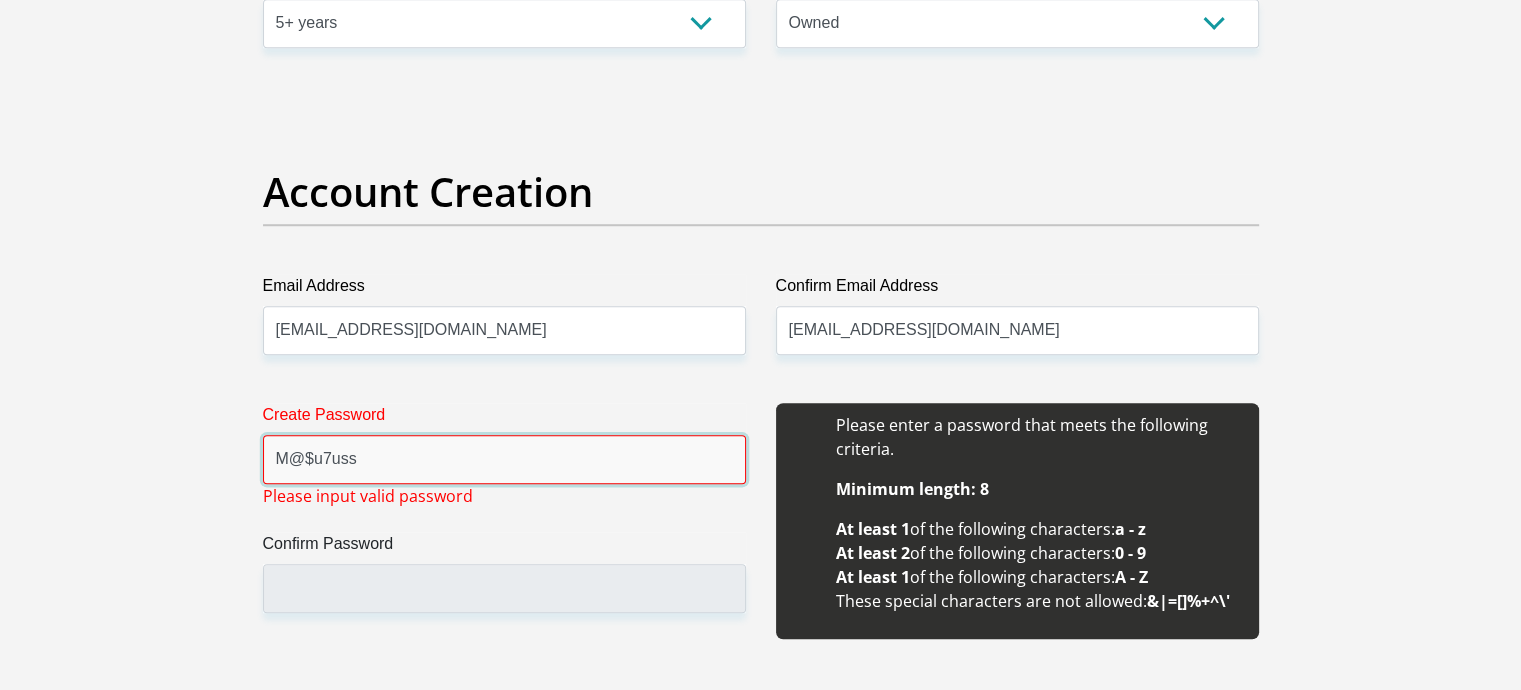 click on "M@$u7uss" at bounding box center [504, 459] 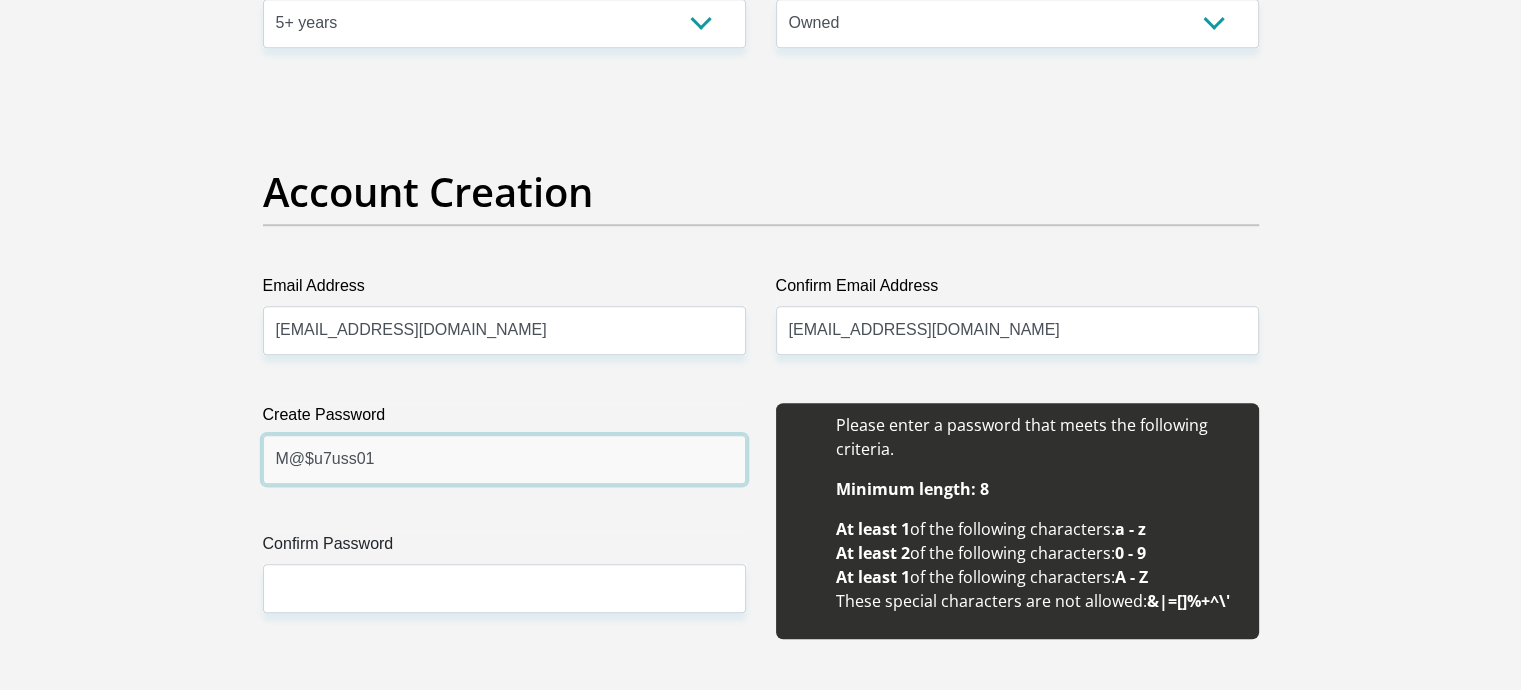 type on "M@$u7uss01" 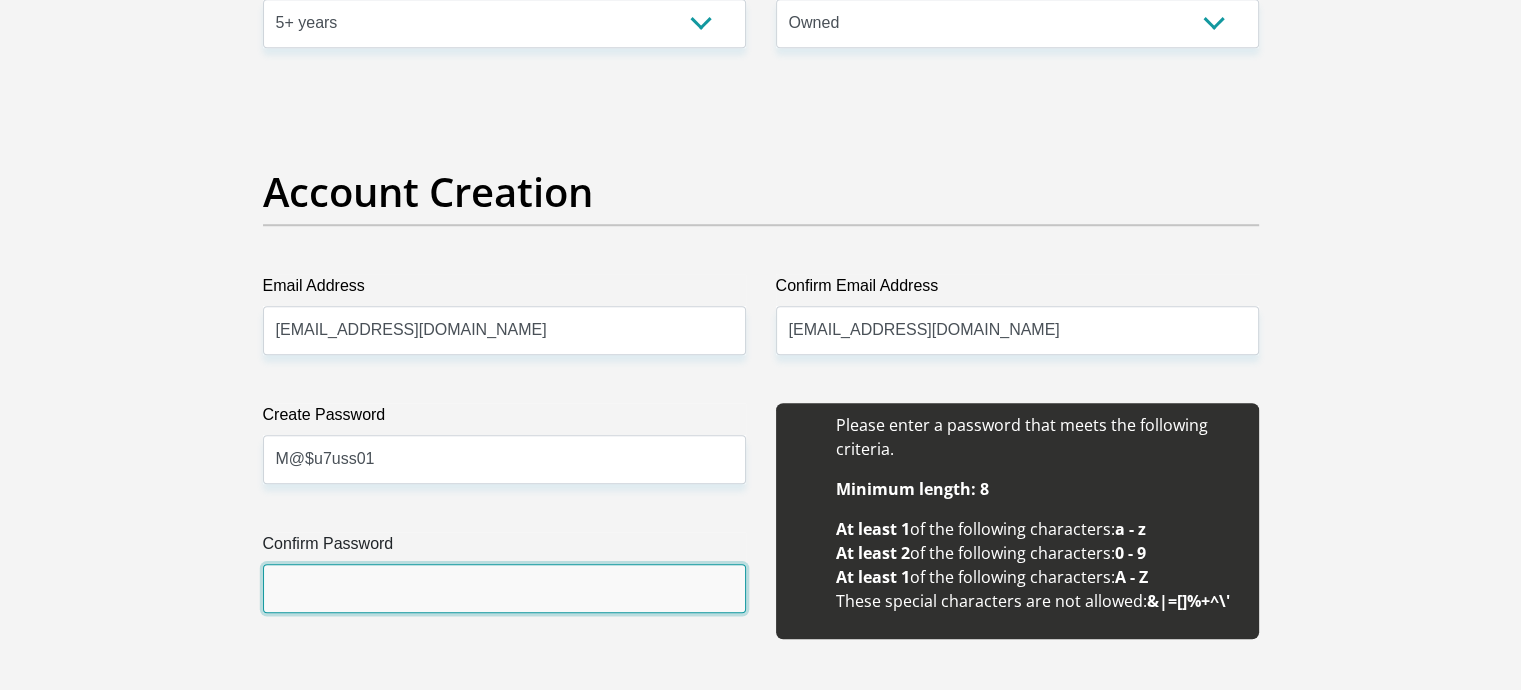 click on "Confirm Password" at bounding box center (504, 588) 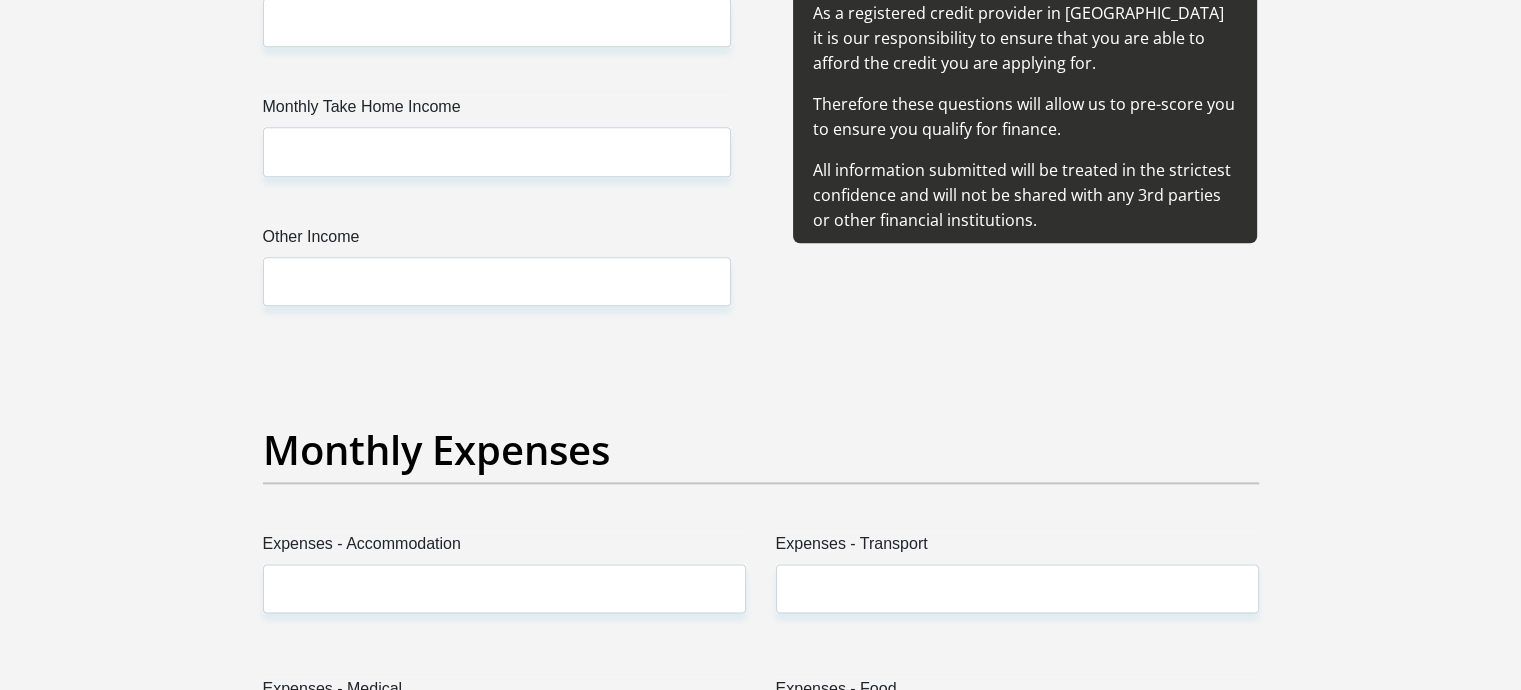 scroll, scrollTop: 2528, scrollLeft: 0, axis: vertical 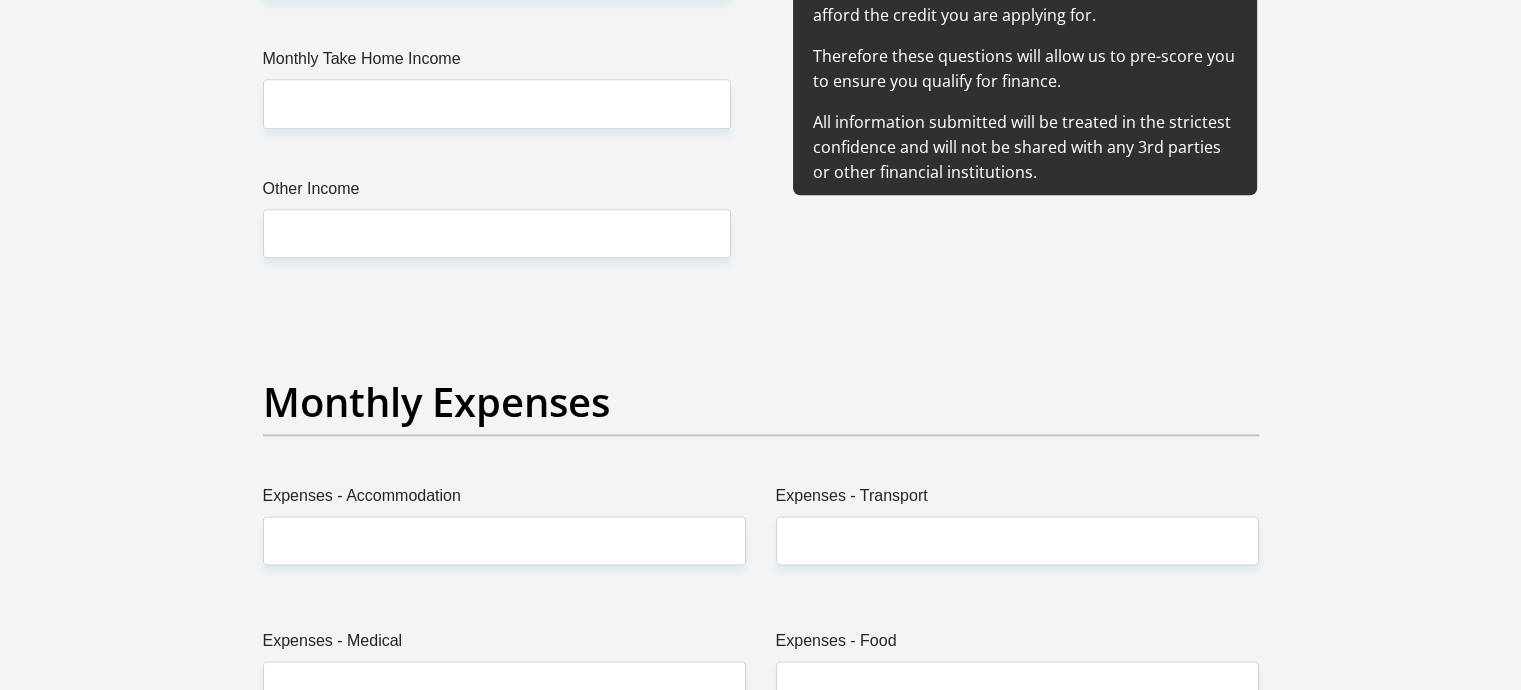 type on "M@$u7uss01" 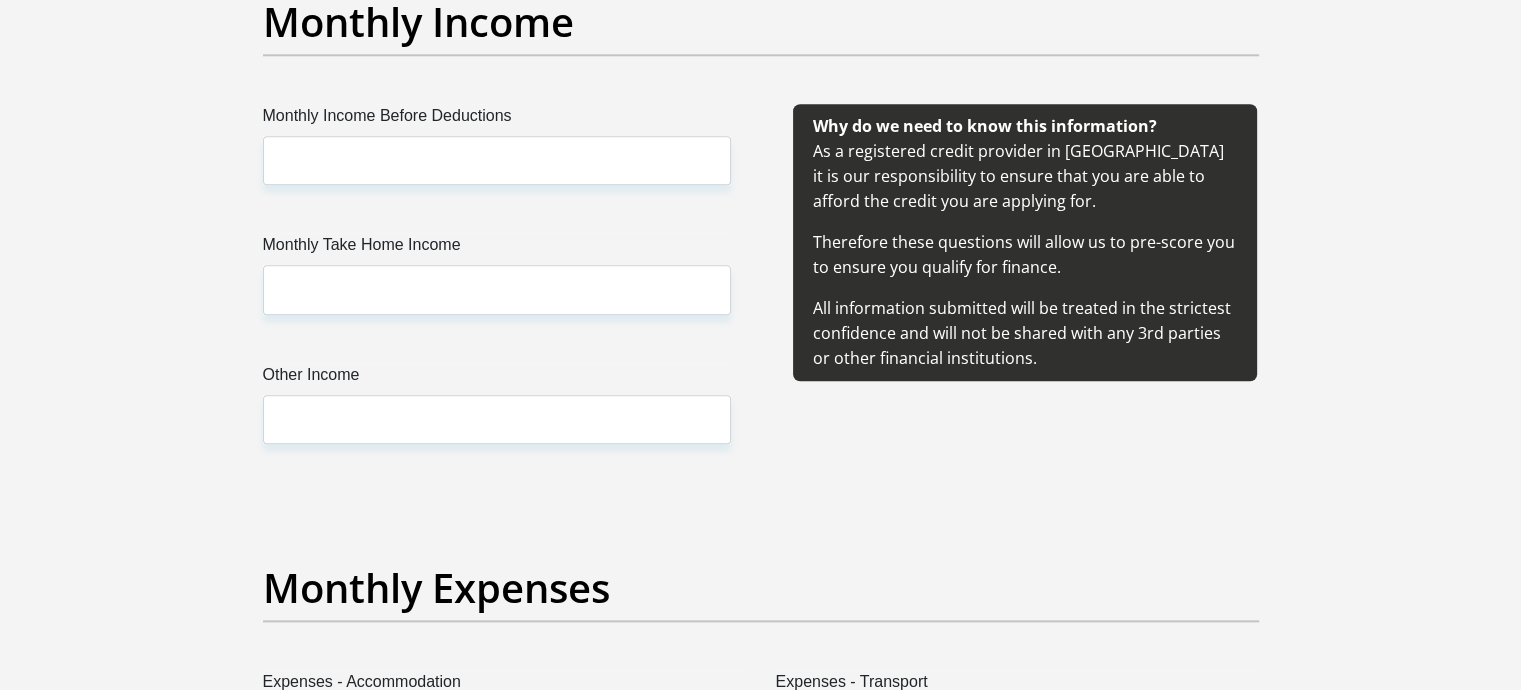 scroll, scrollTop: 2340, scrollLeft: 0, axis: vertical 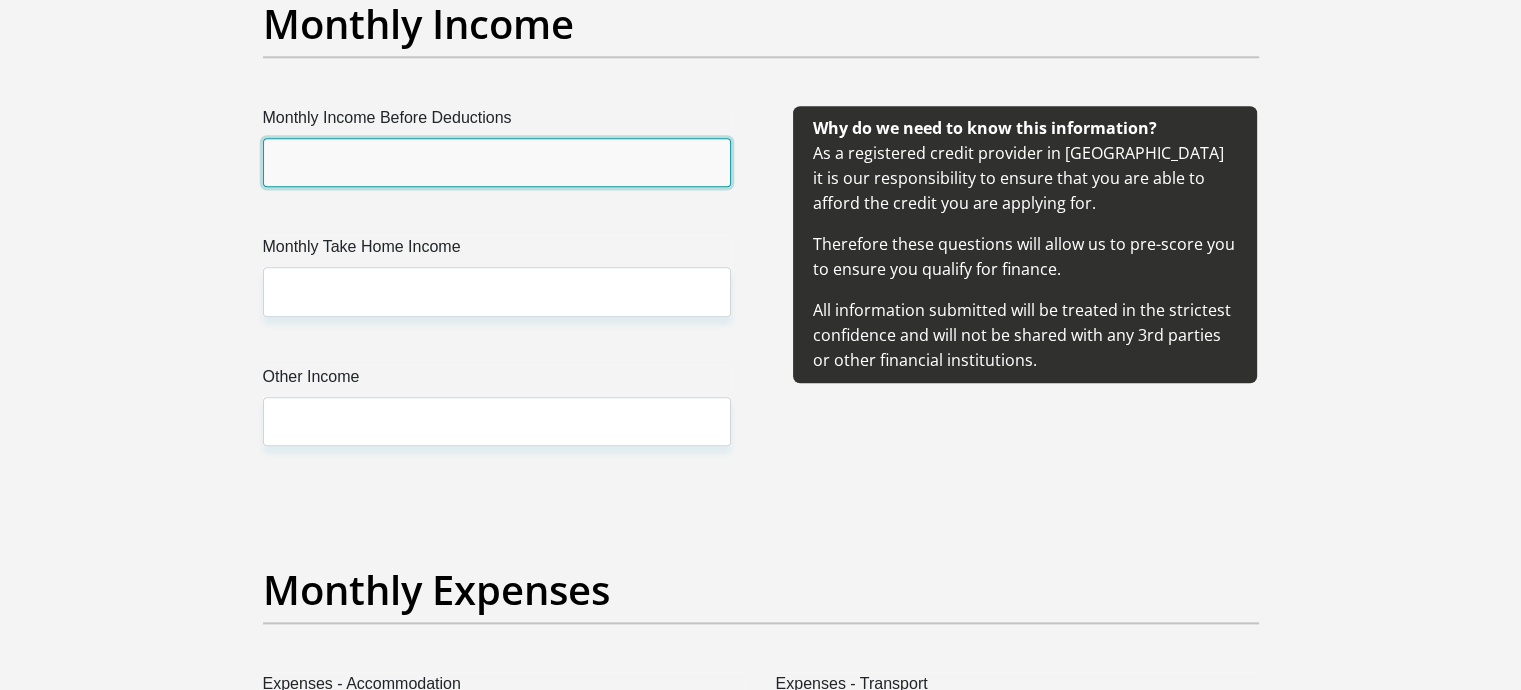 click on "Monthly Income Before Deductions" at bounding box center (497, 162) 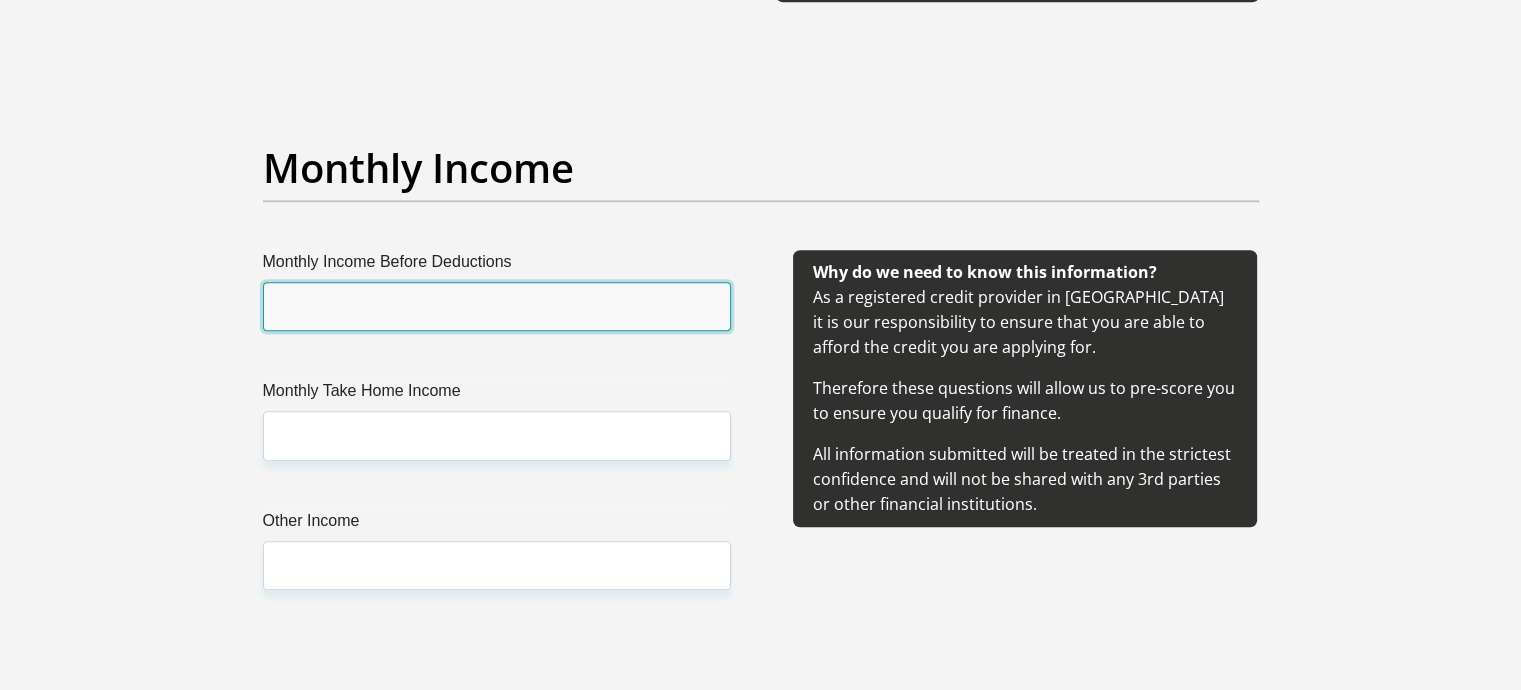 scroll, scrollTop: 2198, scrollLeft: 0, axis: vertical 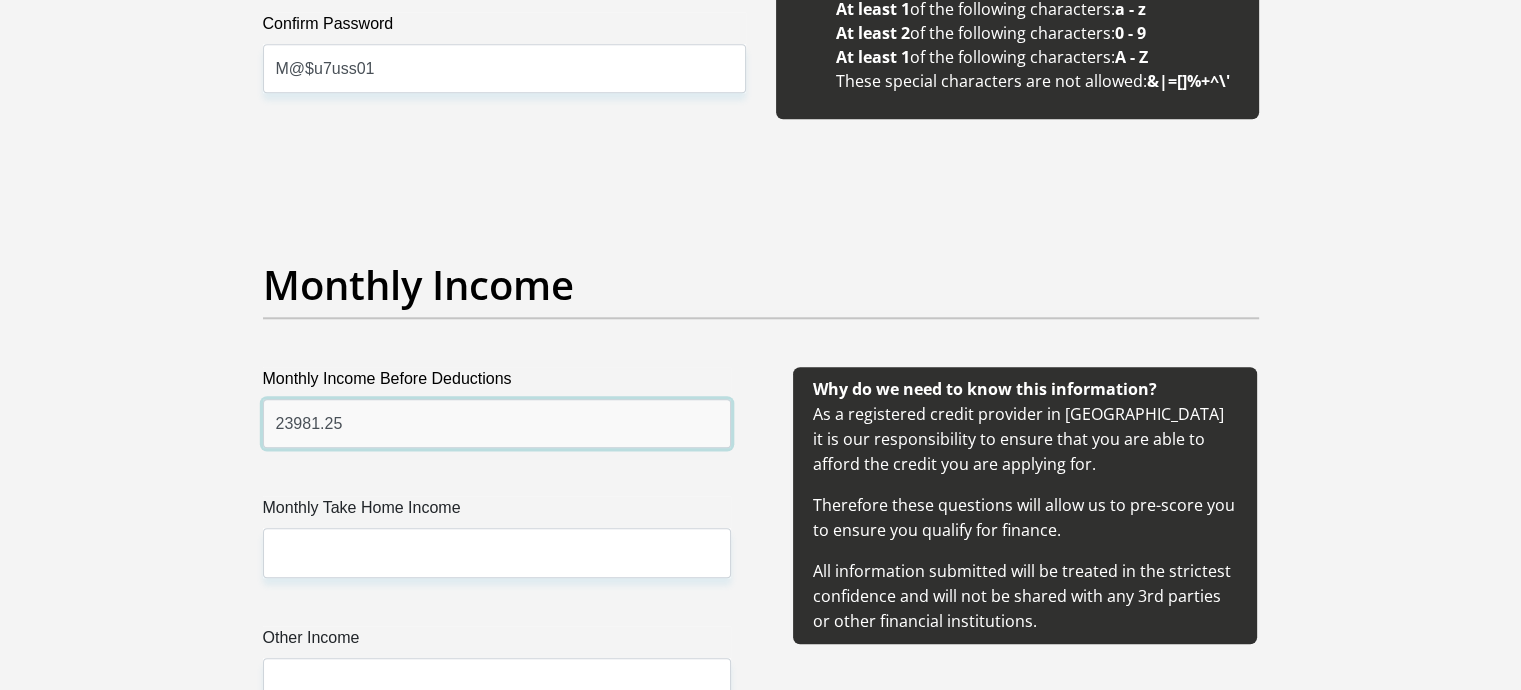 type on "23981.25" 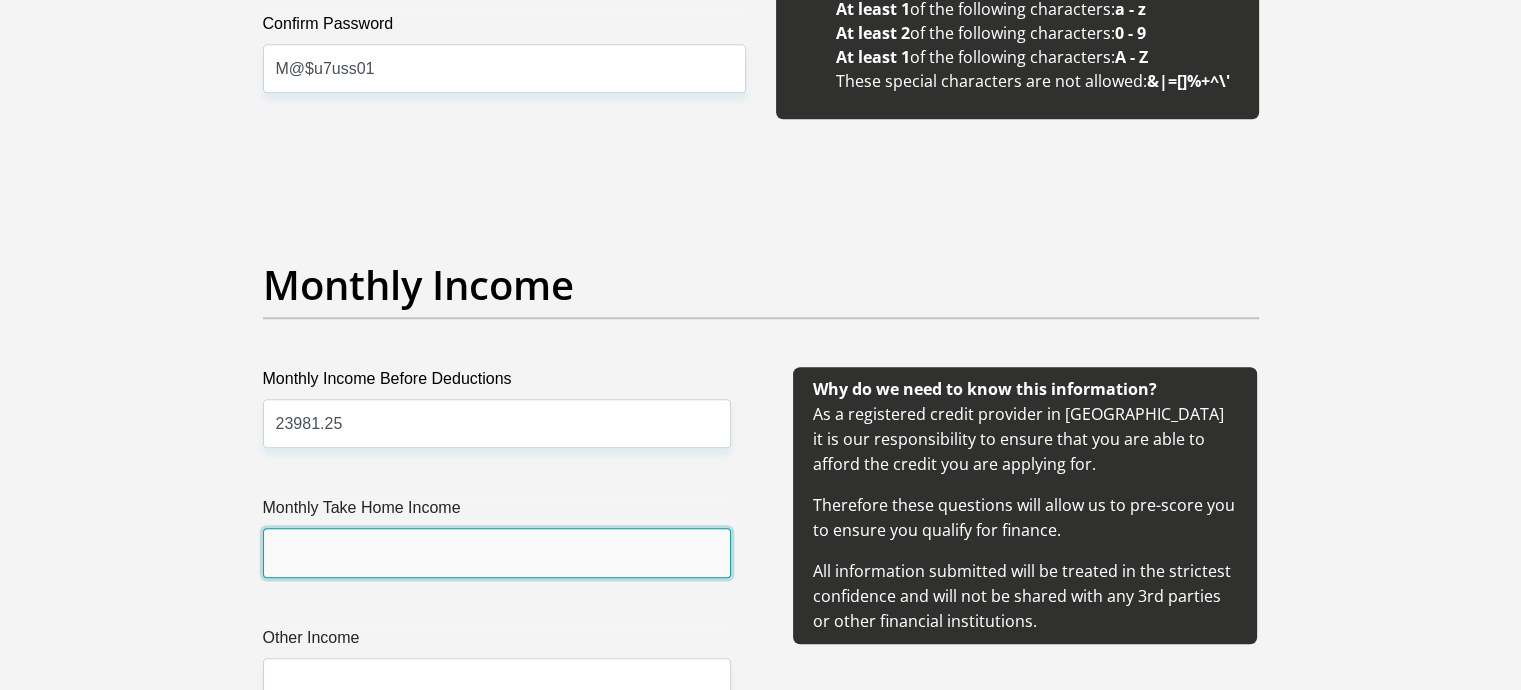 click on "Monthly Take Home Income" at bounding box center (497, 552) 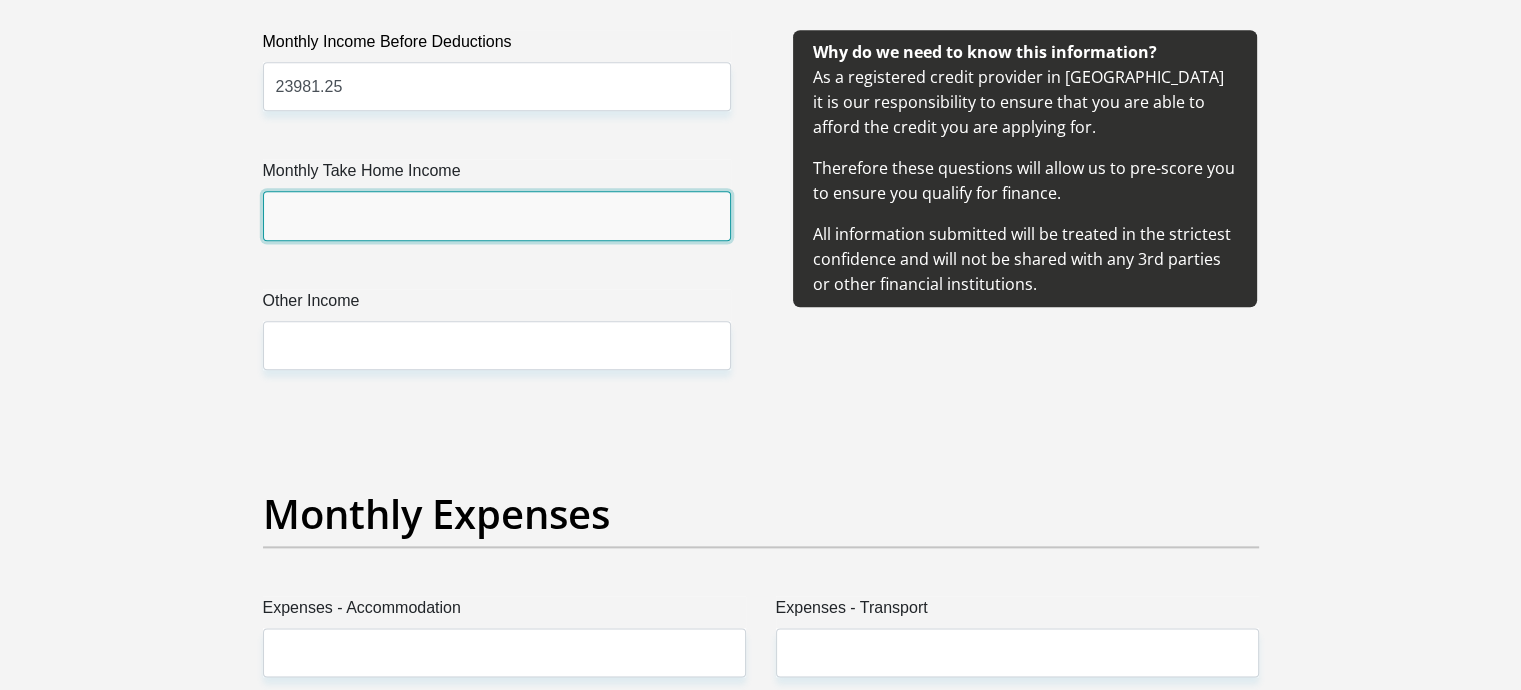 scroll, scrollTop: 2383, scrollLeft: 0, axis: vertical 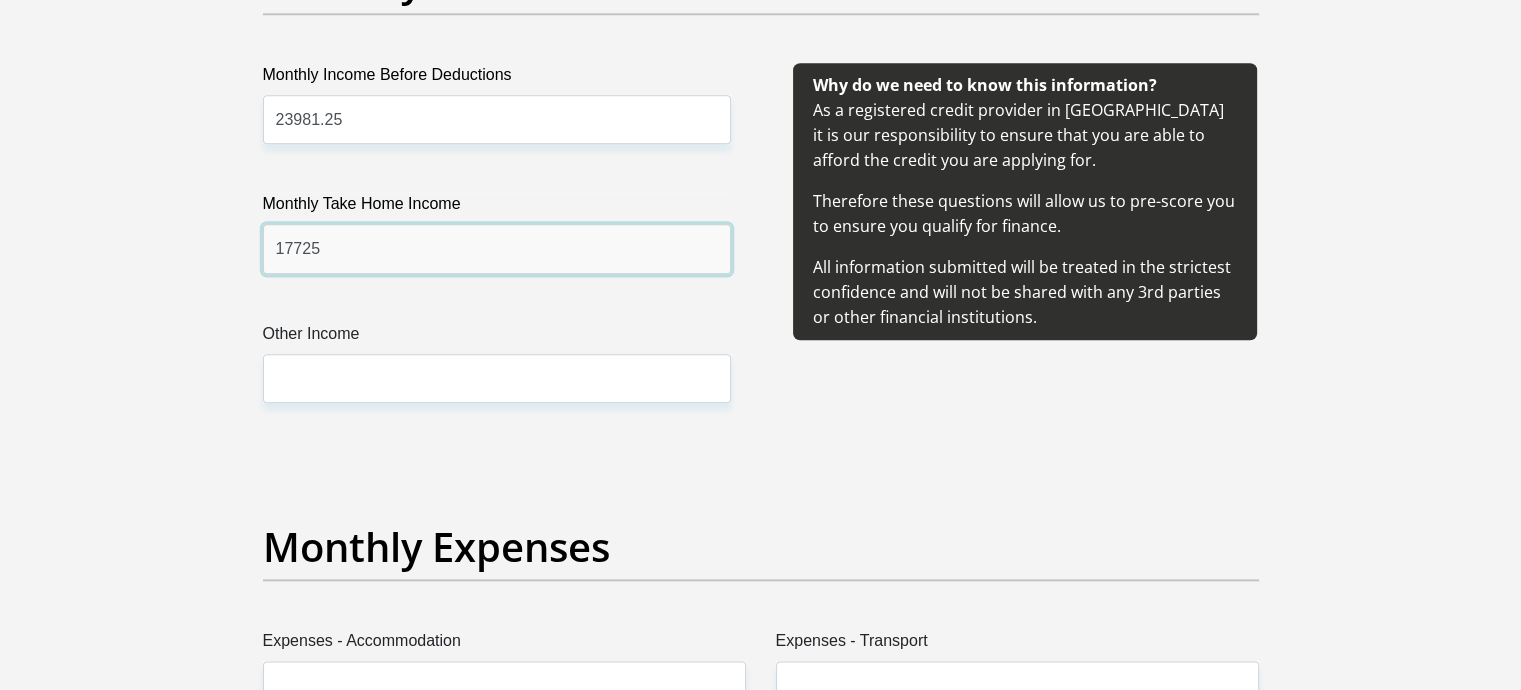 type on "17725" 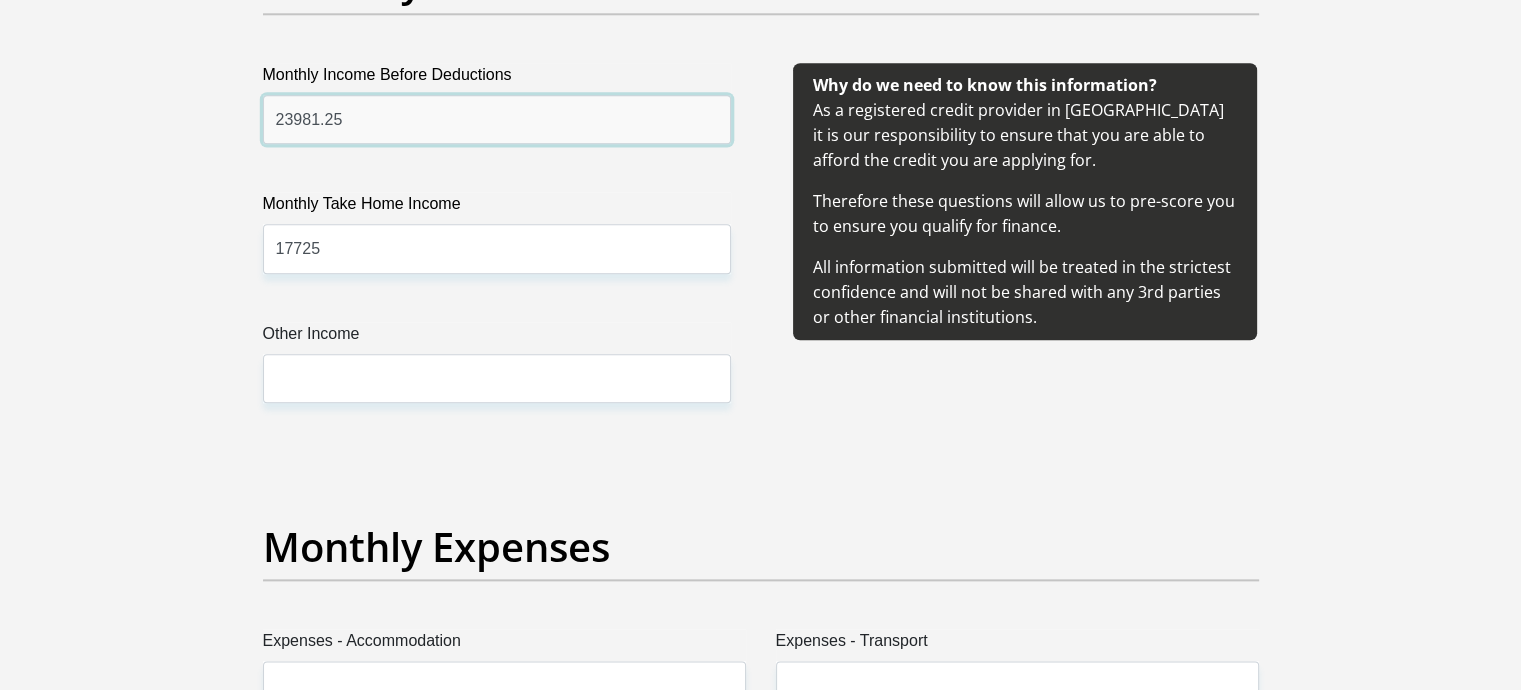 click on "23981.25" at bounding box center (497, 119) 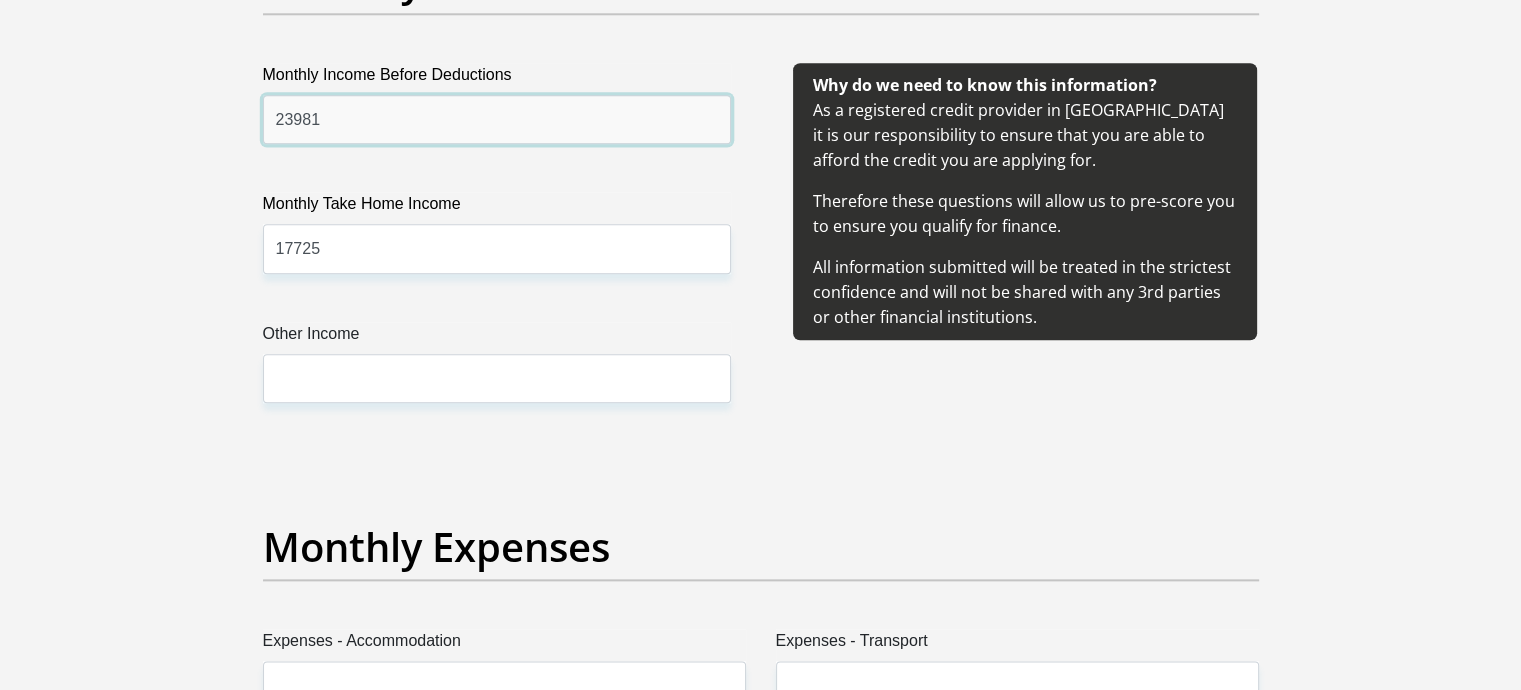 type on "23981" 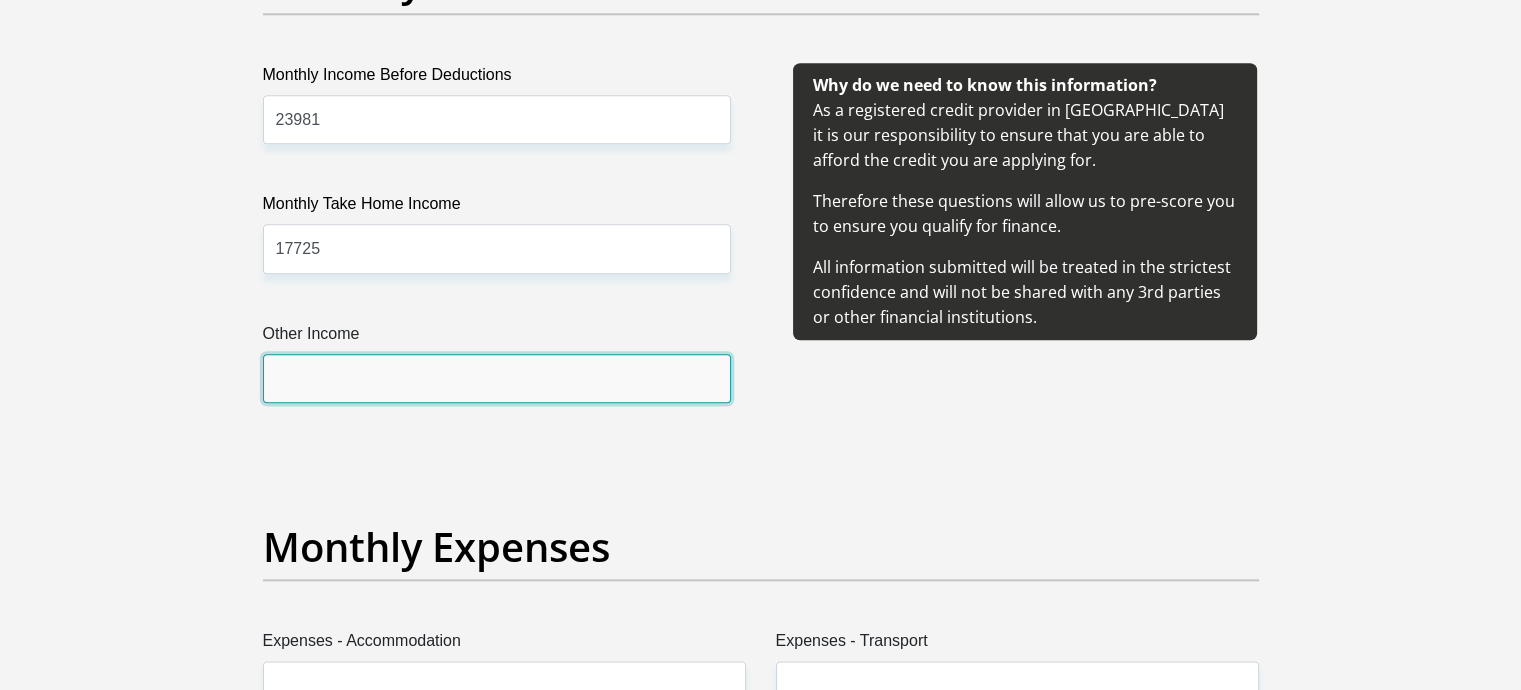 click on "Other Income" at bounding box center (497, 378) 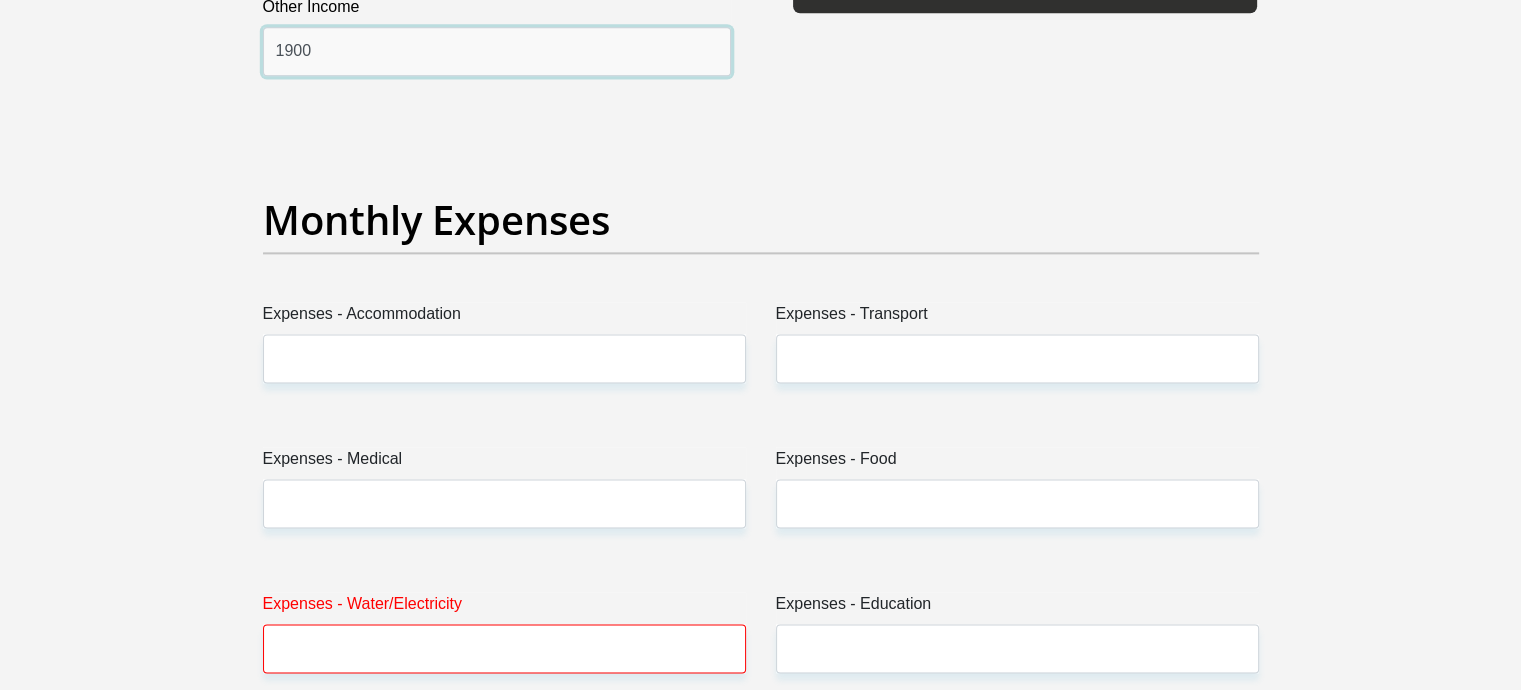 scroll, scrollTop: 2711, scrollLeft: 0, axis: vertical 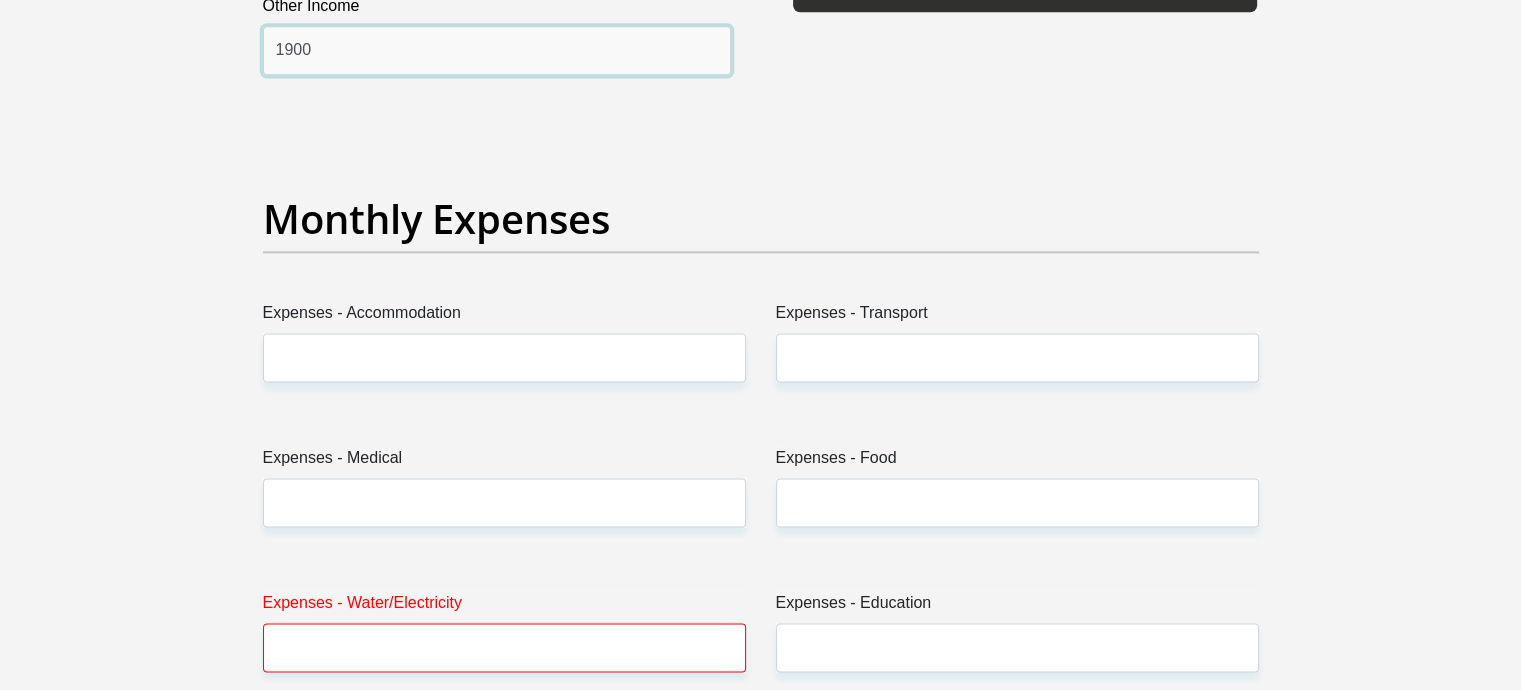 type on "1900" 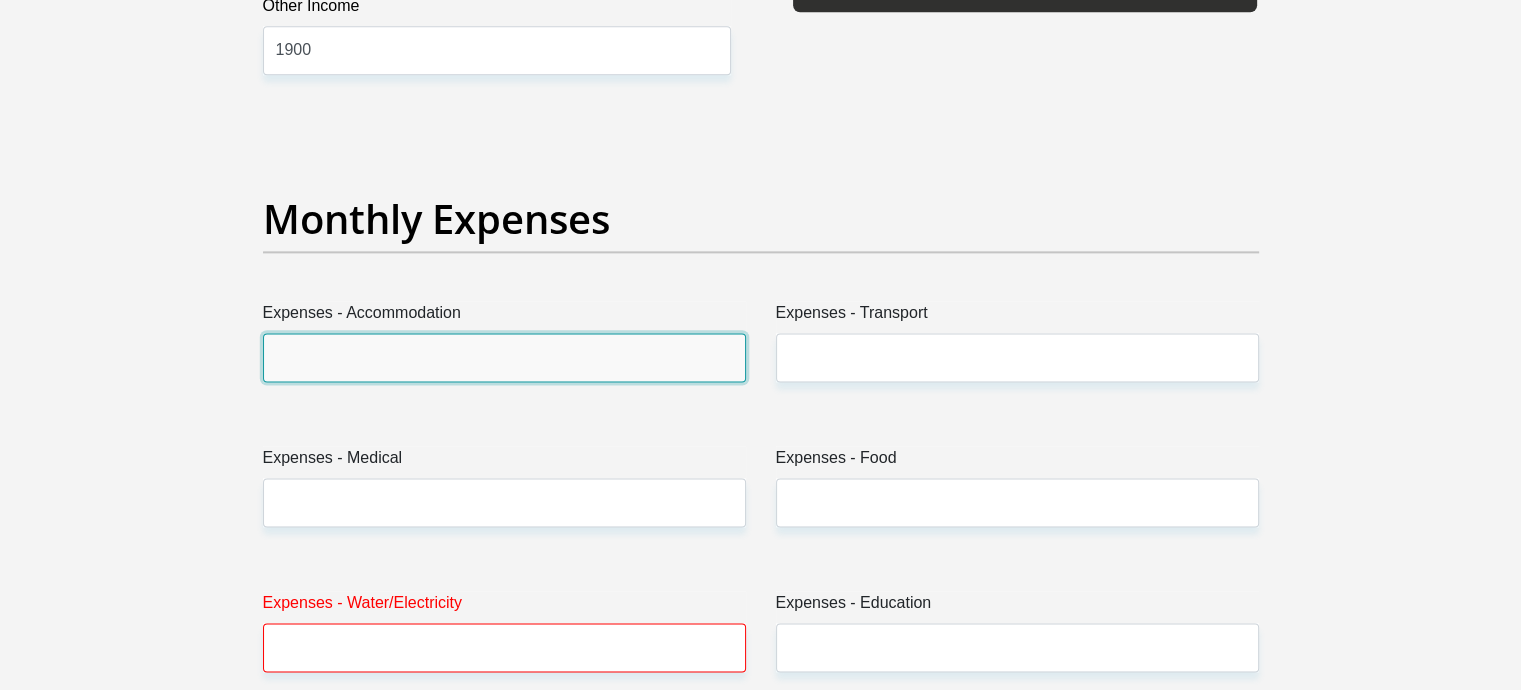 click on "Expenses - Accommodation" at bounding box center (504, 357) 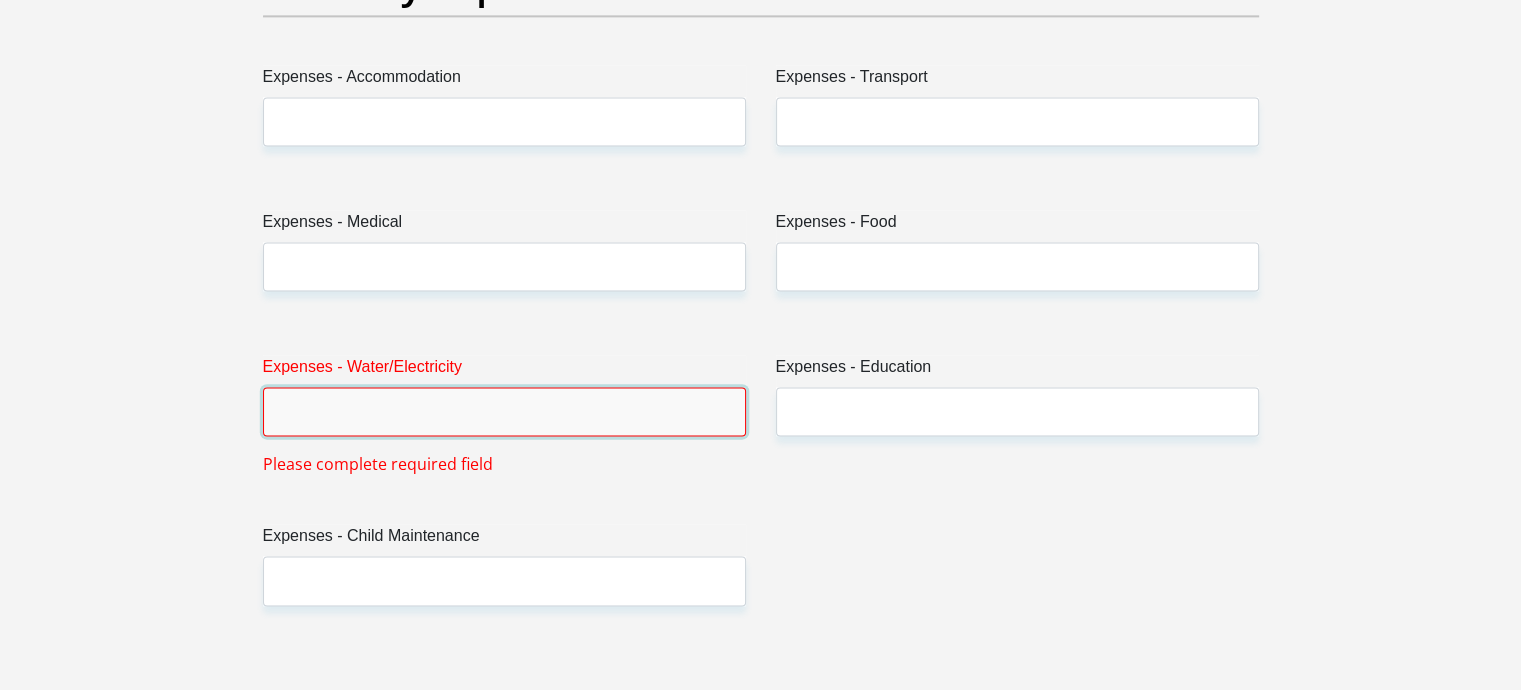 click on "Expenses - Water/Electricity" at bounding box center (504, 411) 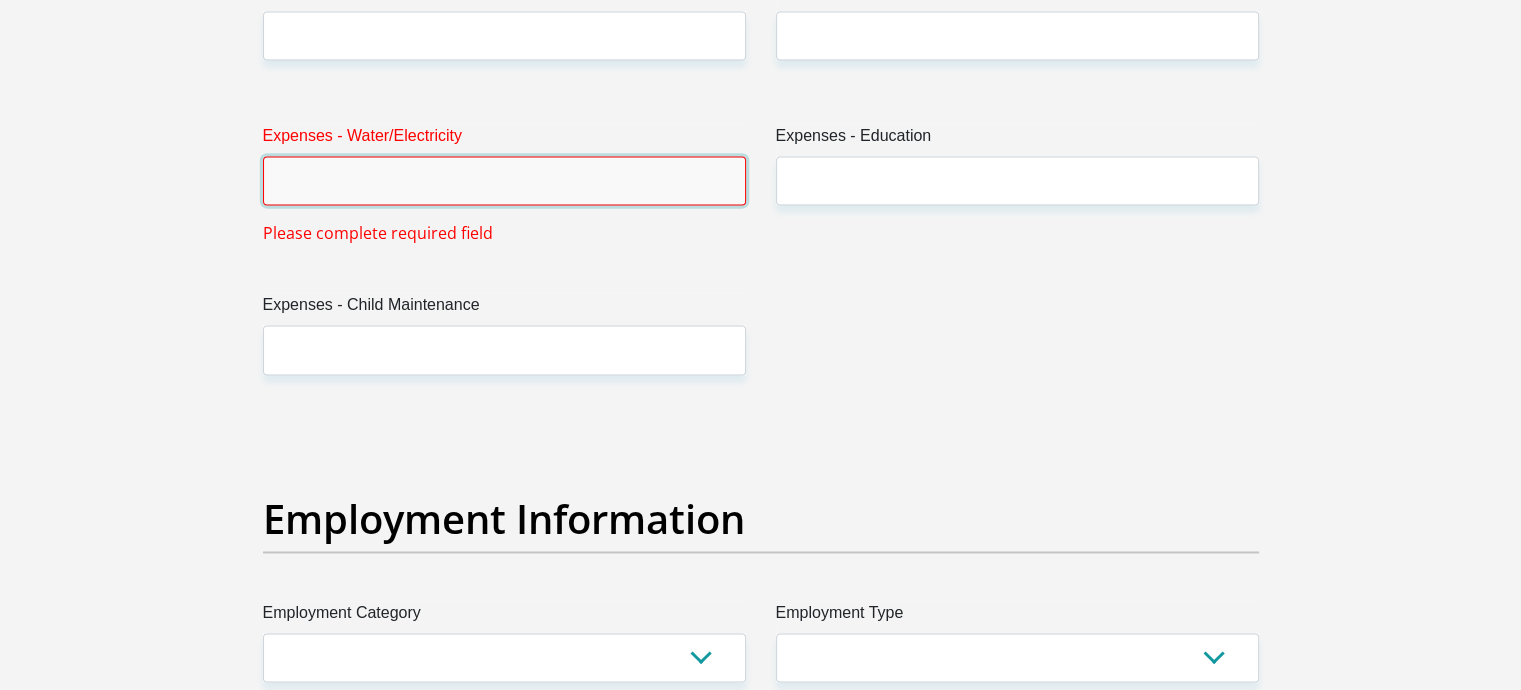 scroll, scrollTop: 3160, scrollLeft: 0, axis: vertical 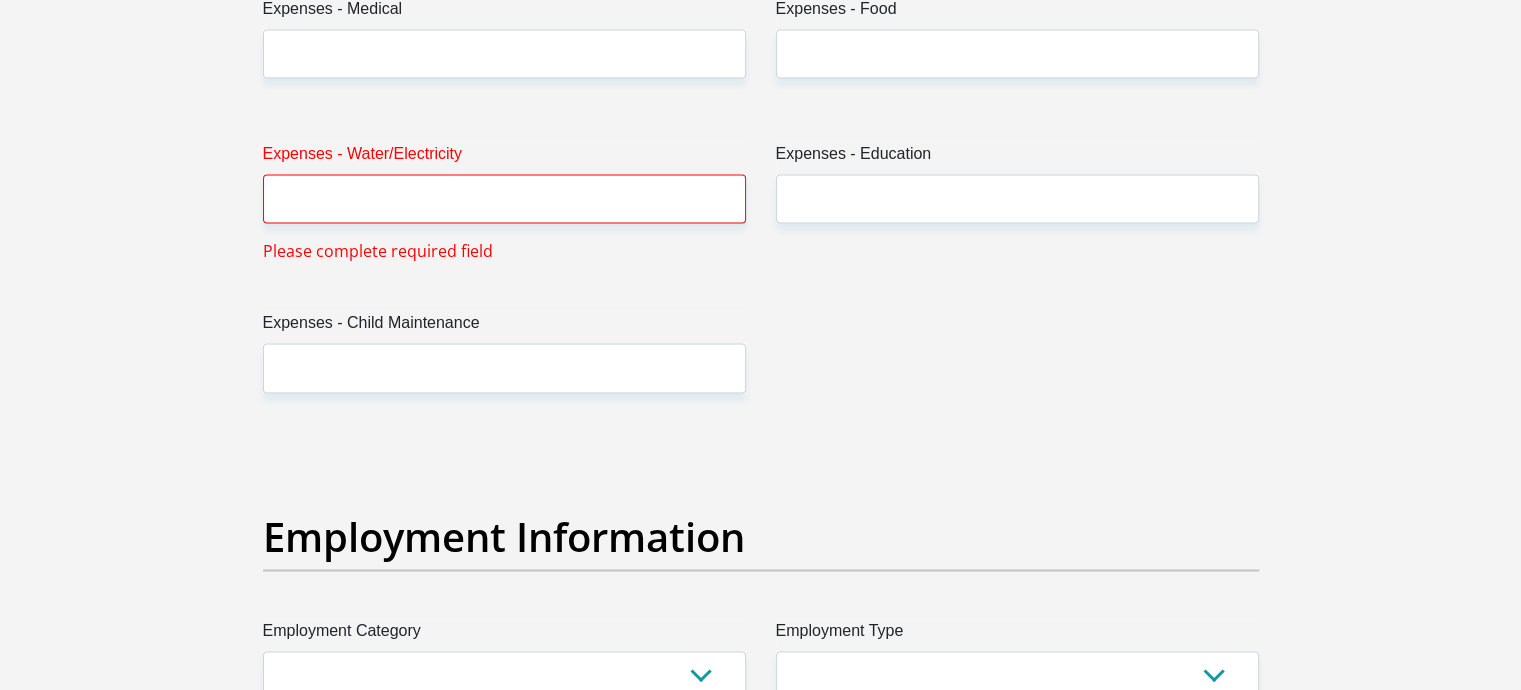 click on "Title
Mr
Ms
Mrs
Dr
Other
First Name
Agnes
Surname
Ramushu
ID Number
6210240420082
Please input valid ID number
Race
Black
Coloured
Indian
White
Other
Contact Number
0767990249
Please input valid contact number
Nationality
South Africa
Afghanistan
Aland Islands  Albania  Algeria" at bounding box center (761, 419) 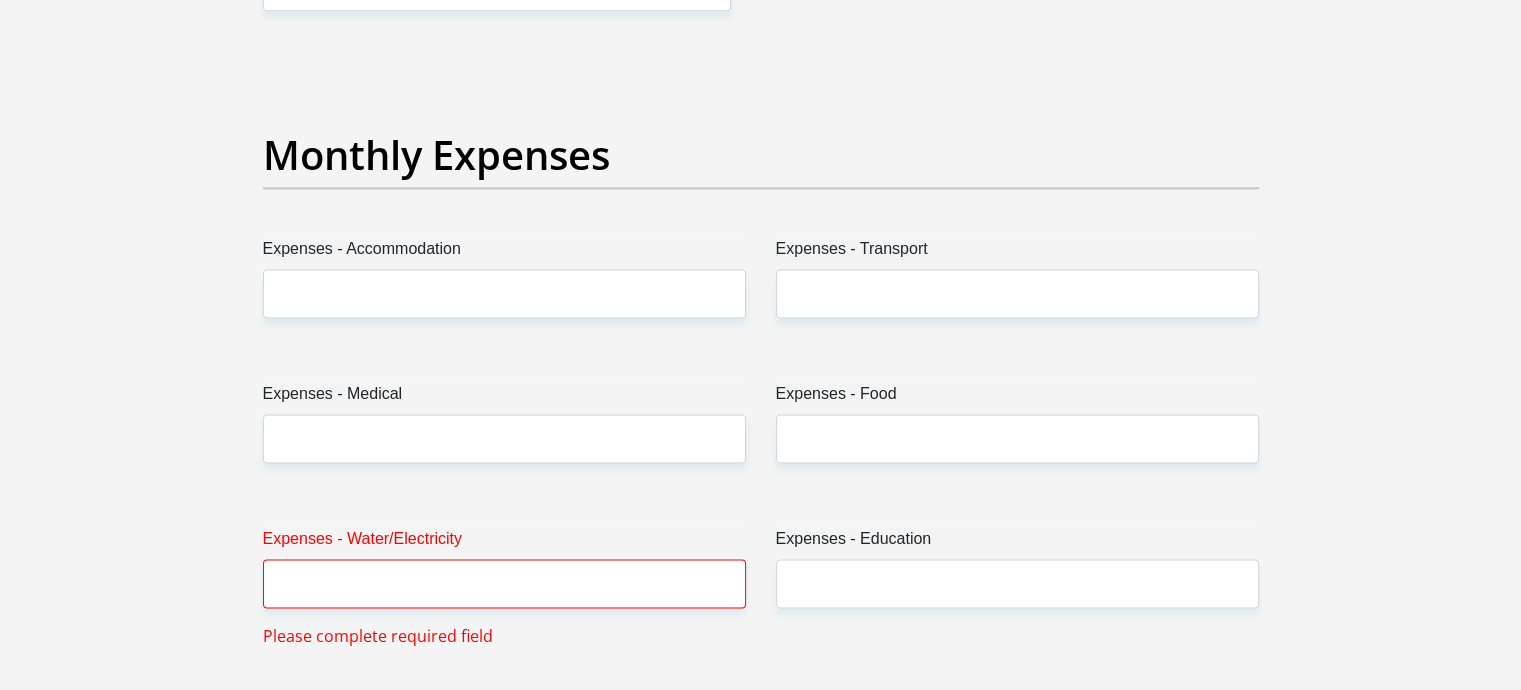 scroll, scrollTop: 2675, scrollLeft: 0, axis: vertical 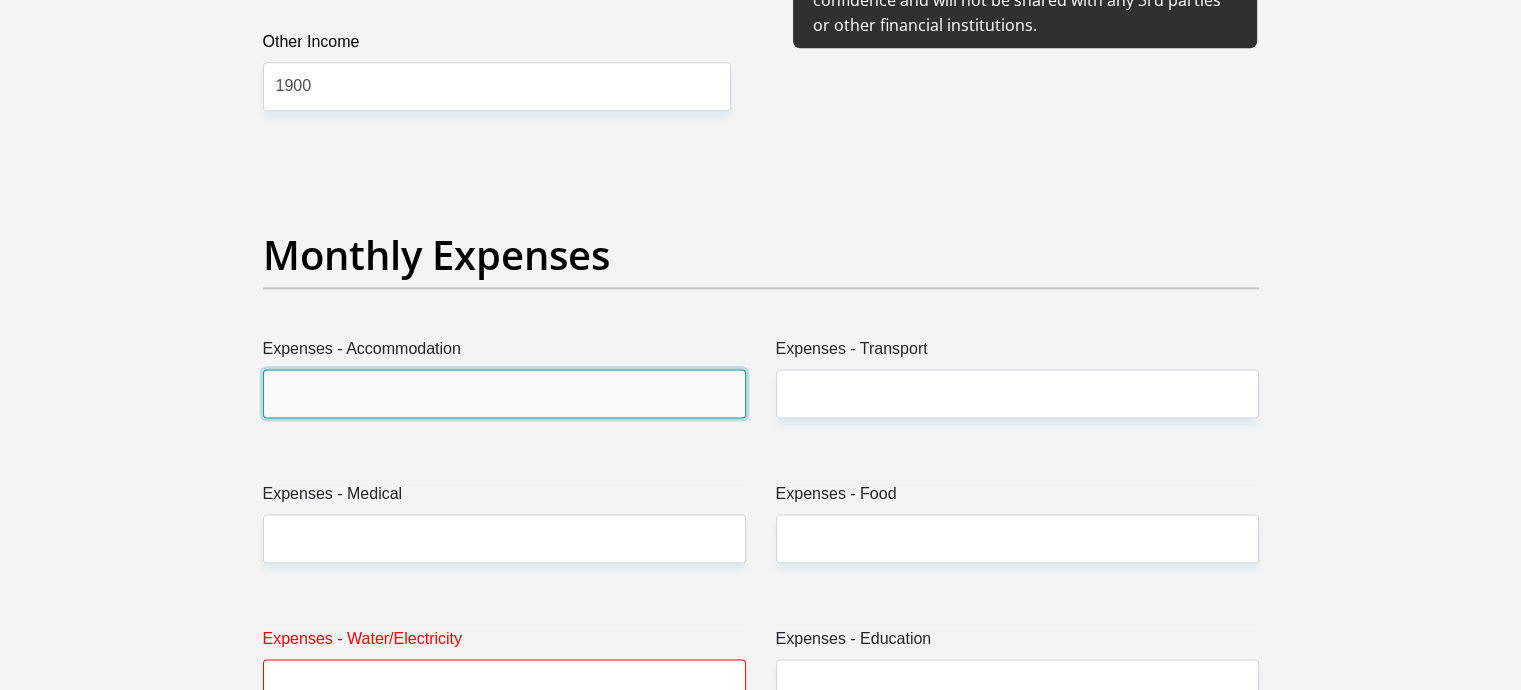 click on "Expenses - Accommodation" at bounding box center [504, 393] 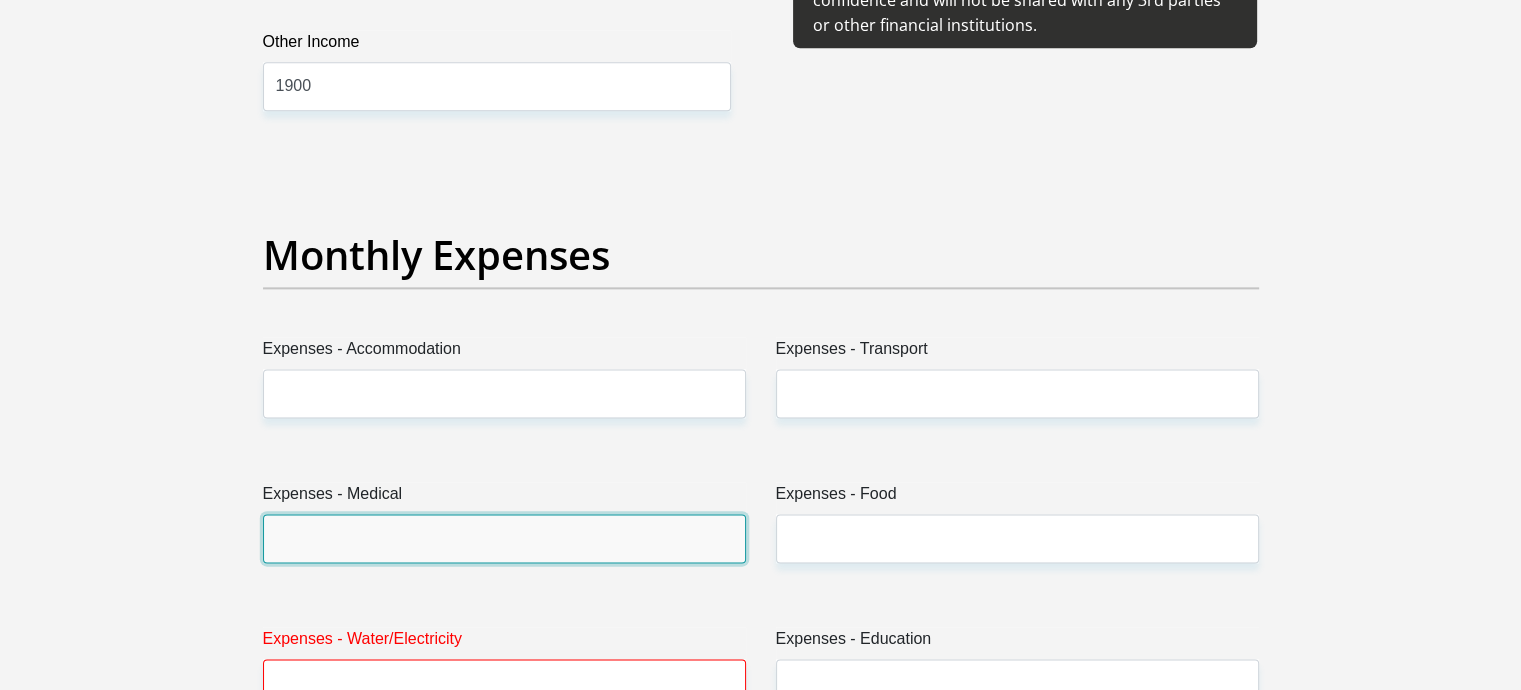 click on "Expenses - Medical" at bounding box center [504, 538] 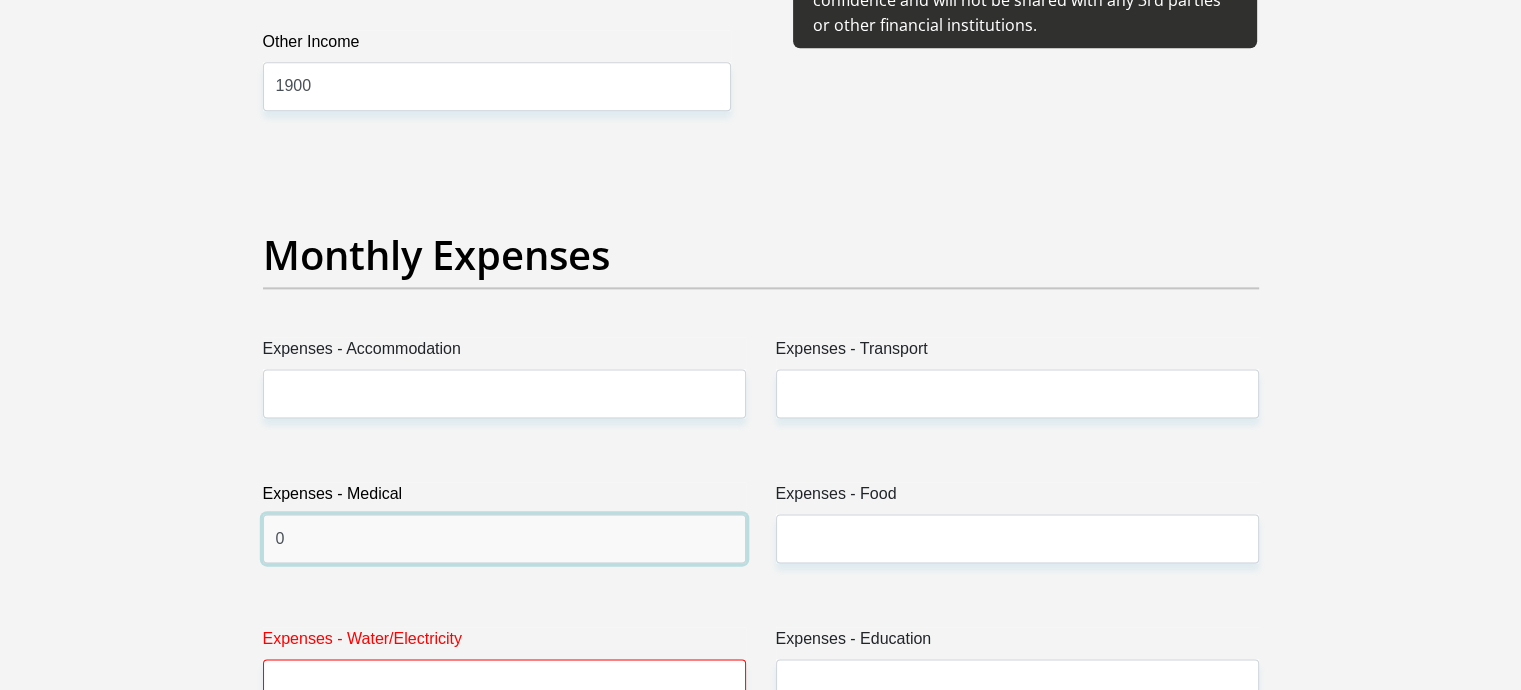 type on "0" 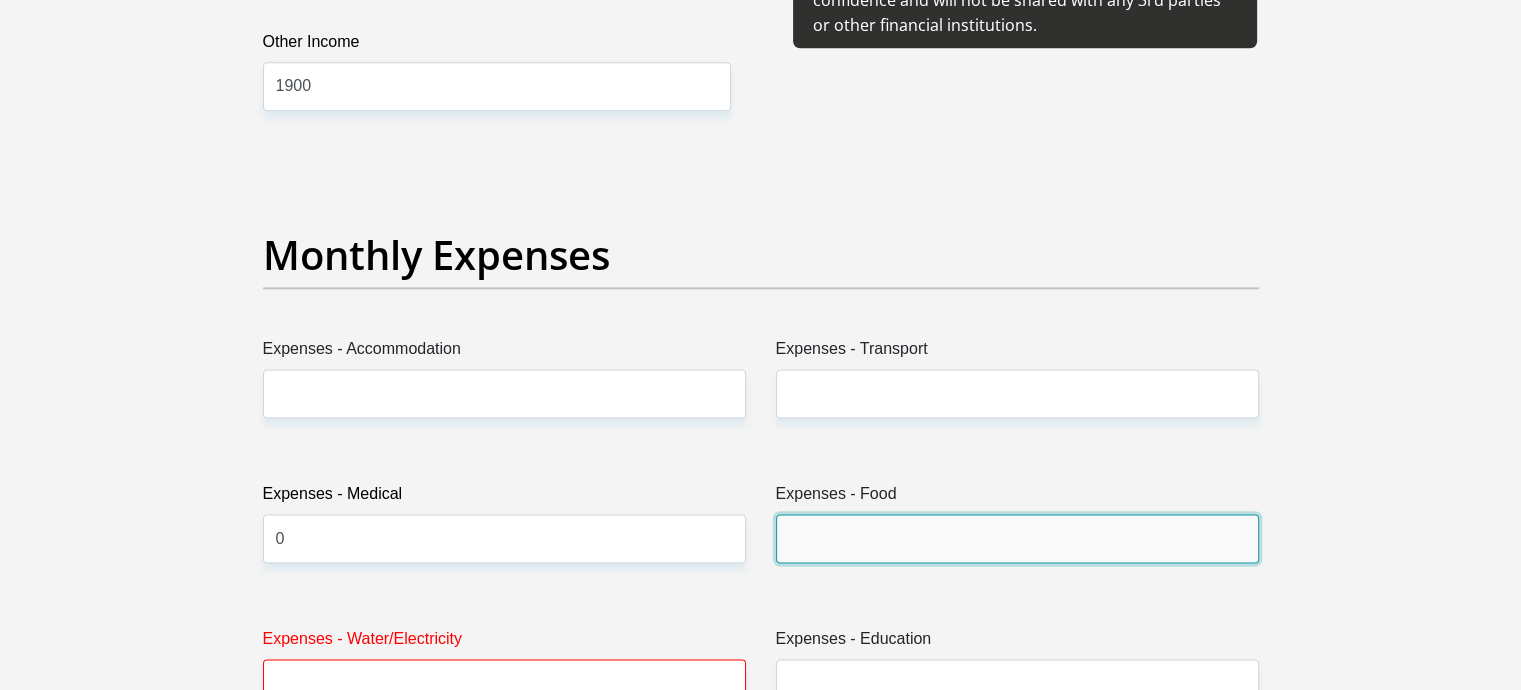 click on "Expenses - Food" at bounding box center [1017, 538] 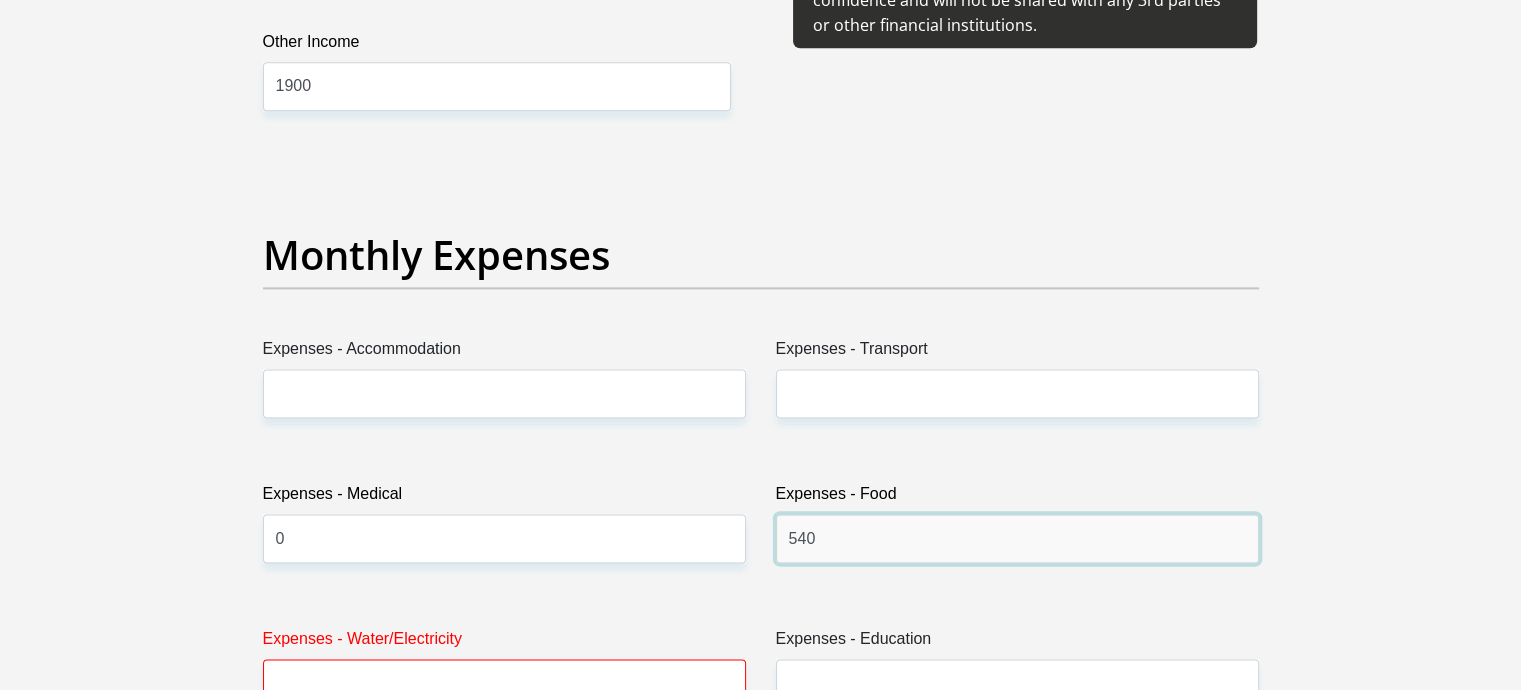 type on "540" 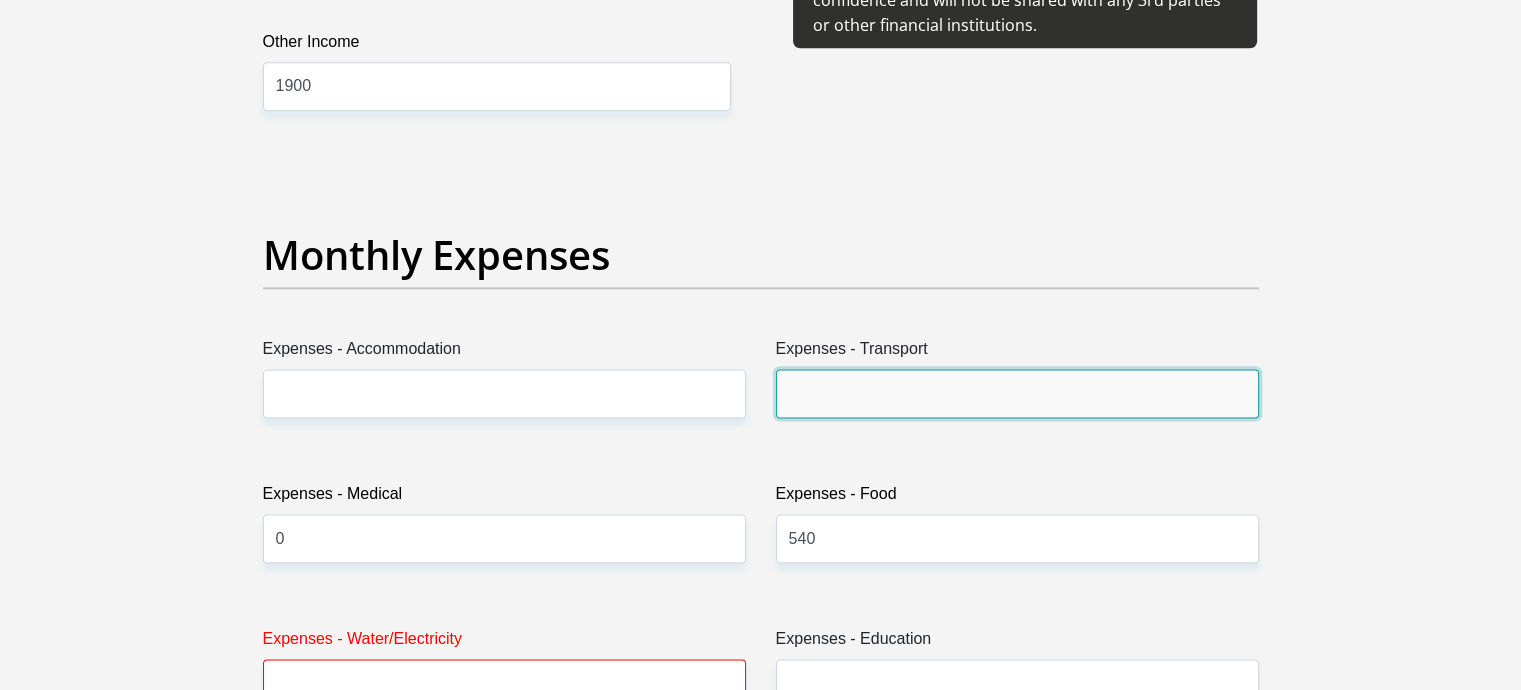 click on "Expenses - Transport" at bounding box center [1017, 393] 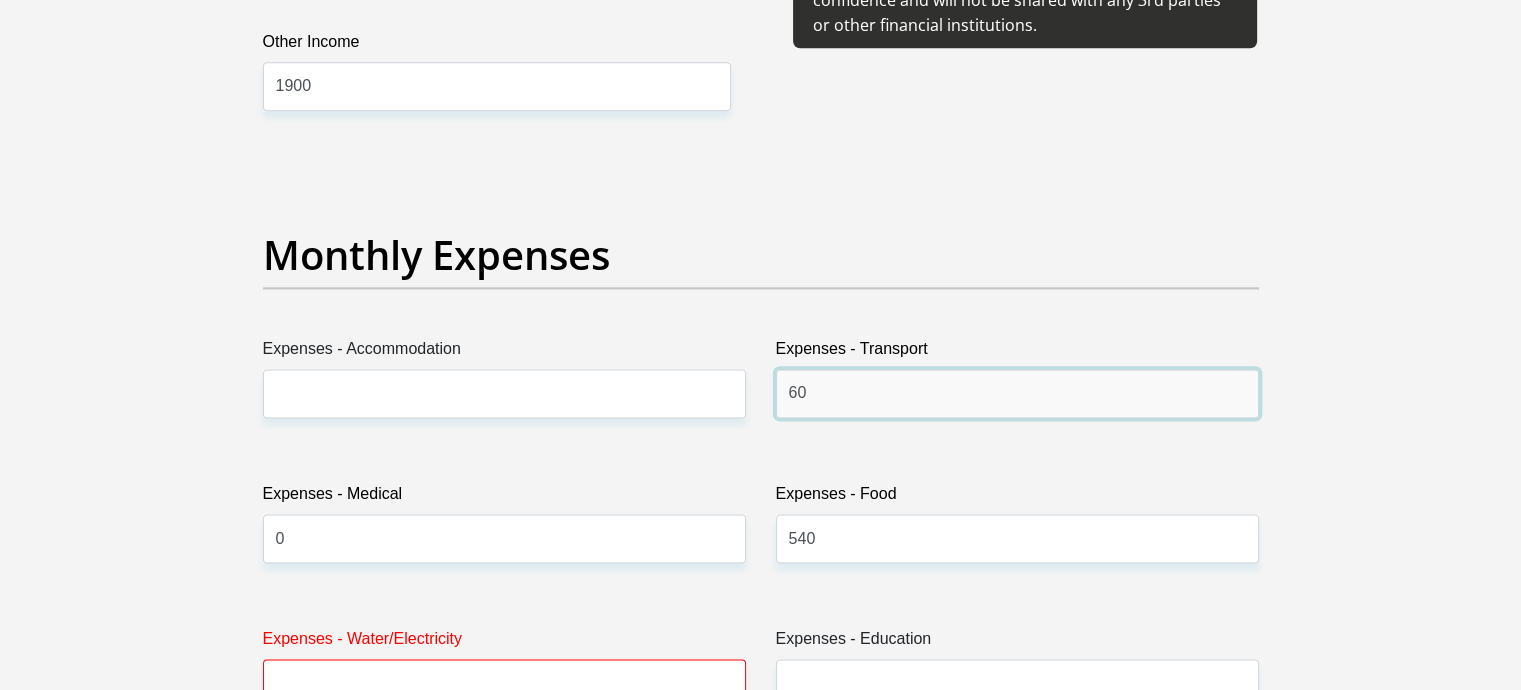 type on "6" 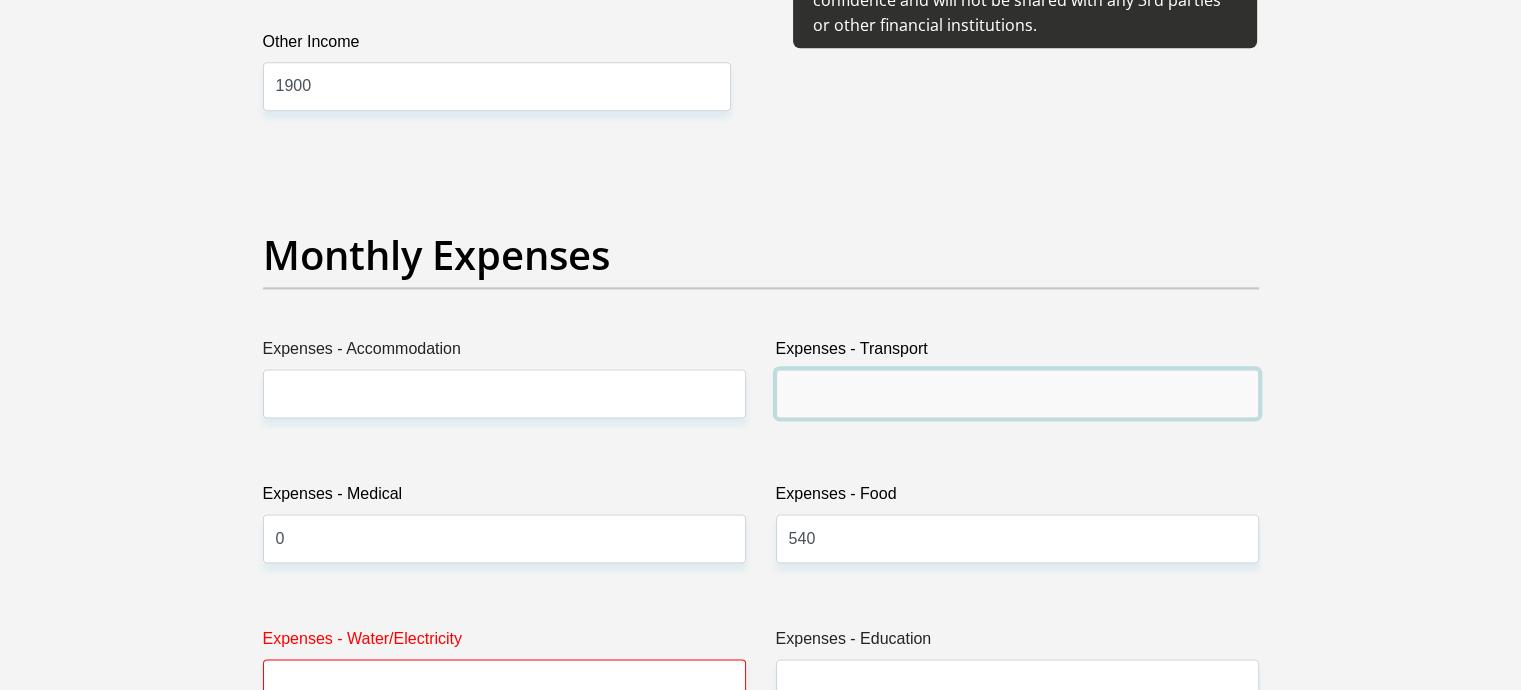 type on "1" 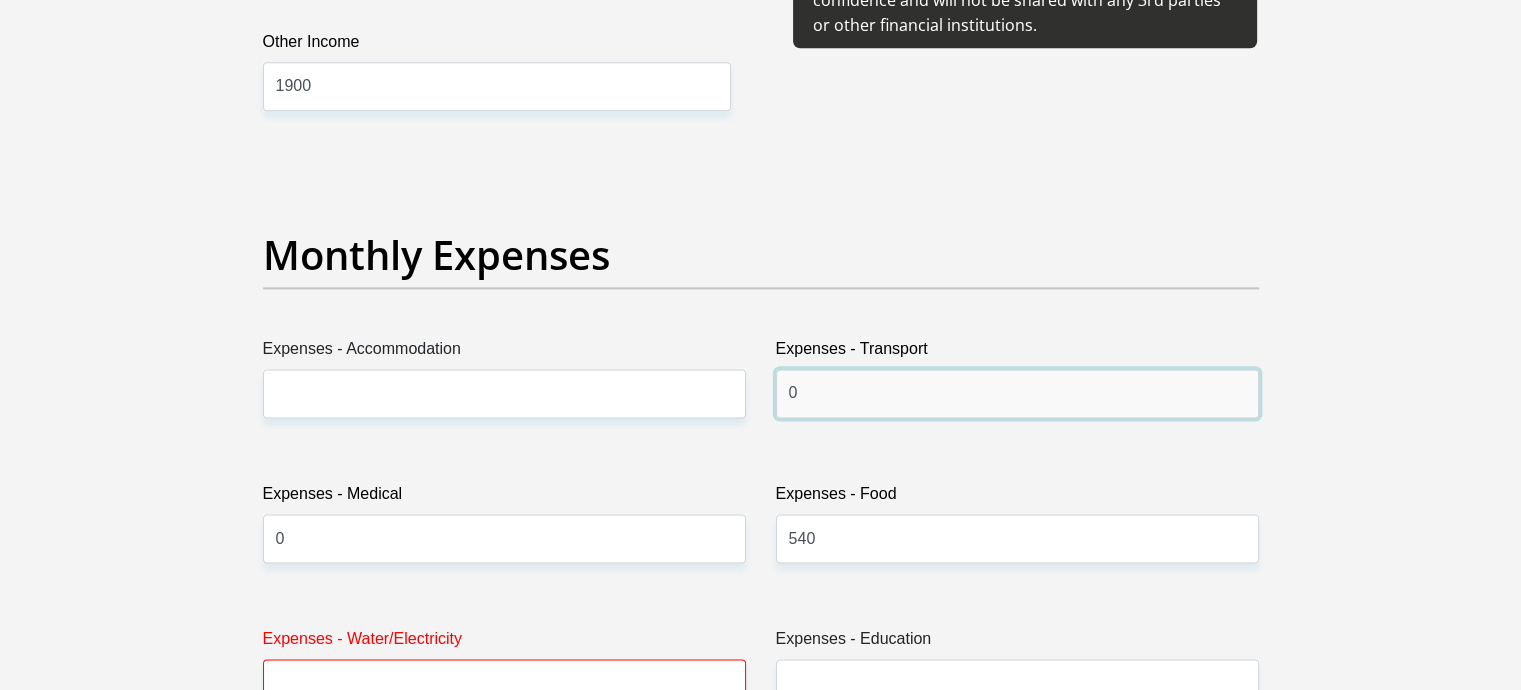 type on "0" 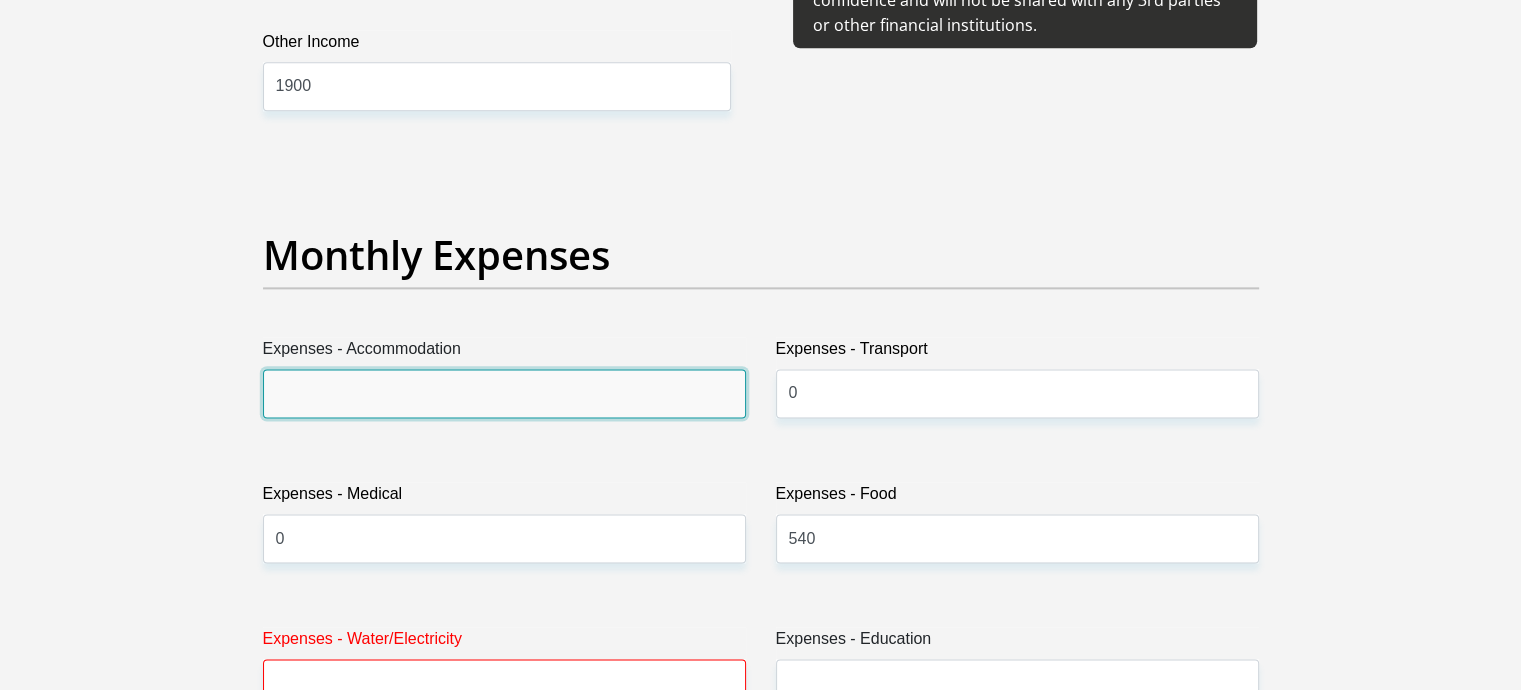 click on "Expenses - Accommodation" at bounding box center (504, 393) 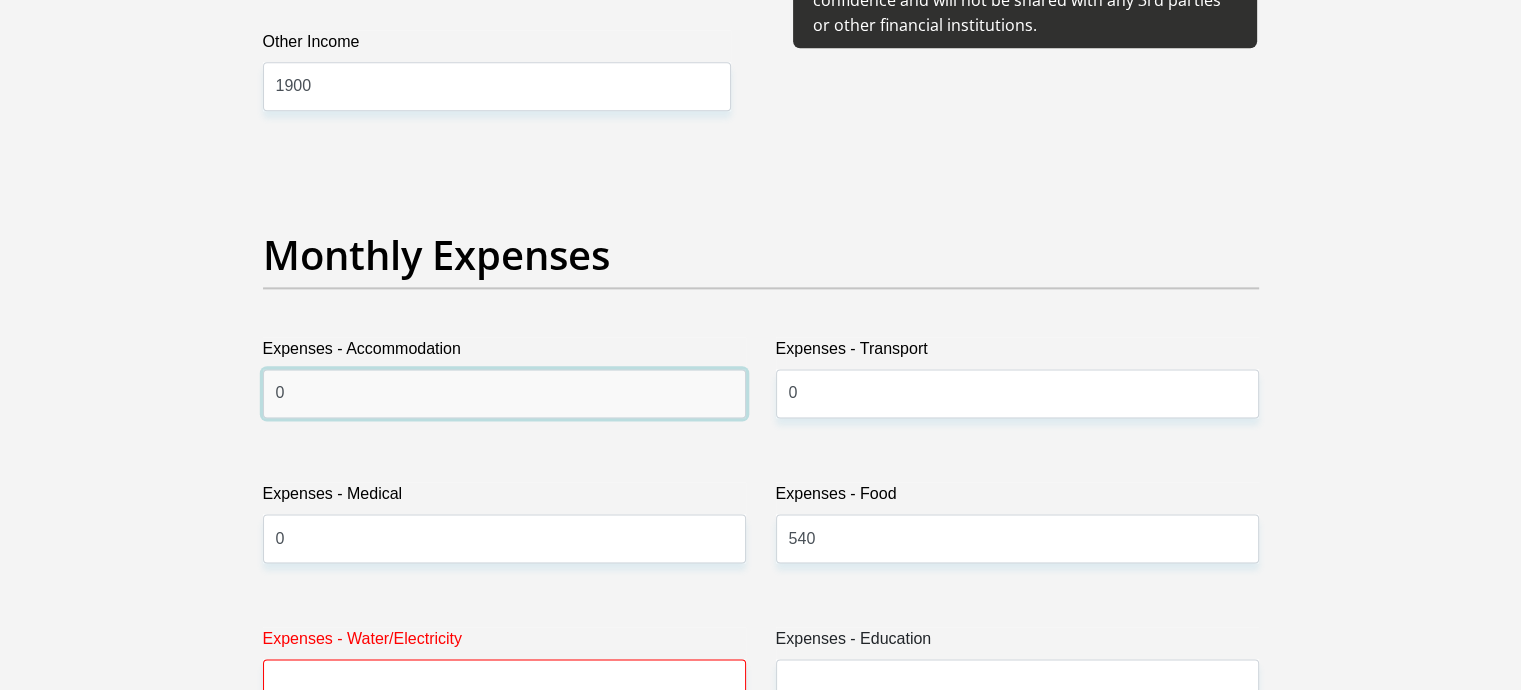 scroll, scrollTop: 2924, scrollLeft: 0, axis: vertical 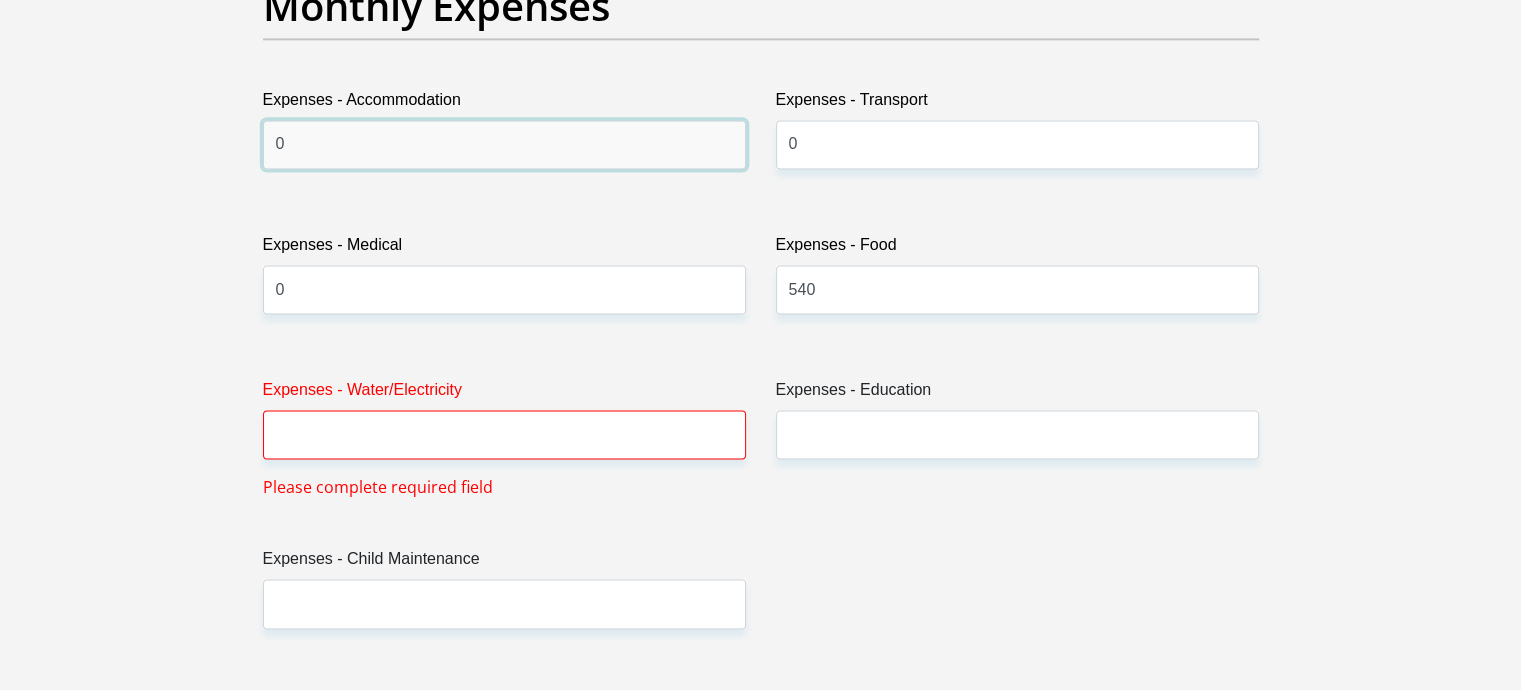 type on "0" 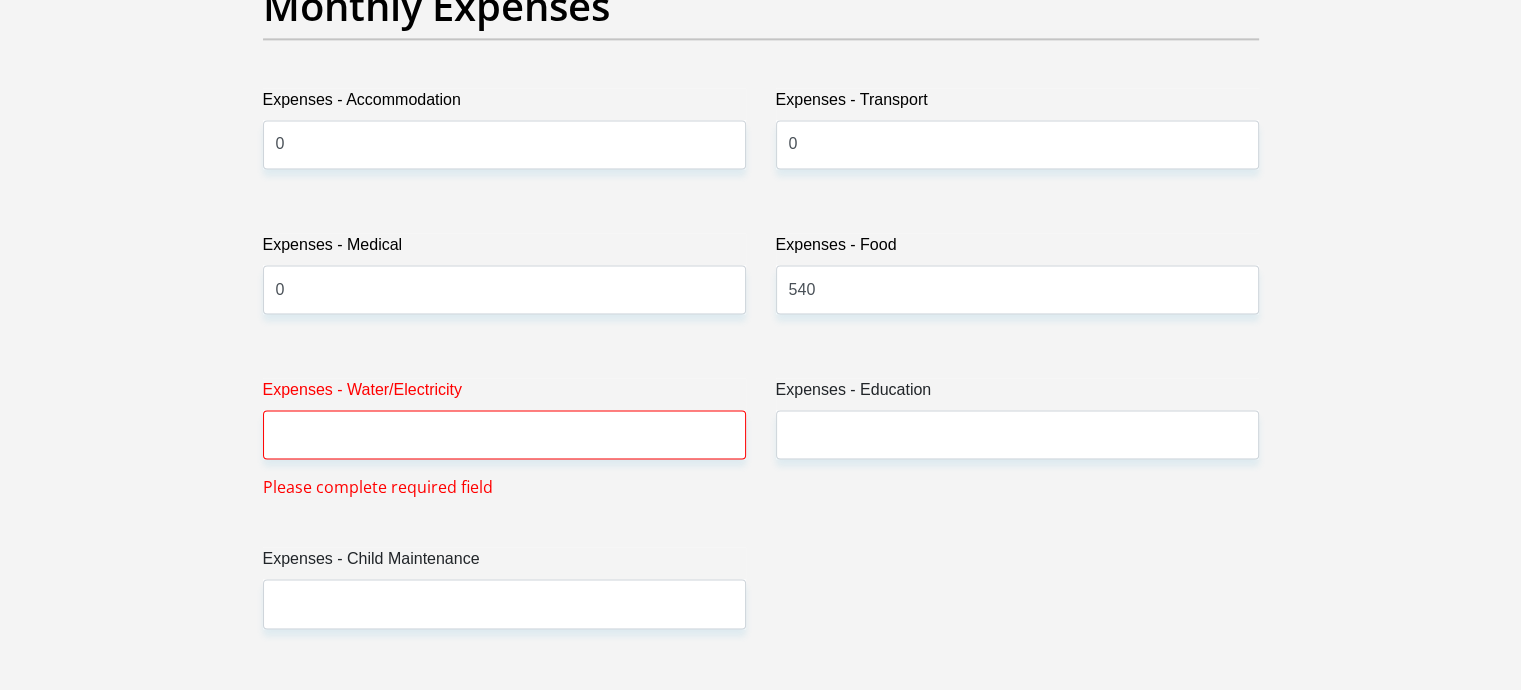 click on "Expenses - Water/Electricity" at bounding box center [504, 394] 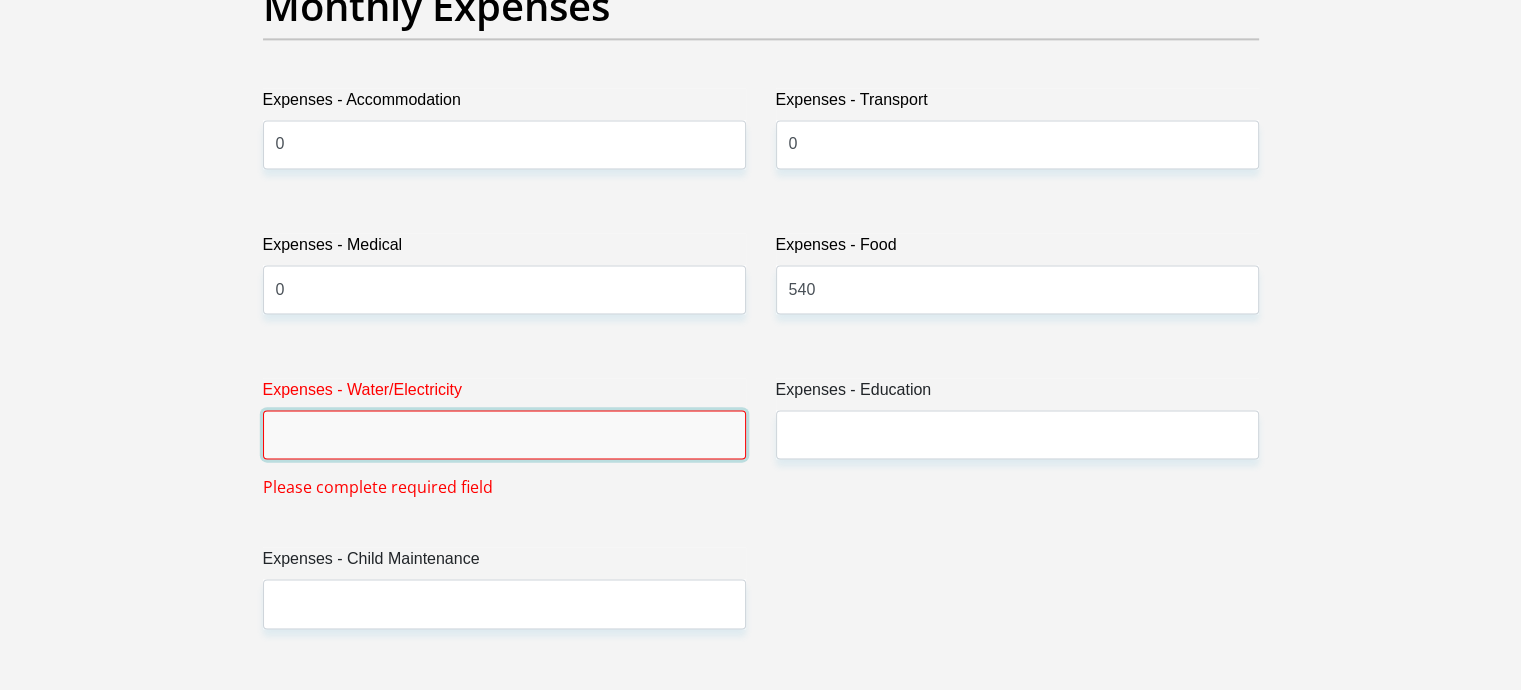 click on "Expenses - Water/Electricity" at bounding box center [504, 434] 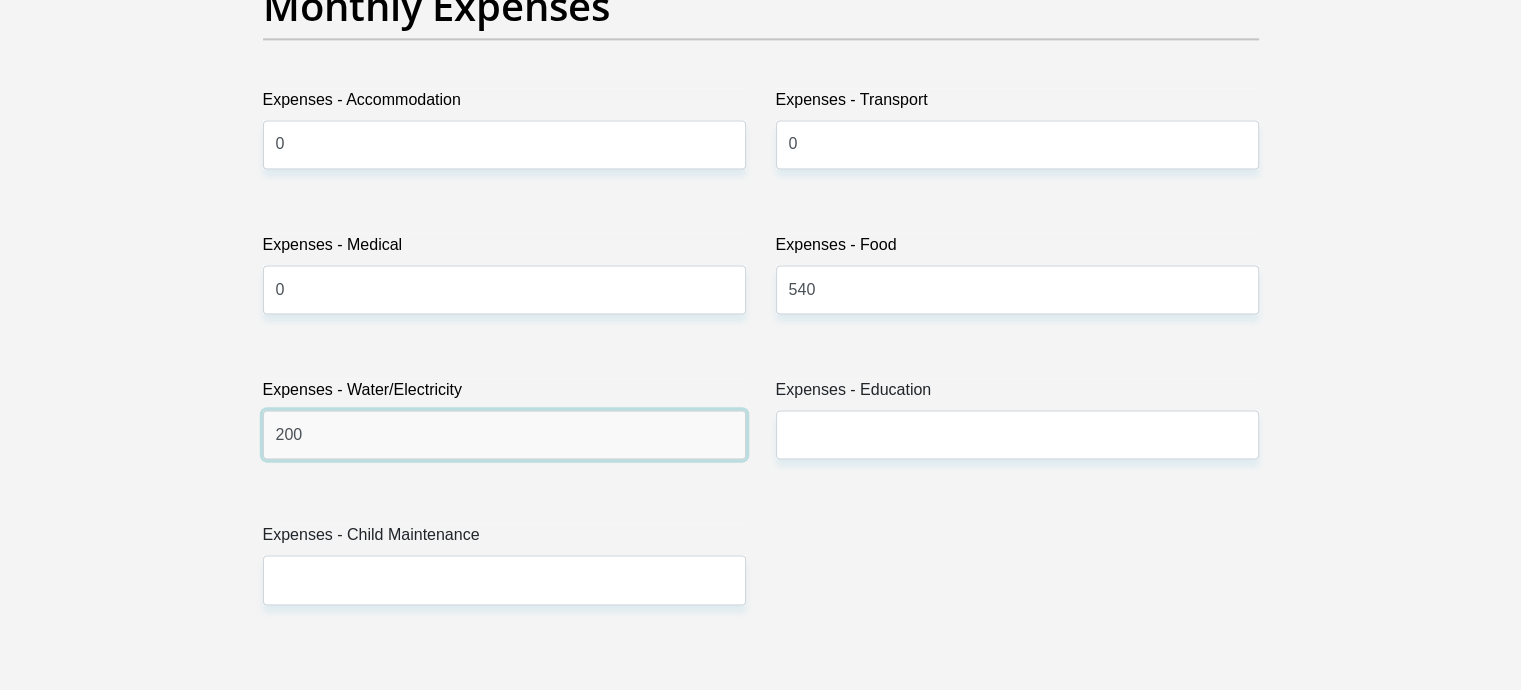 type on "200" 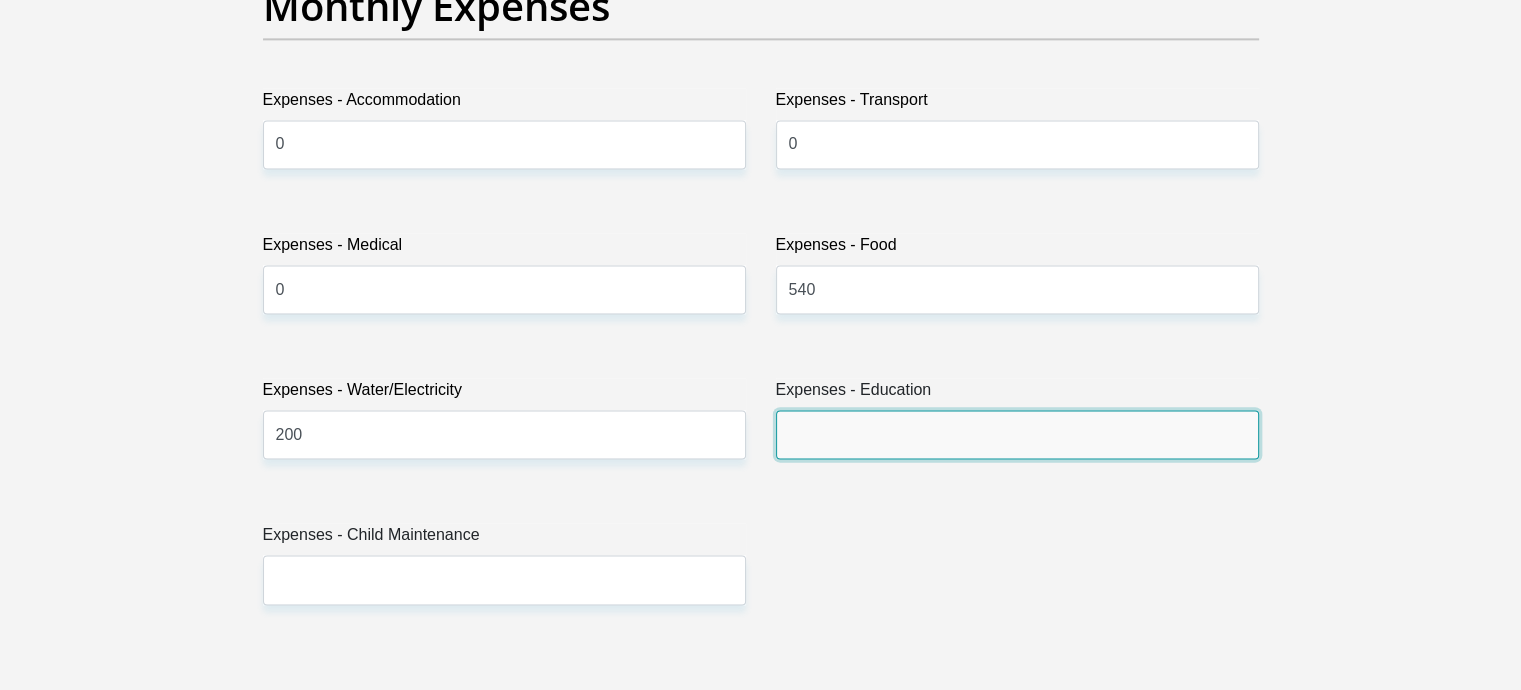 click on "Expenses - Education" at bounding box center (1017, 434) 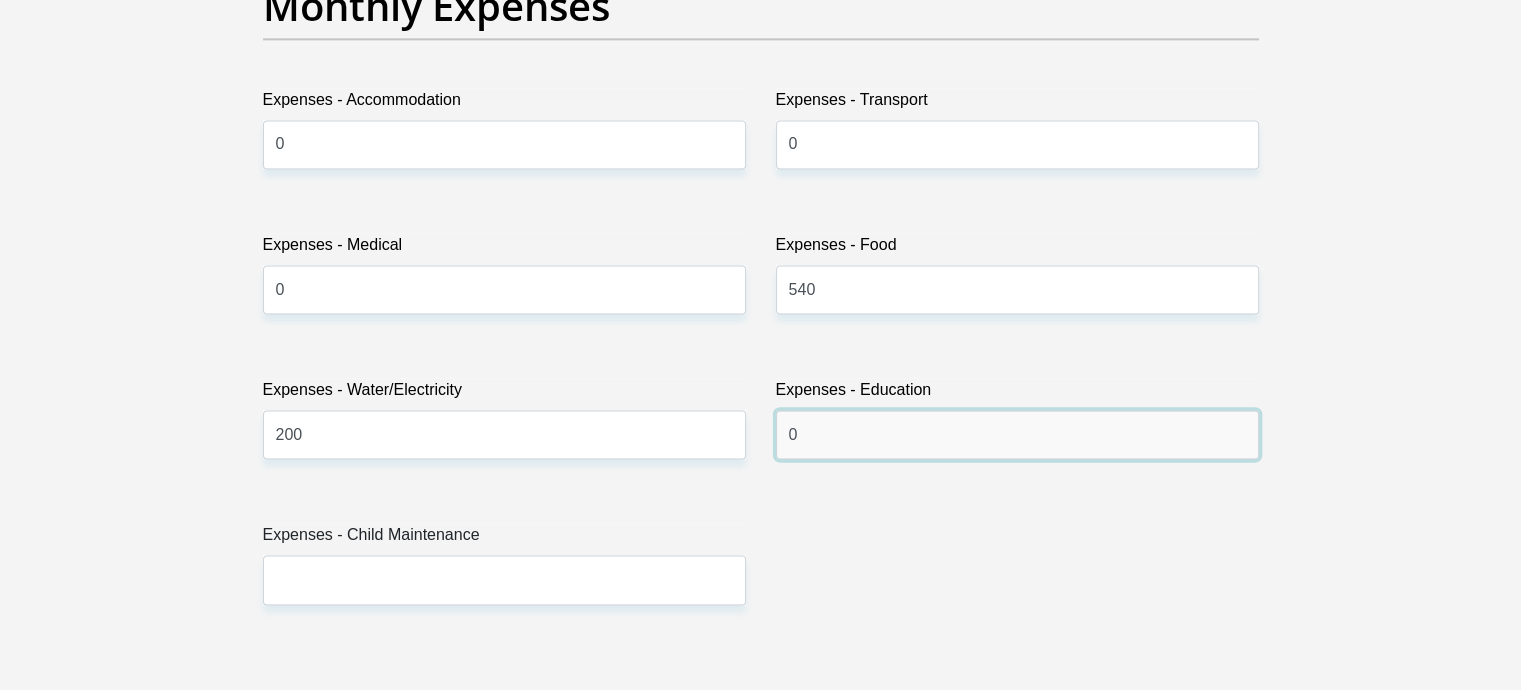 type on "0" 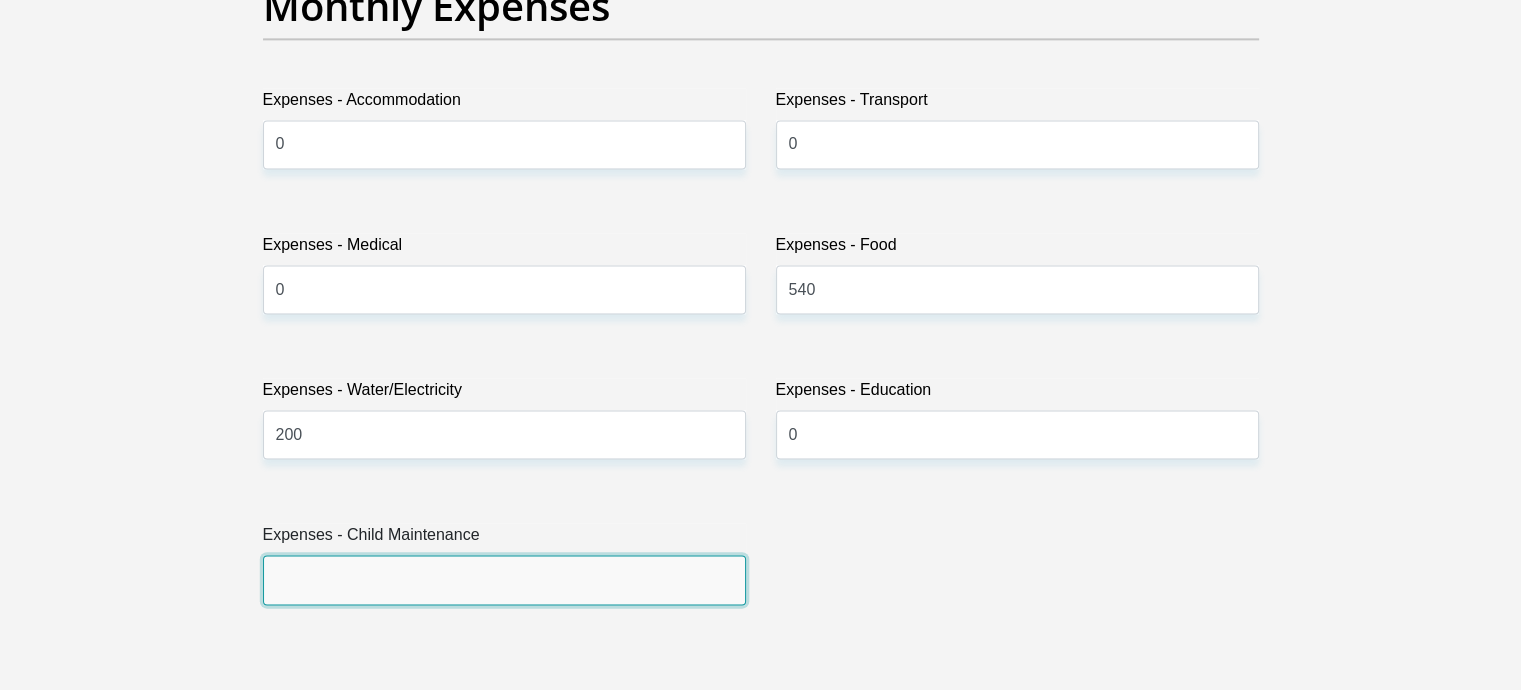 click on "Expenses - Child Maintenance" at bounding box center (504, 579) 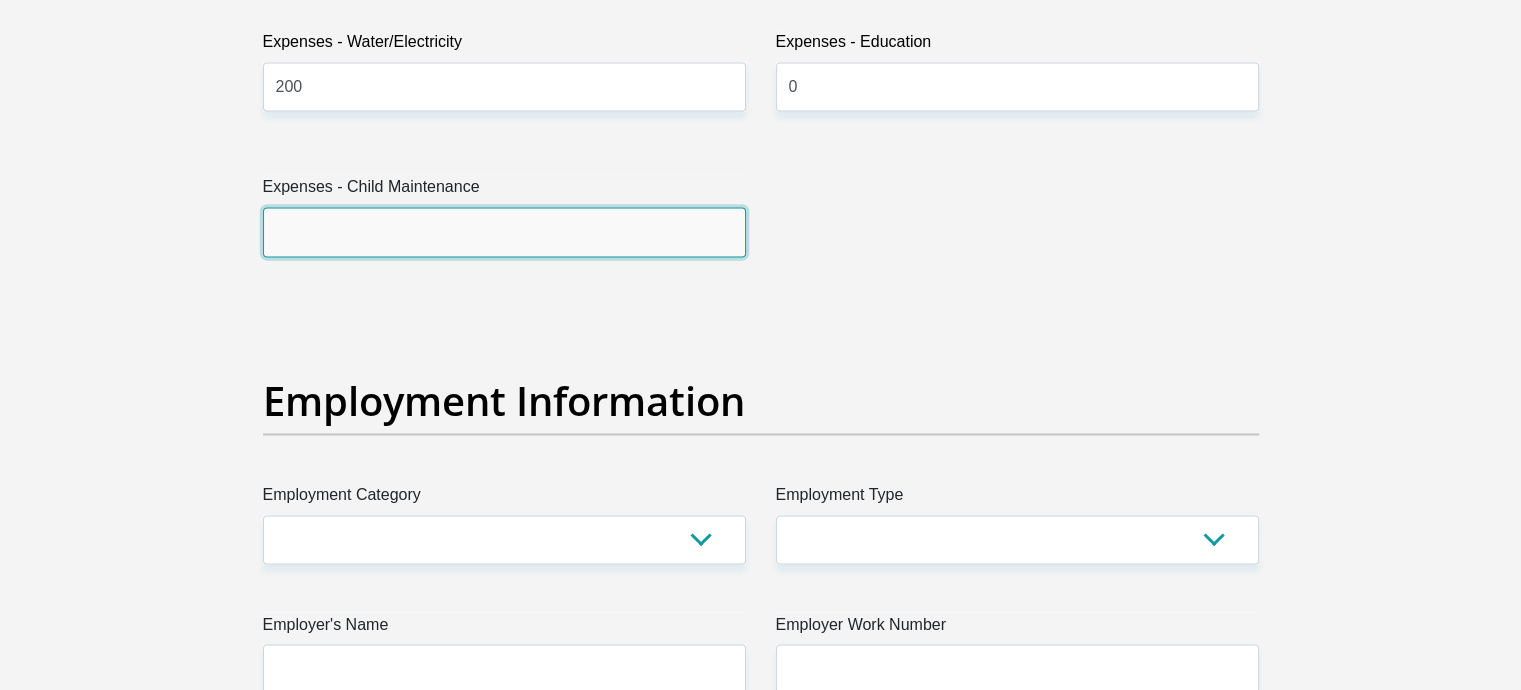 scroll, scrollTop: 3310, scrollLeft: 0, axis: vertical 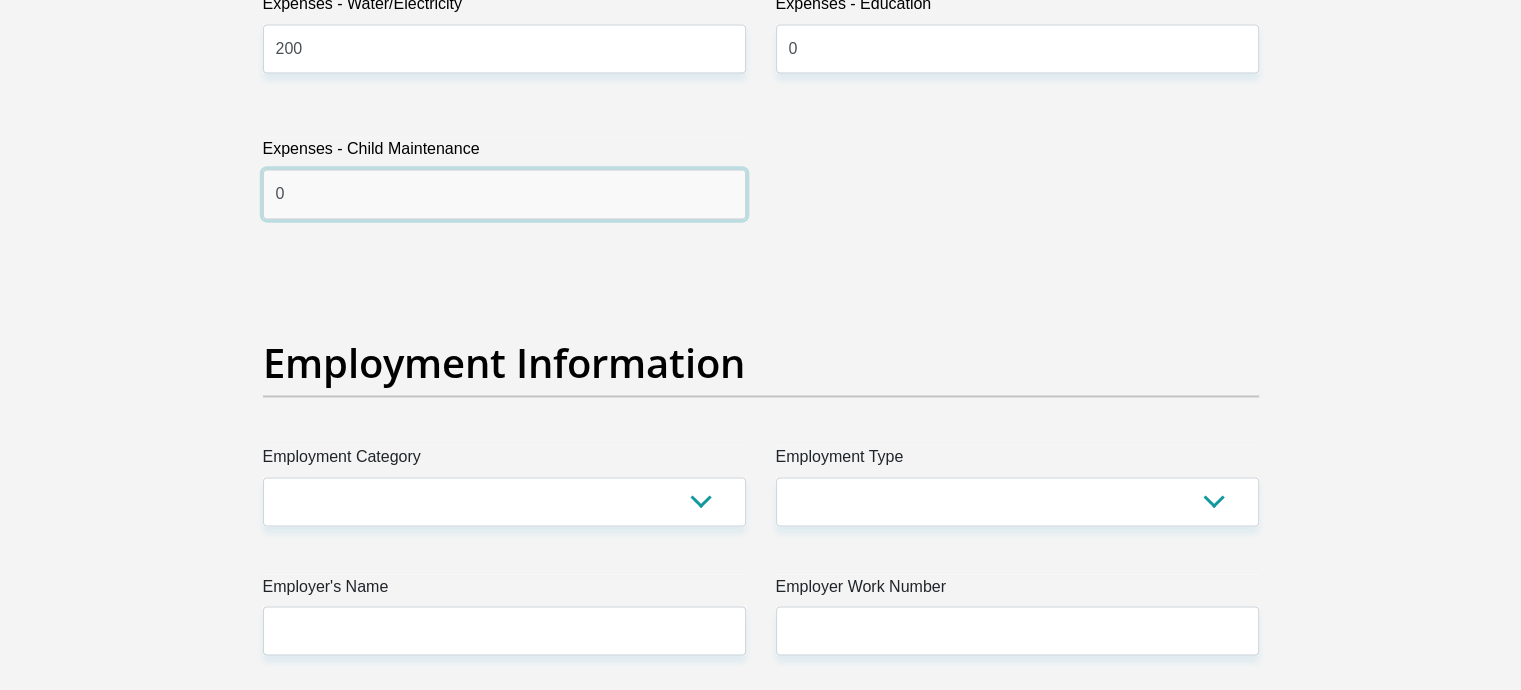 type on "0" 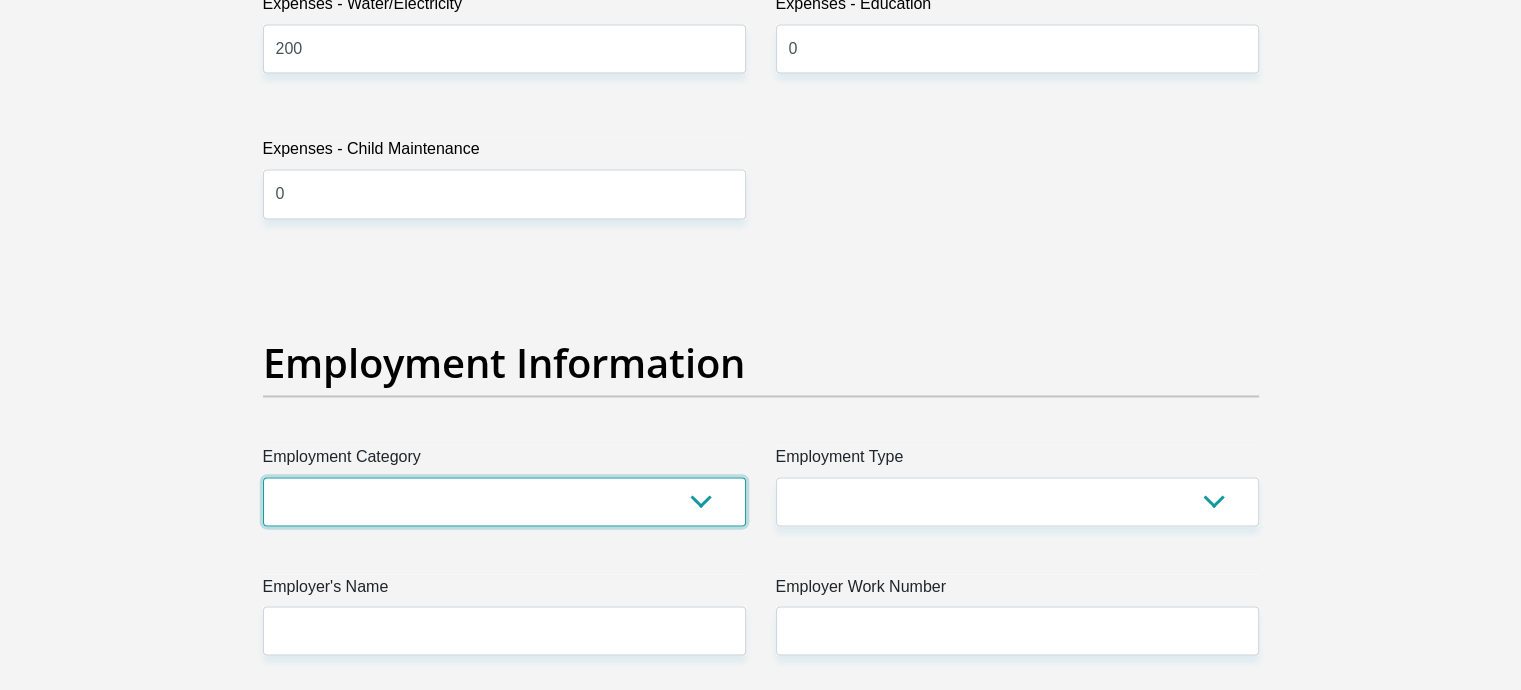 click on "AGRICULTURE
ALCOHOL & TOBACCO
CONSTRUCTION MATERIALS
METALLURGY
EQUIPMENT FOR RENEWABLE ENERGY
SPECIALIZED CONTRACTORS
CAR
GAMING (INCL. INTERNET
OTHER WHOLESALE
UNLICENSED PHARMACEUTICALS
CURRENCY EXCHANGE HOUSES
OTHER FINANCIAL INSTITUTIONS & INSURANCE
REAL ESTATE AGENTS
OIL & GAS
OTHER MATERIALS (E.G. IRON ORE)
PRECIOUS STONES & PRECIOUS METALS
POLITICAL ORGANIZATIONS
RELIGIOUS ORGANIZATIONS(NOT SECTS)
ACTI. HAVING BUSINESS DEAL WITH PUBLIC ADMINISTRATION
LAUNDROMATS" at bounding box center (504, 501) 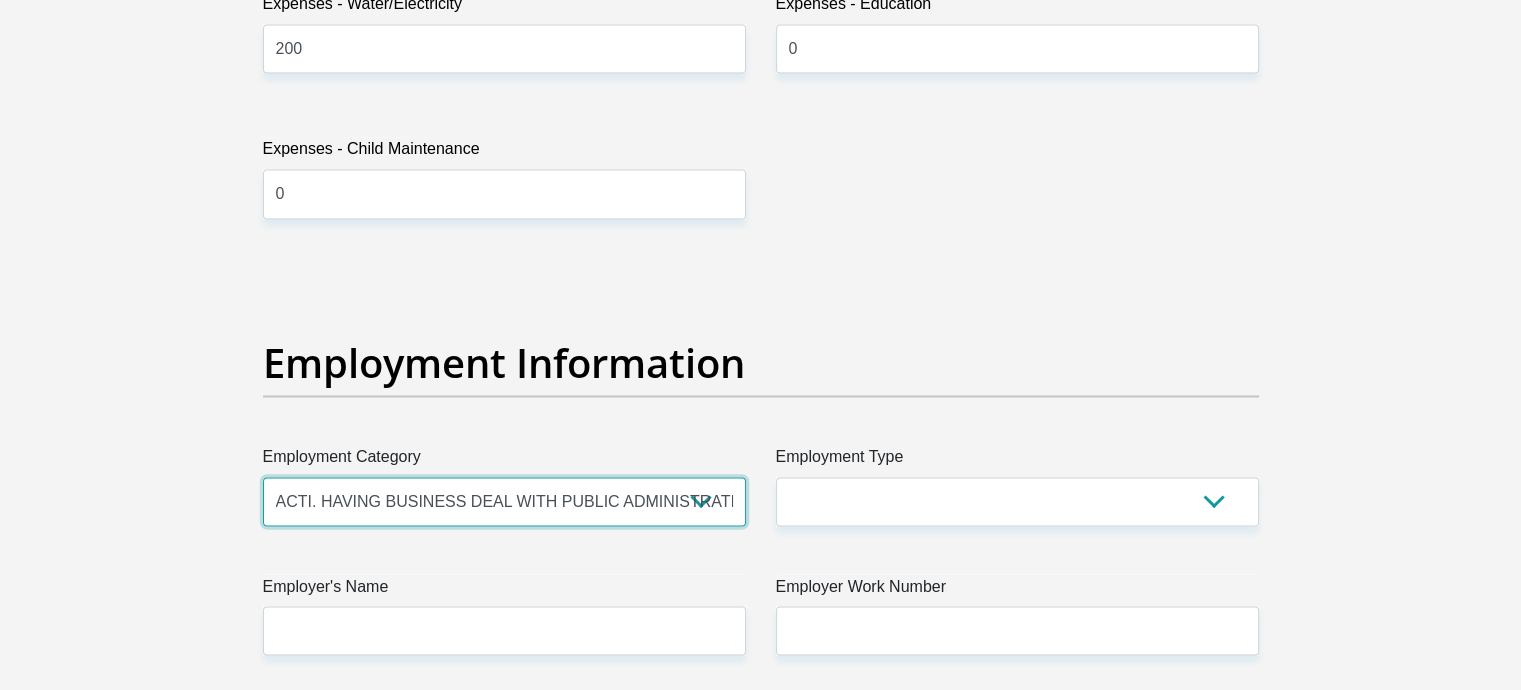 click on "AGRICULTURE
ALCOHOL & TOBACCO
CONSTRUCTION MATERIALS
METALLURGY
EQUIPMENT FOR RENEWABLE ENERGY
SPECIALIZED CONTRACTORS
CAR
GAMING (INCL. INTERNET
OTHER WHOLESALE
UNLICENSED PHARMACEUTICALS
CURRENCY EXCHANGE HOUSES
OTHER FINANCIAL INSTITUTIONS & INSURANCE
REAL ESTATE AGENTS
OIL & GAS
OTHER MATERIALS (E.G. IRON ORE)
PRECIOUS STONES & PRECIOUS METALS
POLITICAL ORGANIZATIONS
RELIGIOUS ORGANIZATIONS(NOT SECTS)
ACTI. HAVING BUSINESS DEAL WITH PUBLIC ADMINISTRATION
LAUNDROMATS" at bounding box center (504, 501) 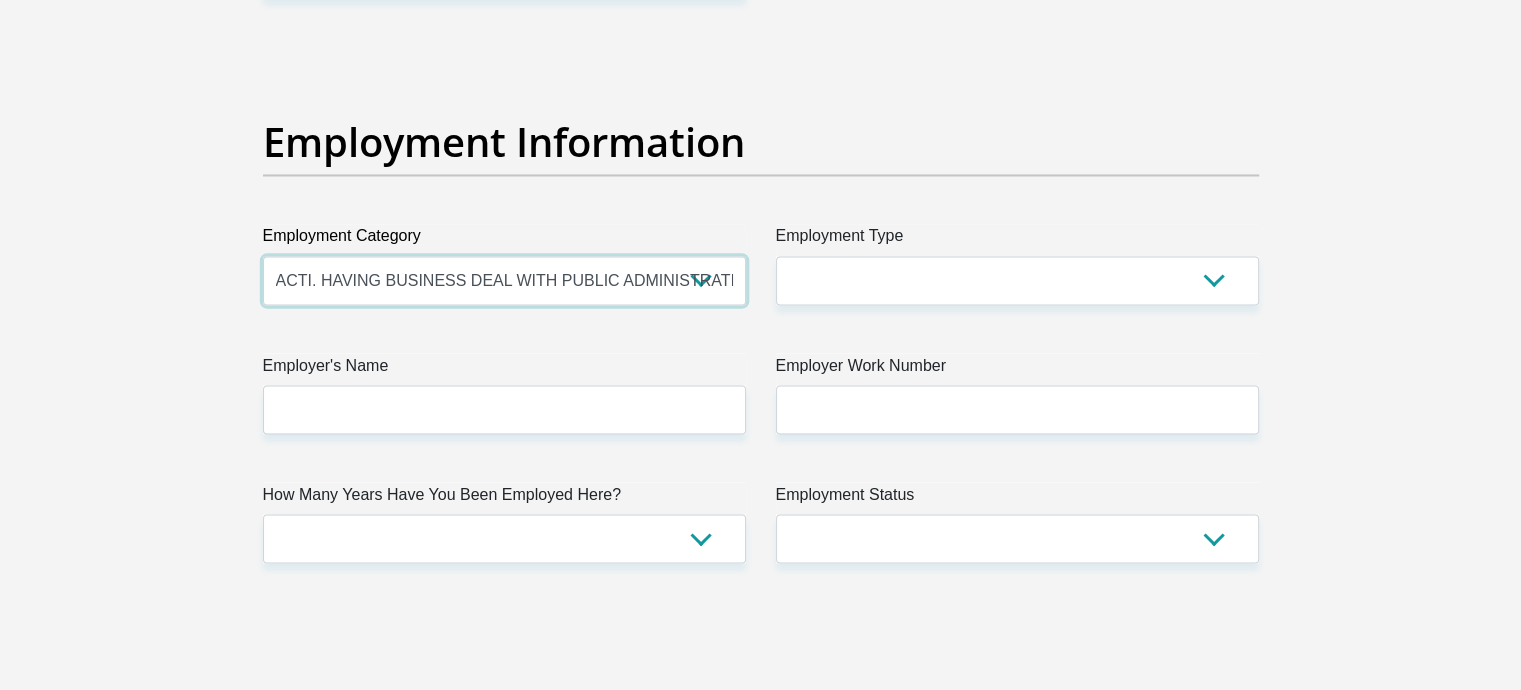 scroll, scrollTop: 3544, scrollLeft: 0, axis: vertical 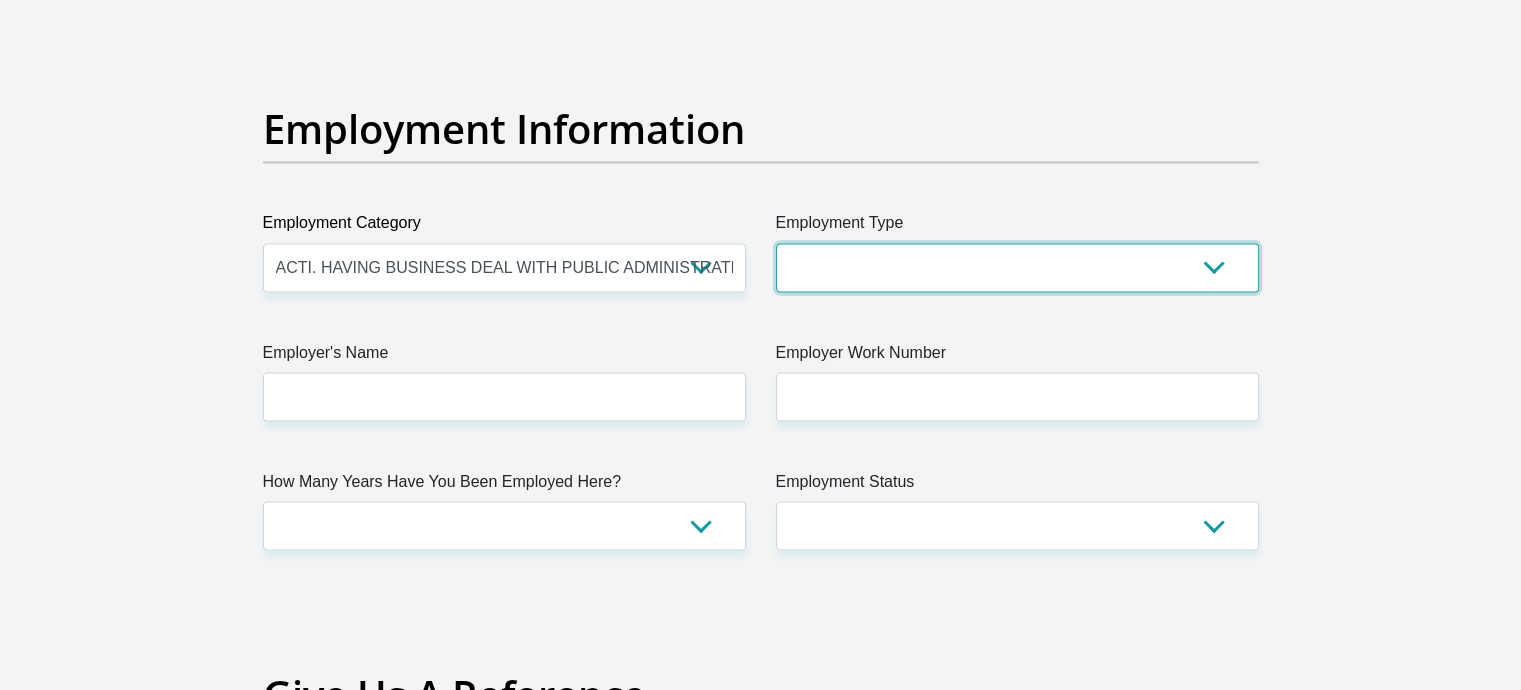 click on "College/Lecturer
Craft Seller
Creative
Driver
Executive
Farmer
Forces - Non Commissioned
Forces - Officer
Hawker
Housewife
Labourer
Licenced Professional
Manager
Miner
Non Licenced Professional
Office Staff/Clerk
Outside Worker
Pensioner
Permanent Teacher
Production/Manufacturing
Sales
Self-Employed
Semi-Professional Worker
Service Industry  Social Worker  Student" at bounding box center [1017, 267] 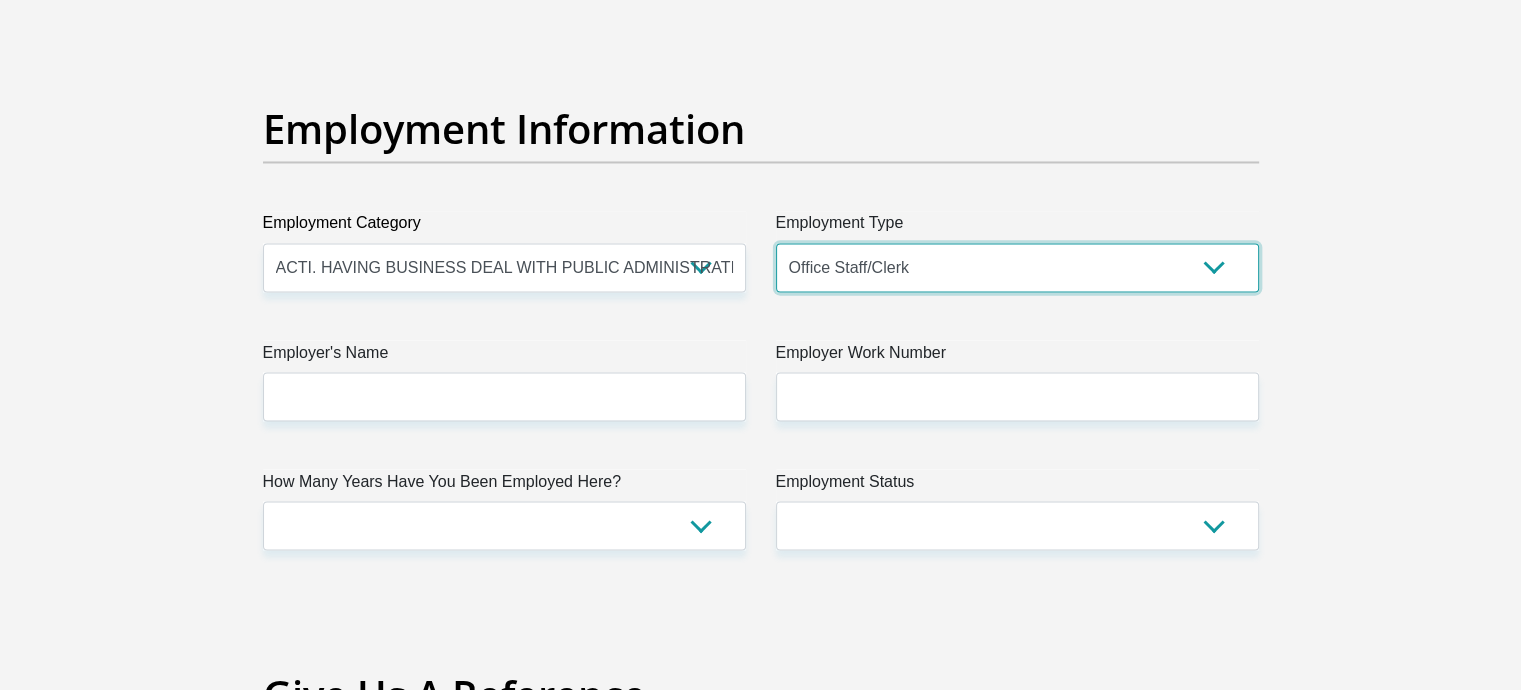 click on "College/Lecturer
Craft Seller
Creative
Driver
Executive
Farmer
Forces - Non Commissioned
Forces - Officer
Hawker
Housewife
Labourer
Licenced Professional
Manager
Miner
Non Licenced Professional
Office Staff/Clerk
Outside Worker
Pensioner
Permanent Teacher
Production/Manufacturing
Sales
Self-Employed
Semi-Professional Worker
Service Industry  Social Worker  Student" at bounding box center [1017, 267] 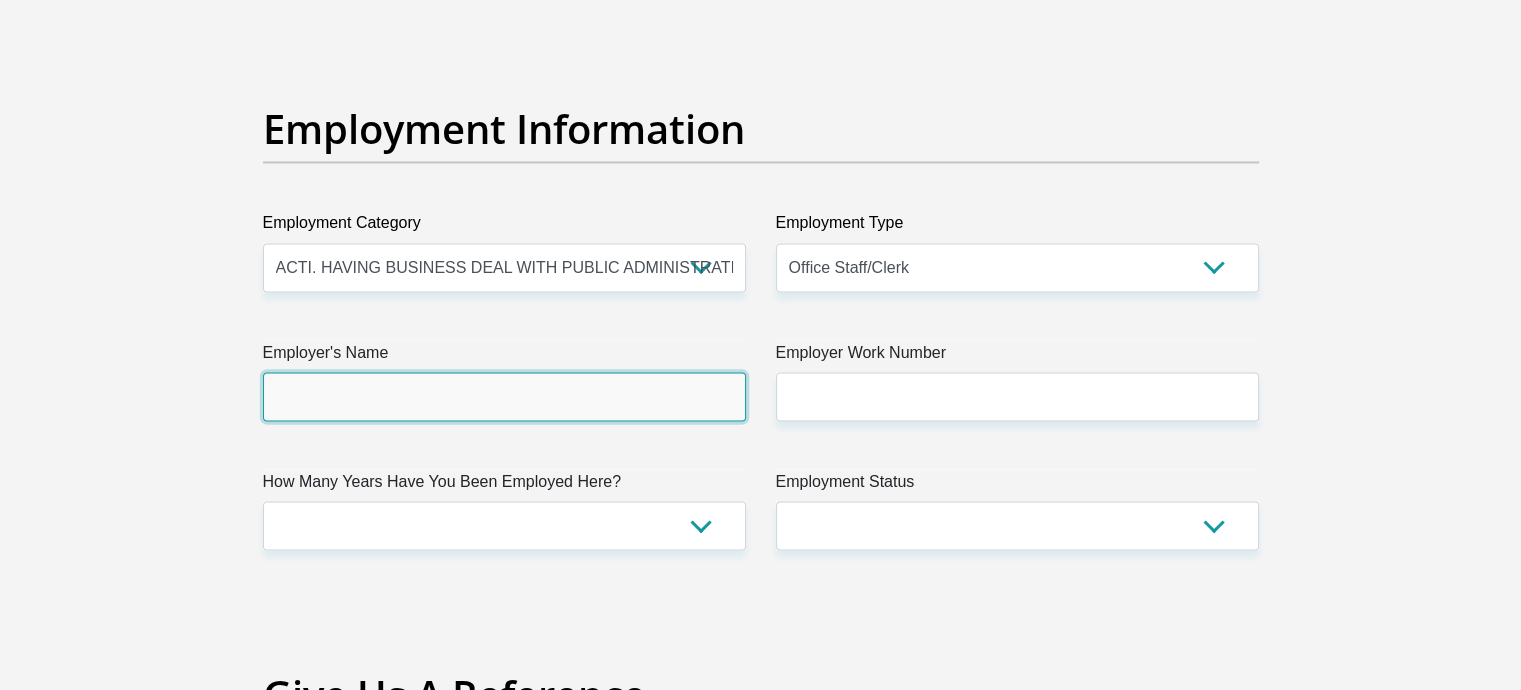 click on "Employer's Name" at bounding box center (504, 396) 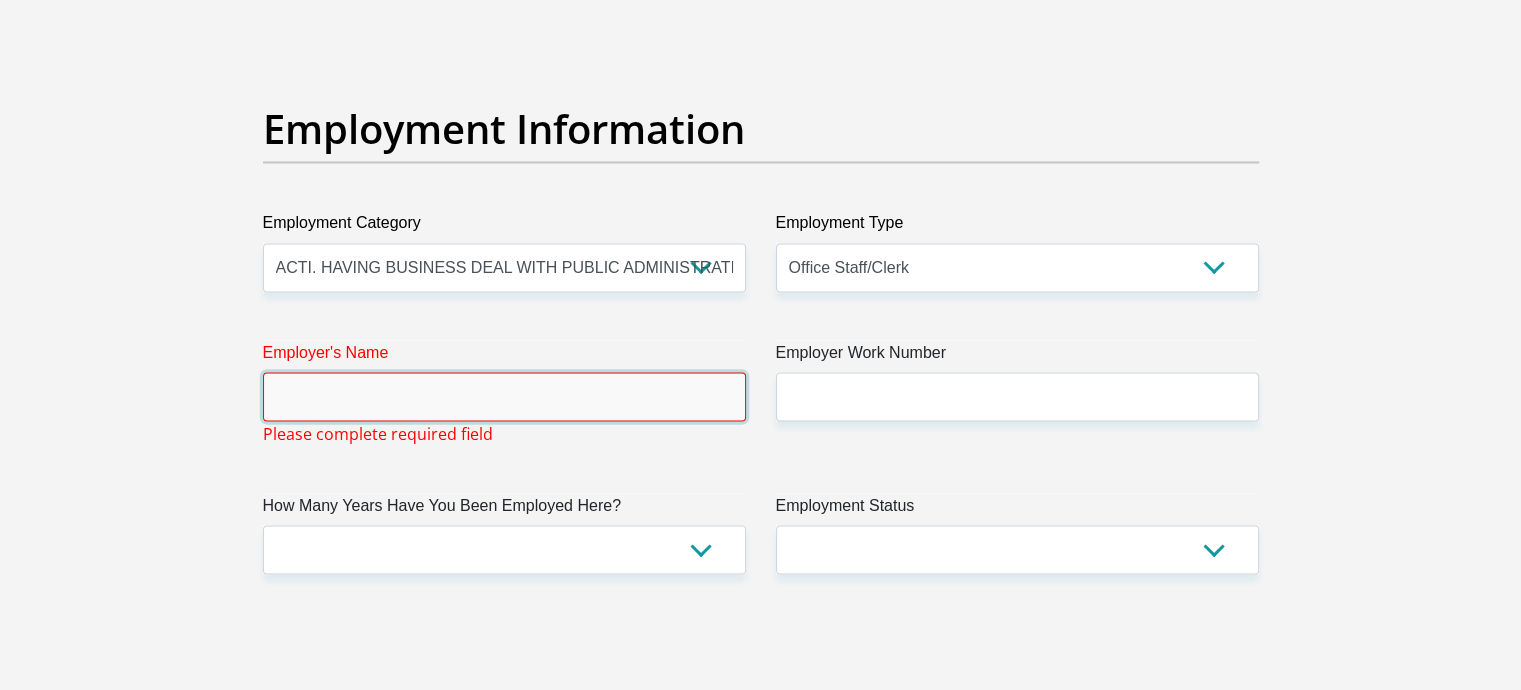 type on "s" 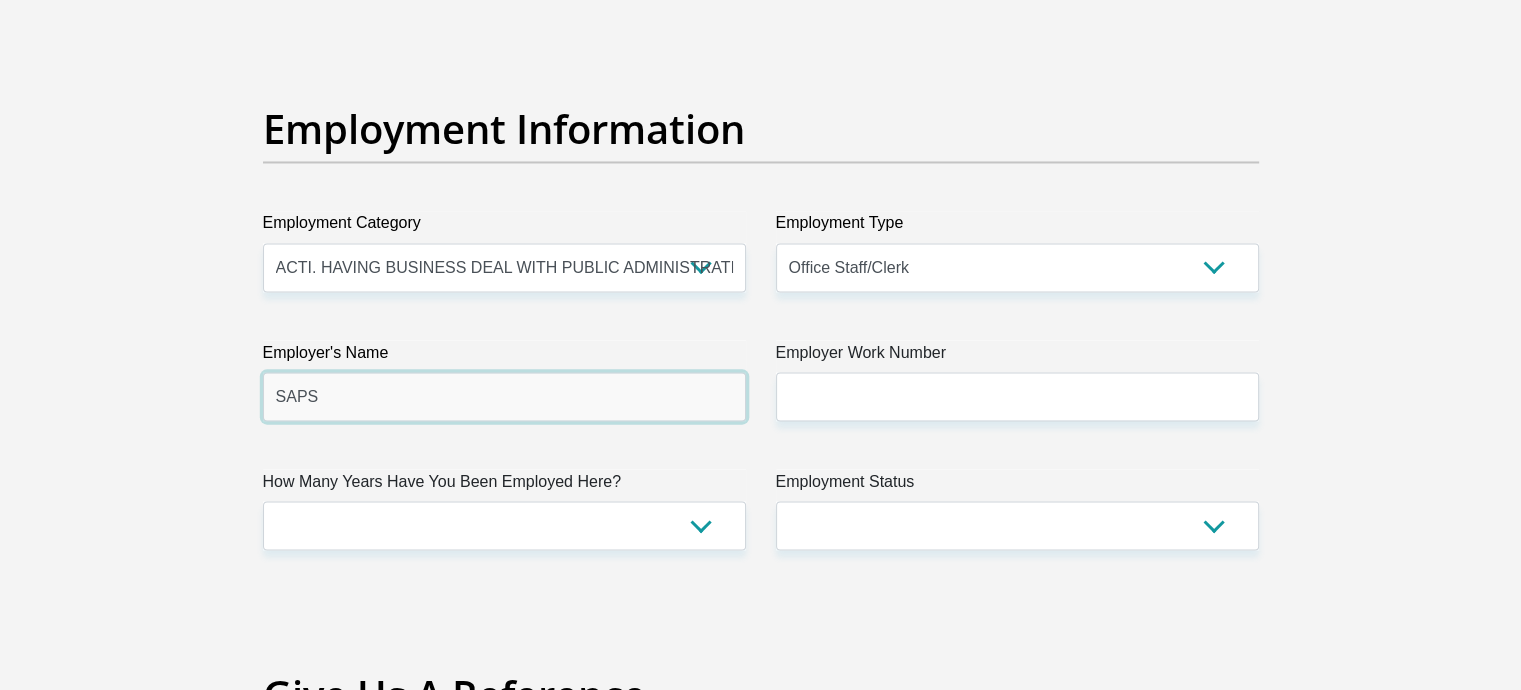 type on "SAPS" 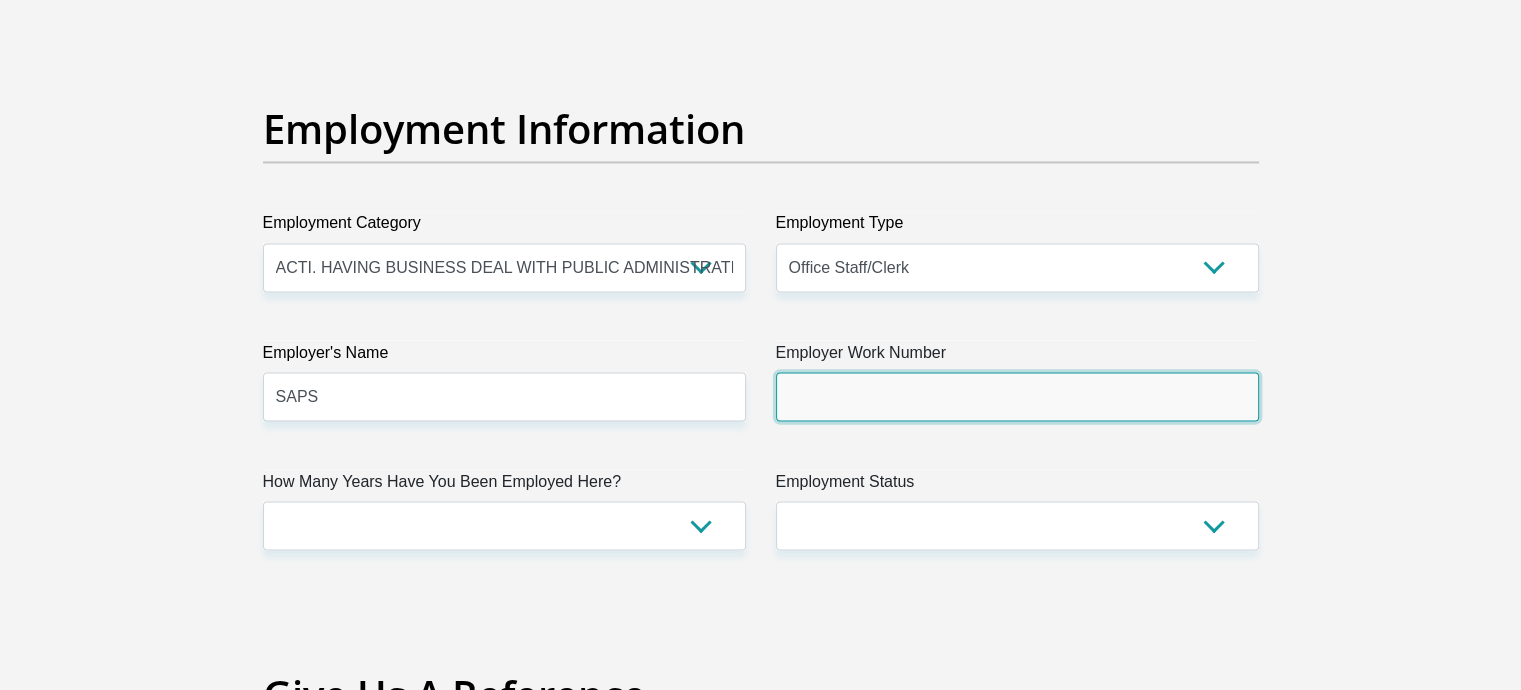 click on "Employer Work Number" at bounding box center (1017, 396) 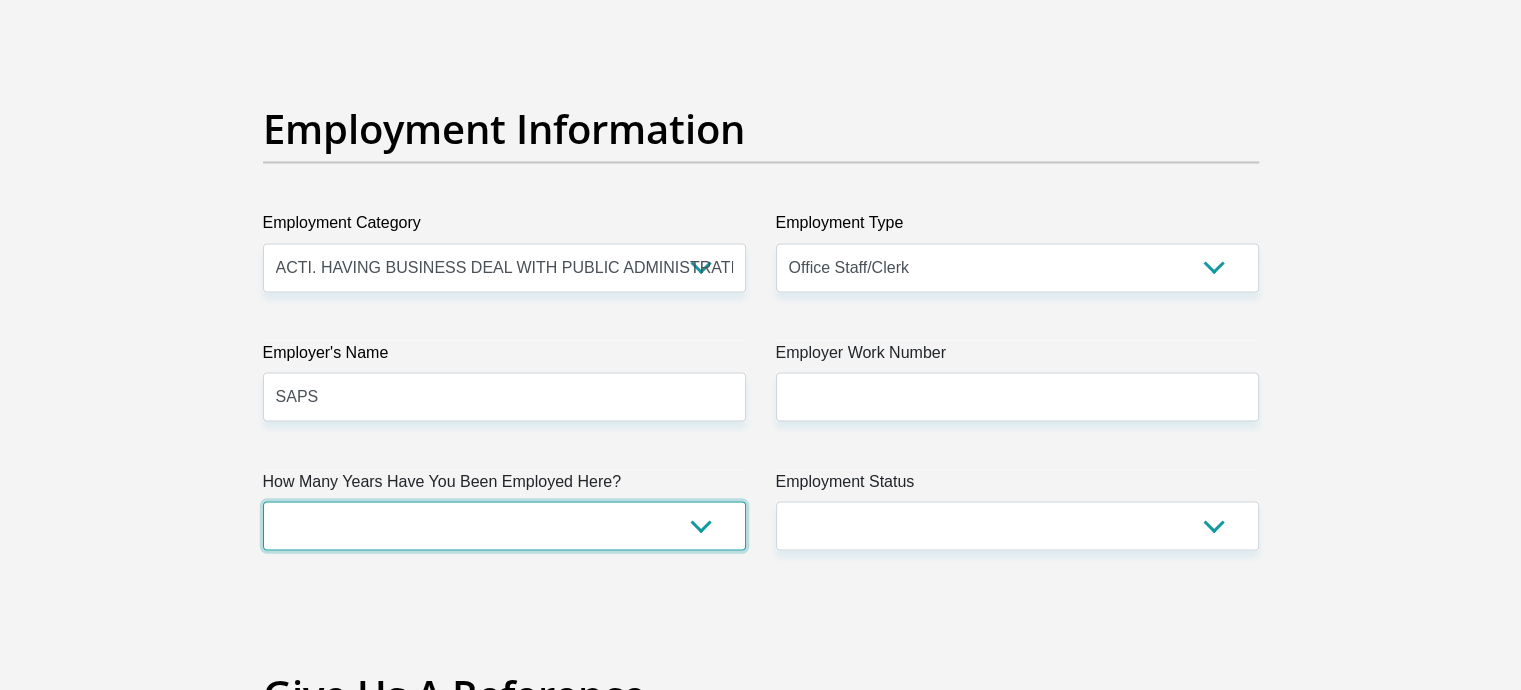 click on "less than 1 year
1-3 years
3-5 years
5+ years" at bounding box center [504, 525] 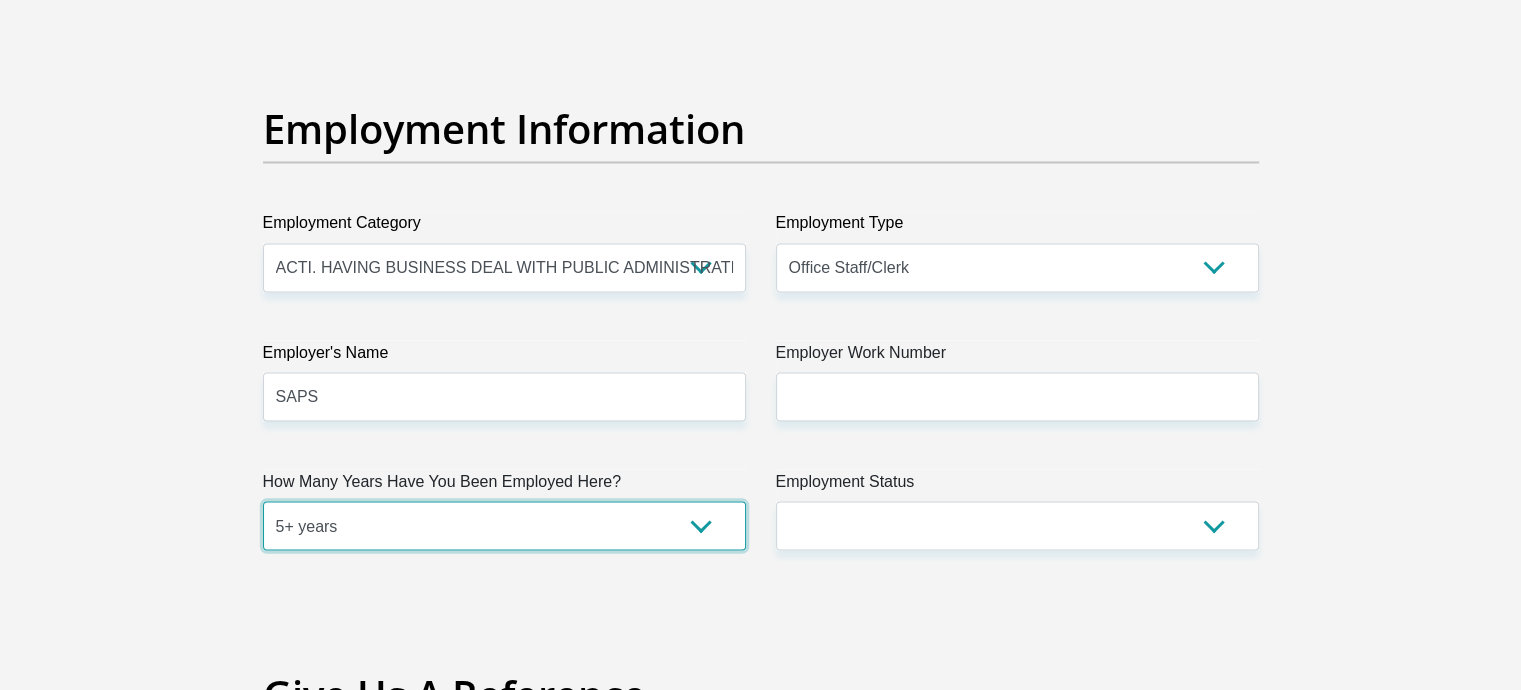 click on "less than 1 year
1-3 years
3-5 years
5+ years" at bounding box center [504, 525] 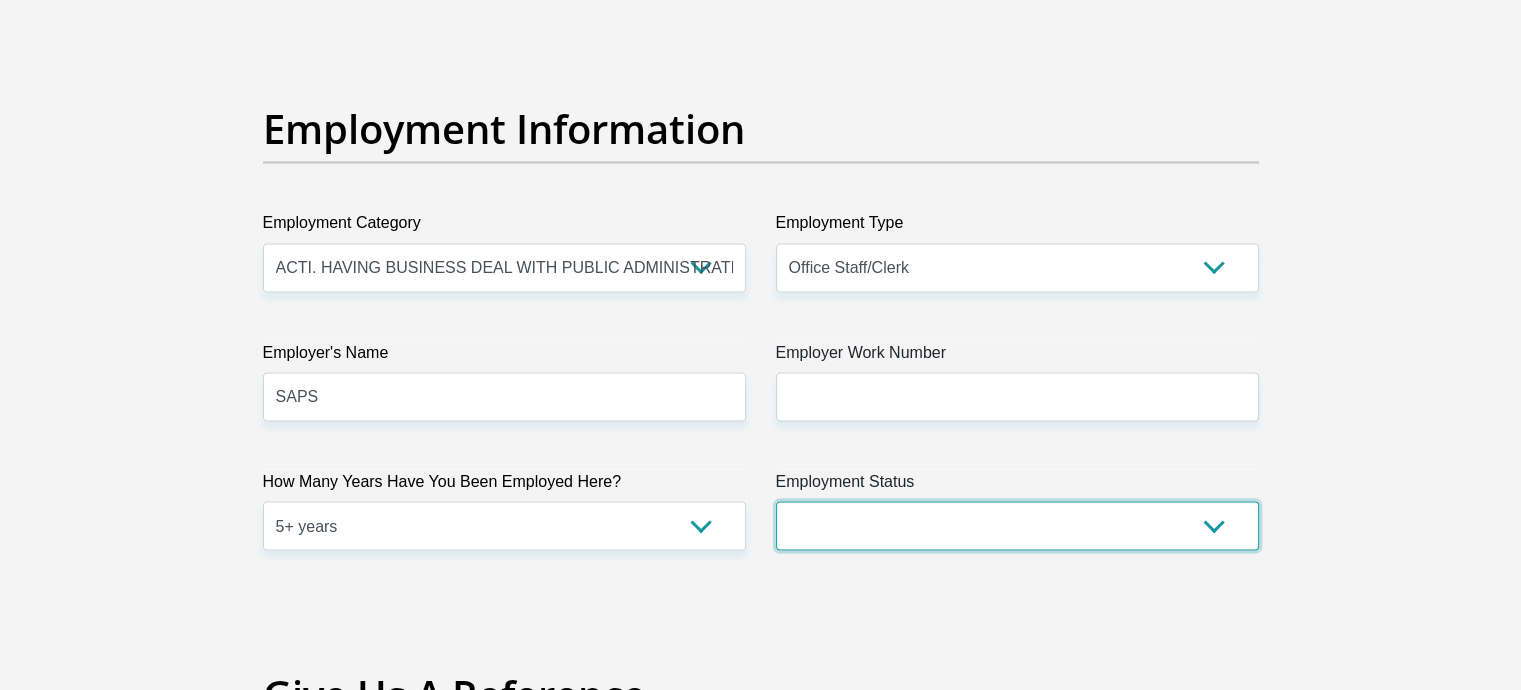 click on "Permanent/Full-time
Part-time/Casual
Contract Worker
Self-Employed
Housewife
Retired
Student
Medically Boarded
Disability
Unemployed" at bounding box center [1017, 525] 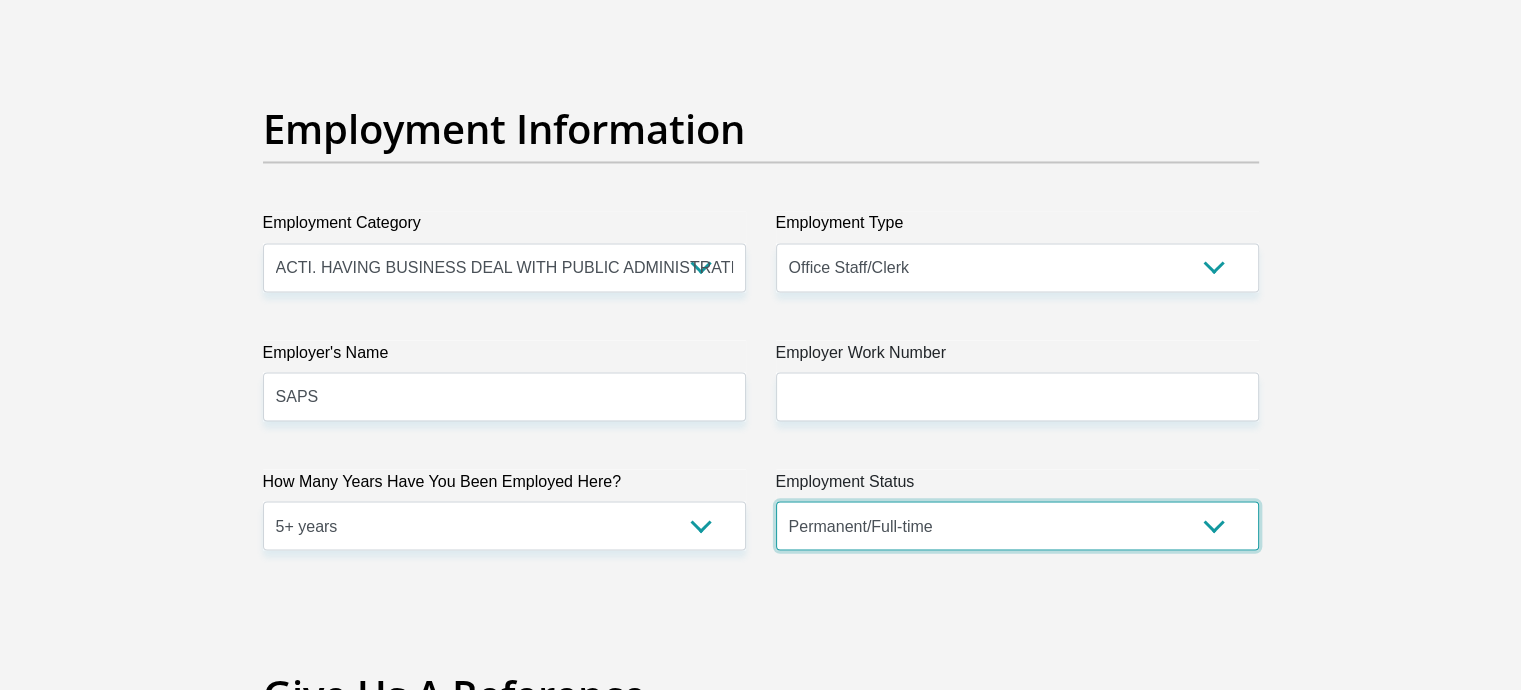 click on "Permanent/Full-time
Part-time/Casual
Contract Worker
Self-Employed
Housewife
Retired
Student
Medically Boarded
Disability
Unemployed" at bounding box center (1017, 525) 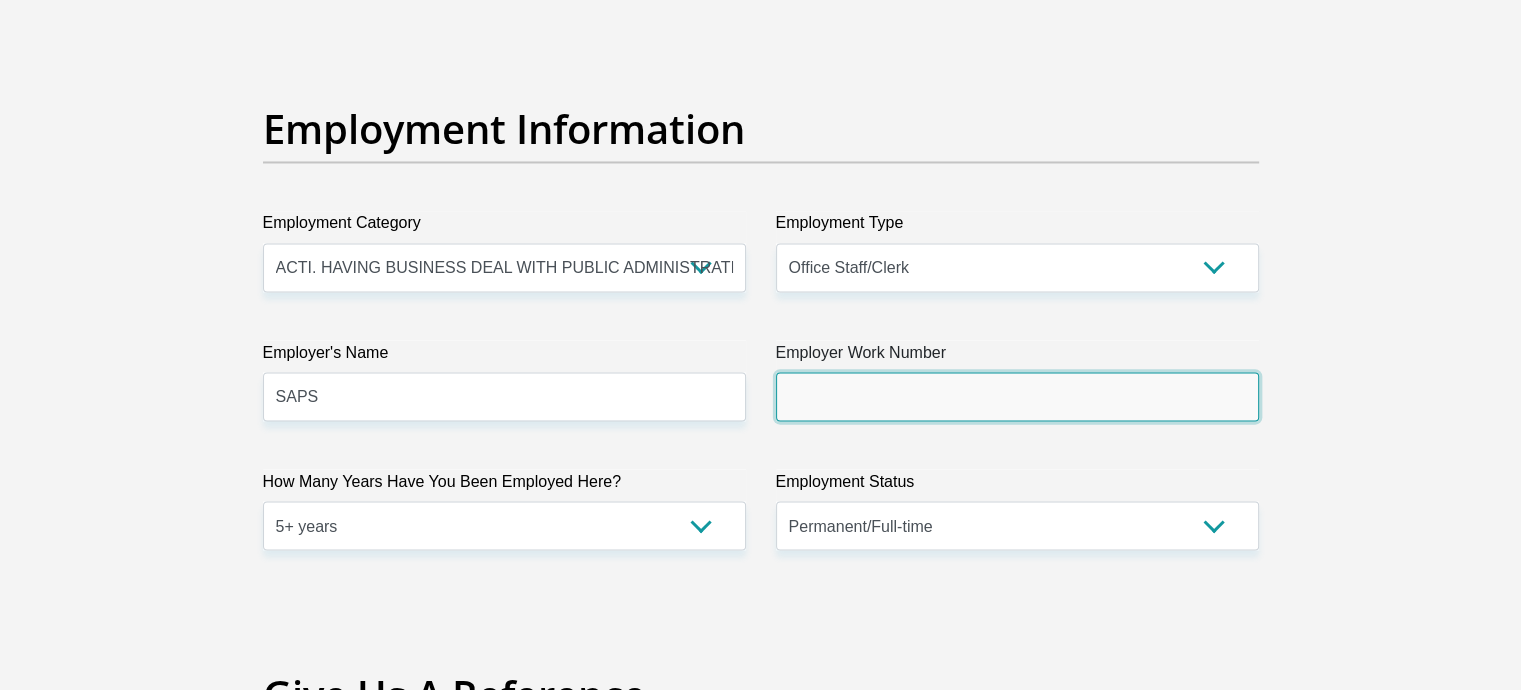 click on "Employer Work Number" at bounding box center [1017, 396] 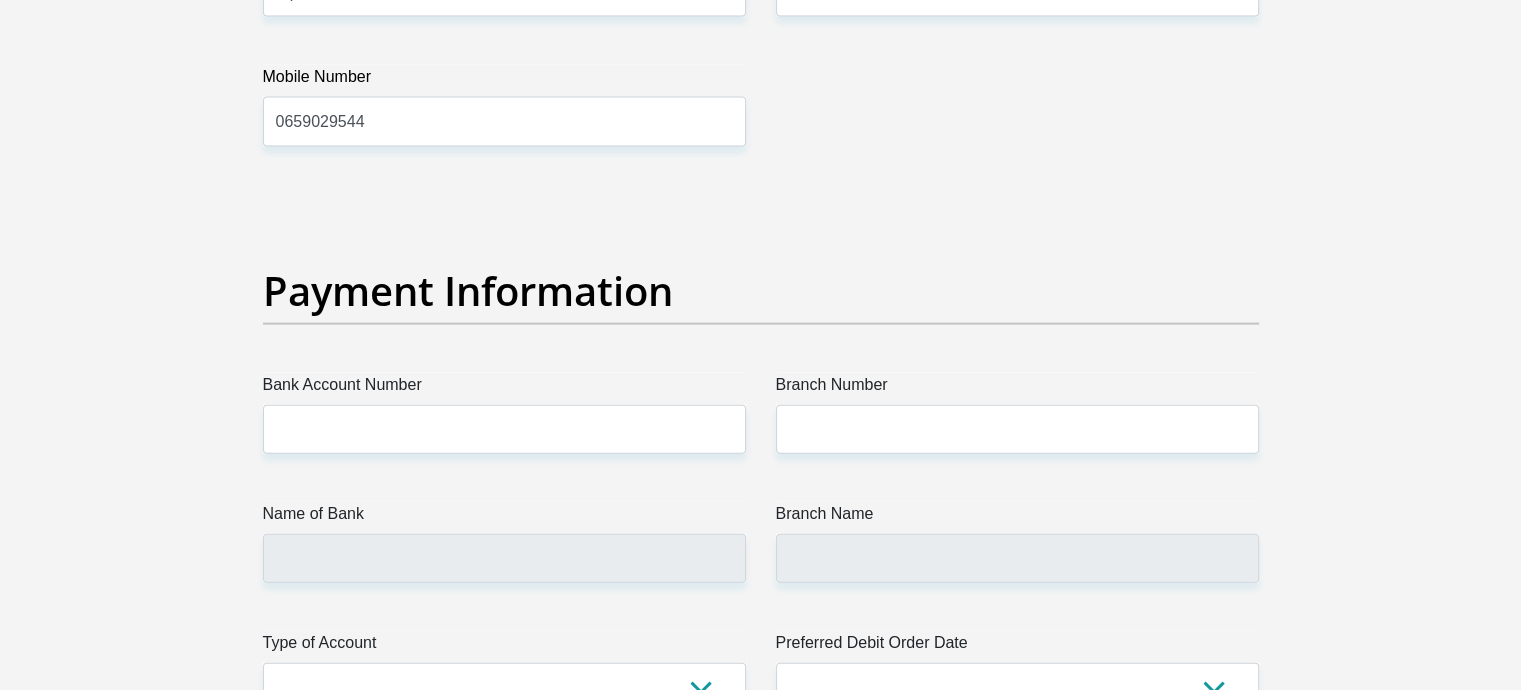 scroll, scrollTop: 4390, scrollLeft: 0, axis: vertical 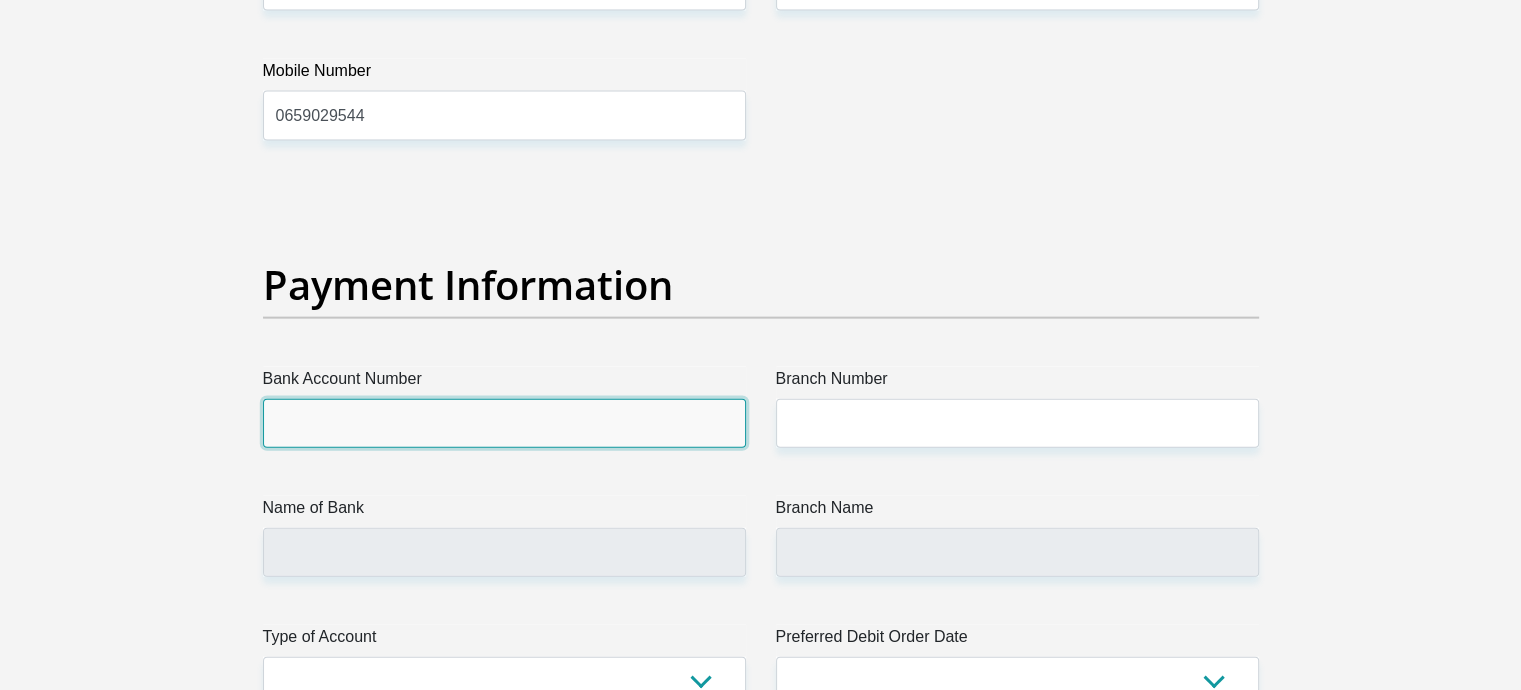 click on "Bank Account Number" at bounding box center [504, 423] 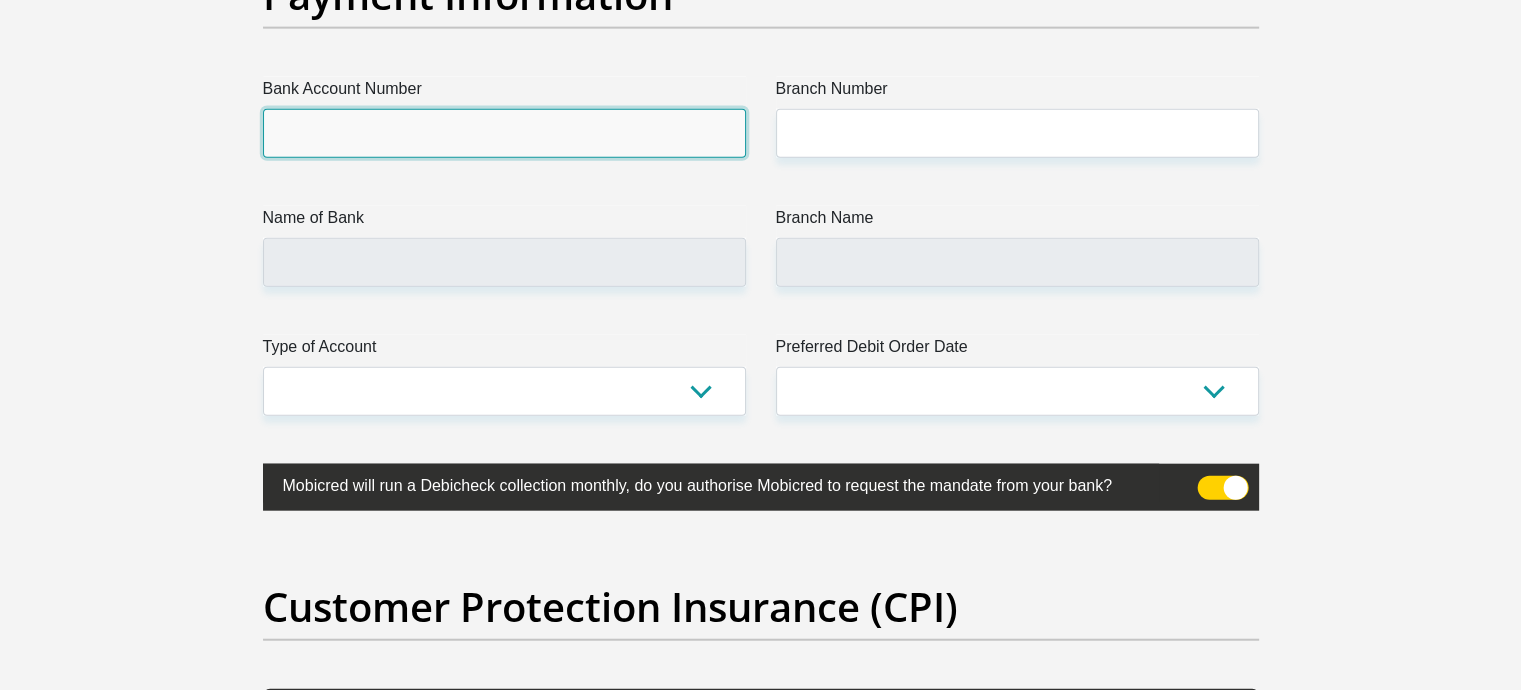 scroll, scrollTop: 4859, scrollLeft: 0, axis: vertical 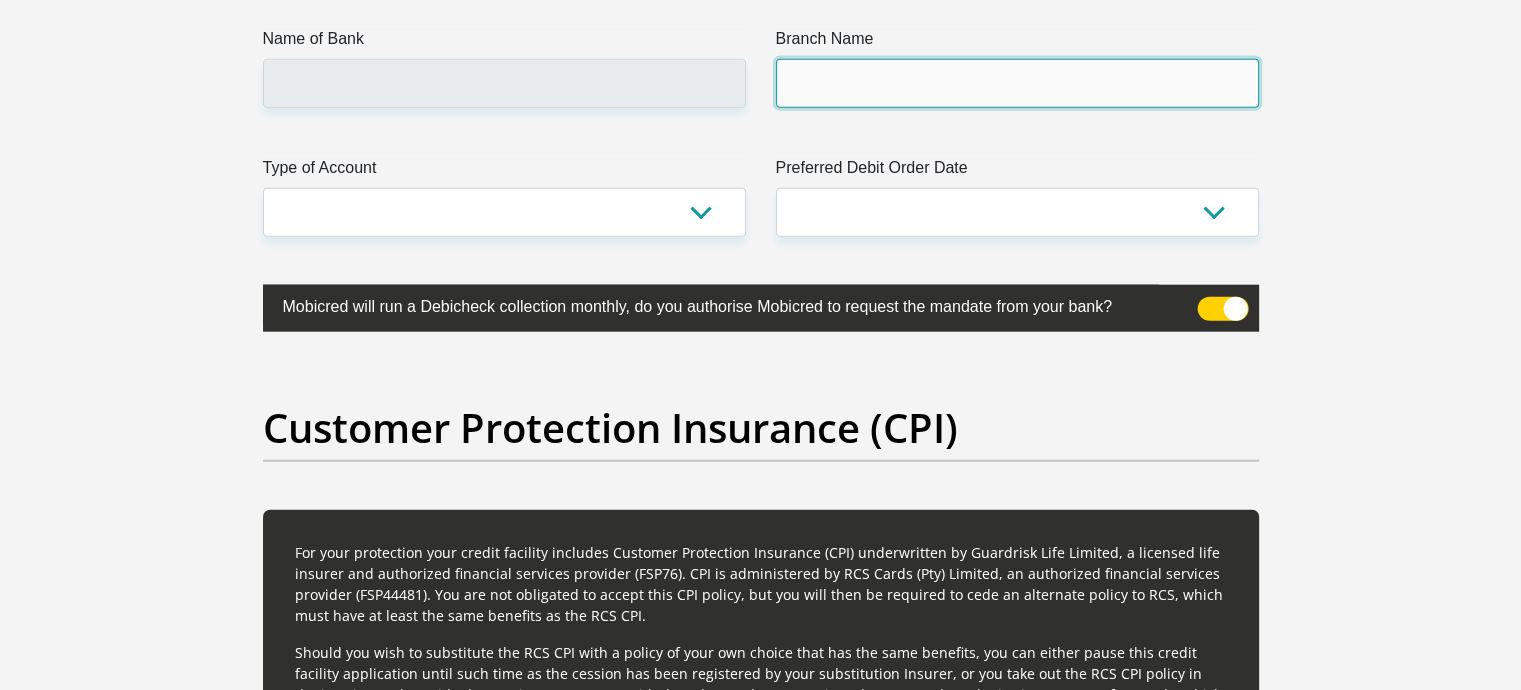 click on "Branch Name" at bounding box center [1017, 83] 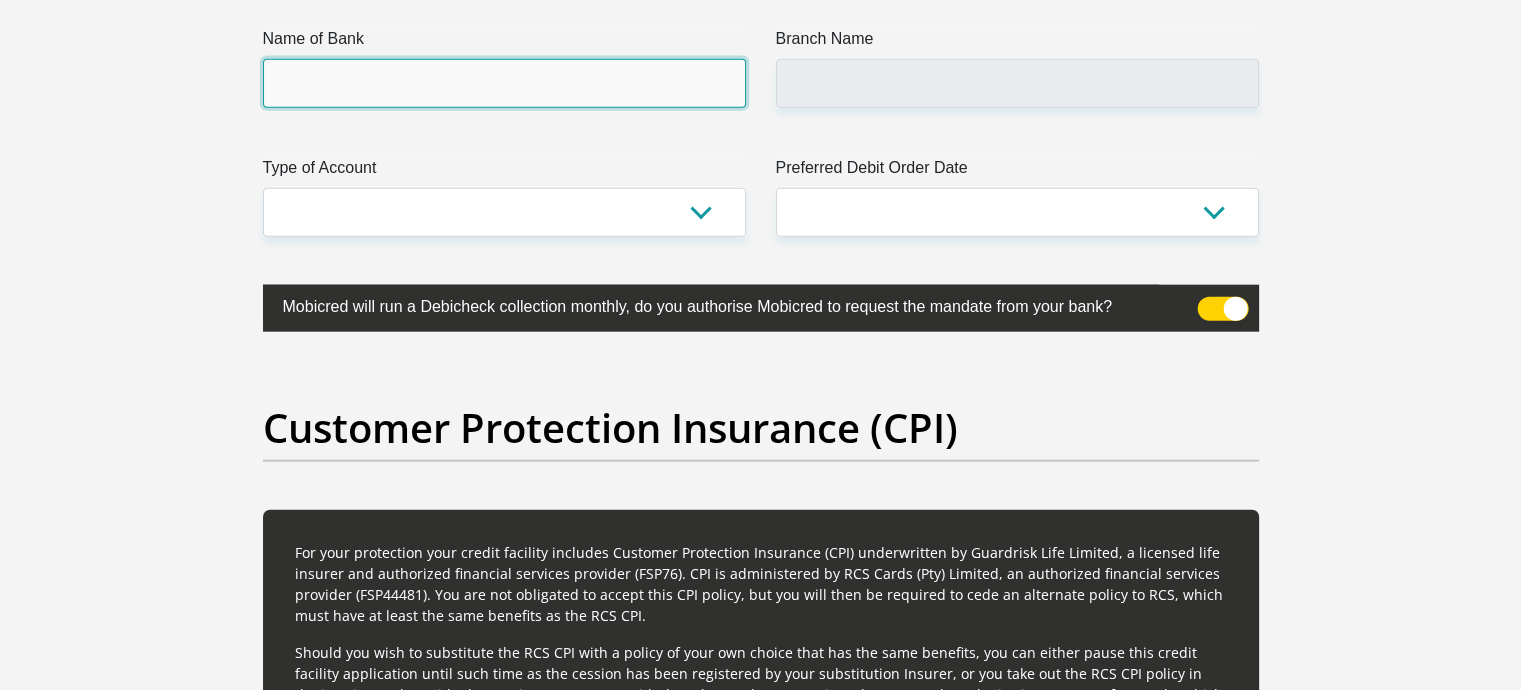 click on "Name of Bank" at bounding box center [504, 83] 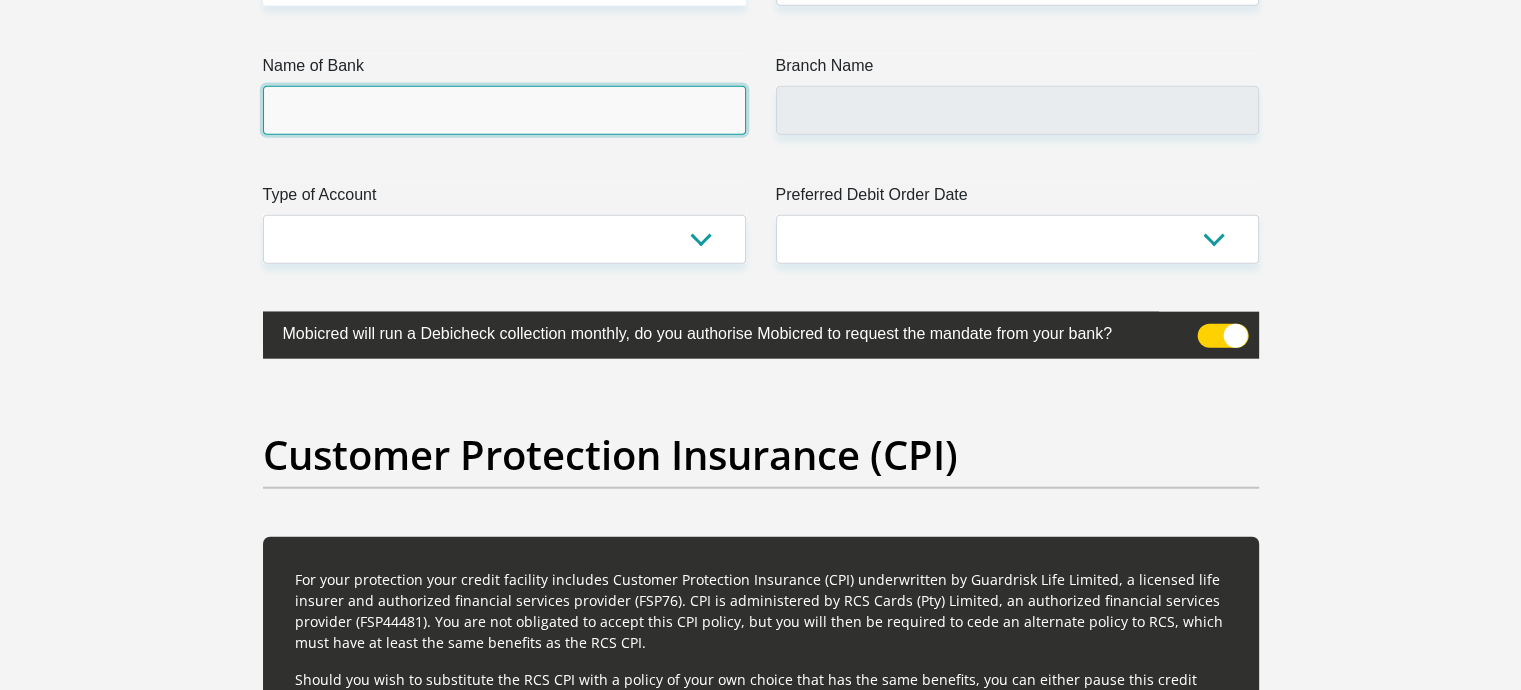scroll, scrollTop: 4828, scrollLeft: 0, axis: vertical 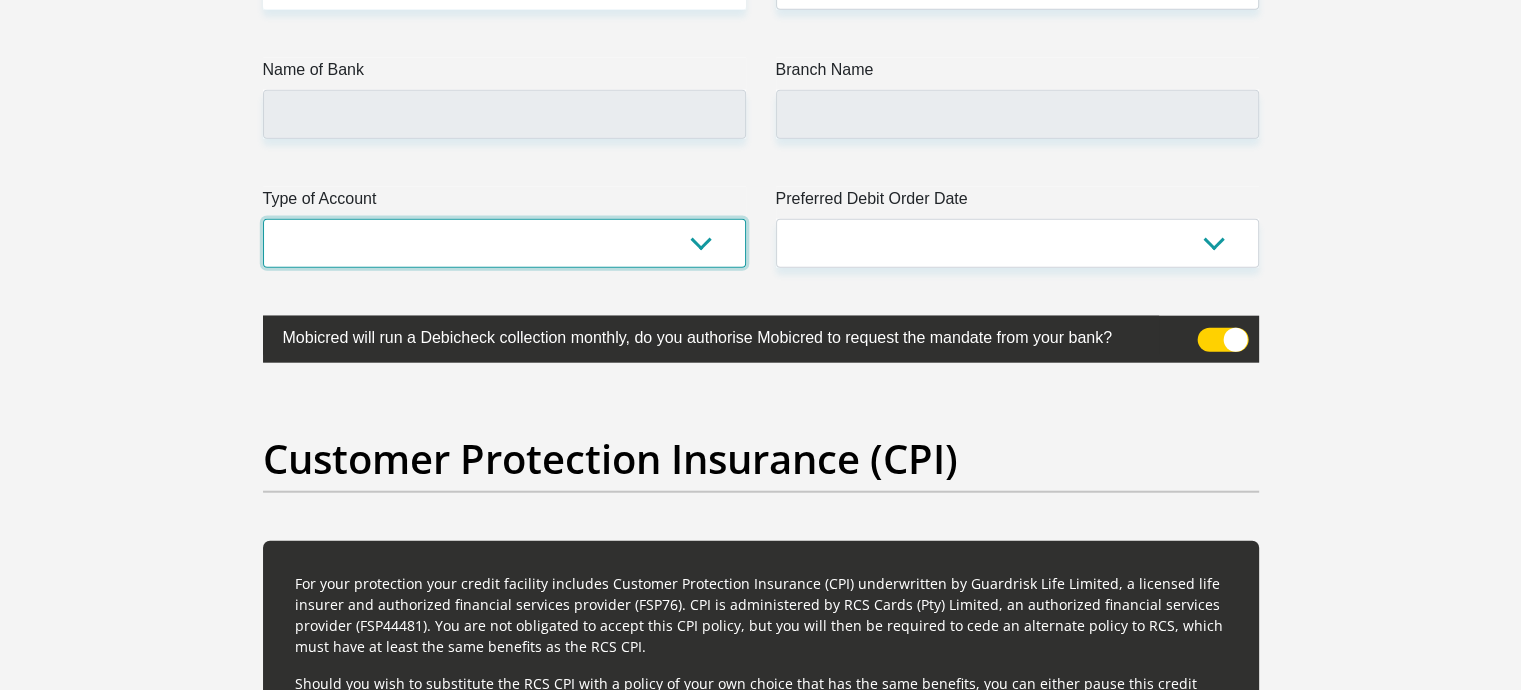 click on "Cheque
Savings" at bounding box center [504, 243] 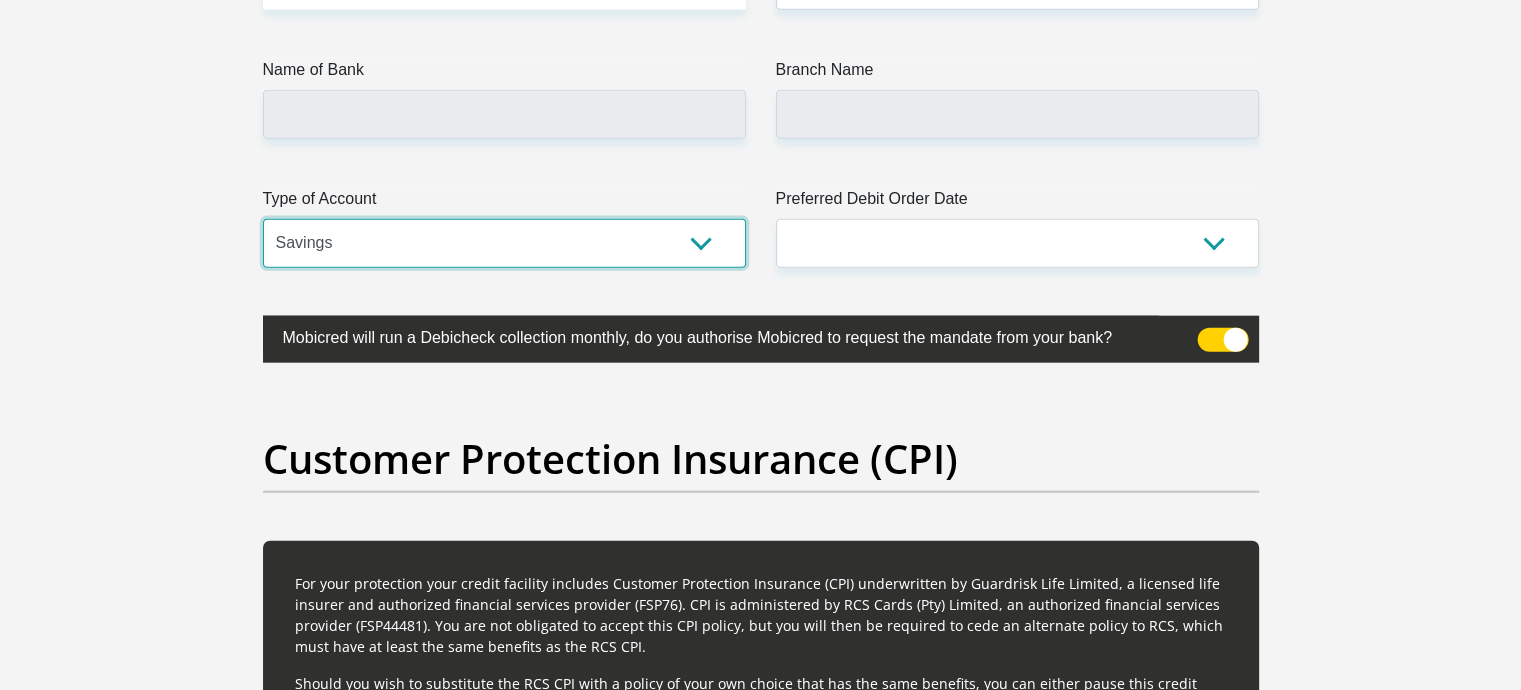 click on "Cheque
Savings" at bounding box center [504, 243] 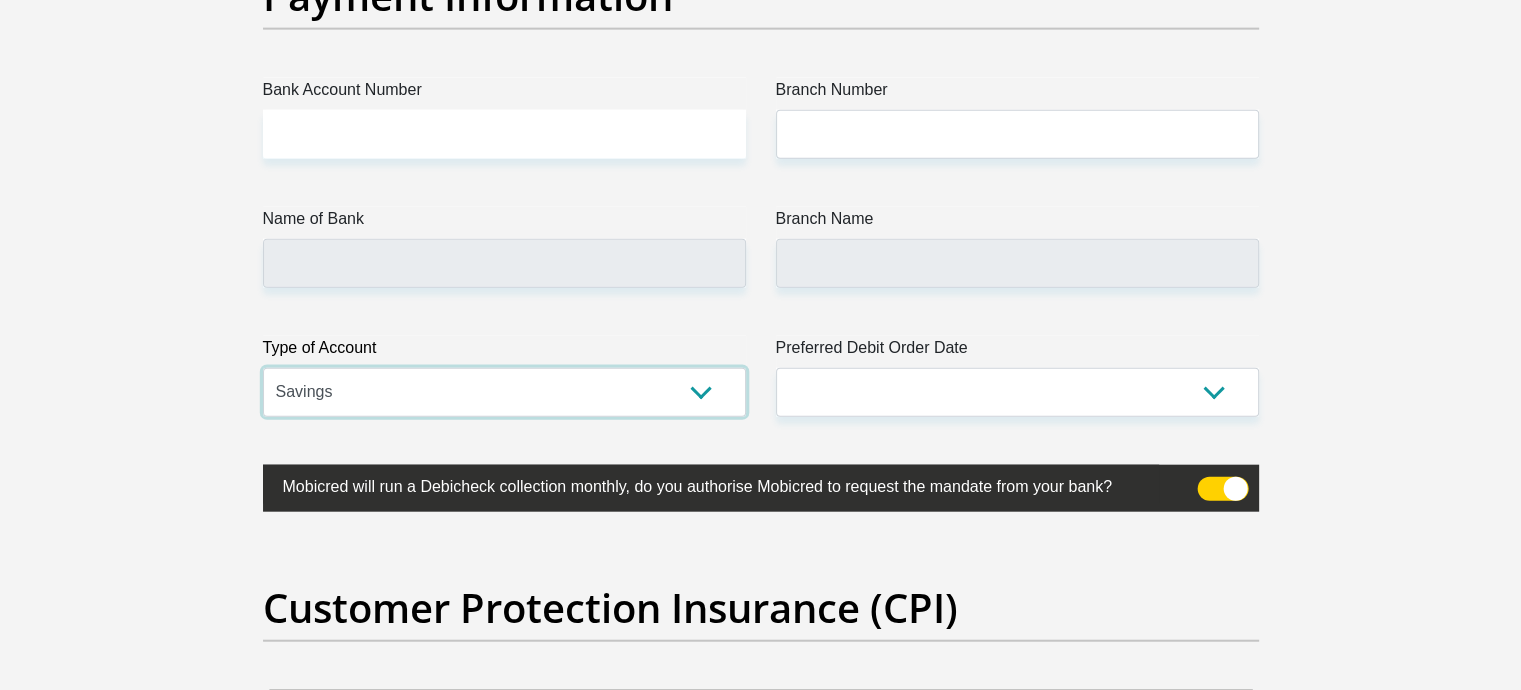 scroll, scrollTop: 4644, scrollLeft: 0, axis: vertical 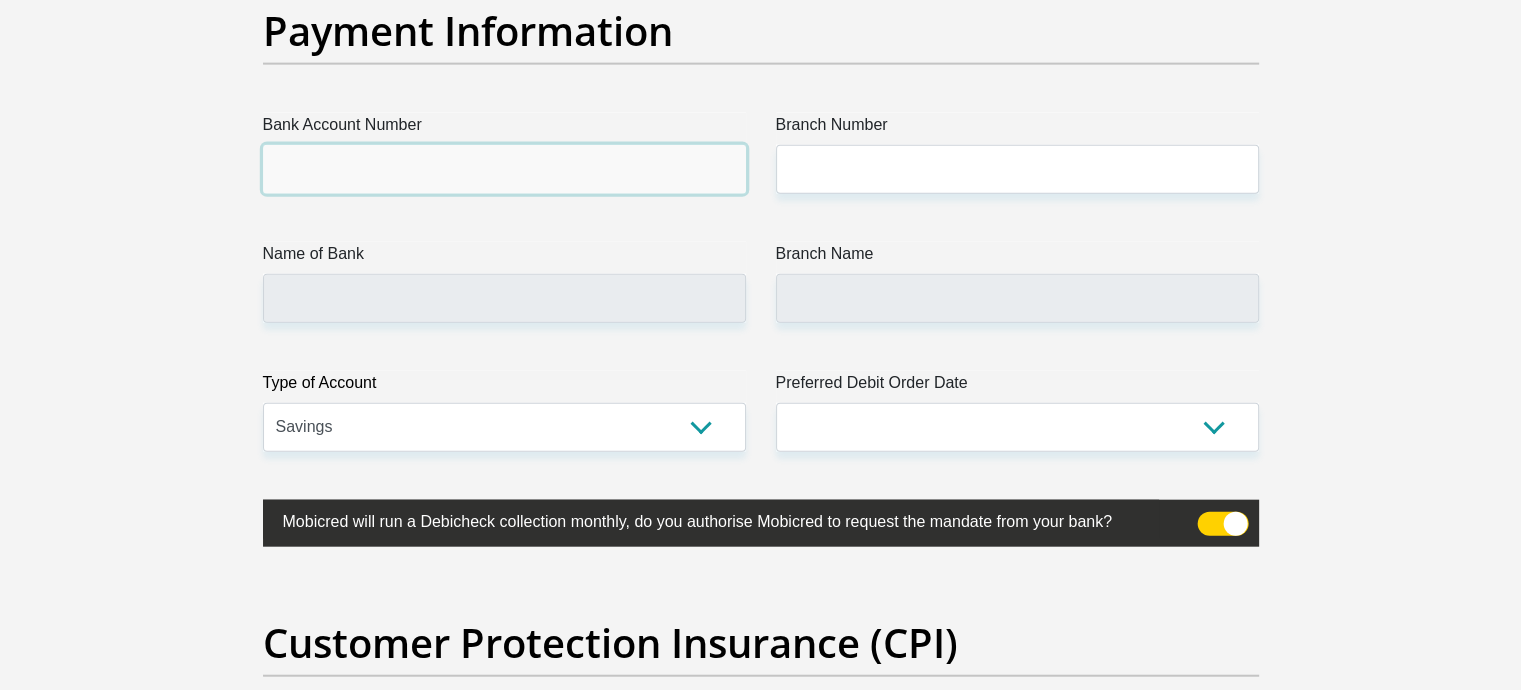 click on "Bank Account Number" at bounding box center [504, 169] 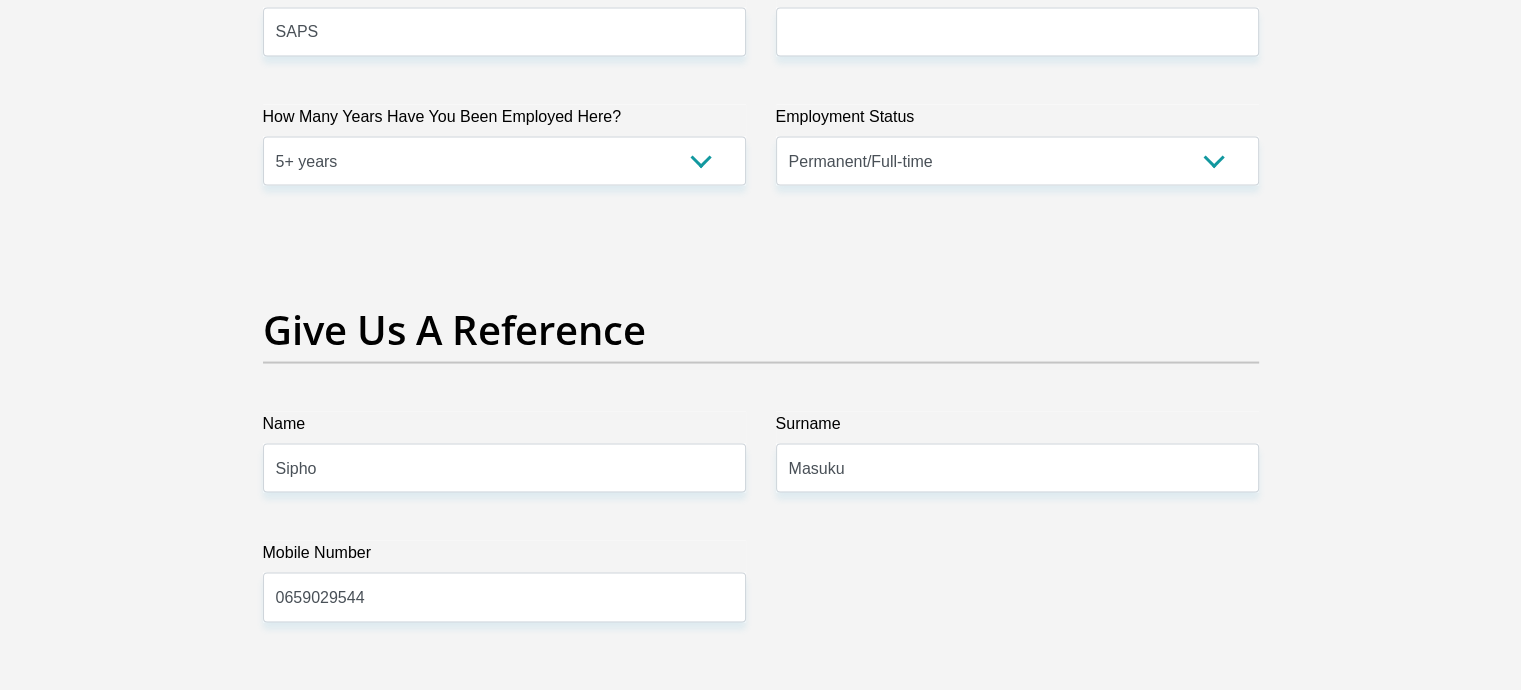 scroll, scrollTop: 3897, scrollLeft: 0, axis: vertical 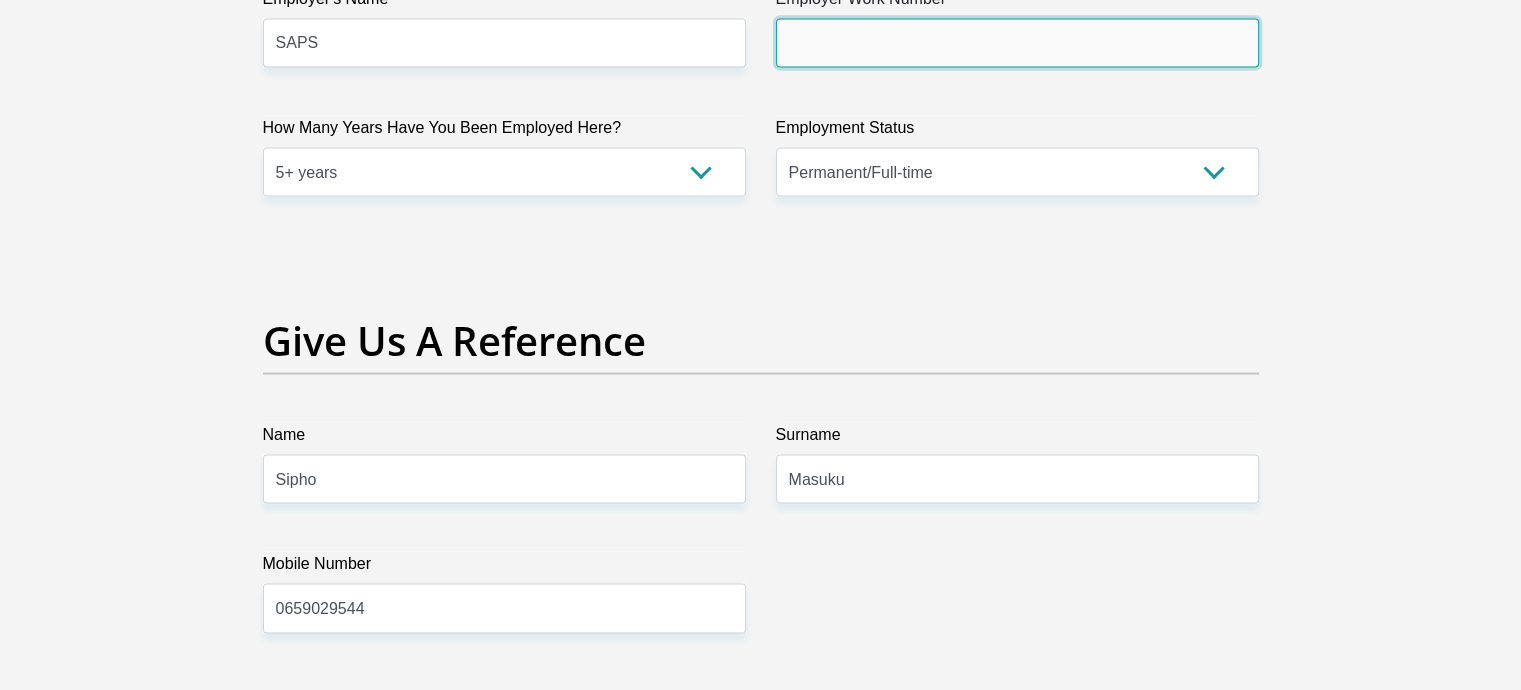 click on "Employer Work Number" at bounding box center [1017, 43] 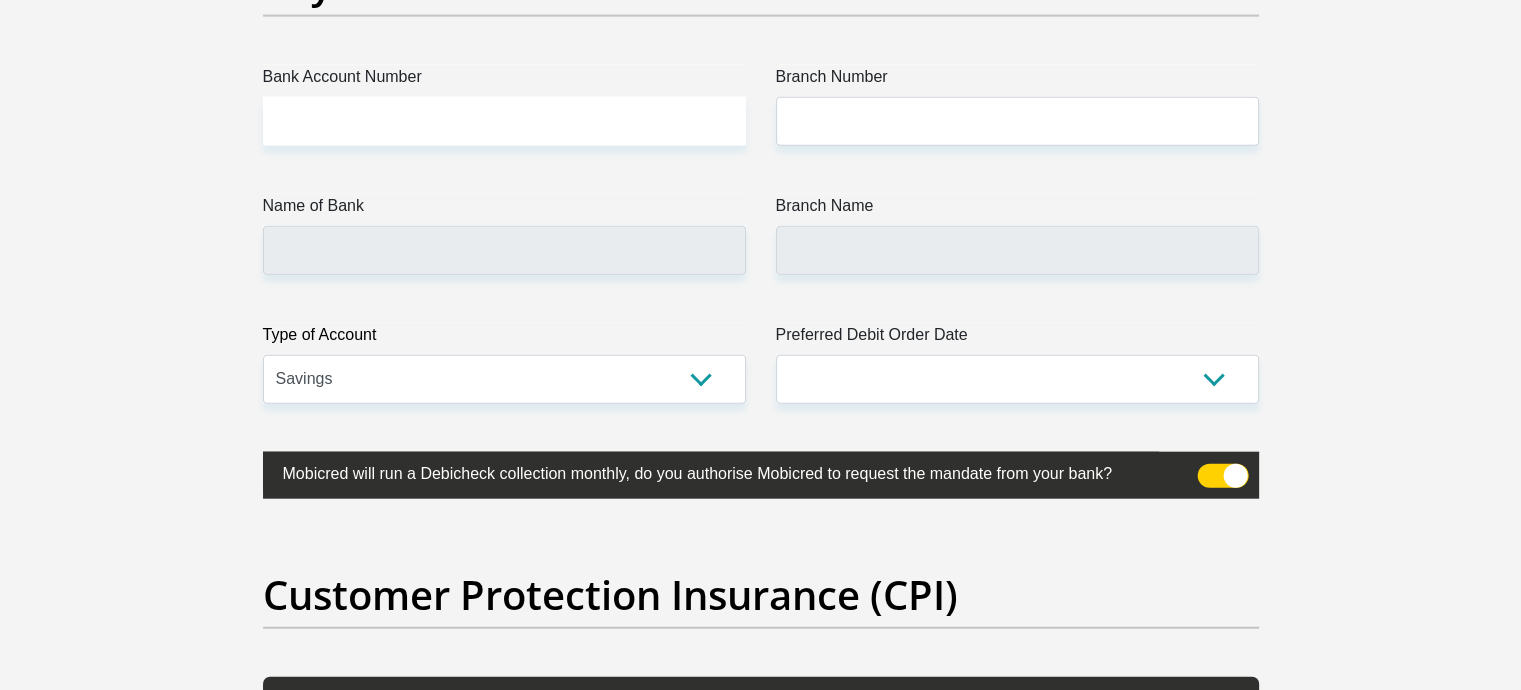 scroll, scrollTop: 4695, scrollLeft: 0, axis: vertical 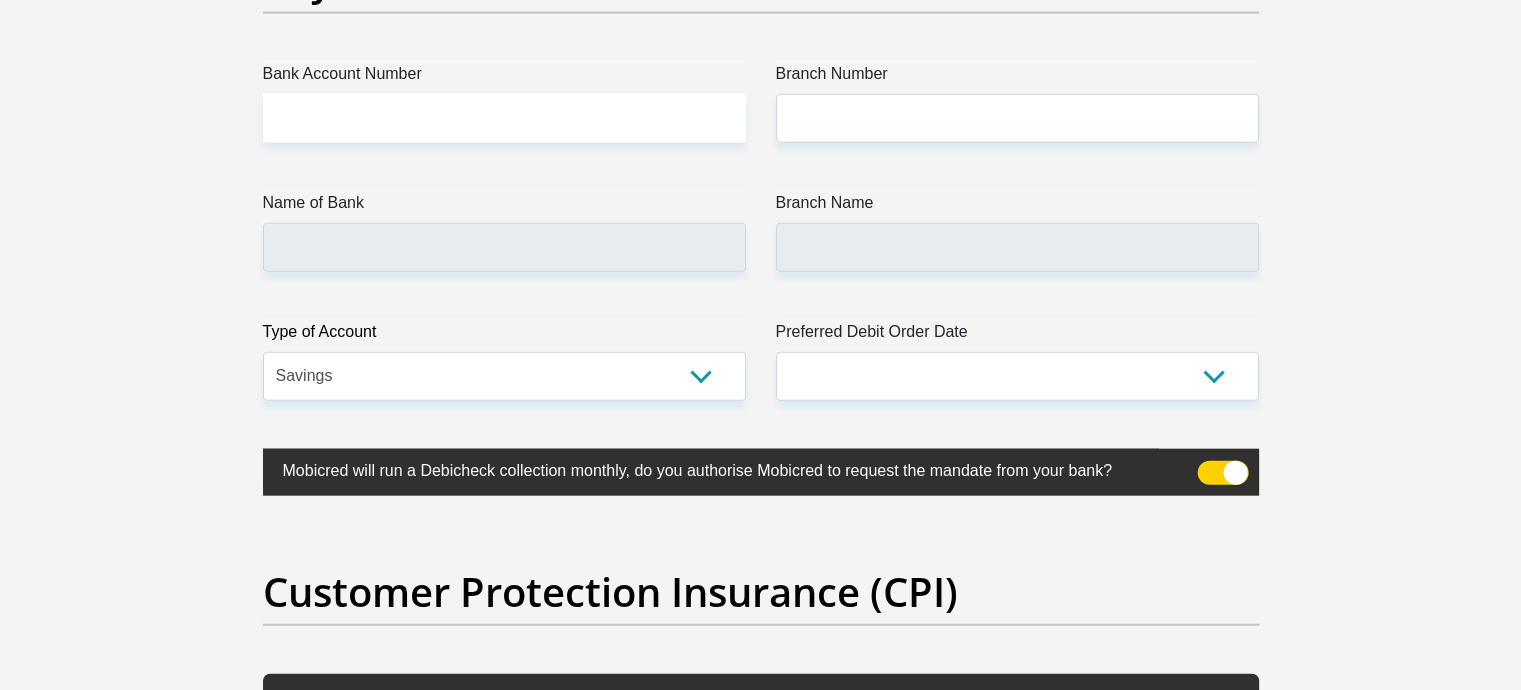 type on "0117447100" 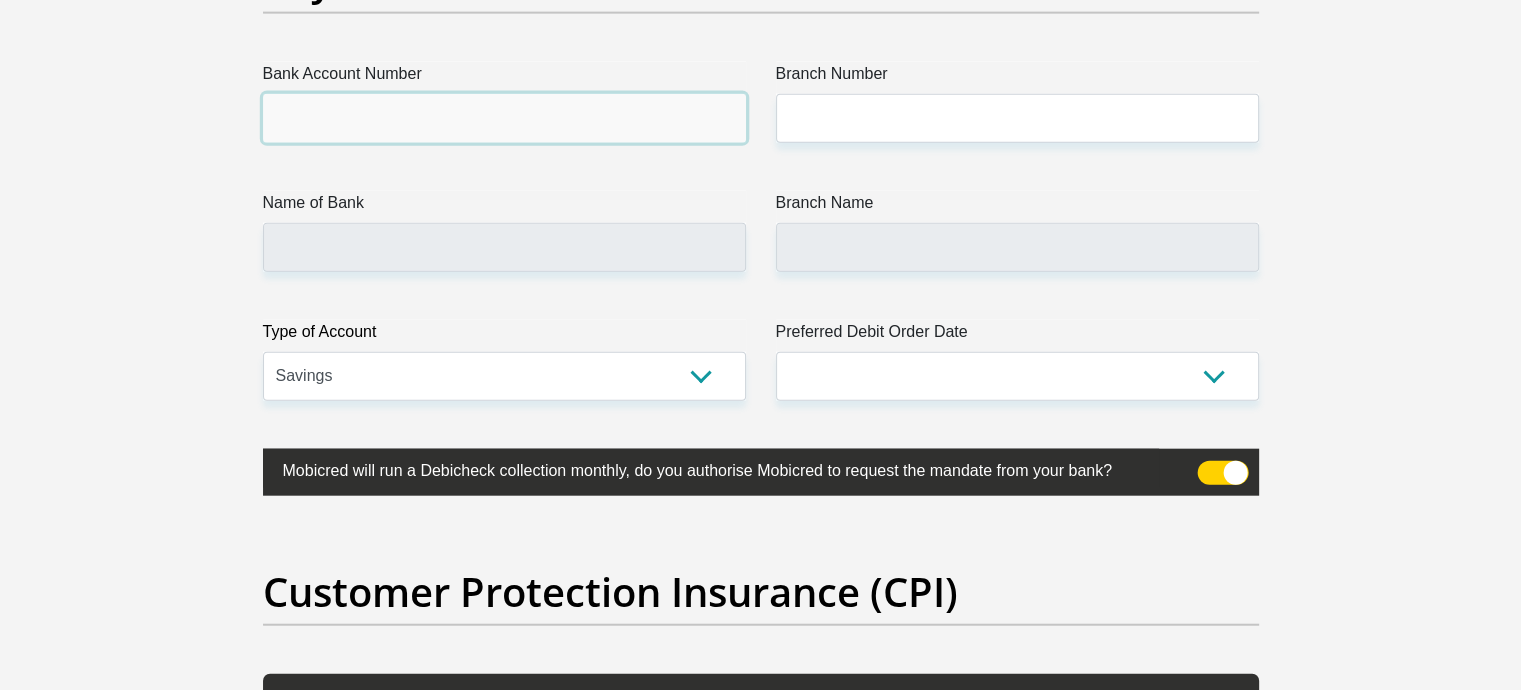 click on "Bank Account Number" at bounding box center (504, 118) 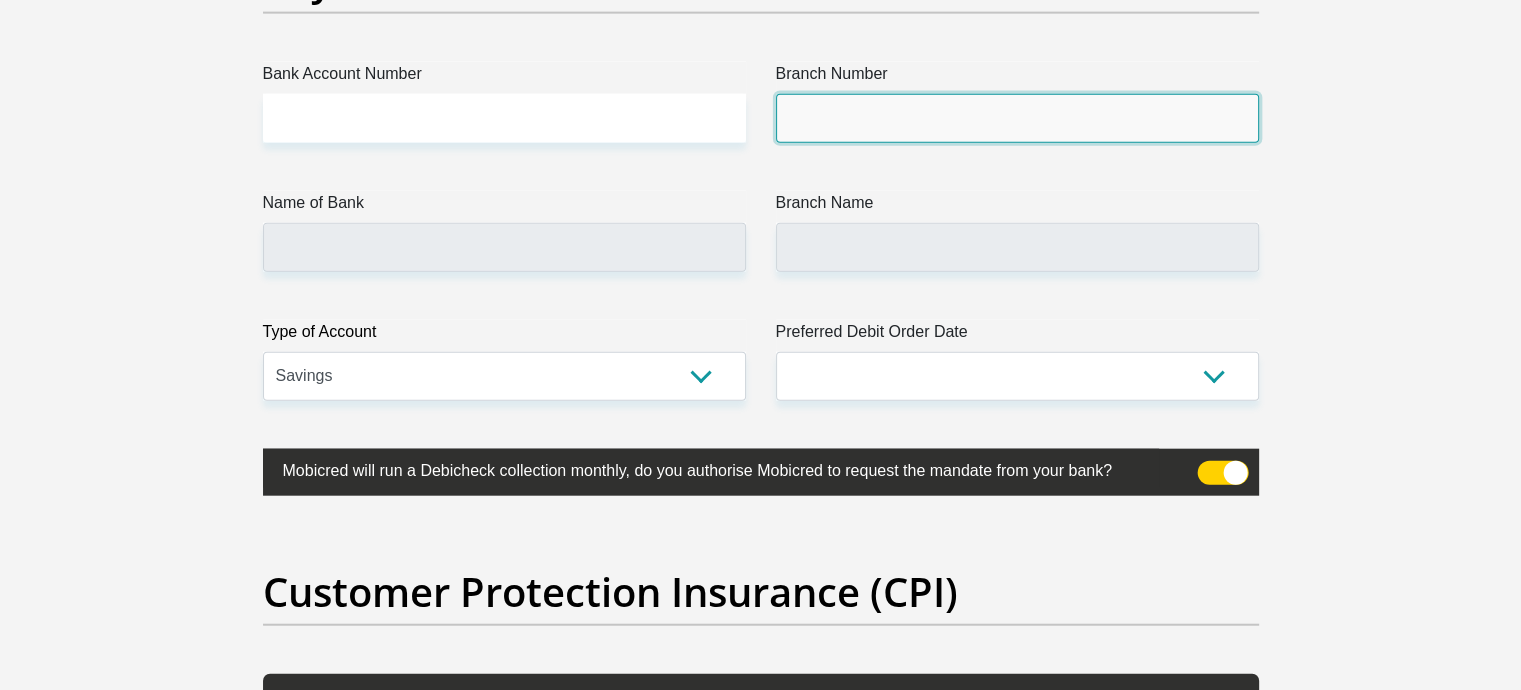 click on "Branch Number" at bounding box center (1017, 118) 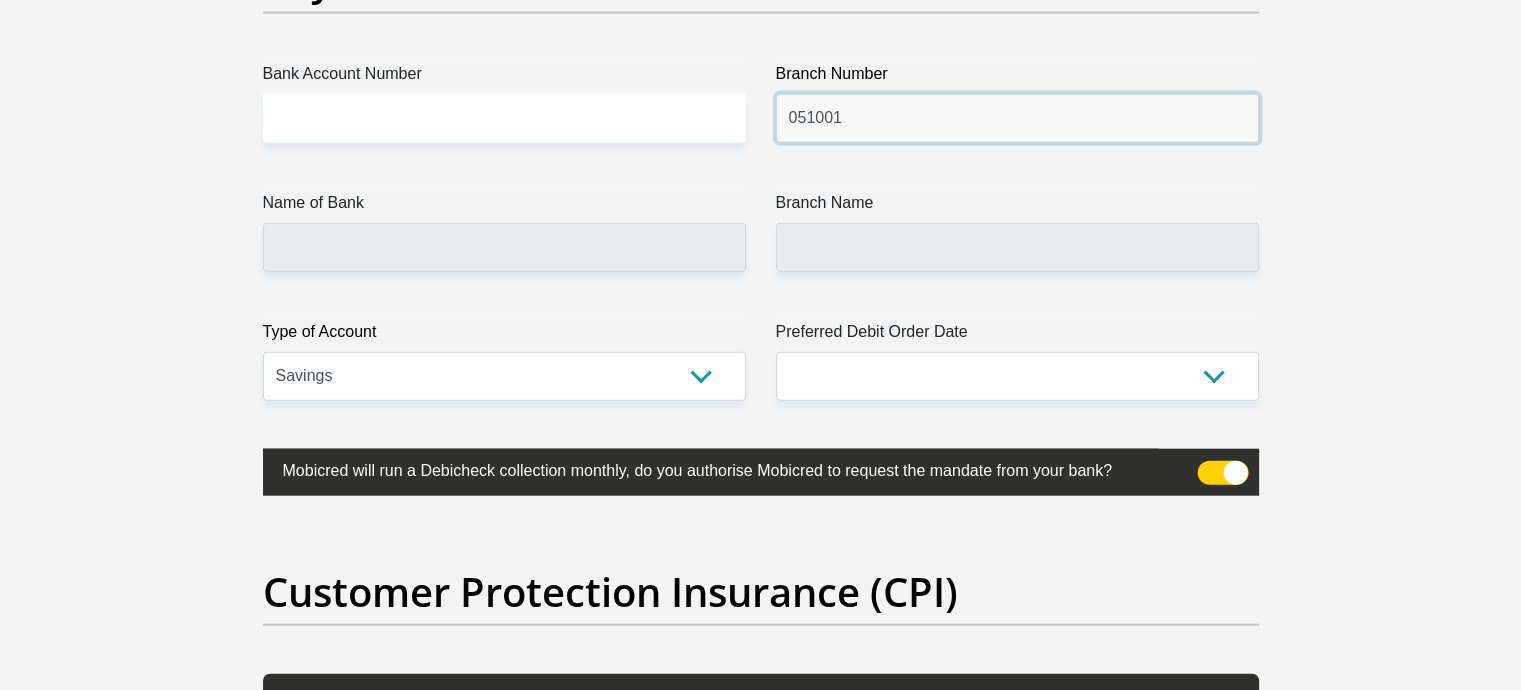 type on "051001" 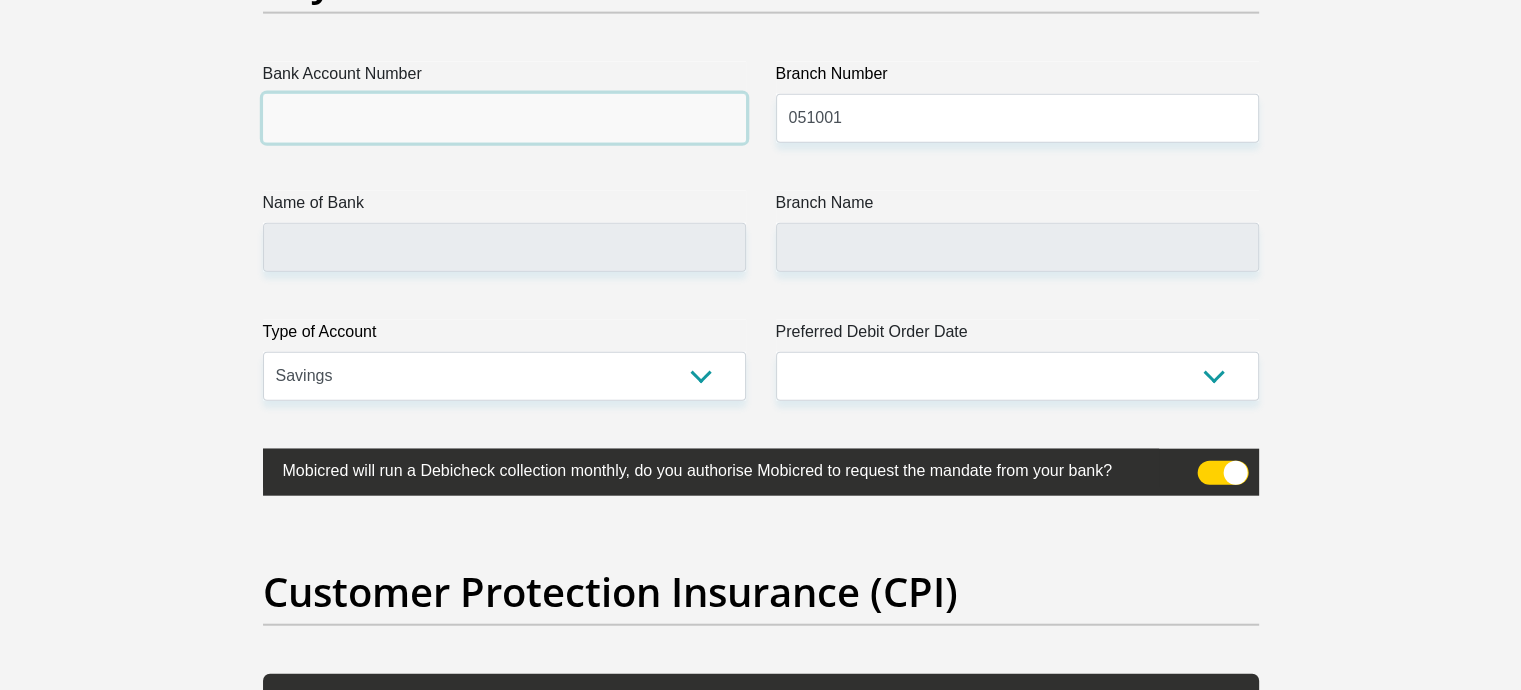 click on "Bank Account Number" at bounding box center (504, 118) 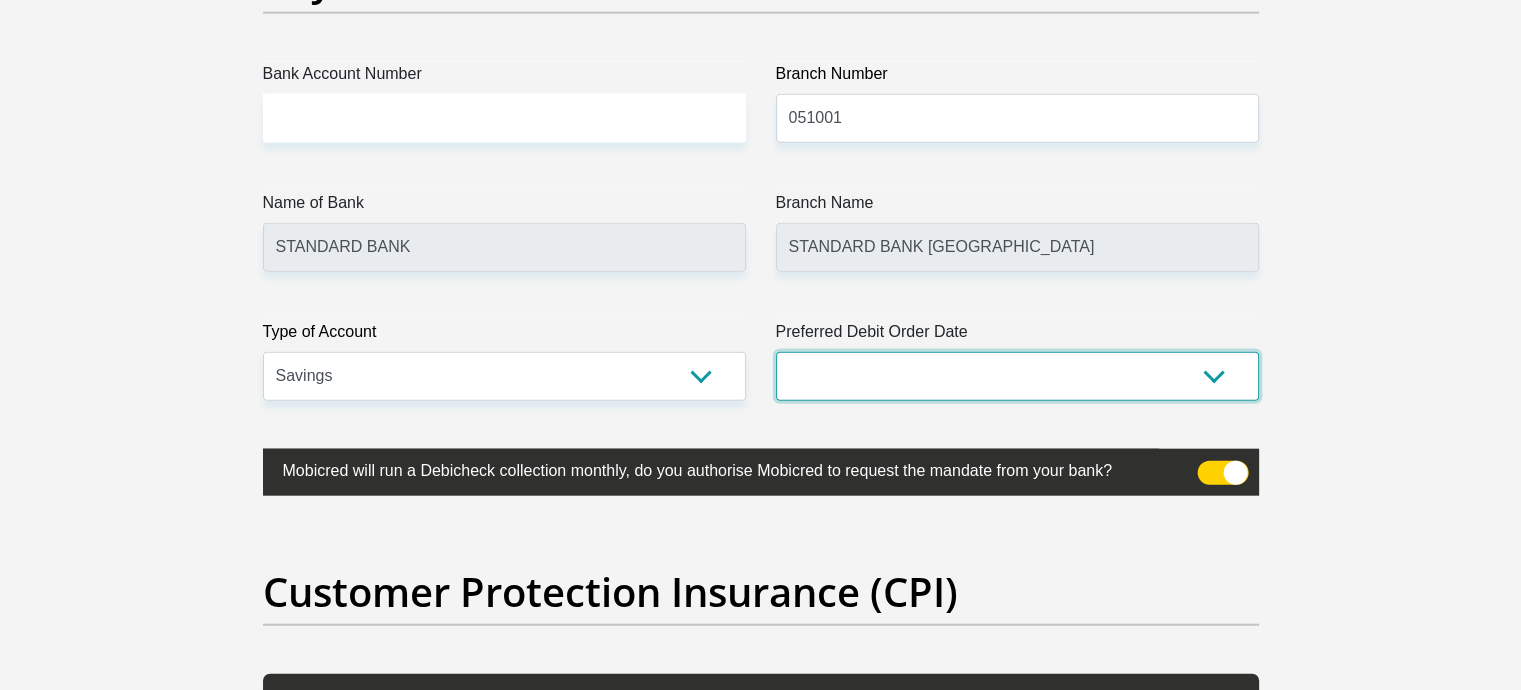 click on "1st
2nd
3rd
4th
5th
7th
18th
19th
20th
21st
22nd
23rd
24th
25th
26th
27th
28th
29th
30th" at bounding box center [1017, 376] 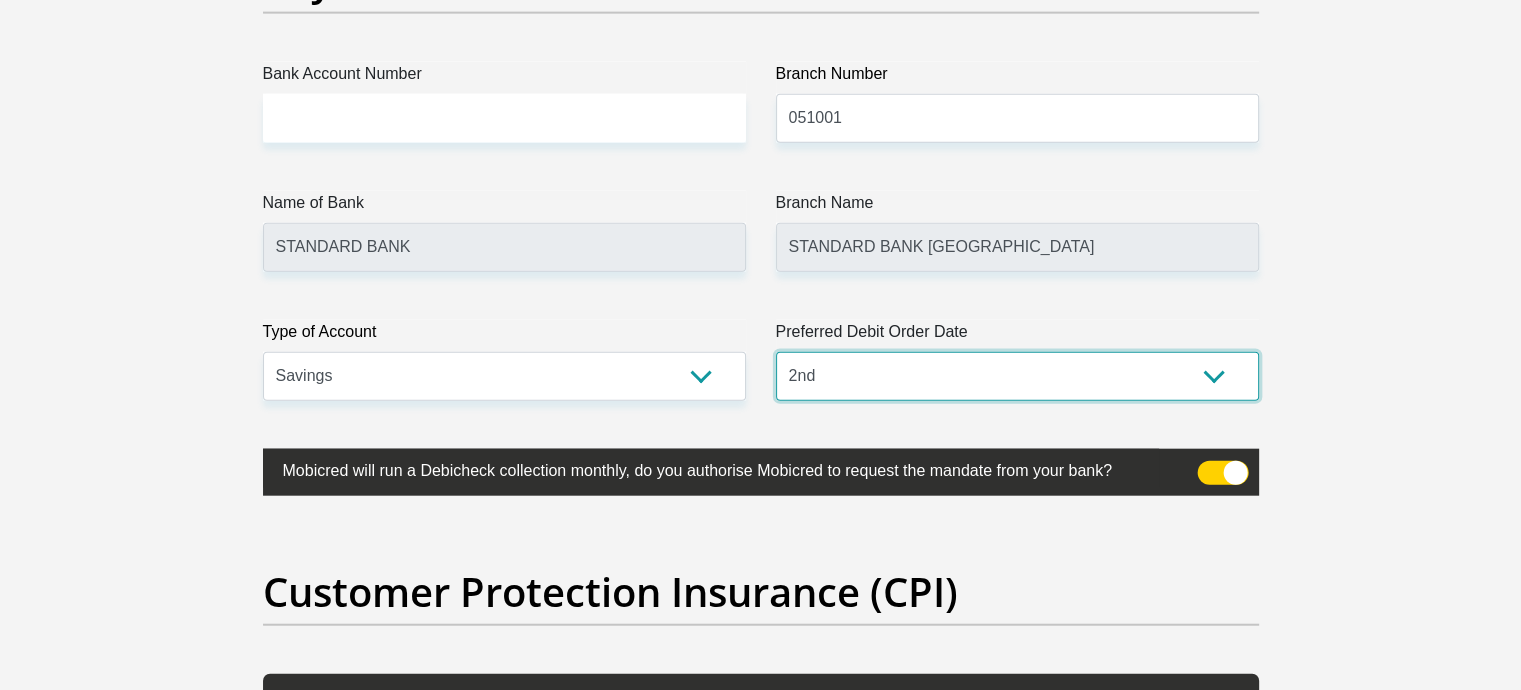 click on "1st
2nd
3rd
4th
5th
7th
18th
19th
20th
21st
22nd
23rd
24th
25th
26th
27th
28th
29th
30th" at bounding box center (1017, 376) 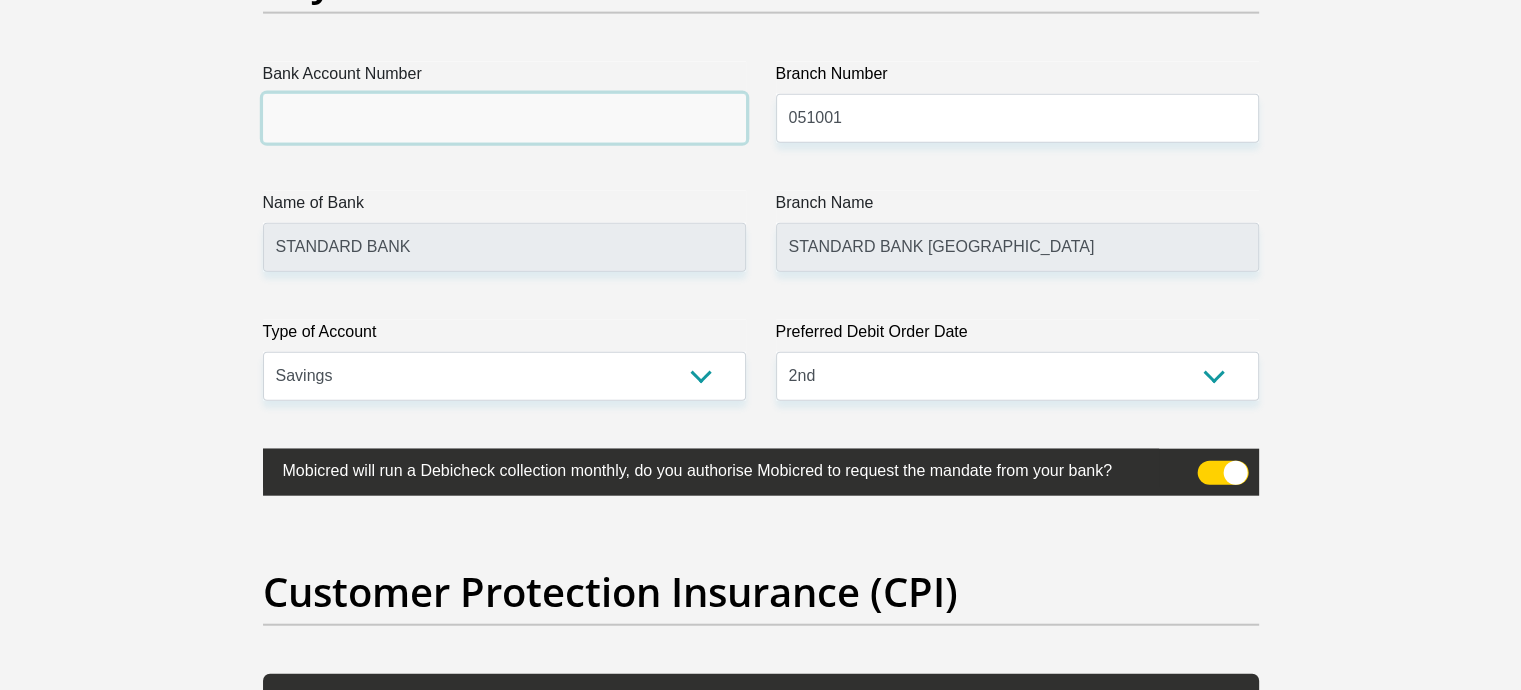 click on "Bank Account Number" at bounding box center [504, 118] 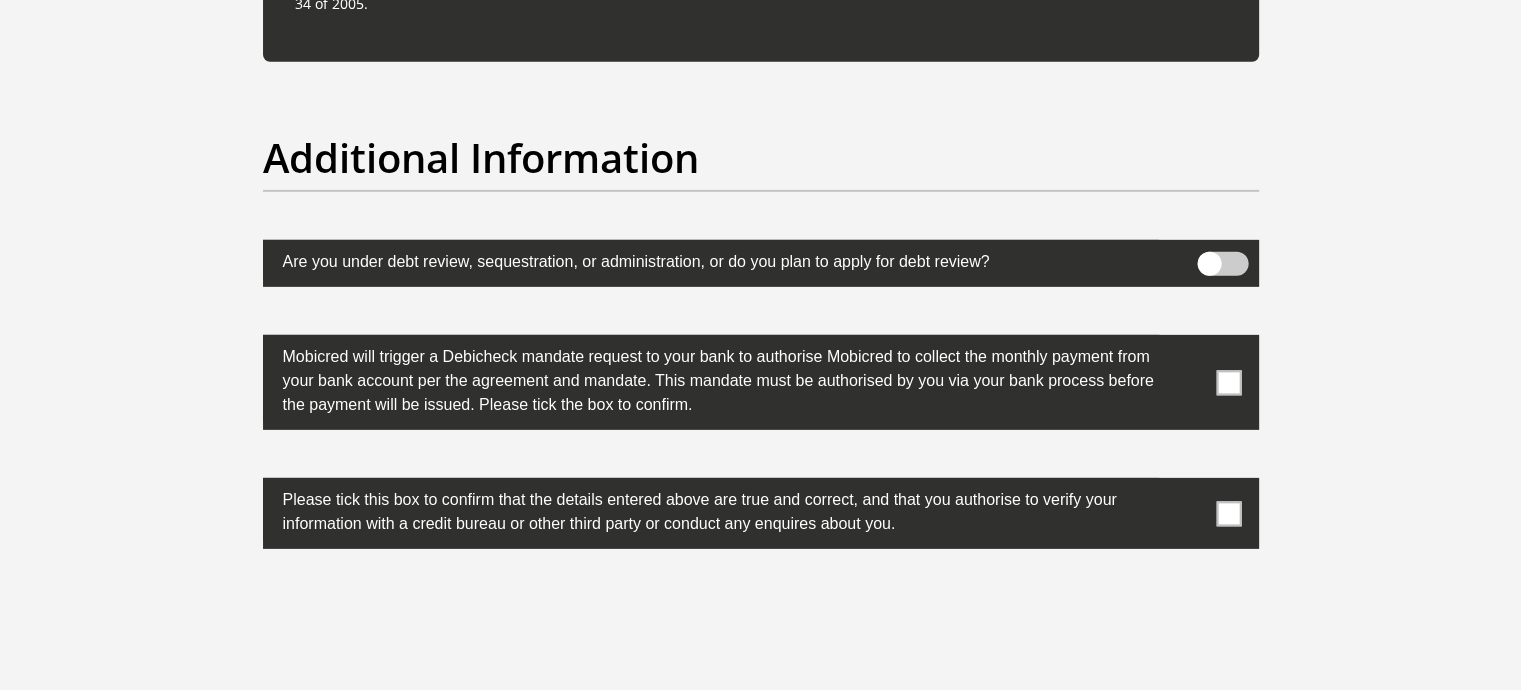 scroll, scrollTop: 6153, scrollLeft: 0, axis: vertical 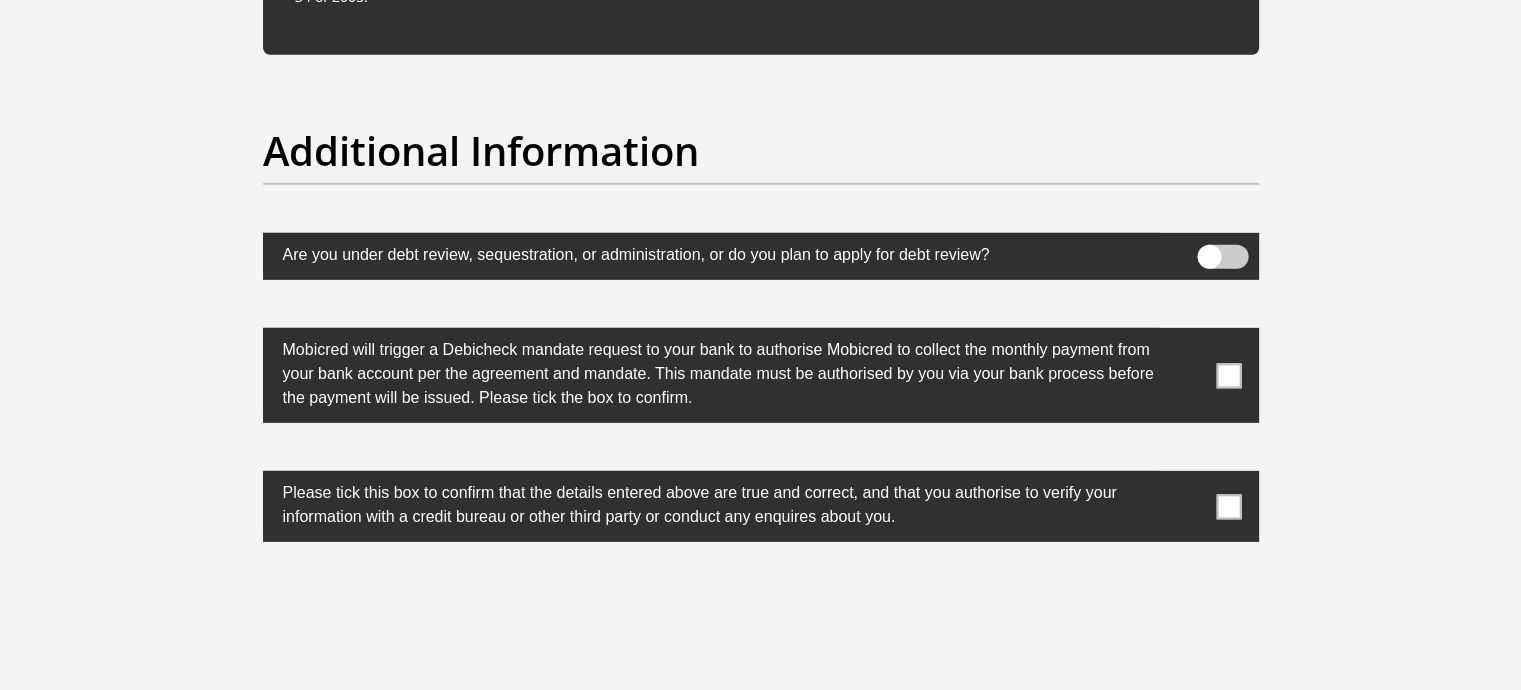 type on "10191625270" 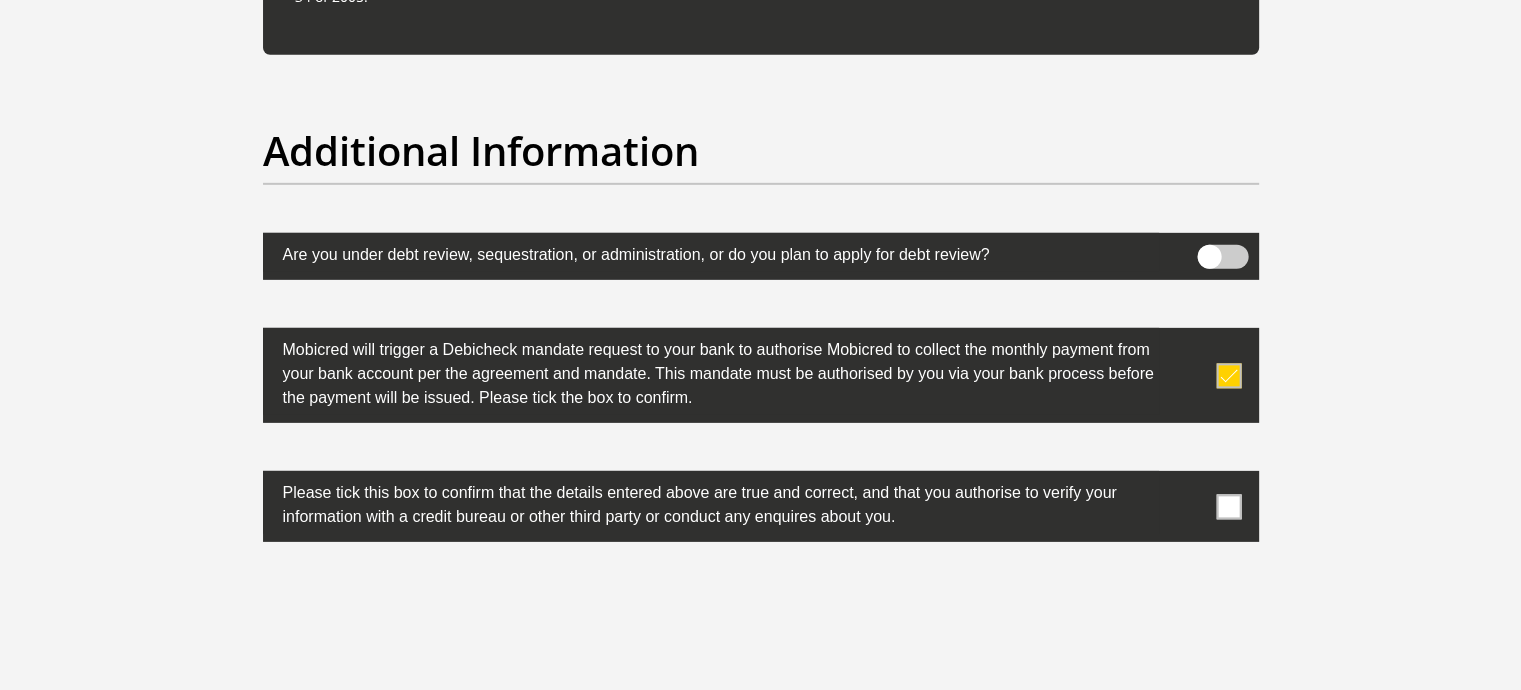 click at bounding box center (1228, 506) 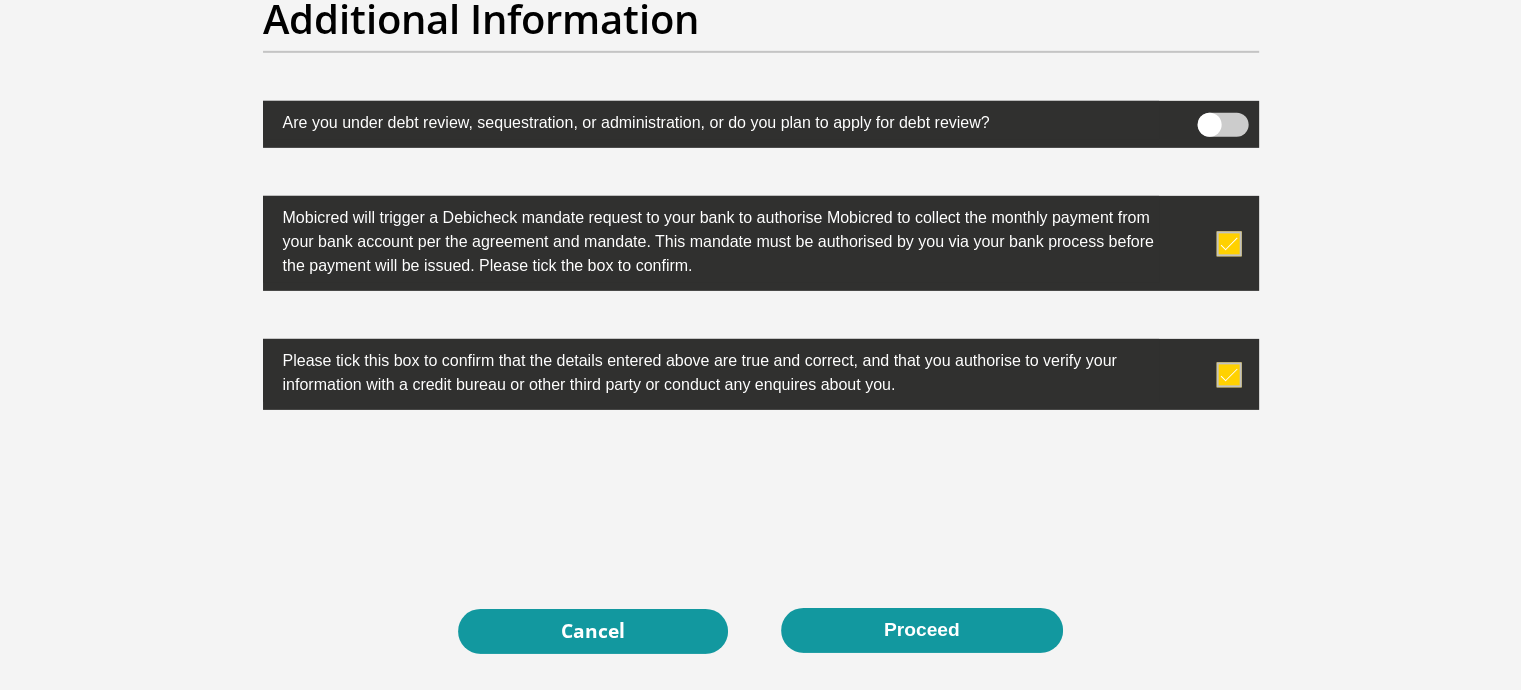 scroll, scrollTop: 6291, scrollLeft: 0, axis: vertical 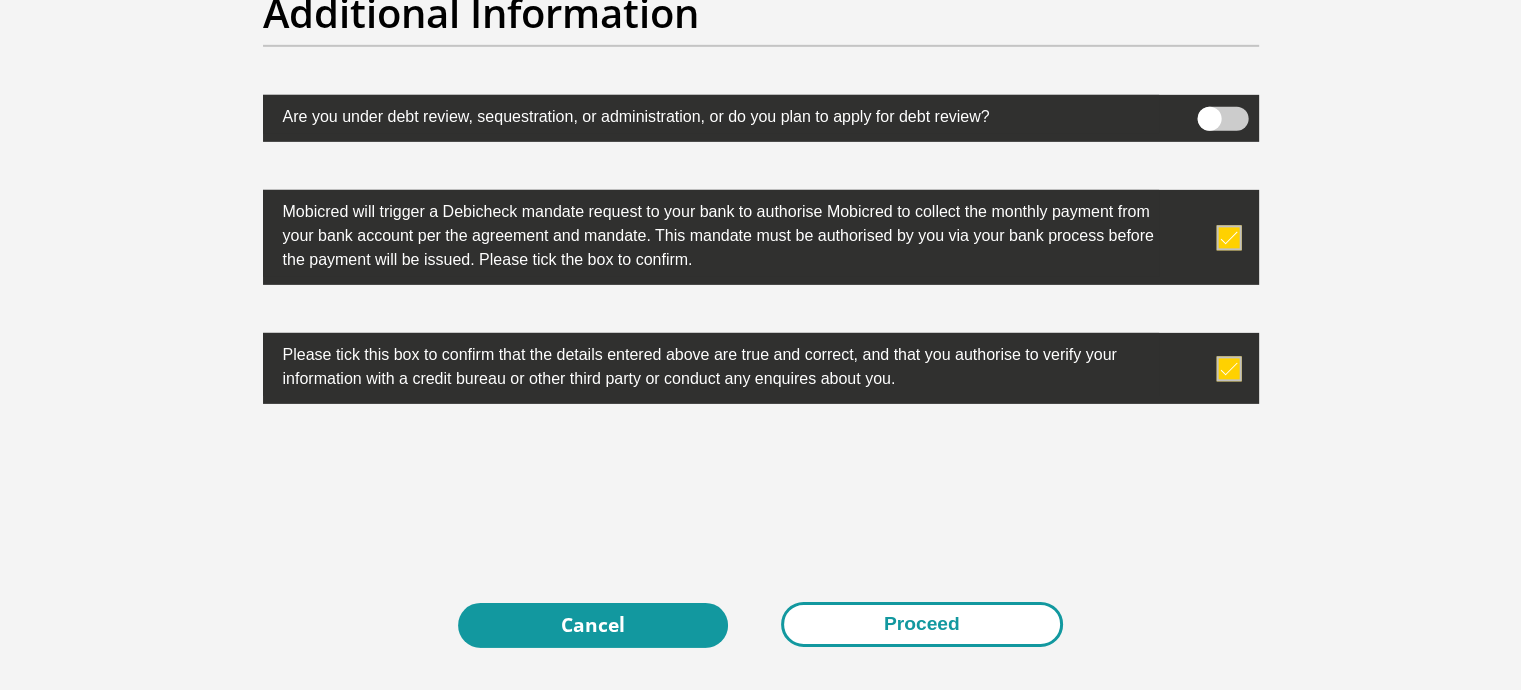 click on "Proceed" at bounding box center (922, 624) 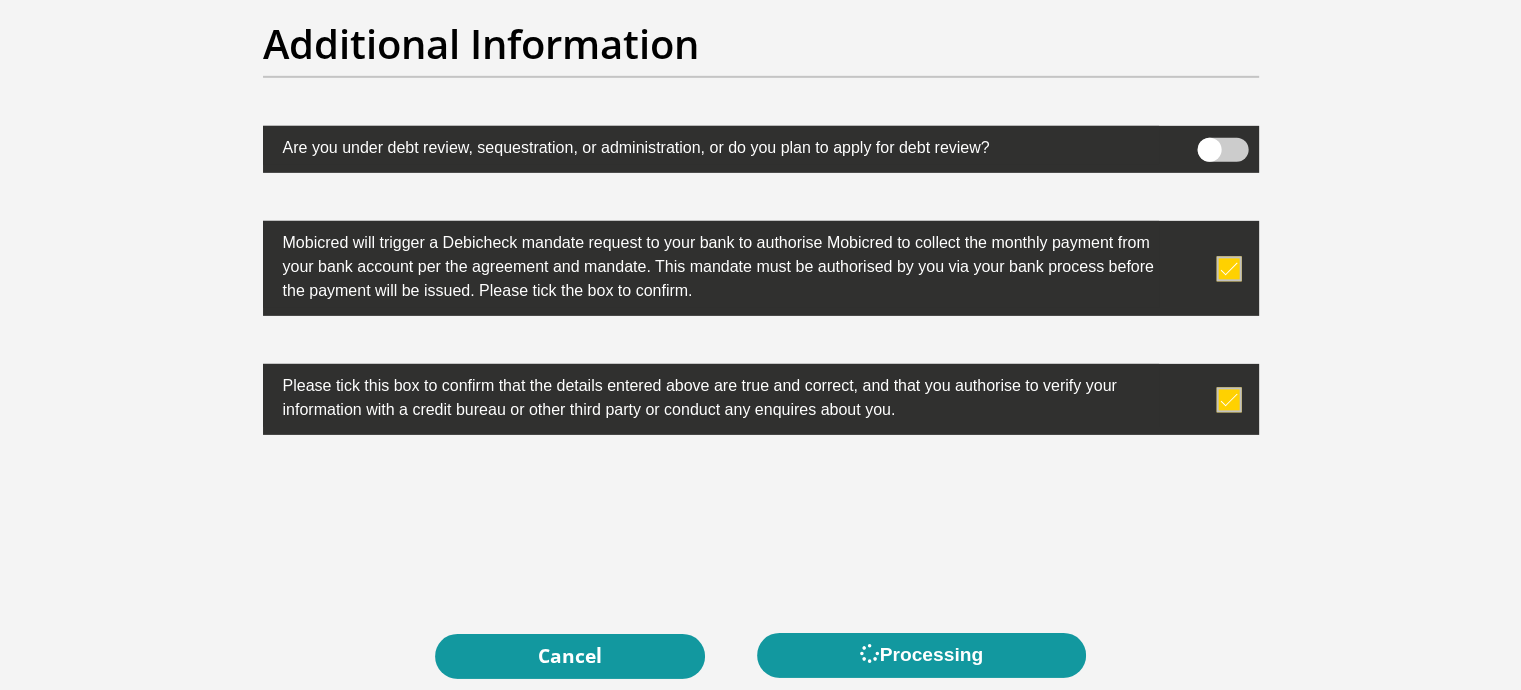 scroll, scrollTop: 6228, scrollLeft: 0, axis: vertical 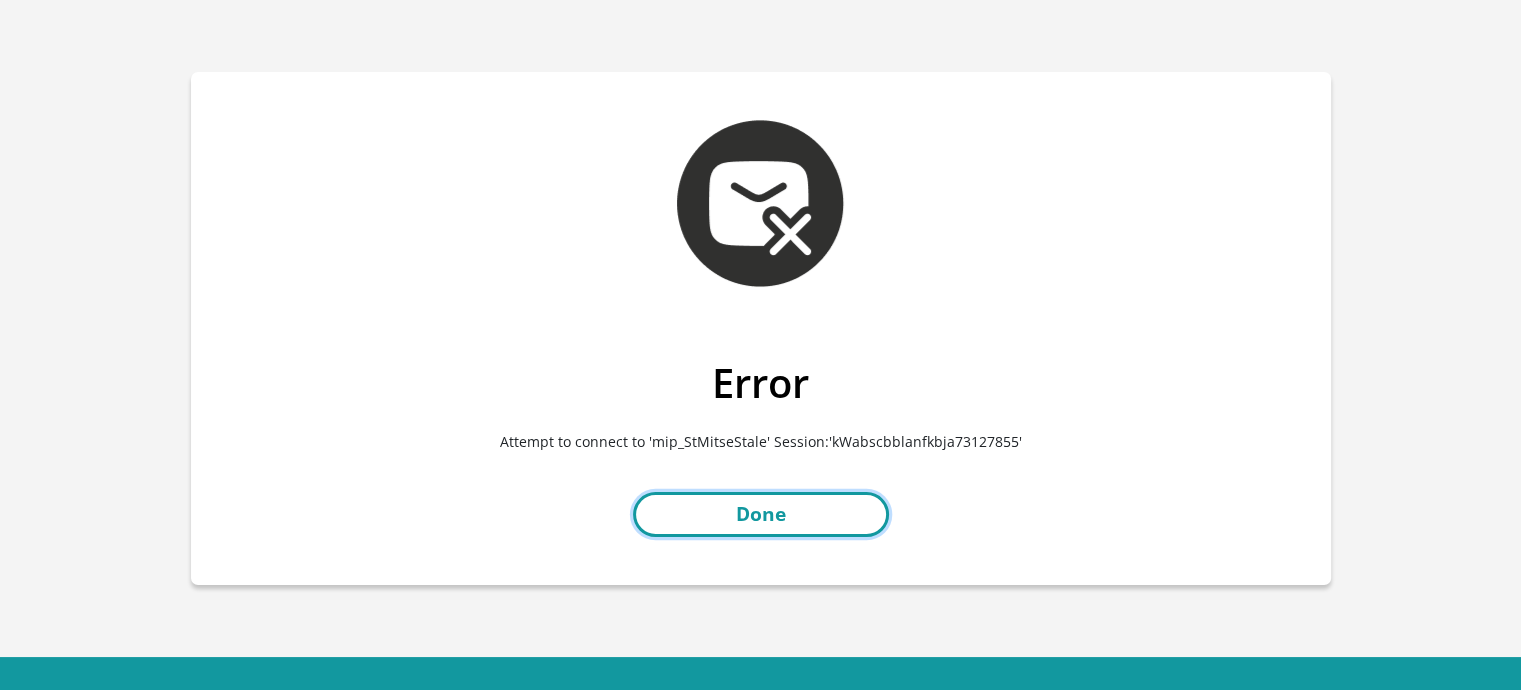 click on "Done" at bounding box center [761, 514] 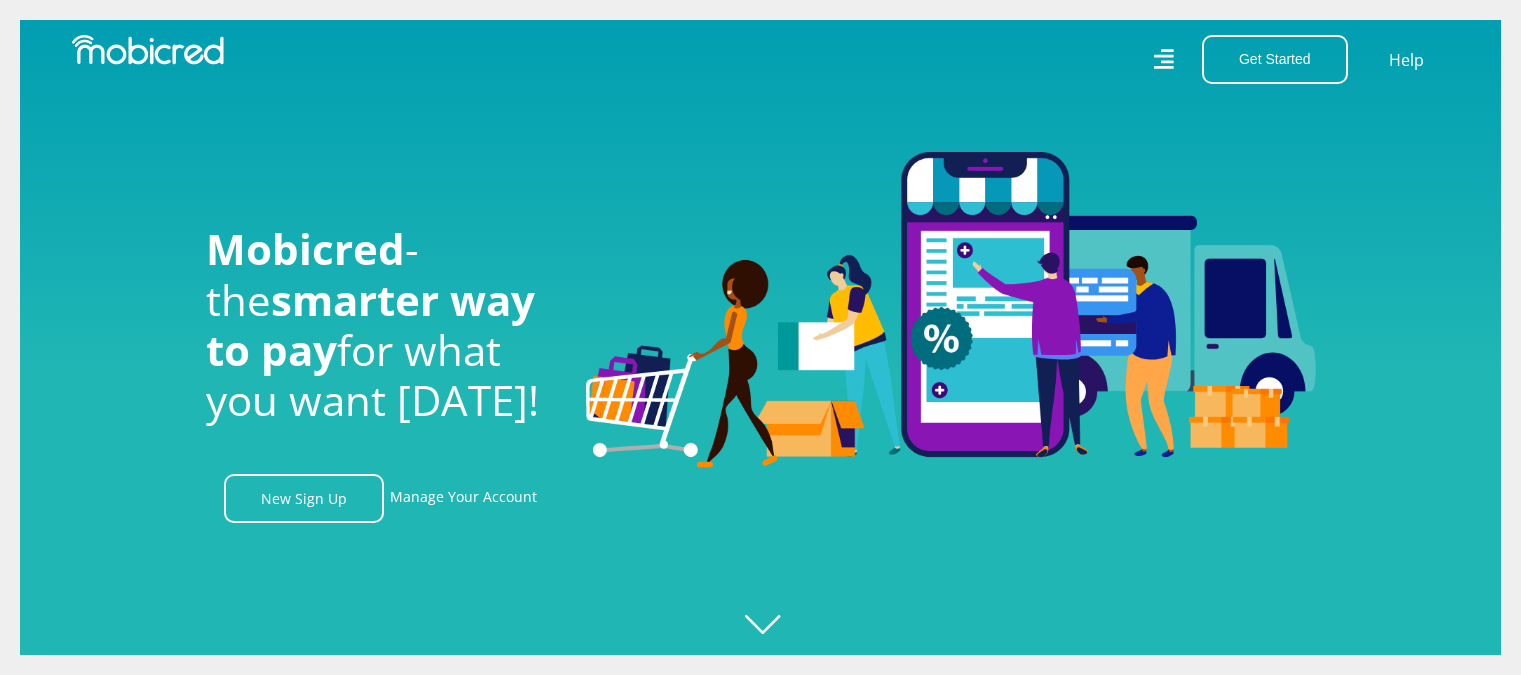 scroll, scrollTop: 0, scrollLeft: 0, axis: both 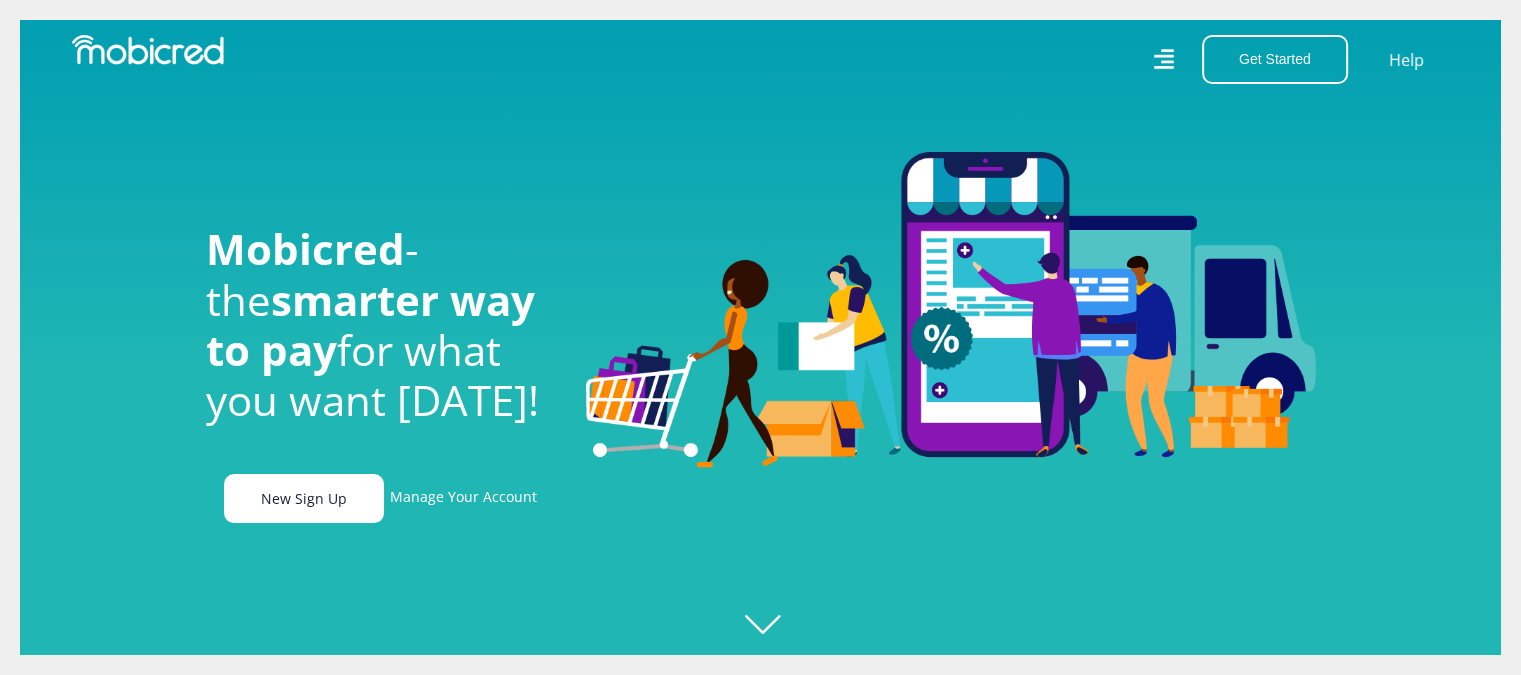 click on "New Sign Up" at bounding box center [304, 498] 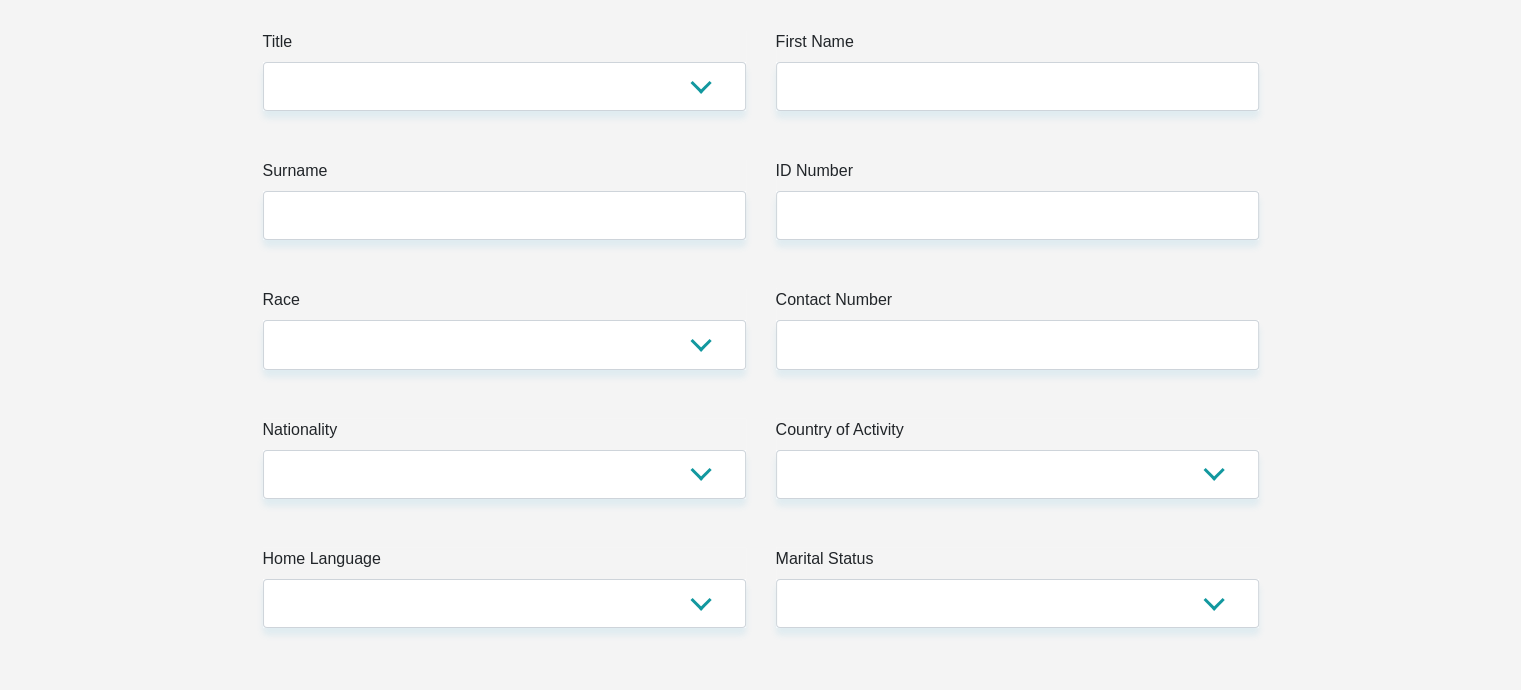 scroll, scrollTop: 0, scrollLeft: 0, axis: both 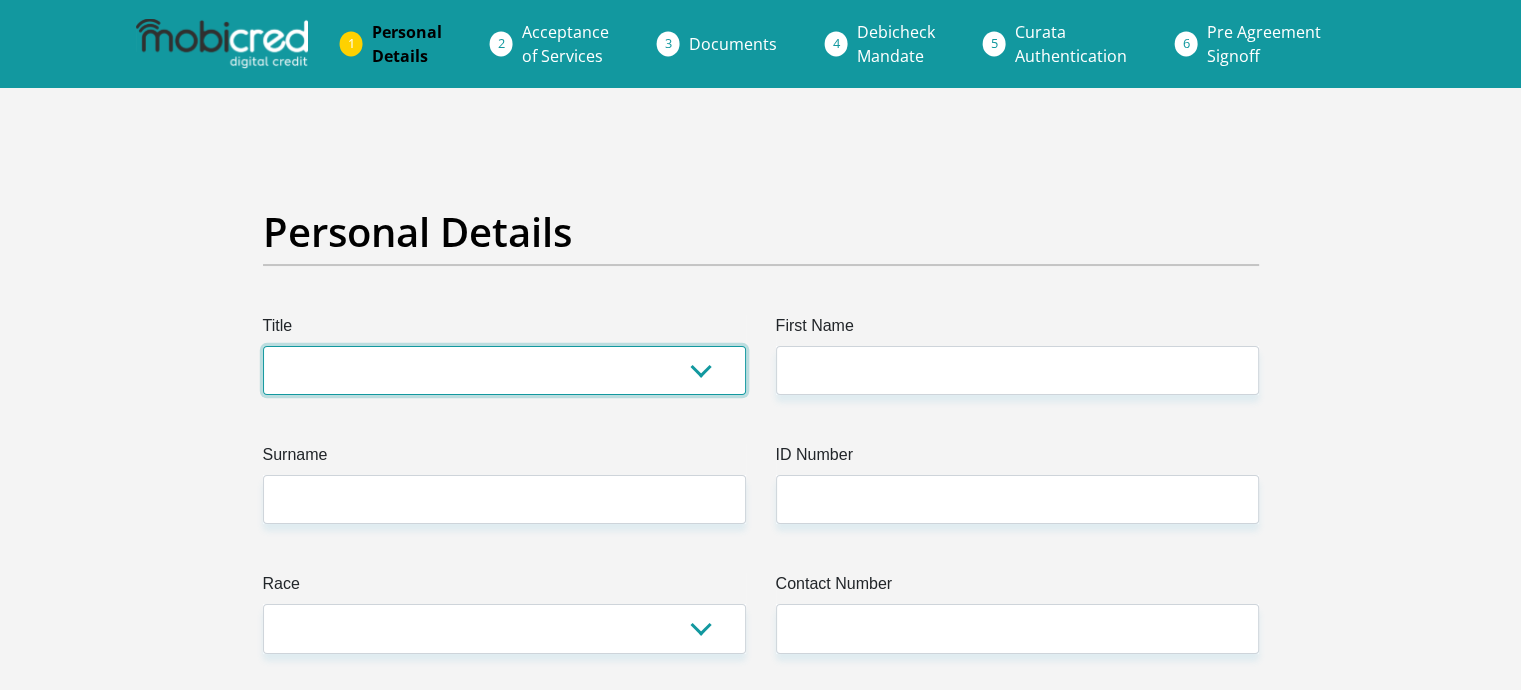 click on "Mr
Ms
Mrs
Dr
Other" at bounding box center (504, 370) 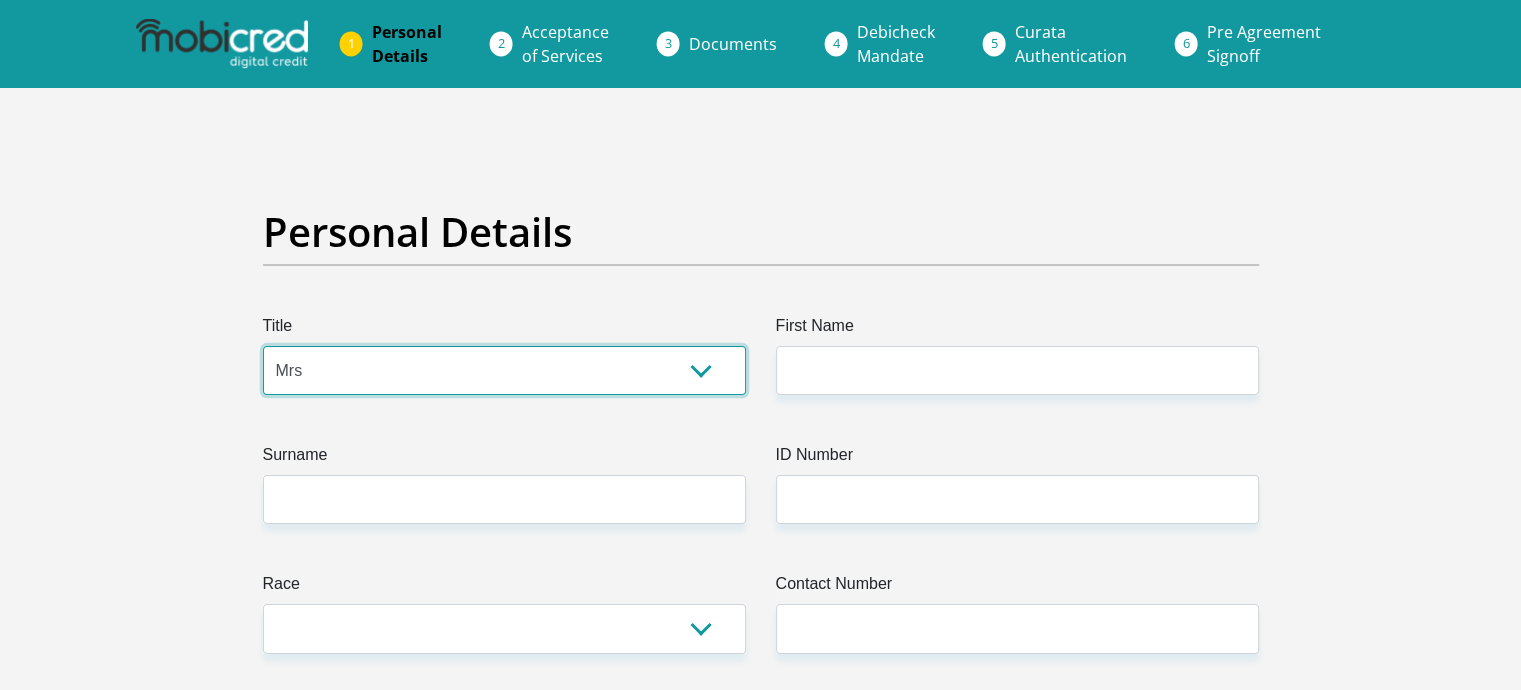 click on "Mr
Ms
Mrs
Dr
Other" at bounding box center (504, 370) 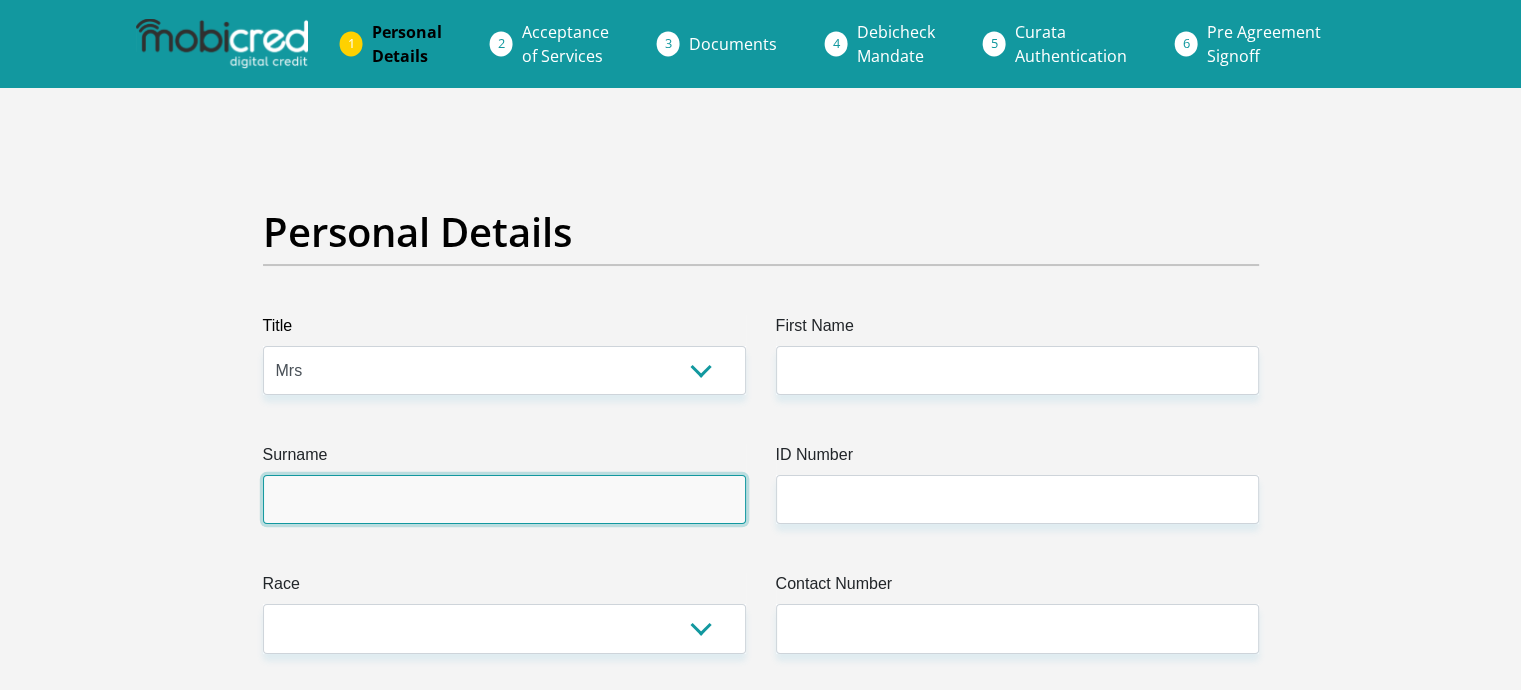 click on "Surname" at bounding box center (504, 499) 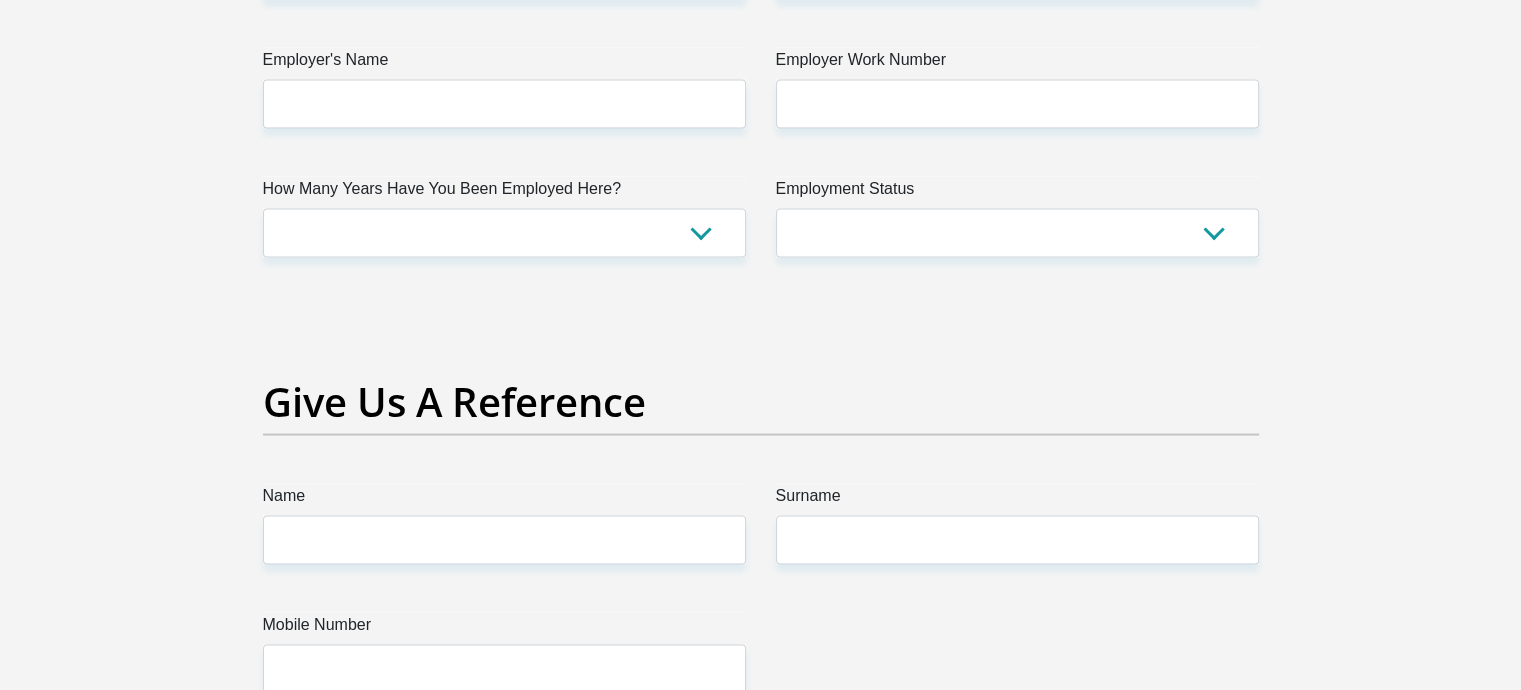 scroll, scrollTop: 3767, scrollLeft: 0, axis: vertical 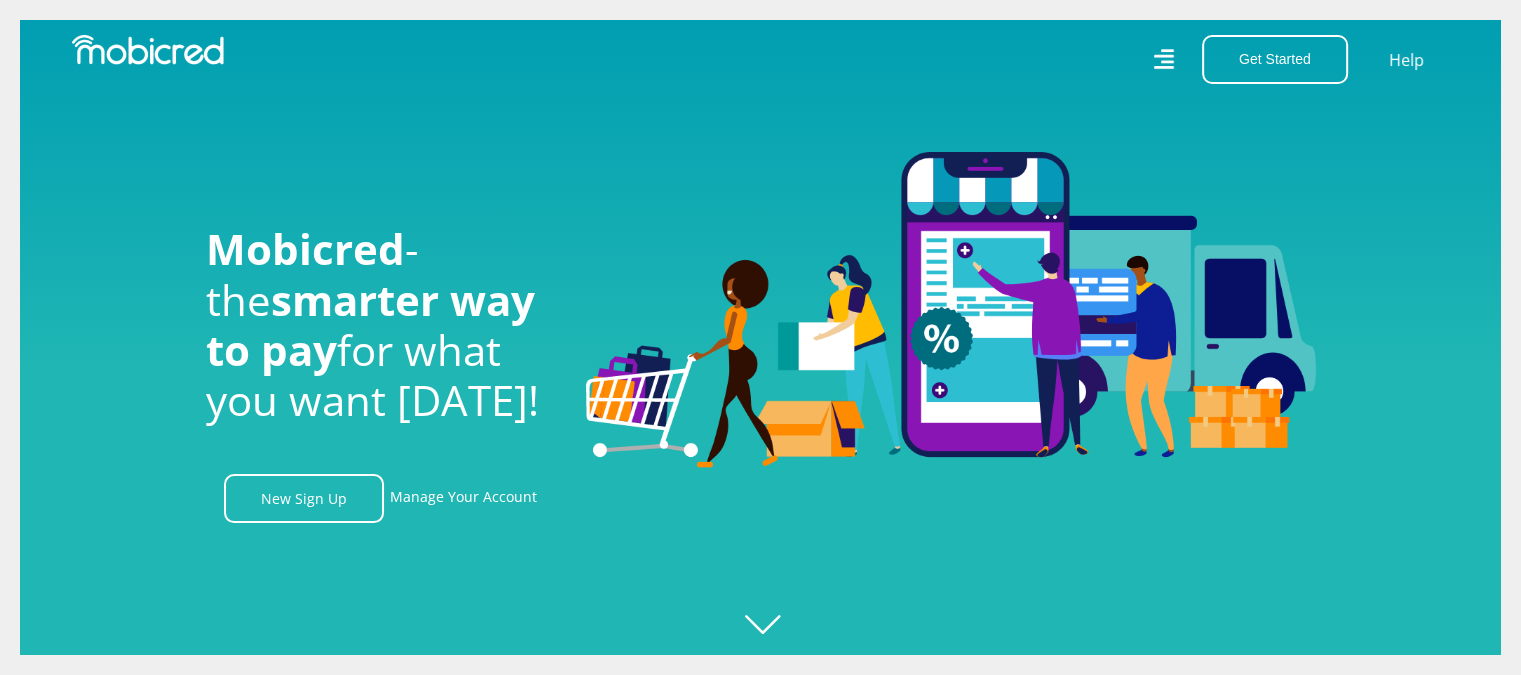 click on "Manage Your Account" at bounding box center (463, 498) 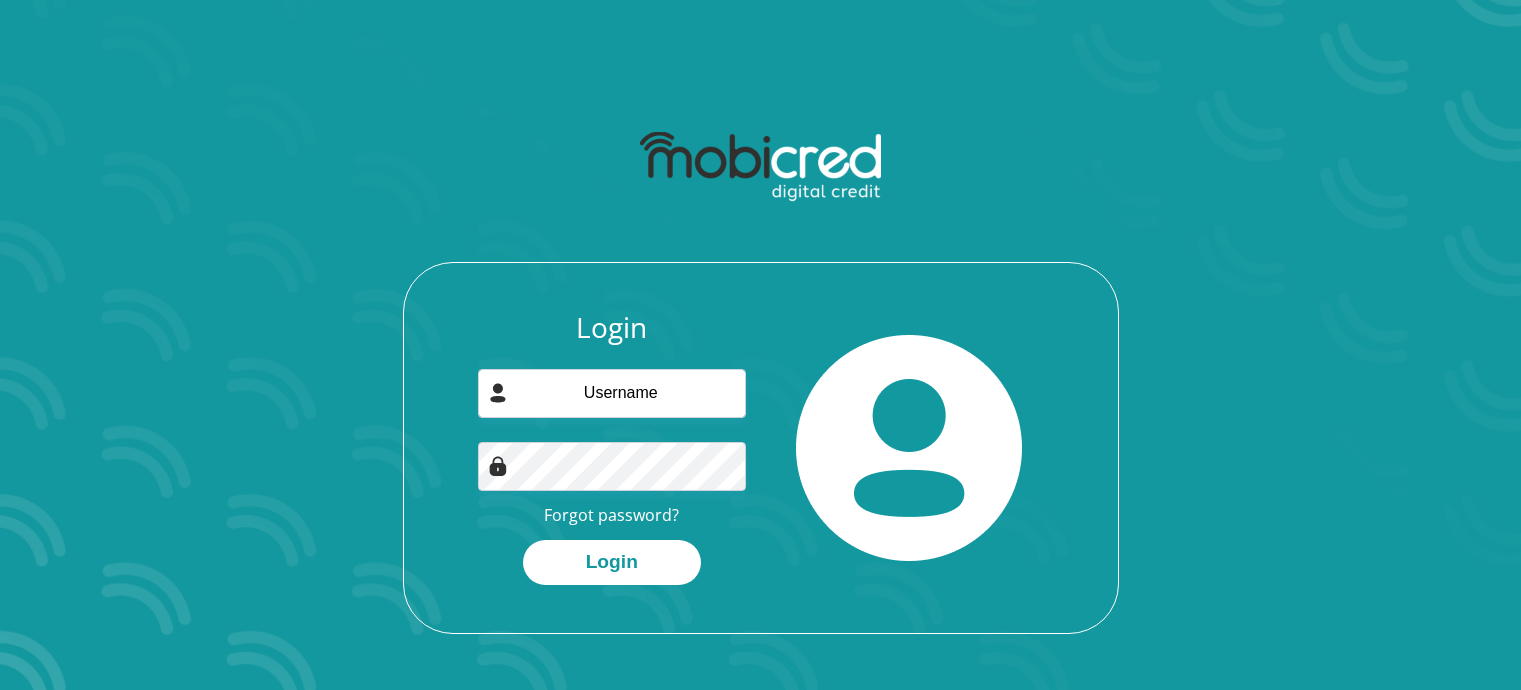 scroll, scrollTop: 0, scrollLeft: 0, axis: both 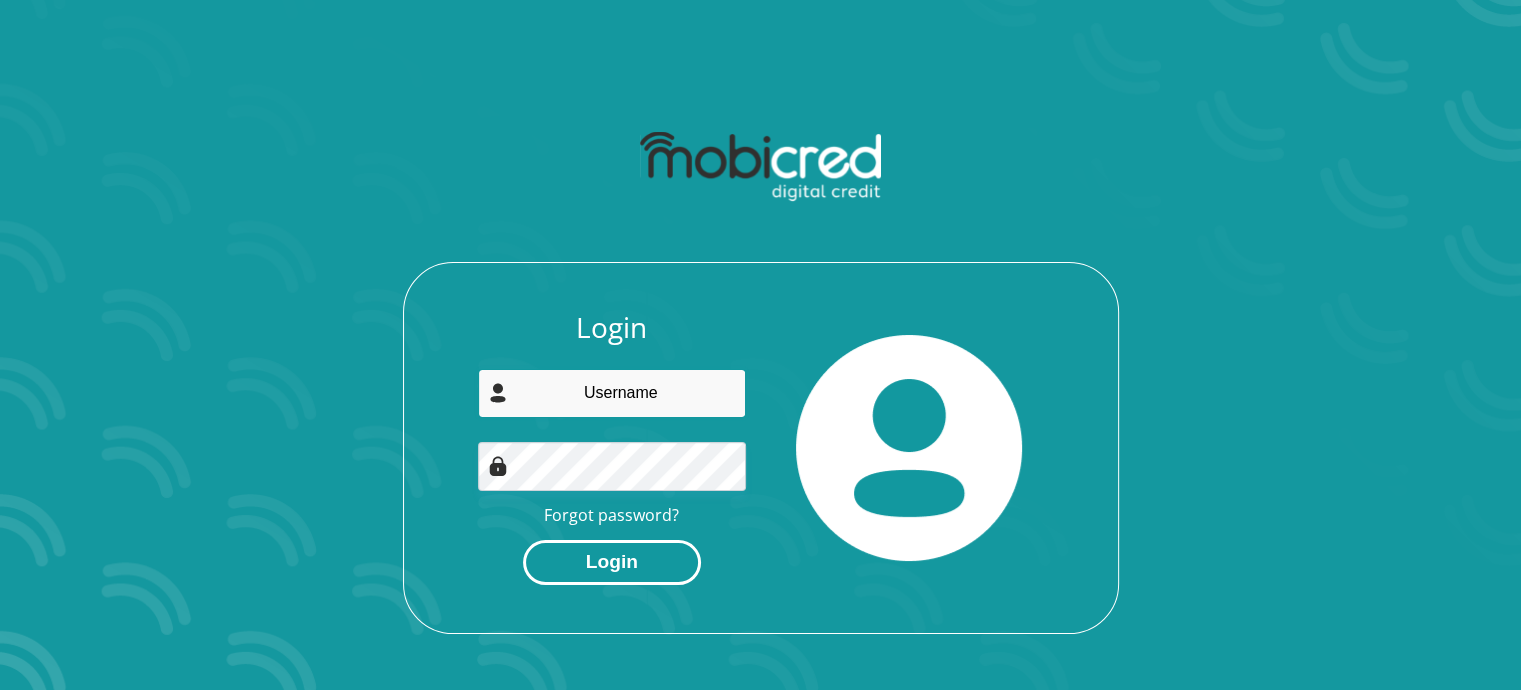 type on "[EMAIL_ADDRESS][DOMAIN_NAME]" 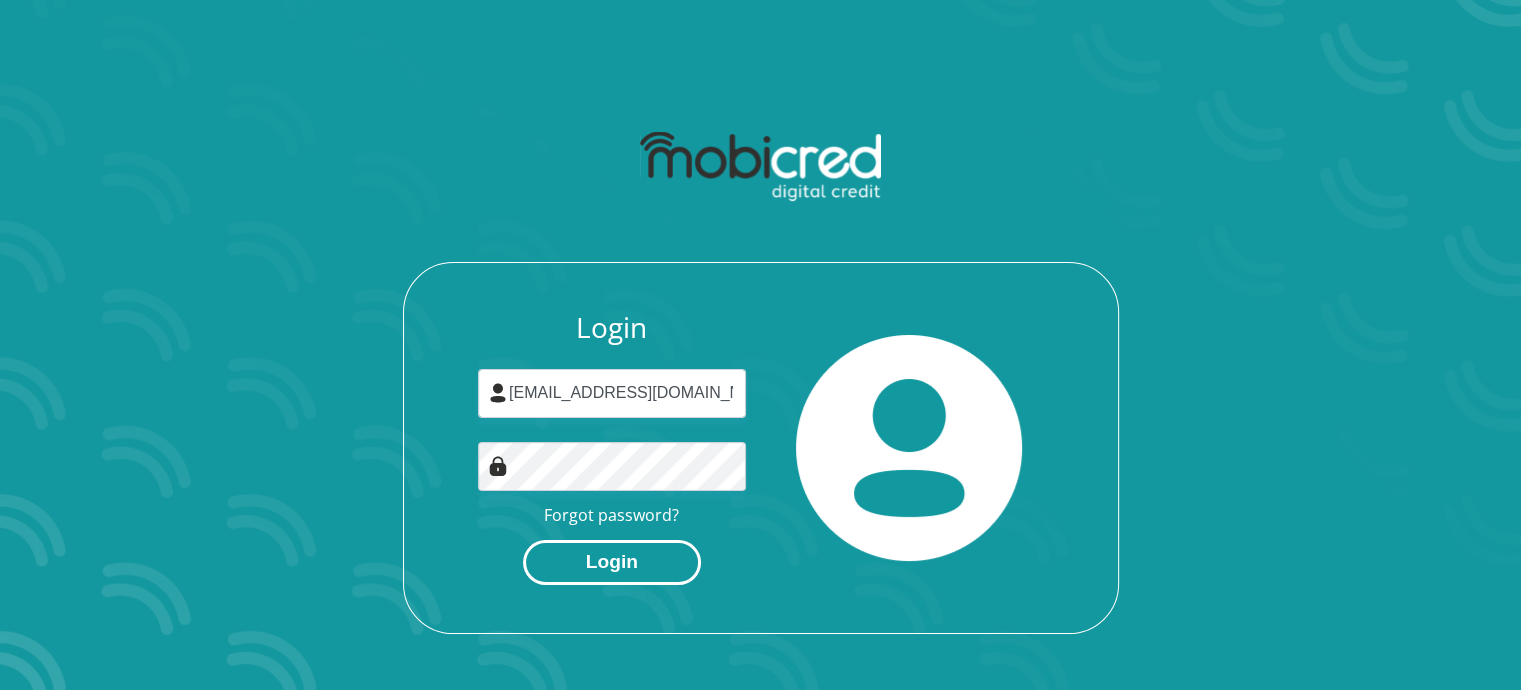 click on "Login" at bounding box center (612, 562) 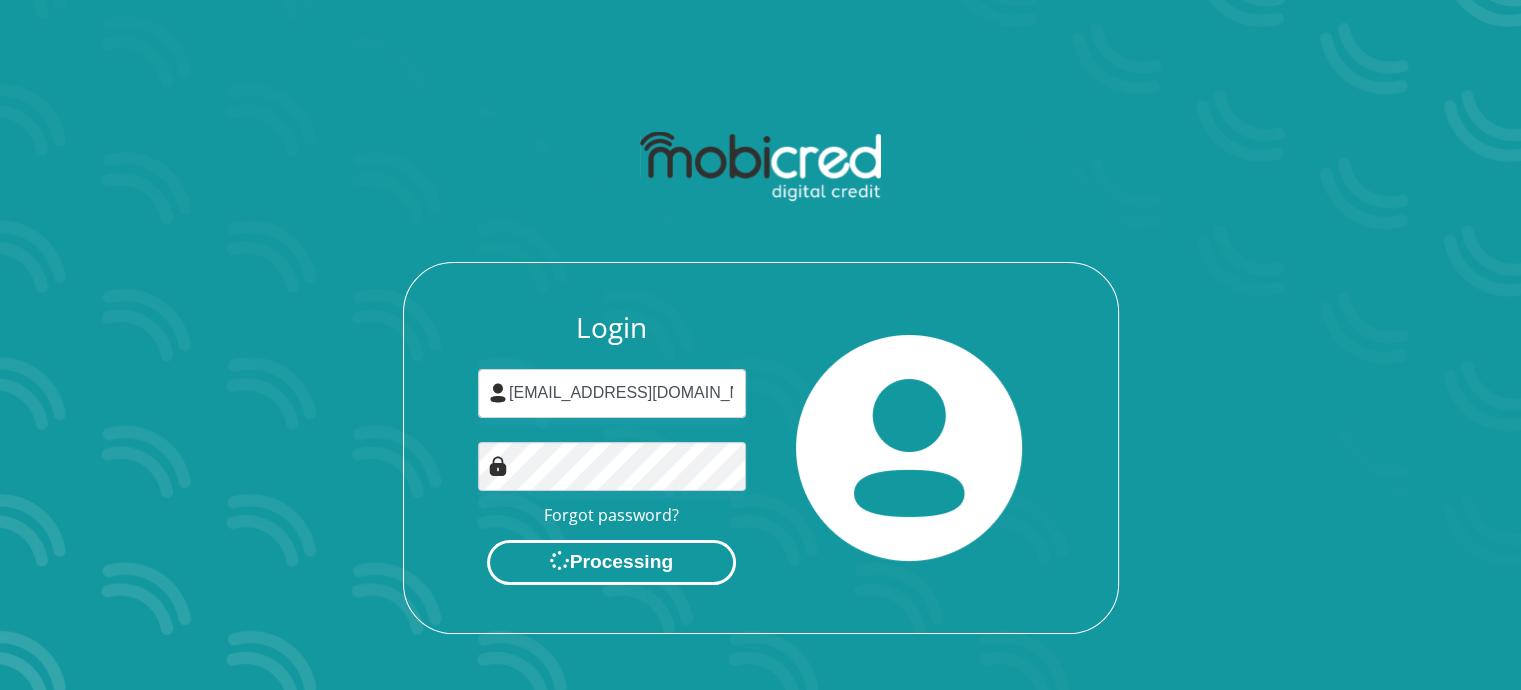 scroll, scrollTop: 0, scrollLeft: 0, axis: both 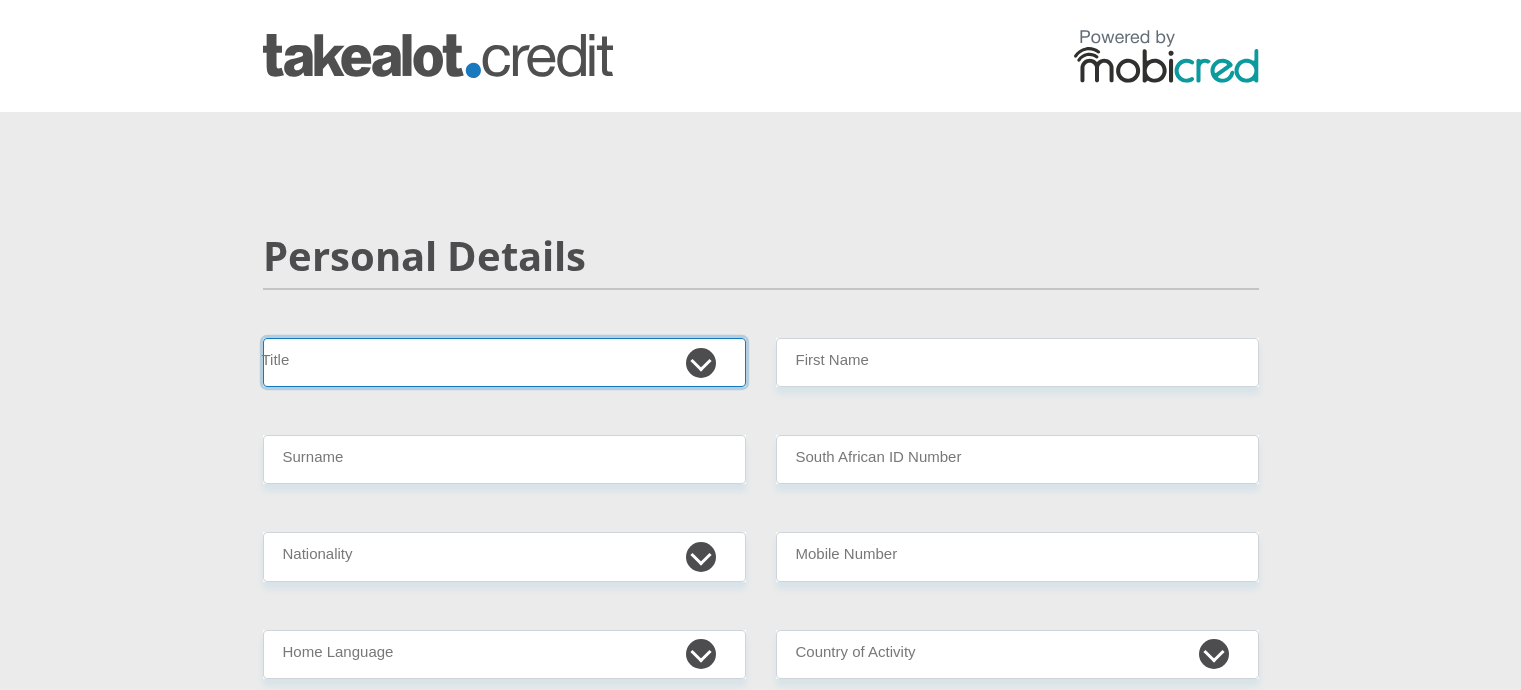 click on "Mr
Ms
Mrs
Dr
[PERSON_NAME]" at bounding box center [504, 362] 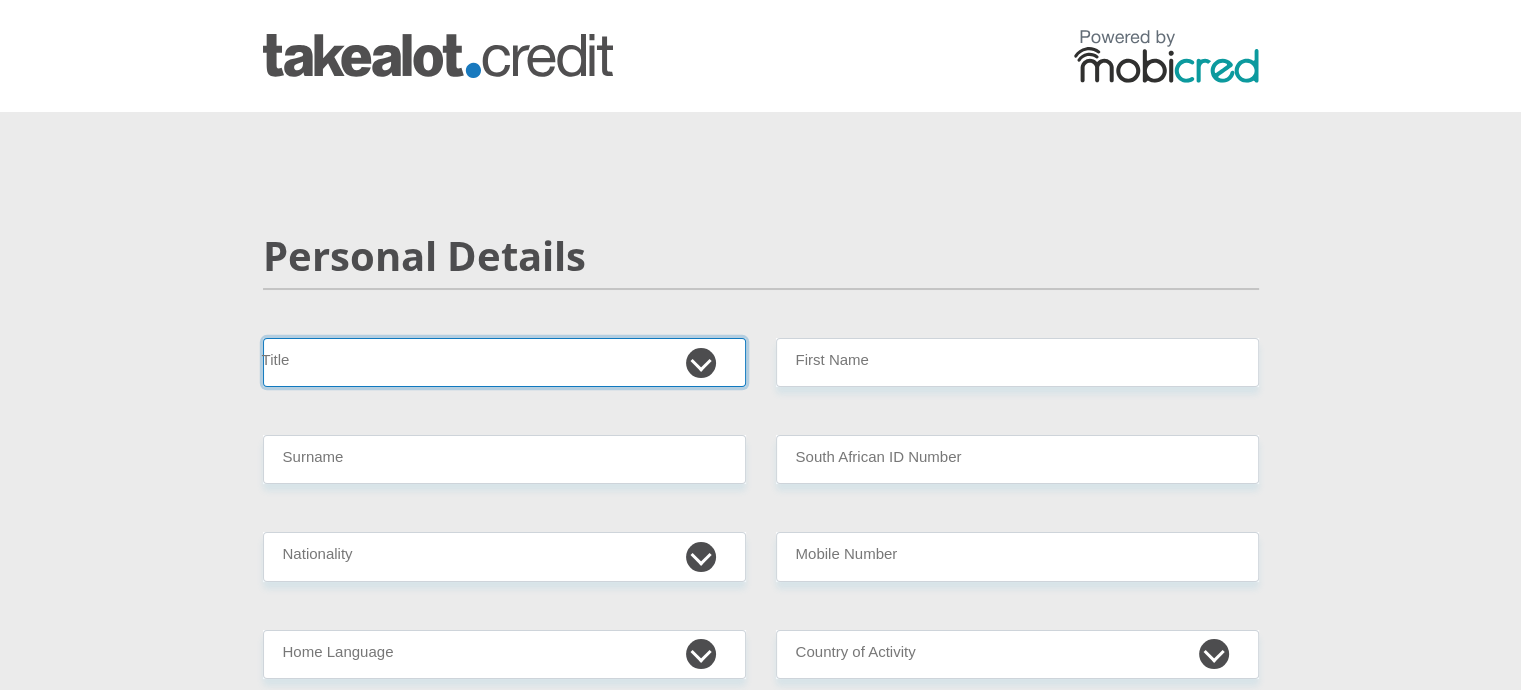 select on "Mrs" 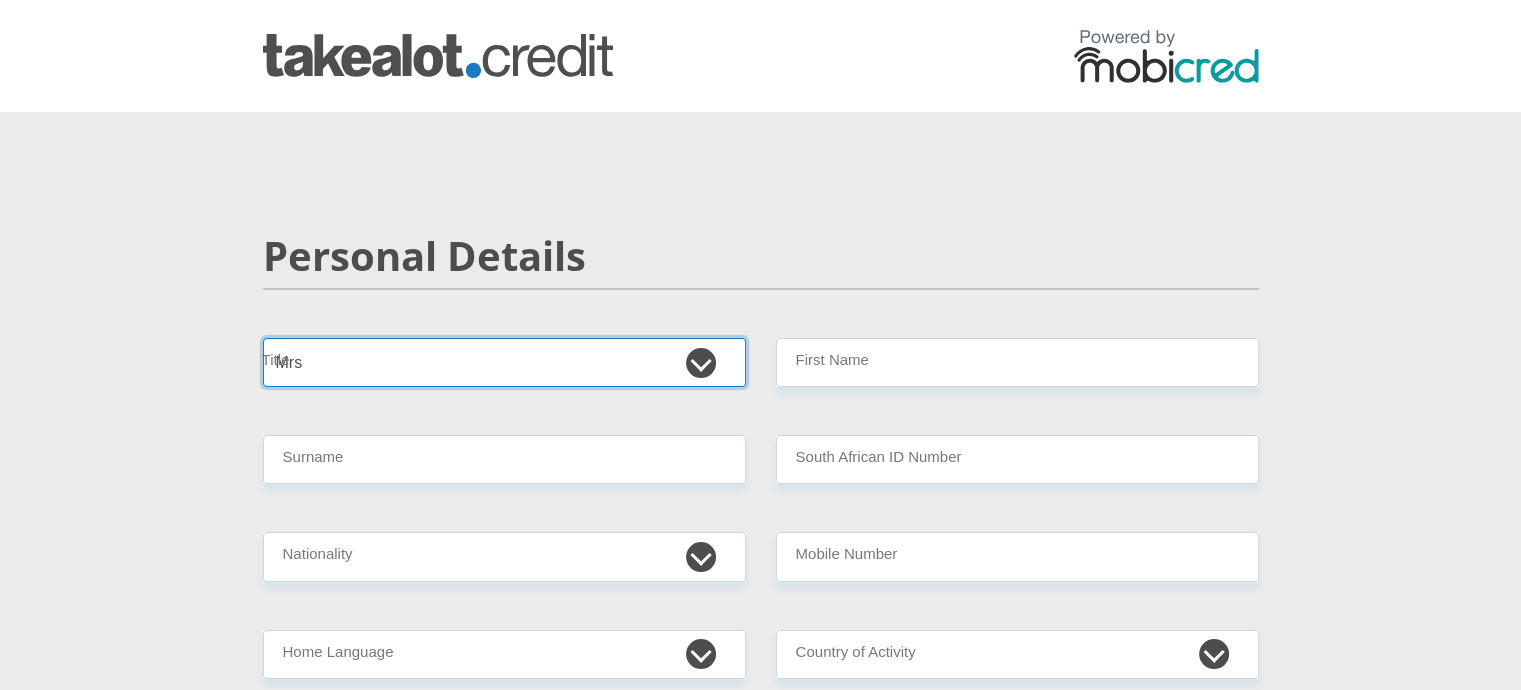 click on "Mr
Ms
Mrs
Dr
Other" at bounding box center (504, 362) 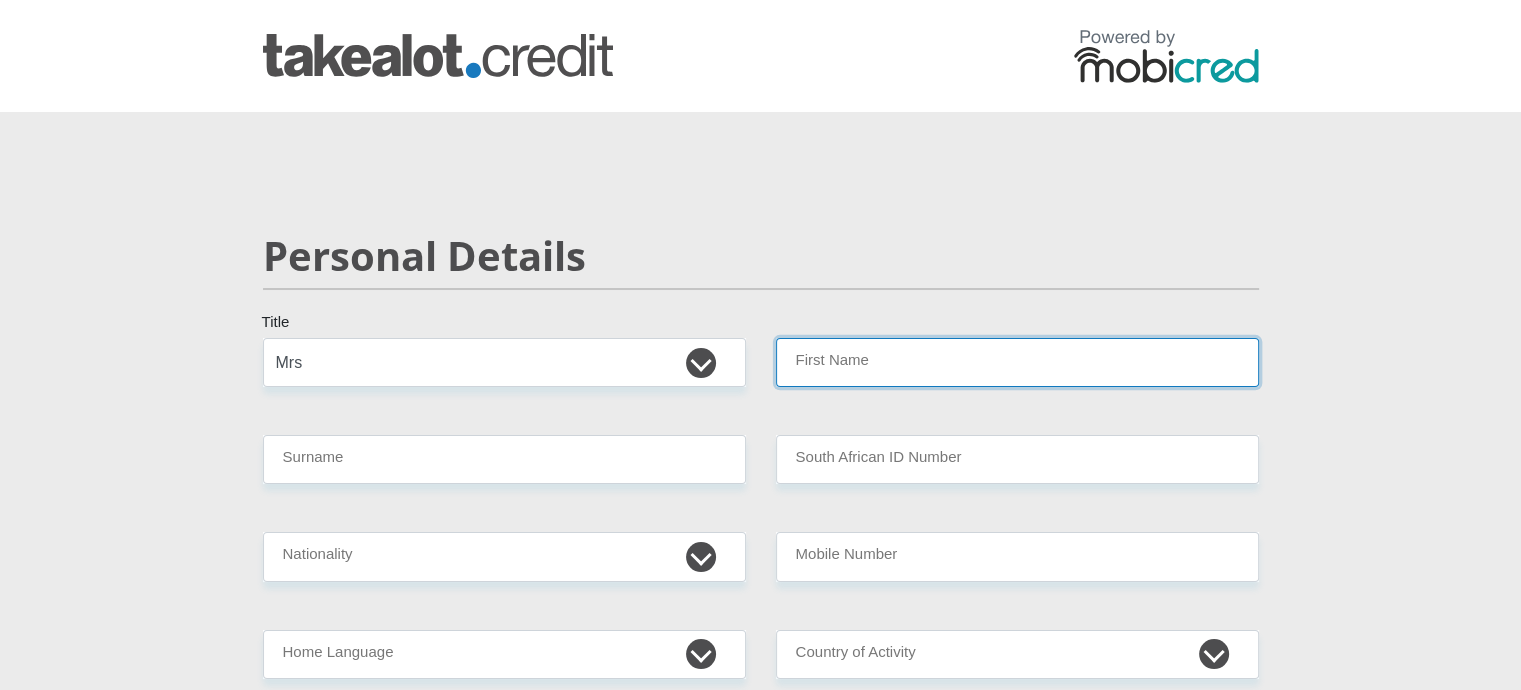 click on "First Name" at bounding box center [1017, 362] 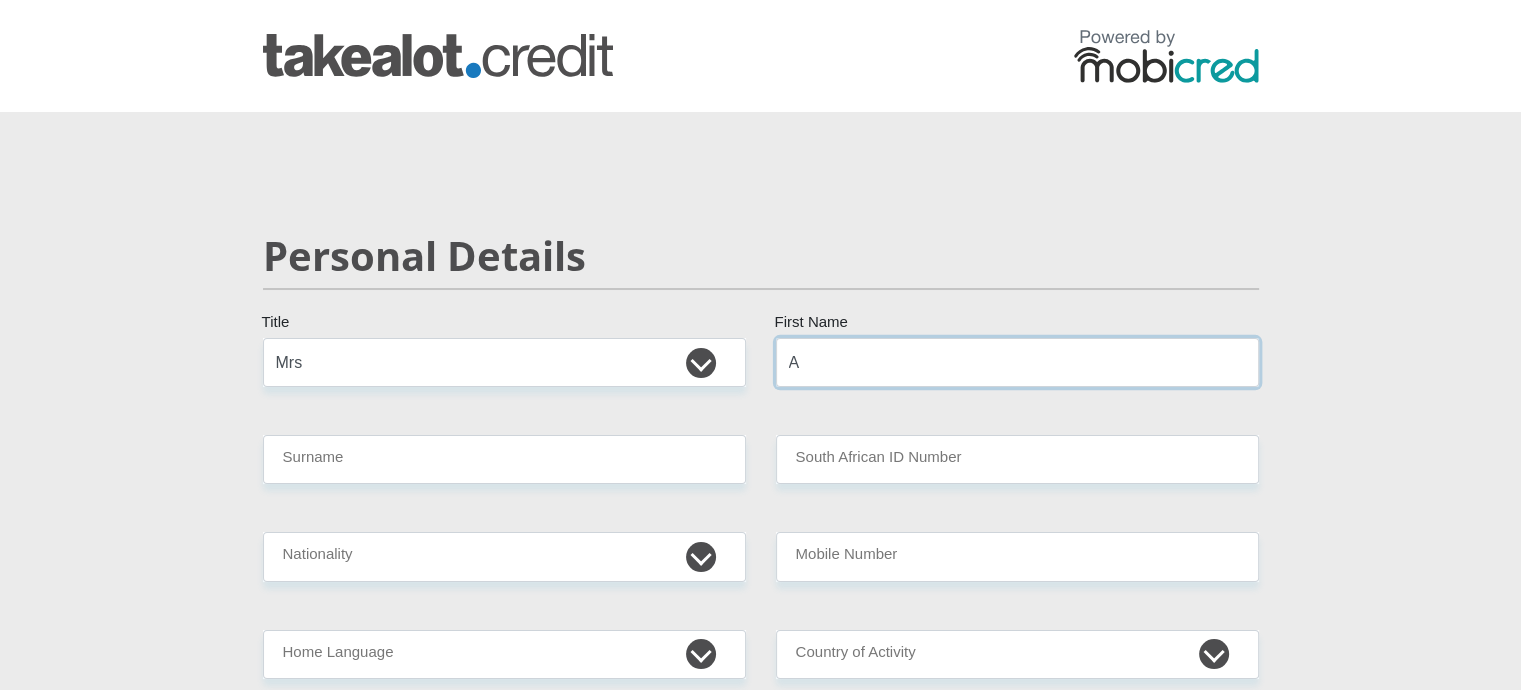 type on "Agnes" 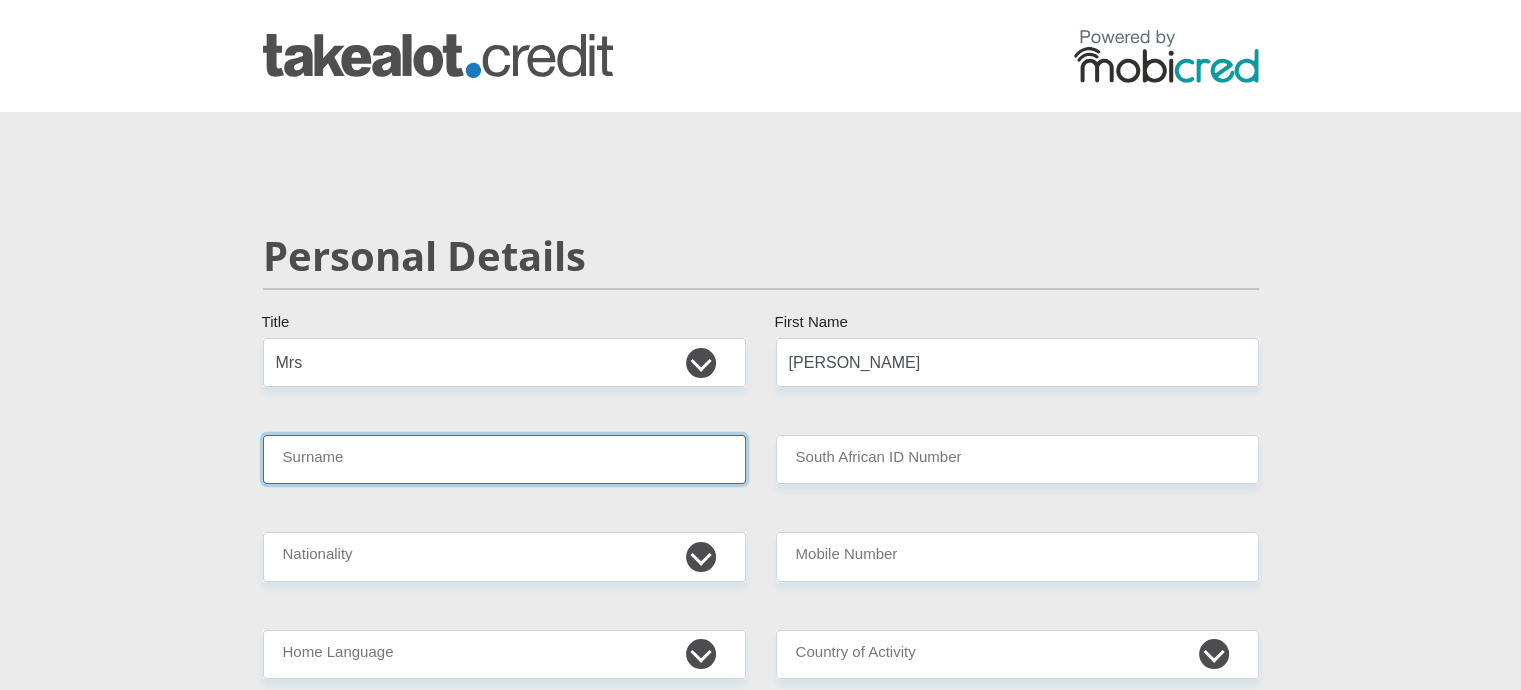 click on "Surname" at bounding box center [504, 459] 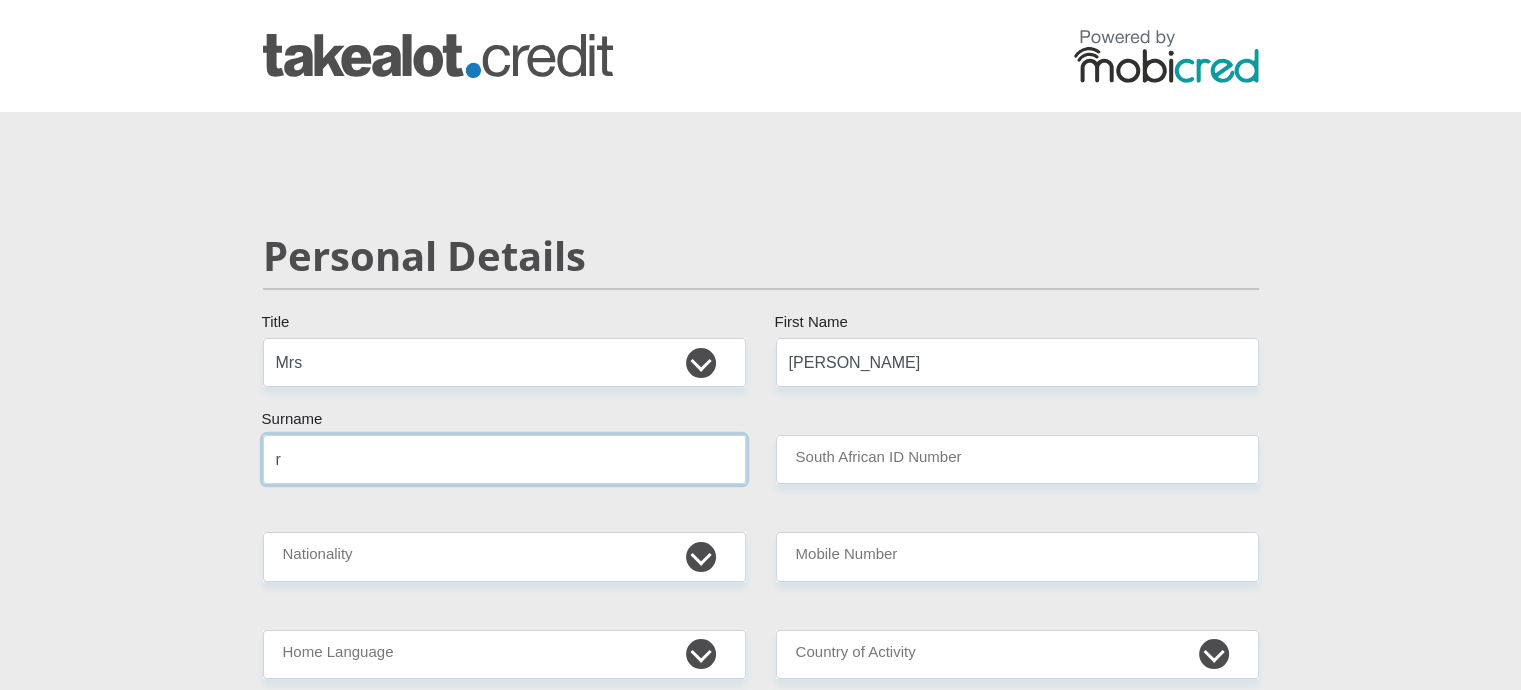 type on "Ramushu" 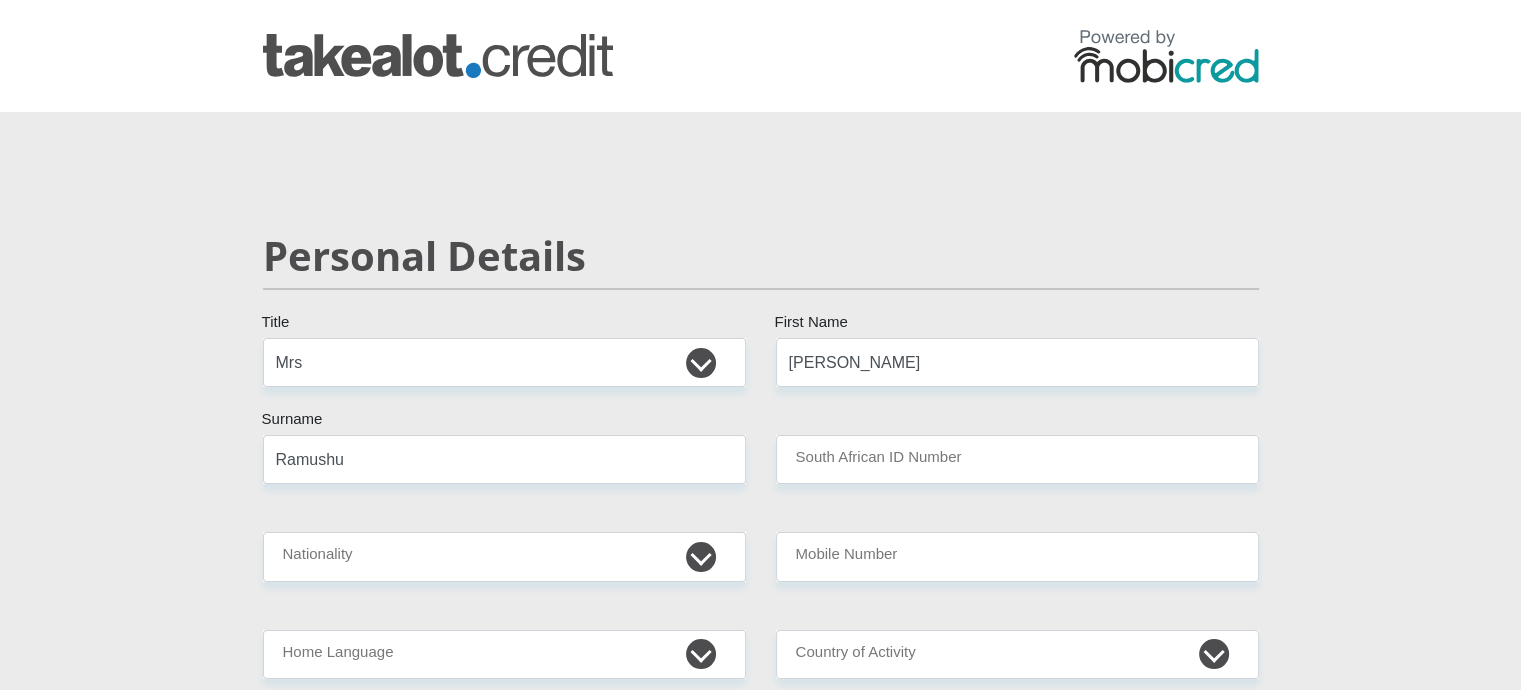 drag, startPoint x: 854, startPoint y: 484, endPoint x: 838, endPoint y: 467, distance: 23.345236 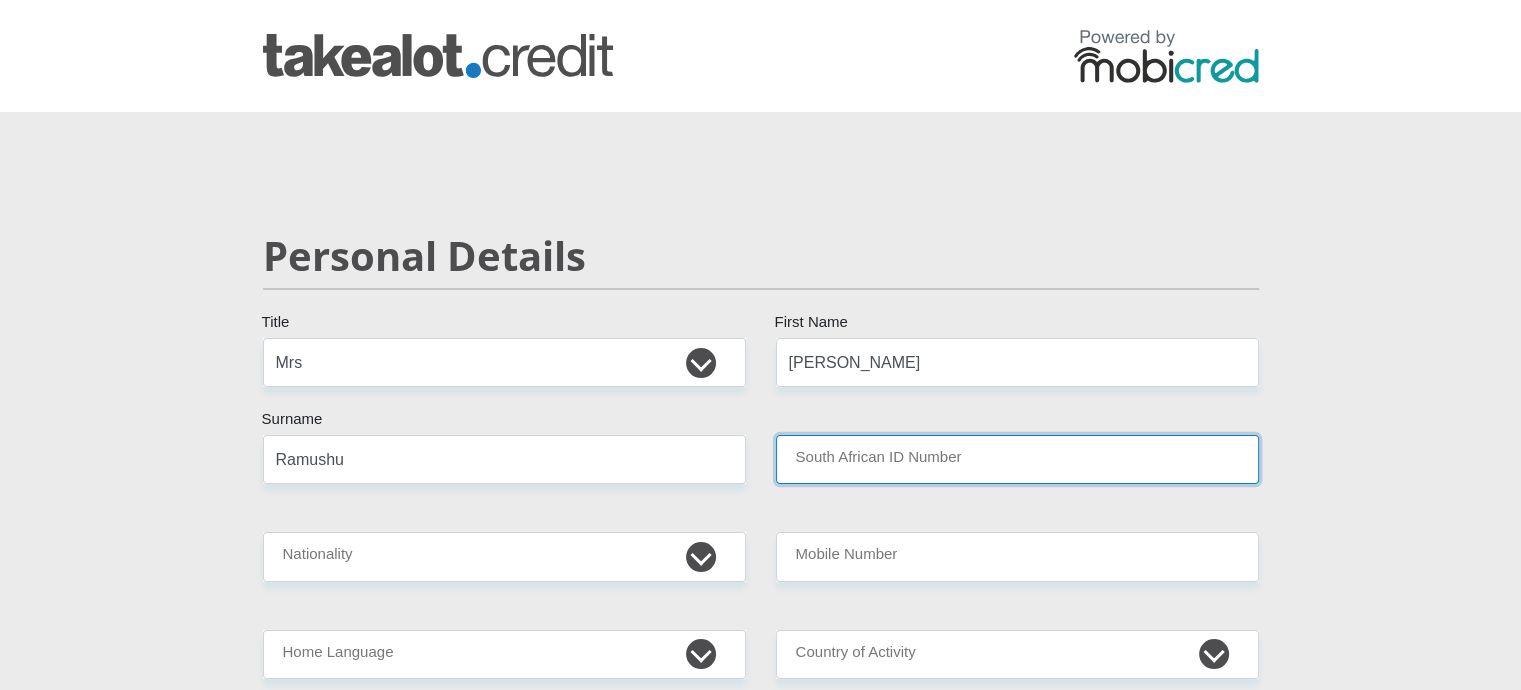 click on "South African ID Number" at bounding box center [1017, 459] 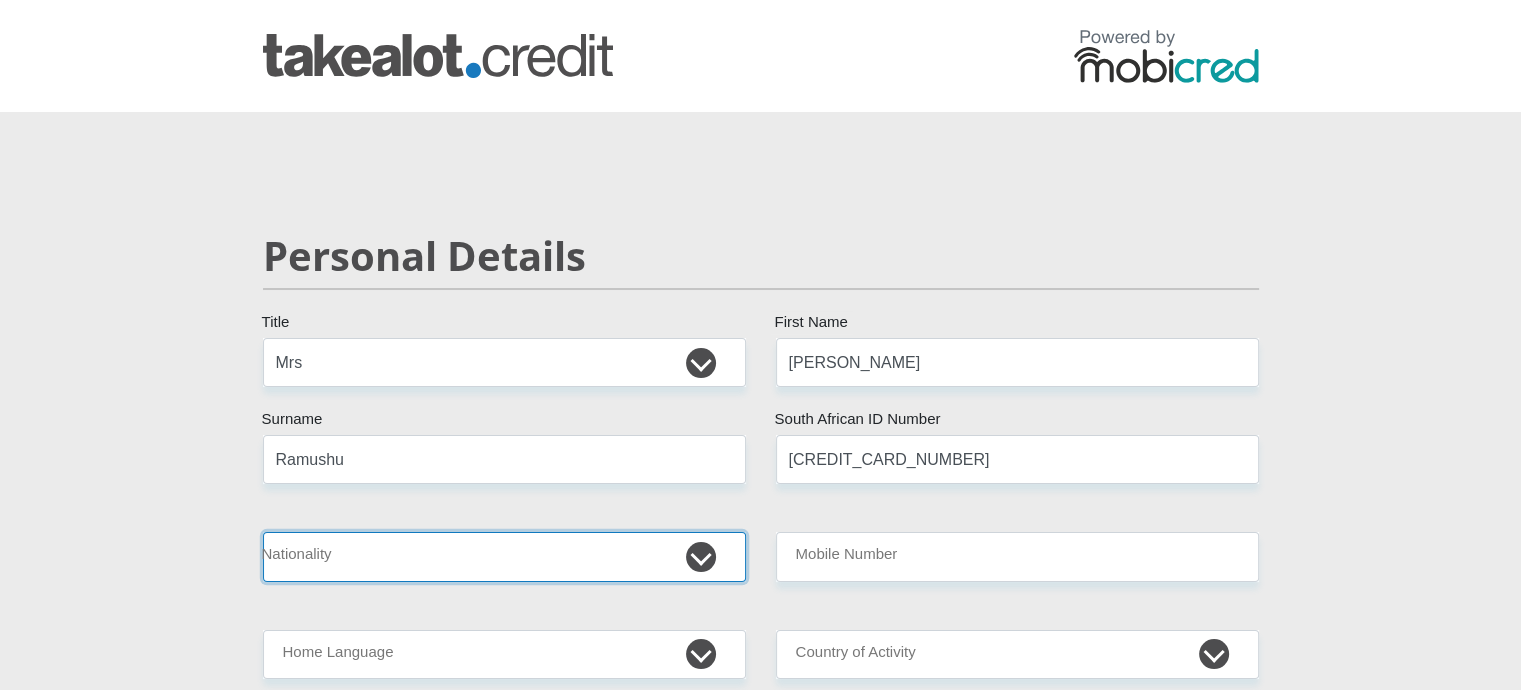 click on "South Africa
Afghanistan
Aland Islands
Albania
Algeria
America Samoa
American Virgin Islands
Andorra
Angola
Anguilla
Antarctica
Antigua and Barbuda
Argentina
Armenia
Aruba
Ascension Island
Australia
Austria
Azerbaijan
Bahamas
Bahrain
Bangladesh
Barbados
Chad" at bounding box center [504, 556] 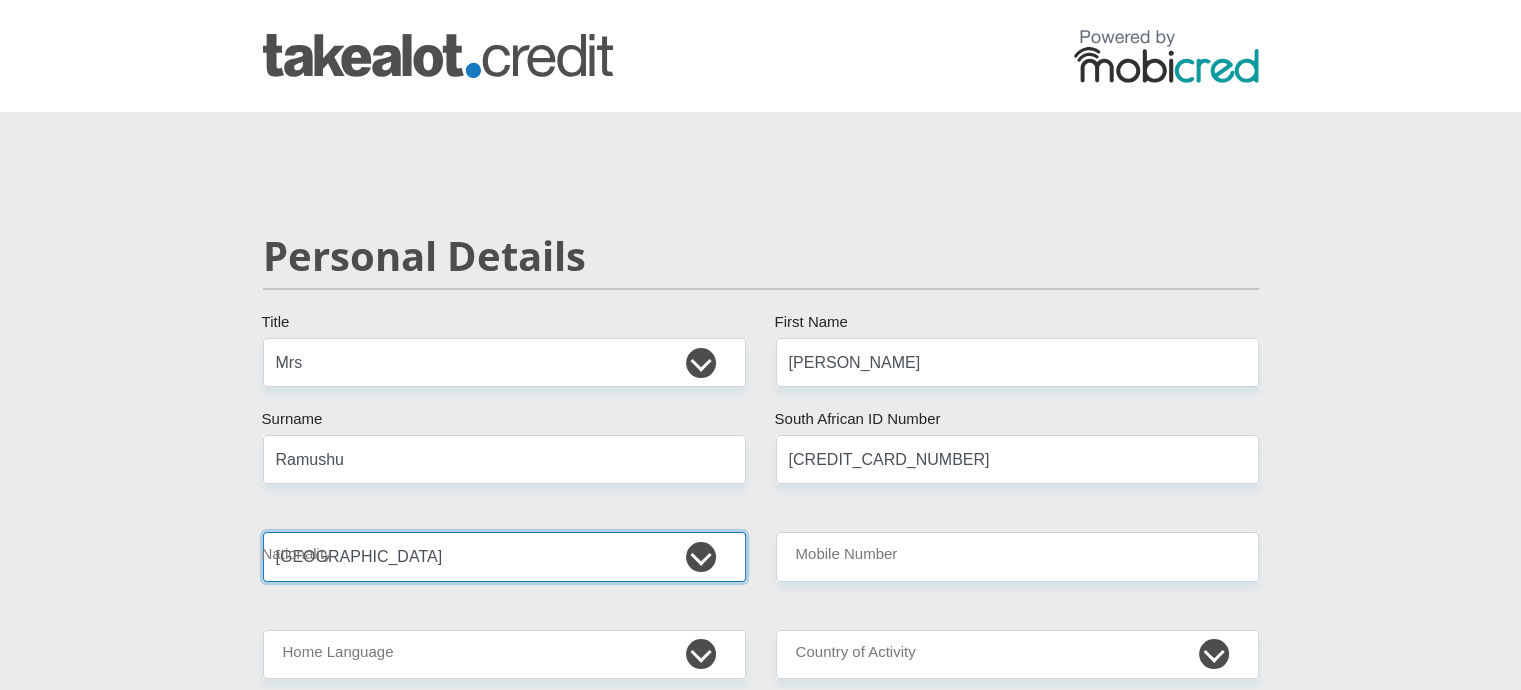 click on "South Africa
Afghanistan
Aland Islands
Albania
Algeria
America Samoa
American Virgin Islands
Andorra
Angola
Anguilla
Antarctica
Antigua and Barbuda
Argentina
Armenia
Aruba
Ascension Island
Australia
Austria
Azerbaijan
Bahamas
Bahrain
Bangladesh
Barbados
Chad" at bounding box center [504, 556] 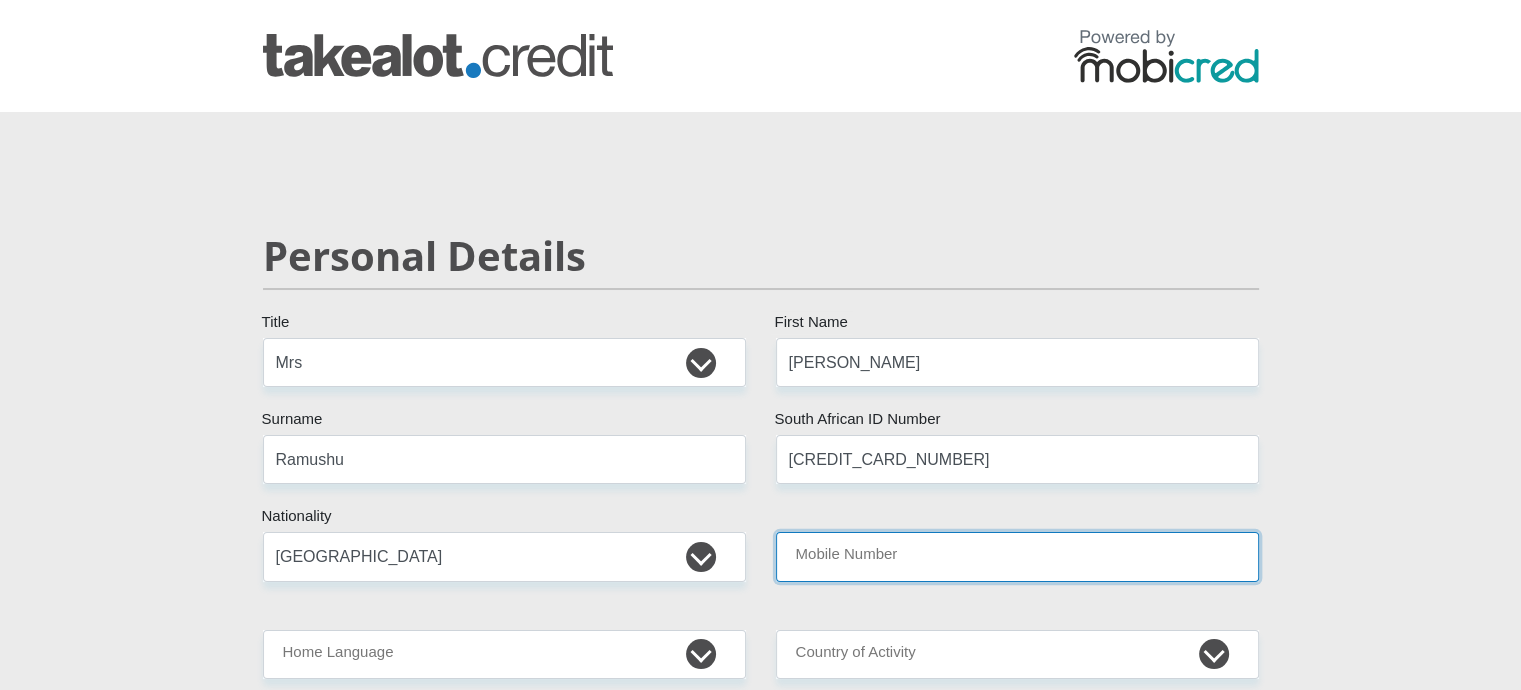 click on "Mobile Number" at bounding box center (1017, 556) 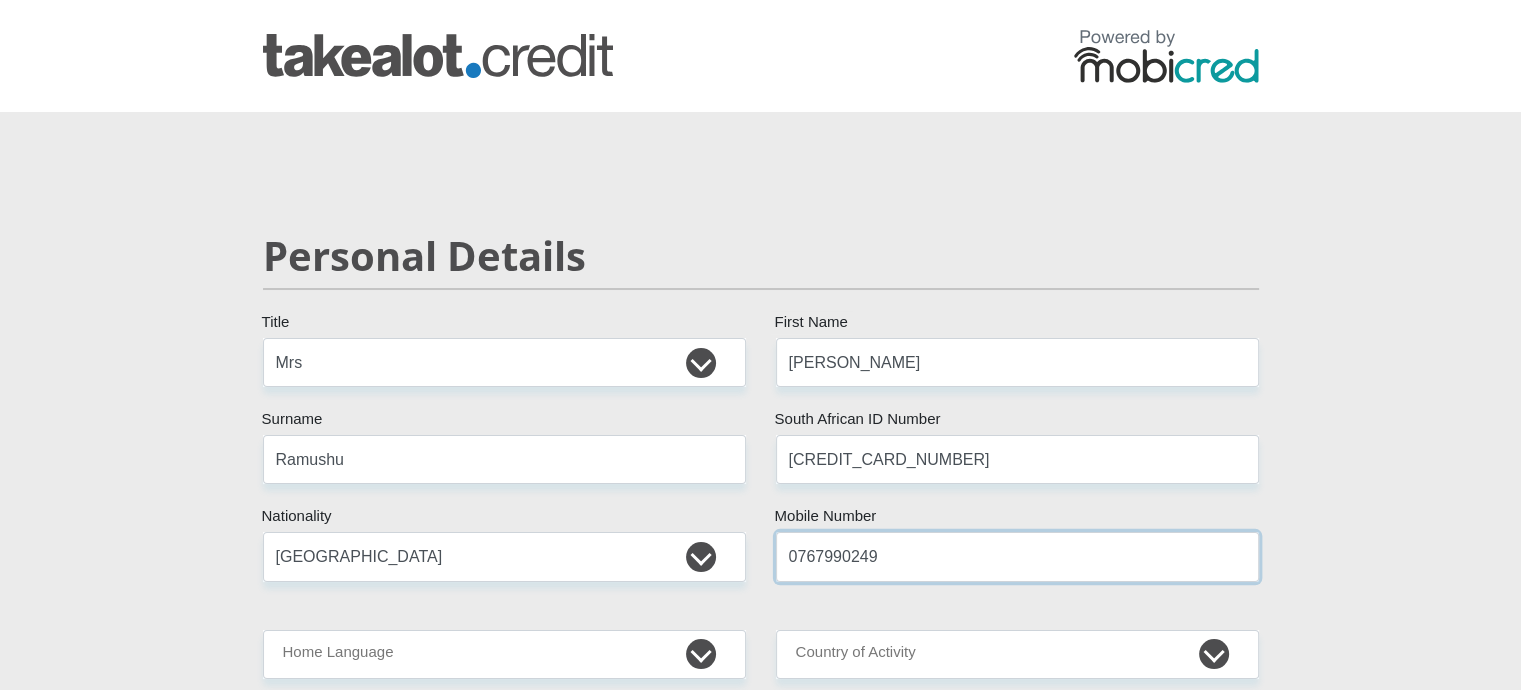 scroll, scrollTop: 210, scrollLeft: 0, axis: vertical 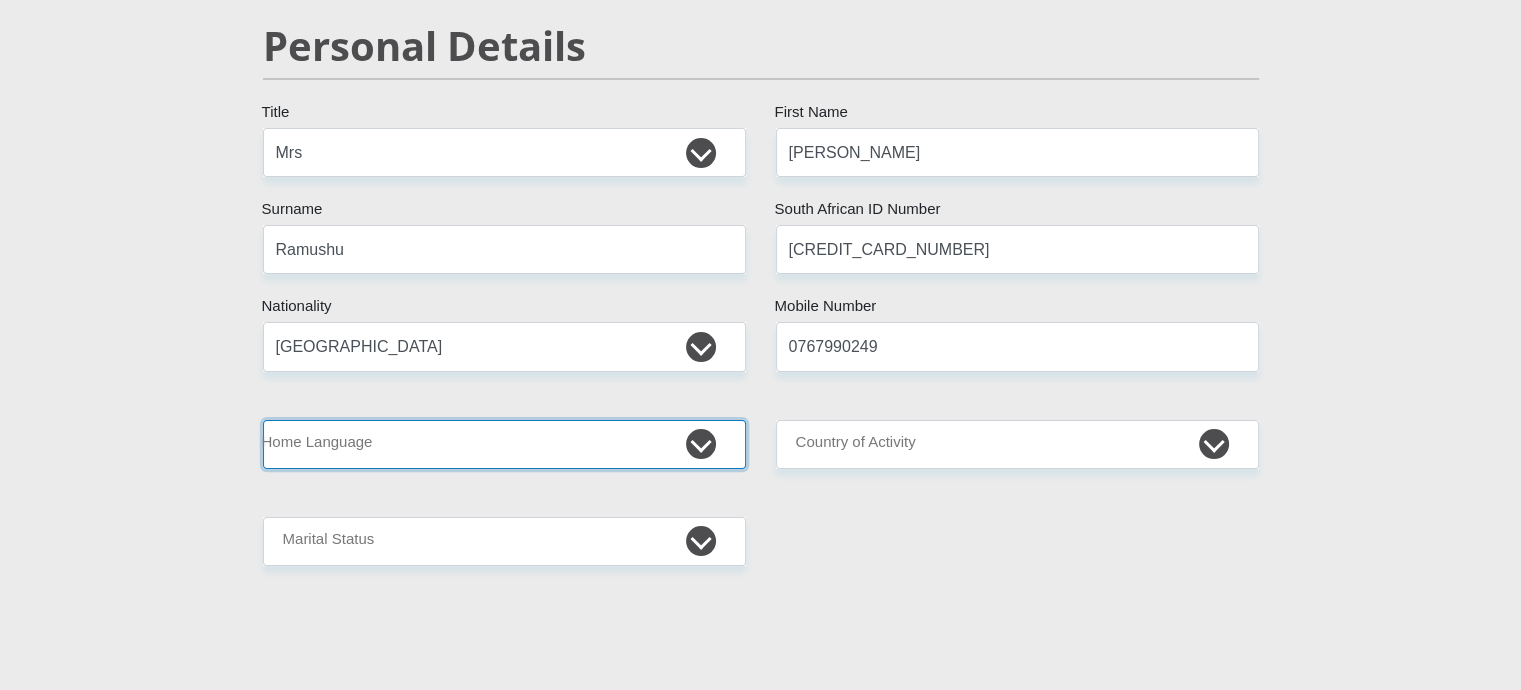 click on "Afrikaans
English
Sepedi
South Ndebele
Southern Sotho
Swati
Tsonga
Tswana
Venda
Xhosa
Zulu
Other" at bounding box center (504, 444) 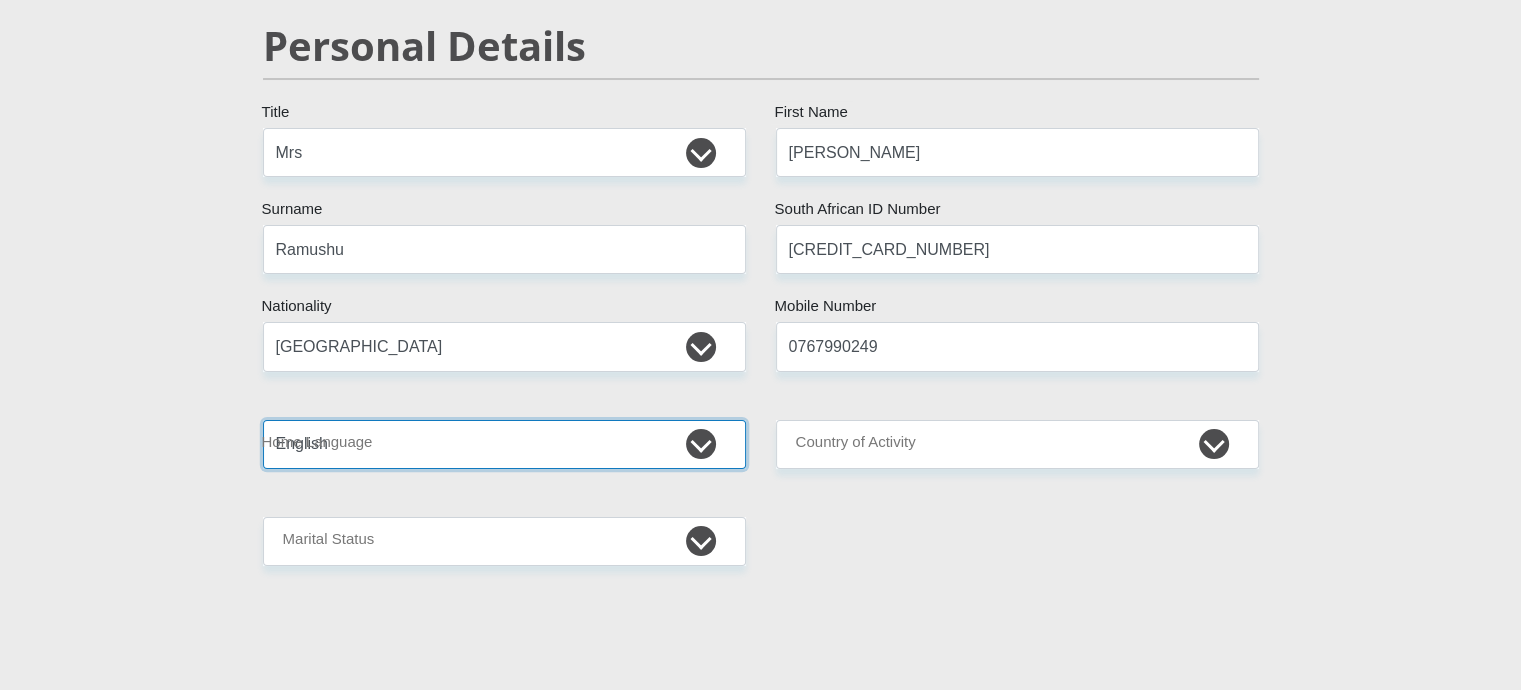 click on "Afrikaans
English
Sepedi
South Ndebele
Southern Sotho
Swati
Tsonga
Tswana
Venda
Xhosa
Zulu
Other" at bounding box center (504, 444) 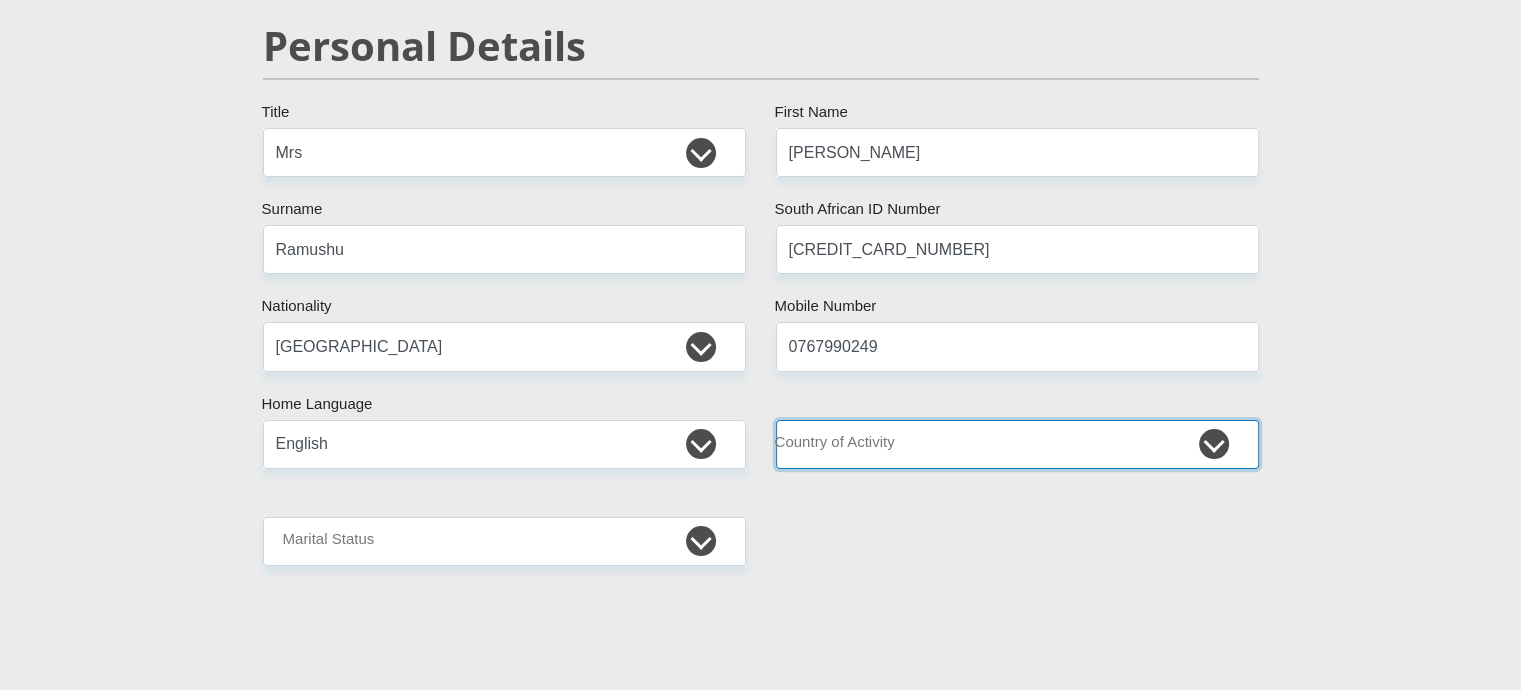 click on "South Africa
Afghanistan
Aland Islands
Albania
Algeria
America Samoa
American Virgin Islands
Andorra
Angola
Anguilla
Antarctica
Antigua and Barbuda
Argentina
Armenia
Aruba
Ascension Island
Australia
Austria
Azerbaijan
Chad" at bounding box center [1017, 444] 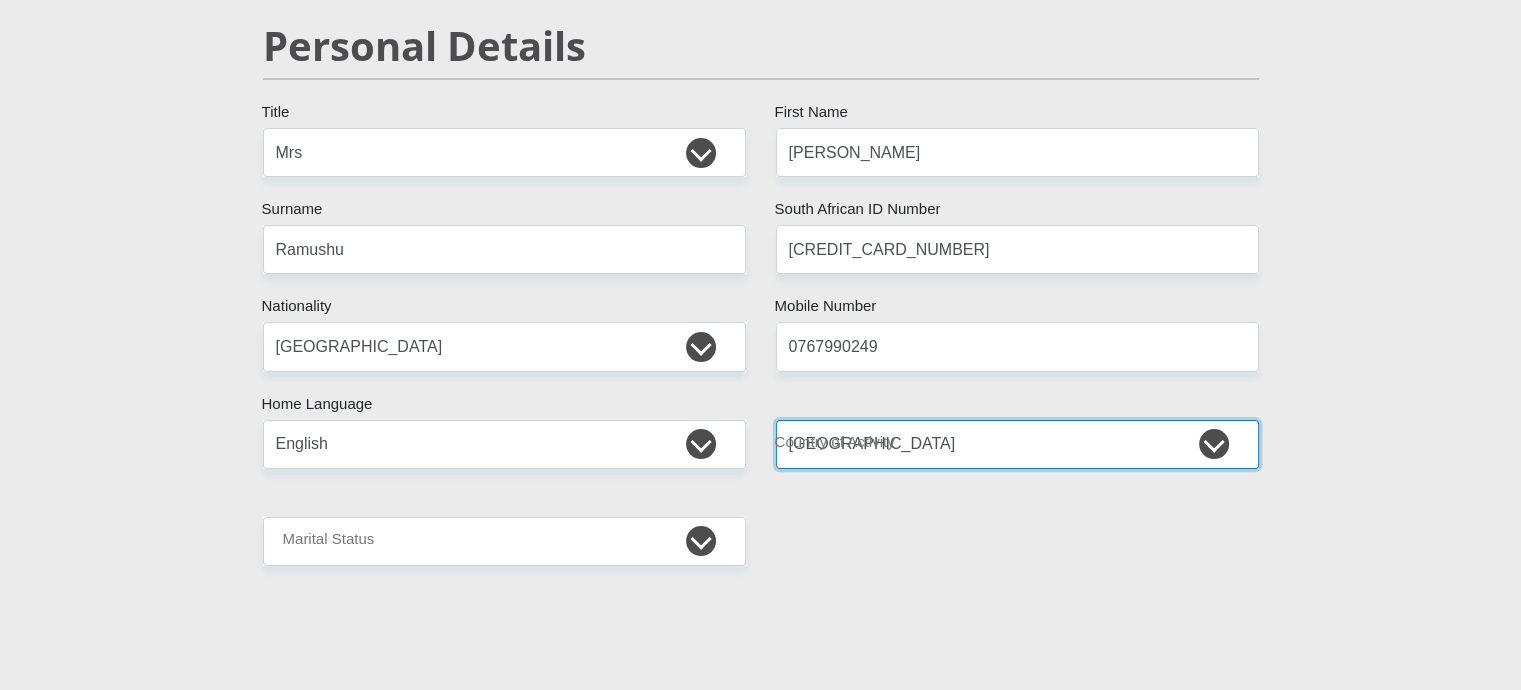 click on "South Africa
Afghanistan
Aland Islands
Albania
Algeria
America Samoa
American Virgin Islands
Andorra
Angola
Anguilla
Antarctica
Antigua and Barbuda
Argentina
Armenia
Aruba
Ascension Island
Australia
Austria
Azerbaijan
Chad" at bounding box center (1017, 444) 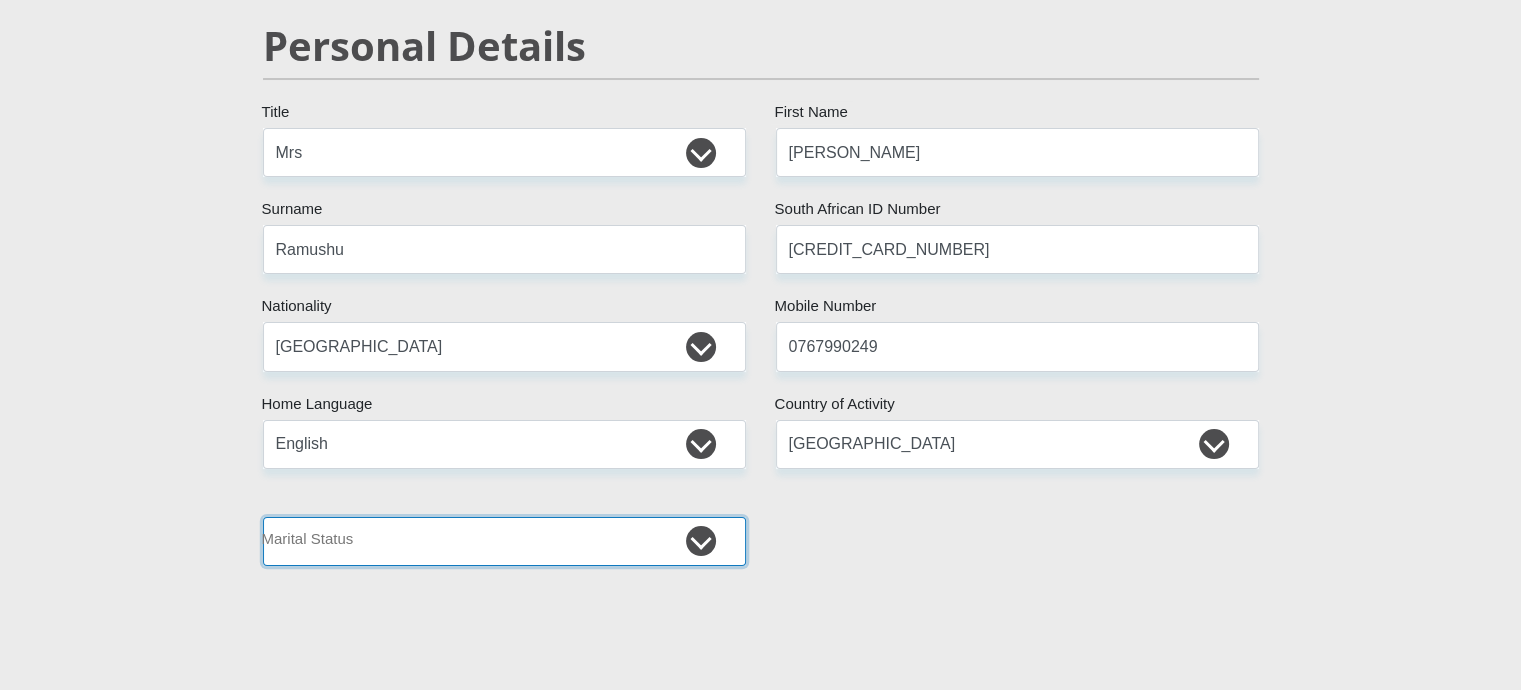 click on "Married ANC
Single
Divorced
Widowed
Married COP or Customary Law" at bounding box center (504, 541) 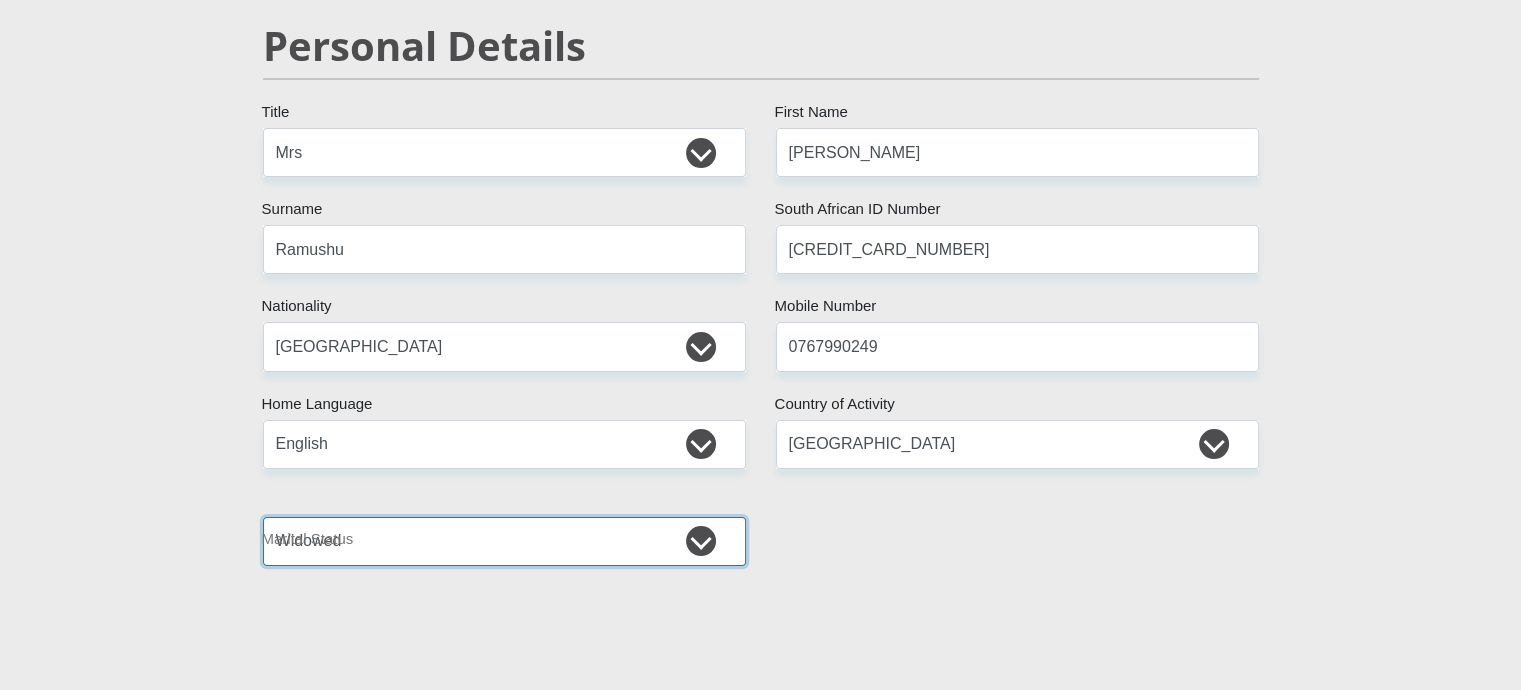 click on "Married ANC
Single
Divorced
Widowed
Married COP or Customary Law" at bounding box center (504, 541) 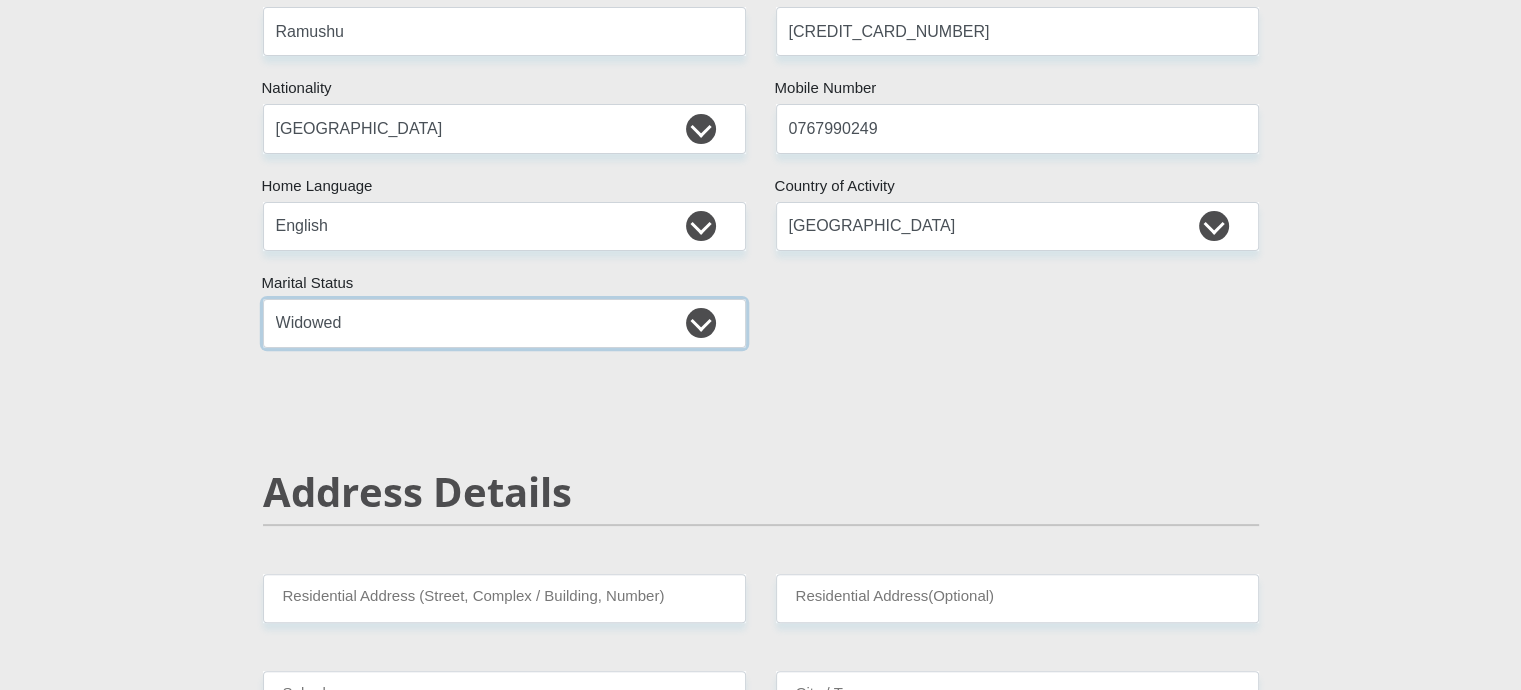 scroll, scrollTop: 610, scrollLeft: 0, axis: vertical 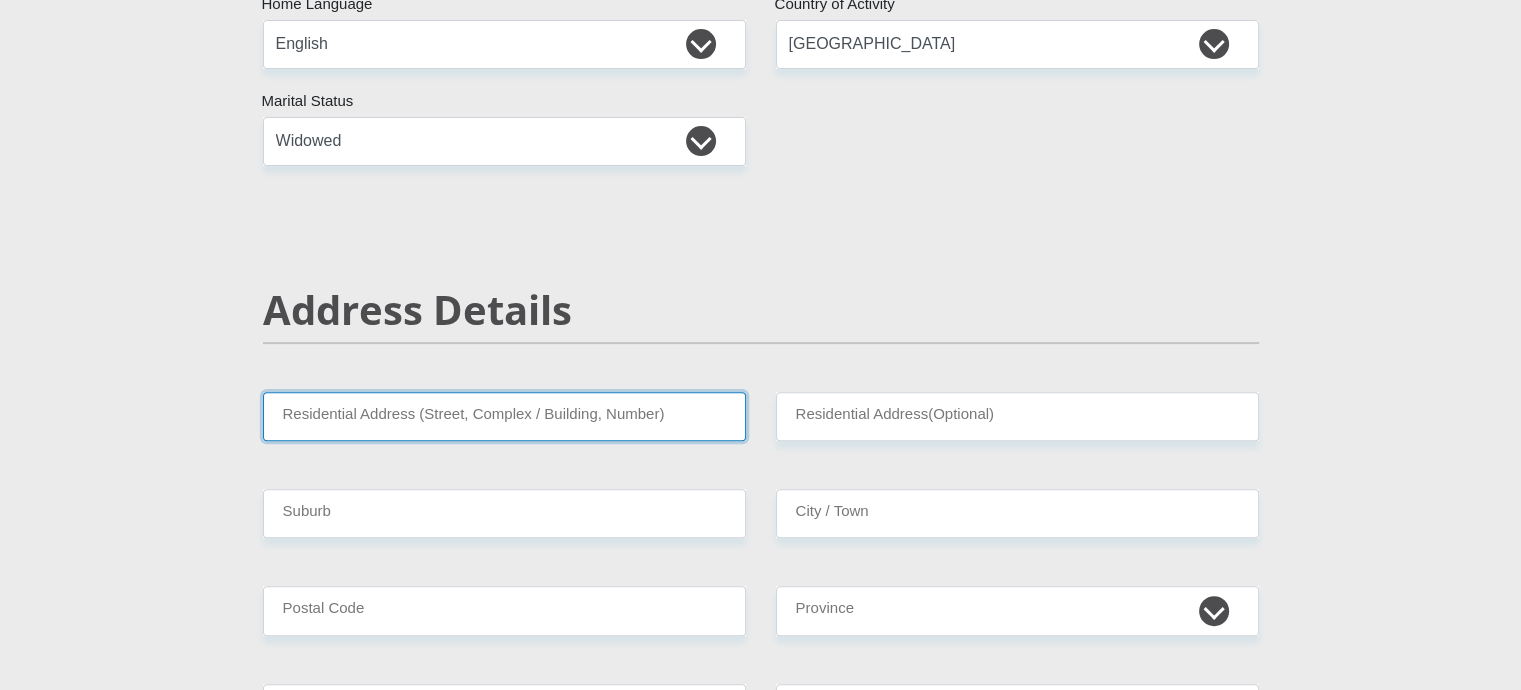 click on "Residential Address (Street, Complex / Building, Number)" at bounding box center [504, 416] 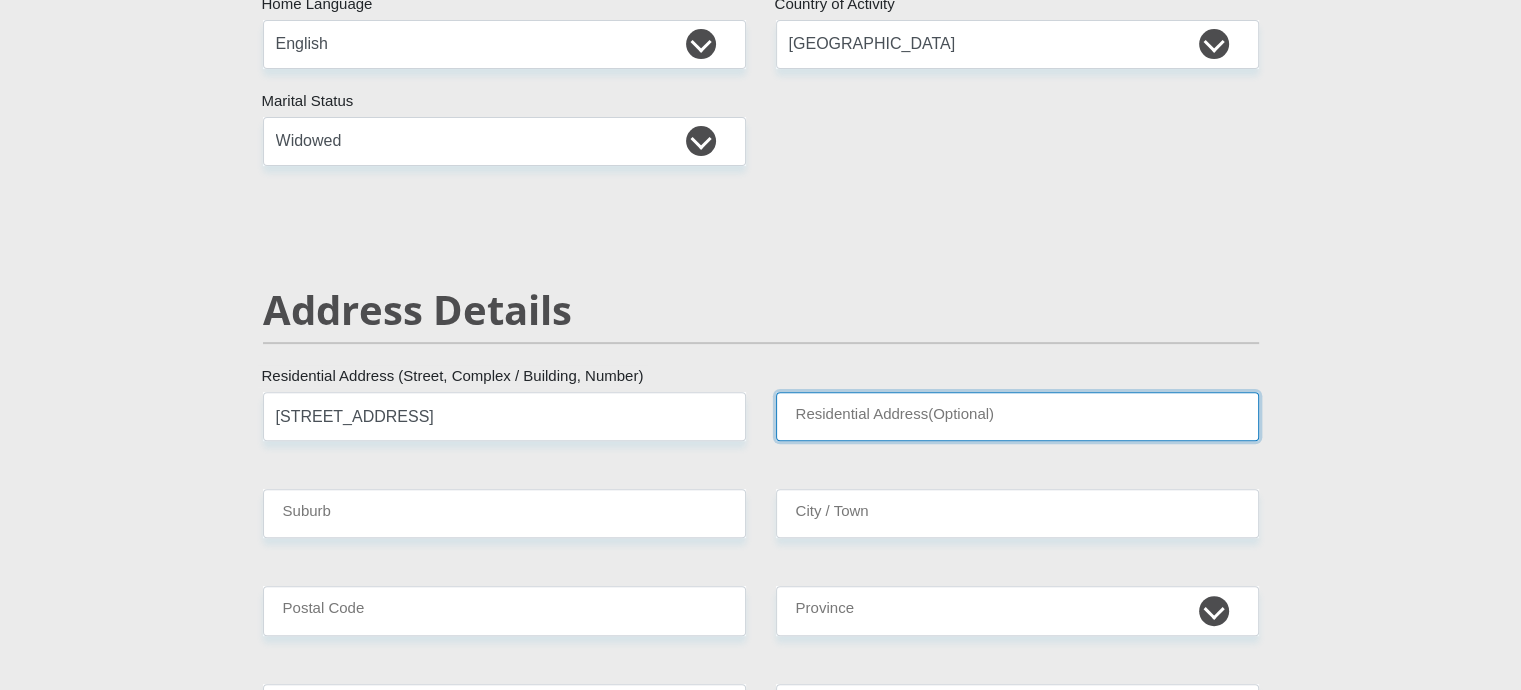 type on "Ntsindi" 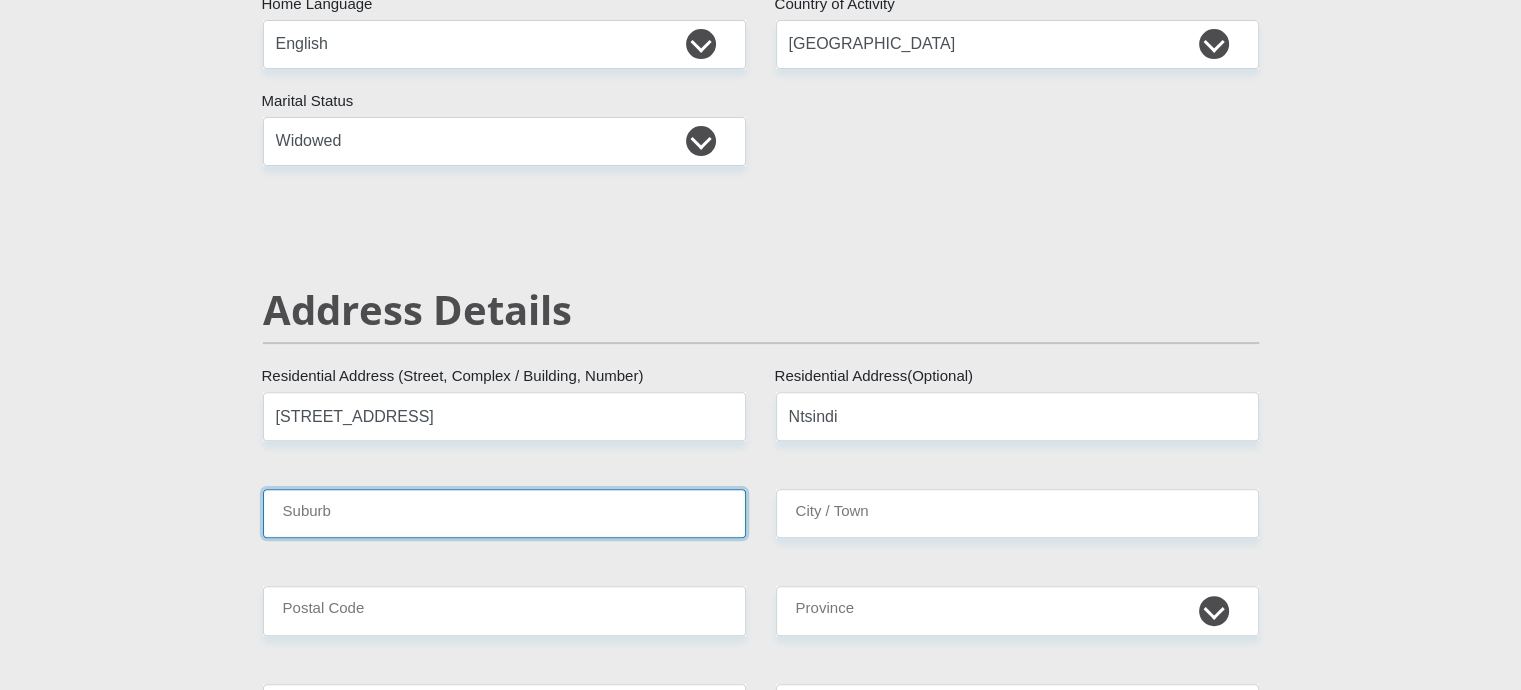 type on "Springs" 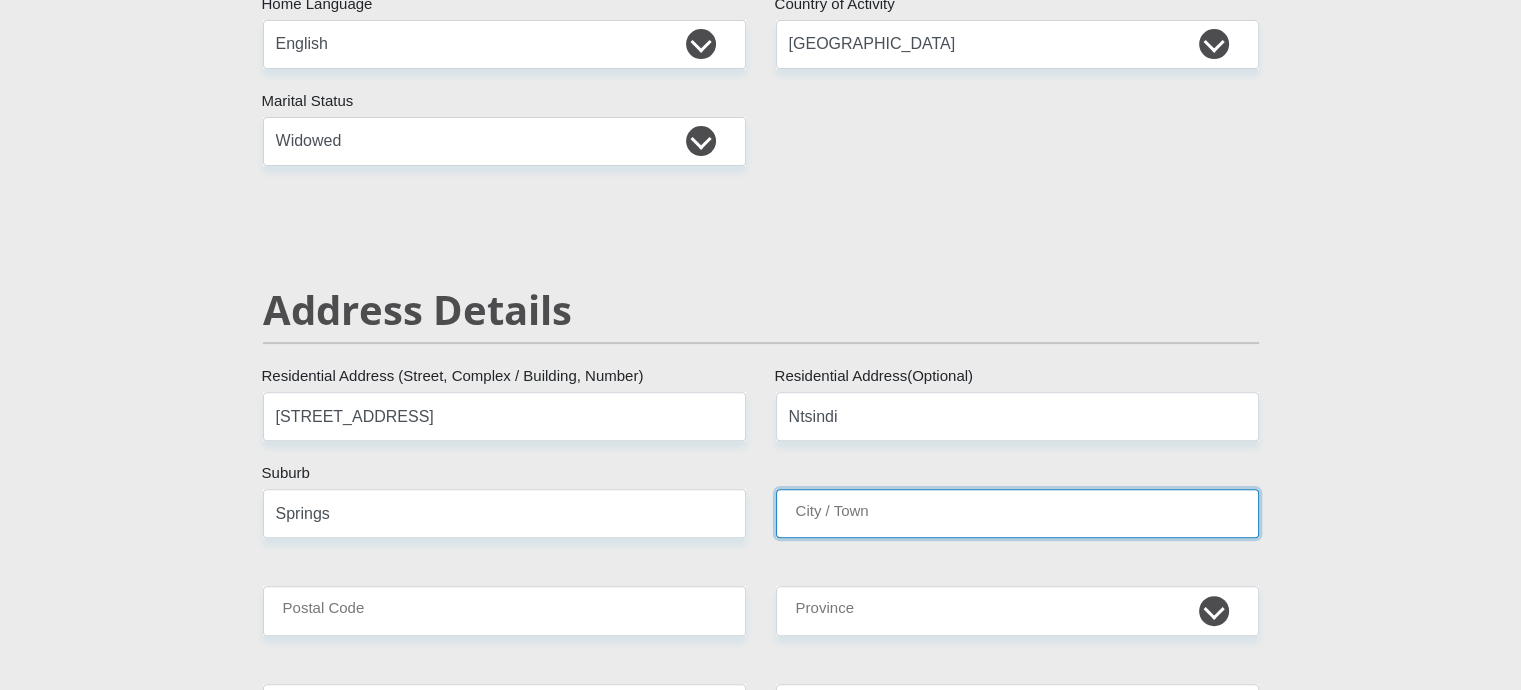 type on "Springs" 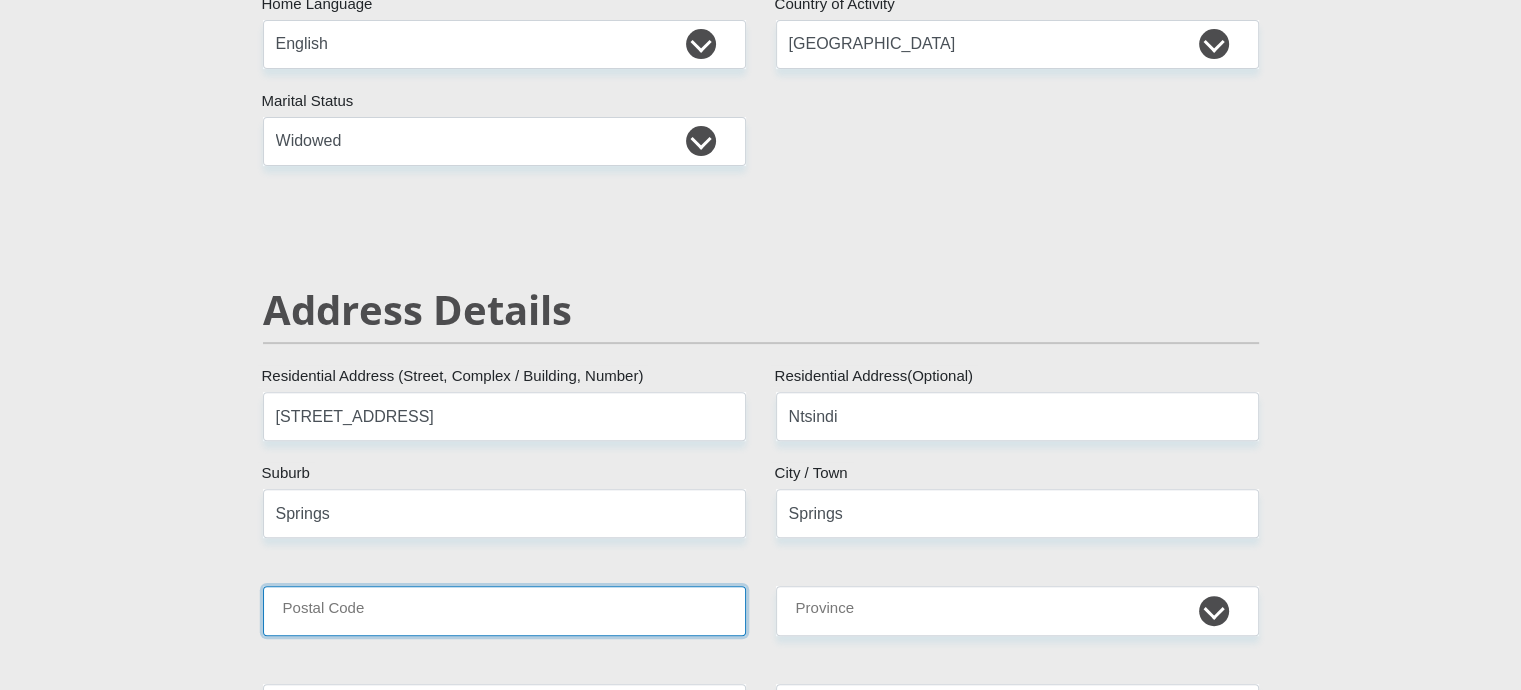 type on "1575" 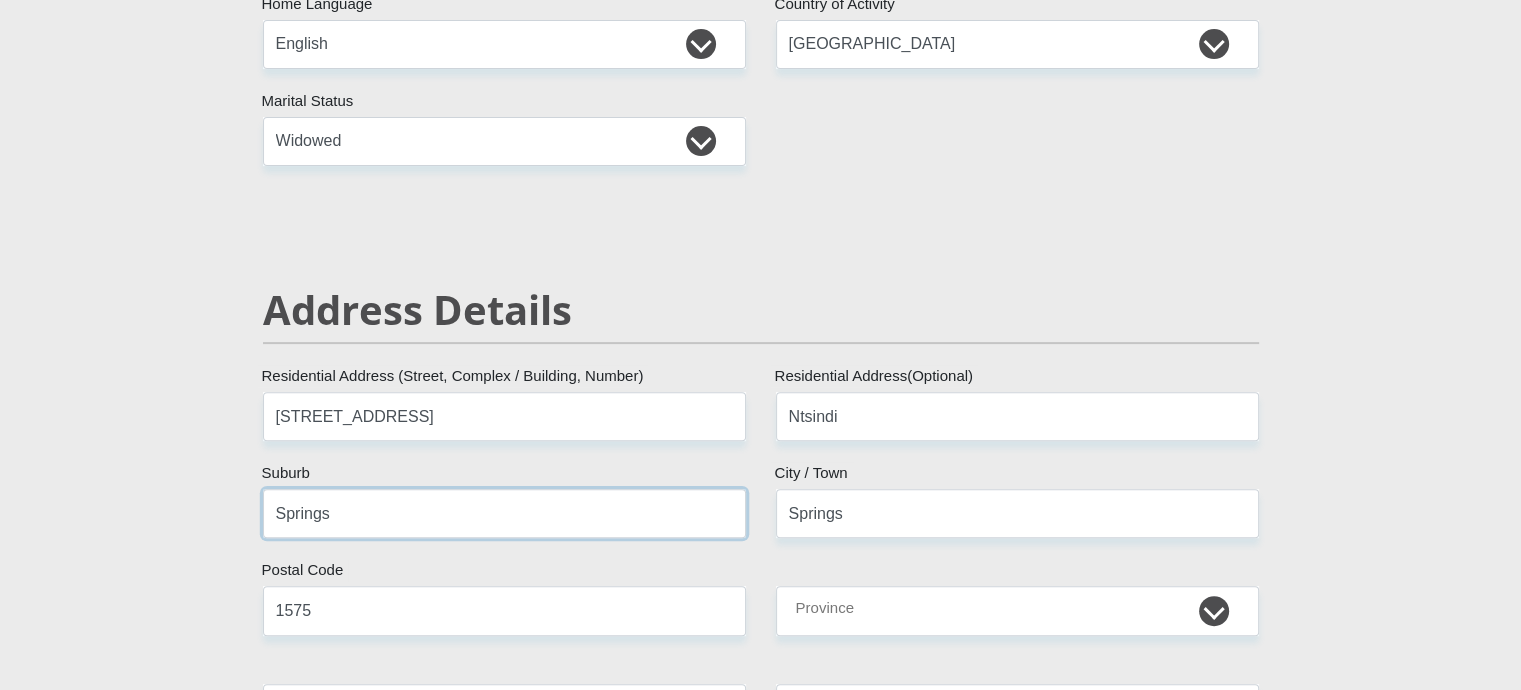 click on "Springs" at bounding box center [504, 513] 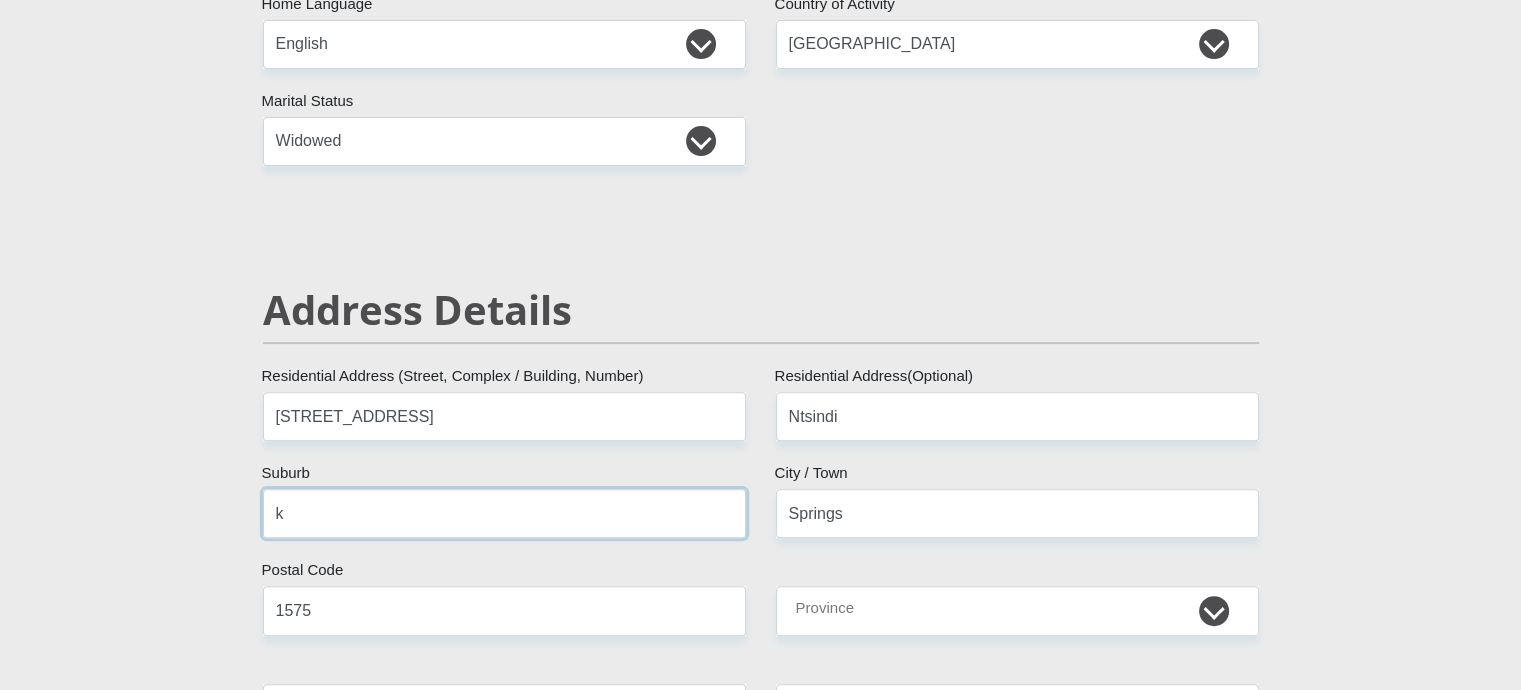 type on "KWATHEMA" 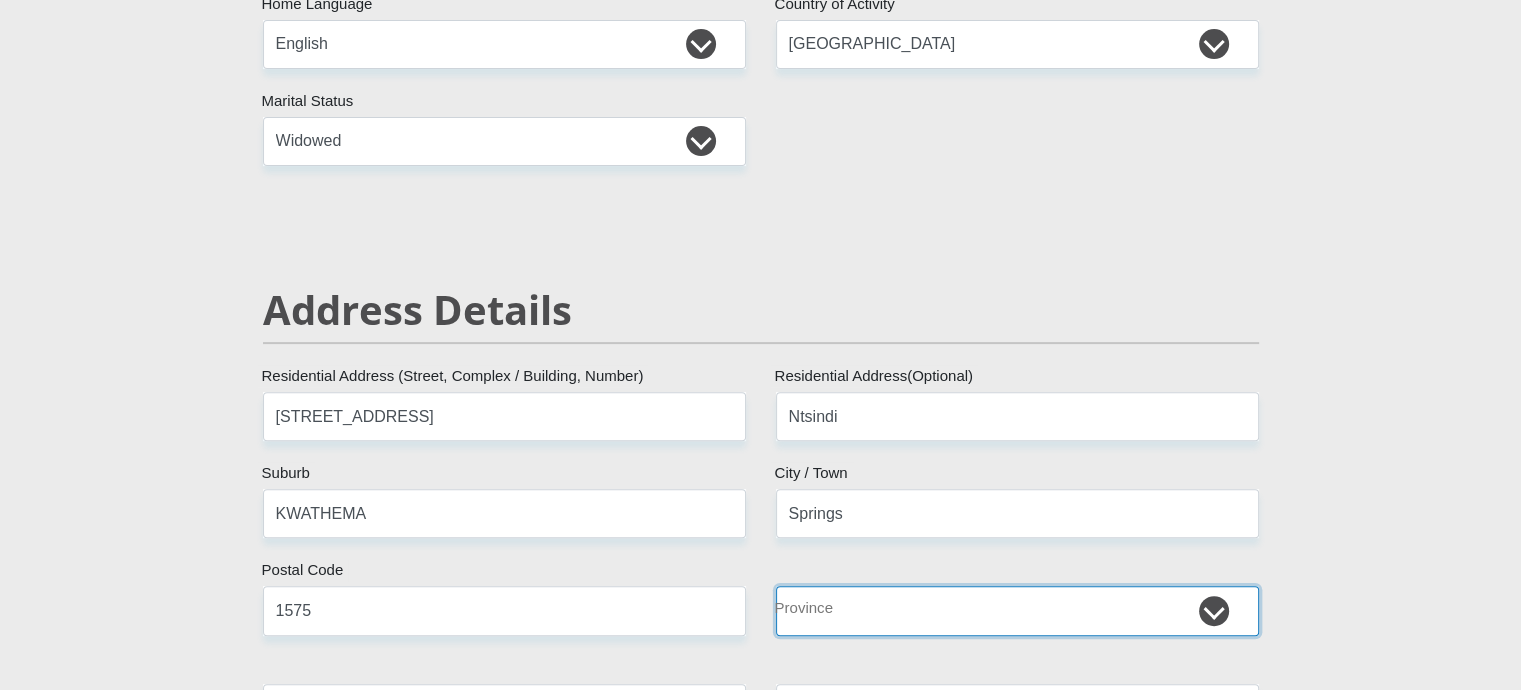 click on "Eastern Cape
Free State
Gauteng
KwaZulu-Natal
Limpopo
Mpumalanga
Northern Cape
North West
Western Cape" at bounding box center (1017, 610) 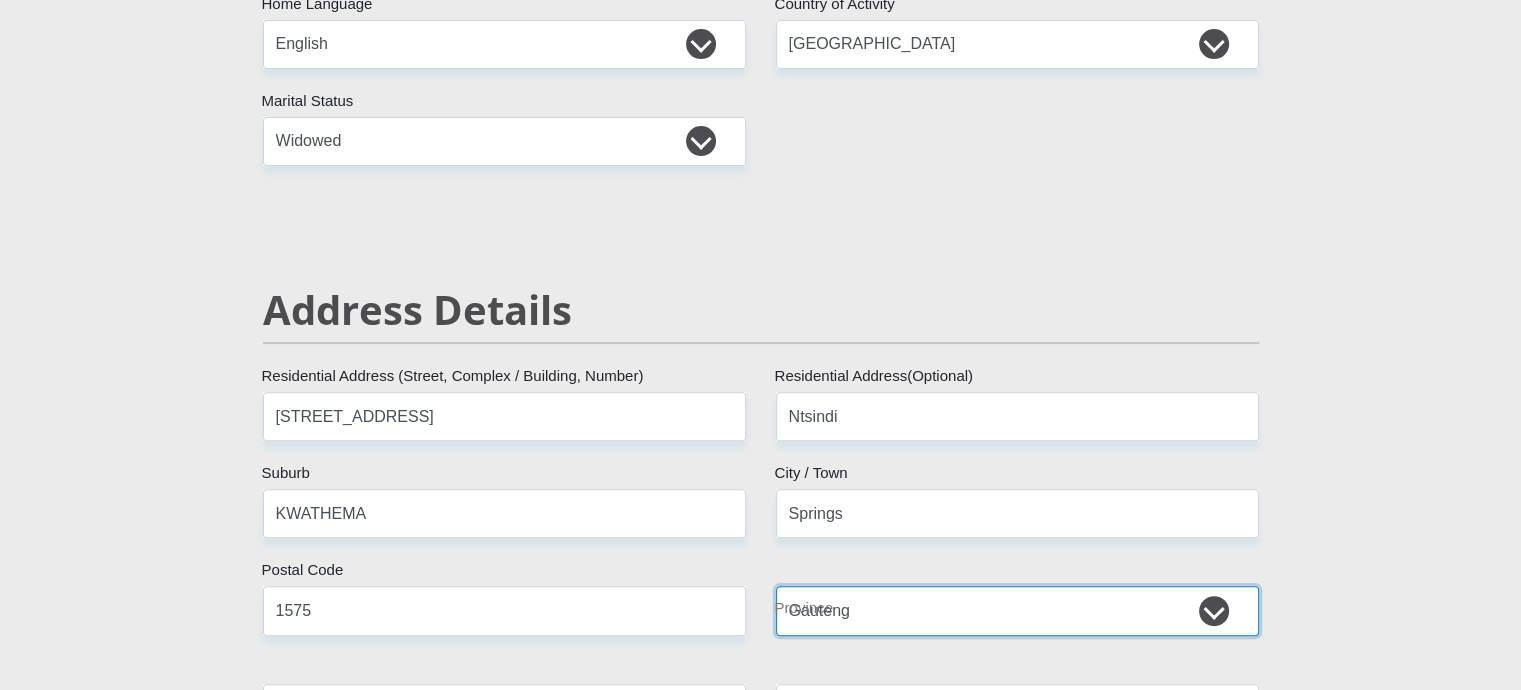 click on "Eastern Cape
Free State
Gauteng
KwaZulu-Natal
Limpopo
Mpumalanga
Northern Cape
North West
Western Cape" at bounding box center (1017, 610) 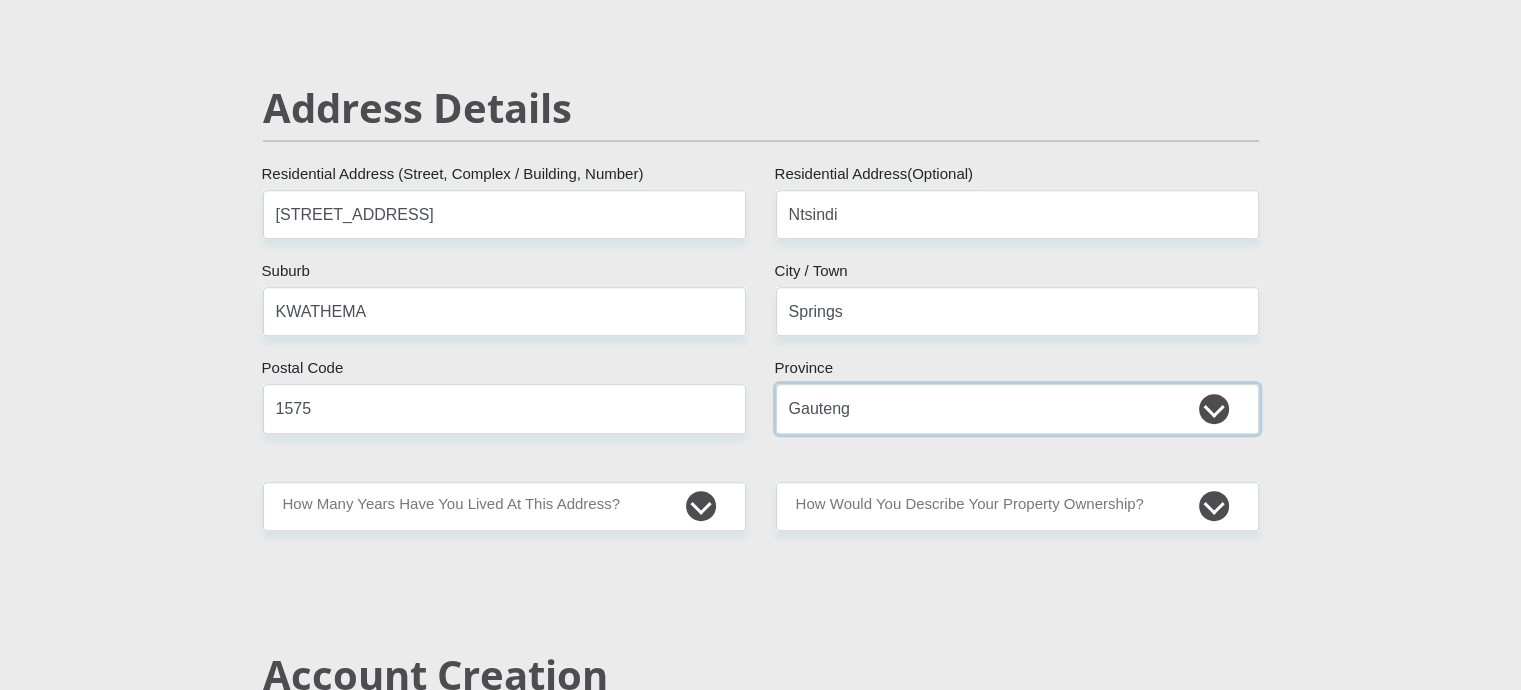 scroll, scrollTop: 994, scrollLeft: 0, axis: vertical 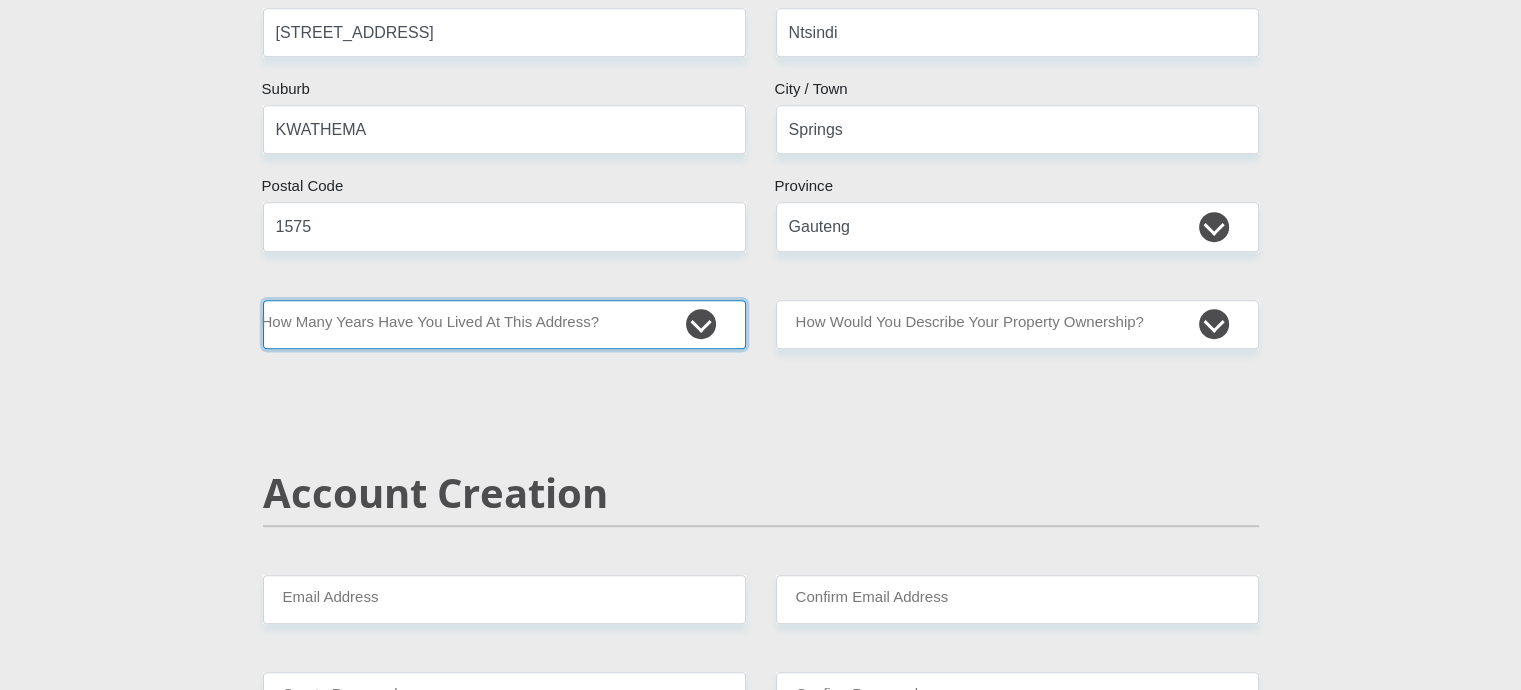 click on "less than 1 year
1-3 years
3-5 years
5+ years" at bounding box center (504, 324) 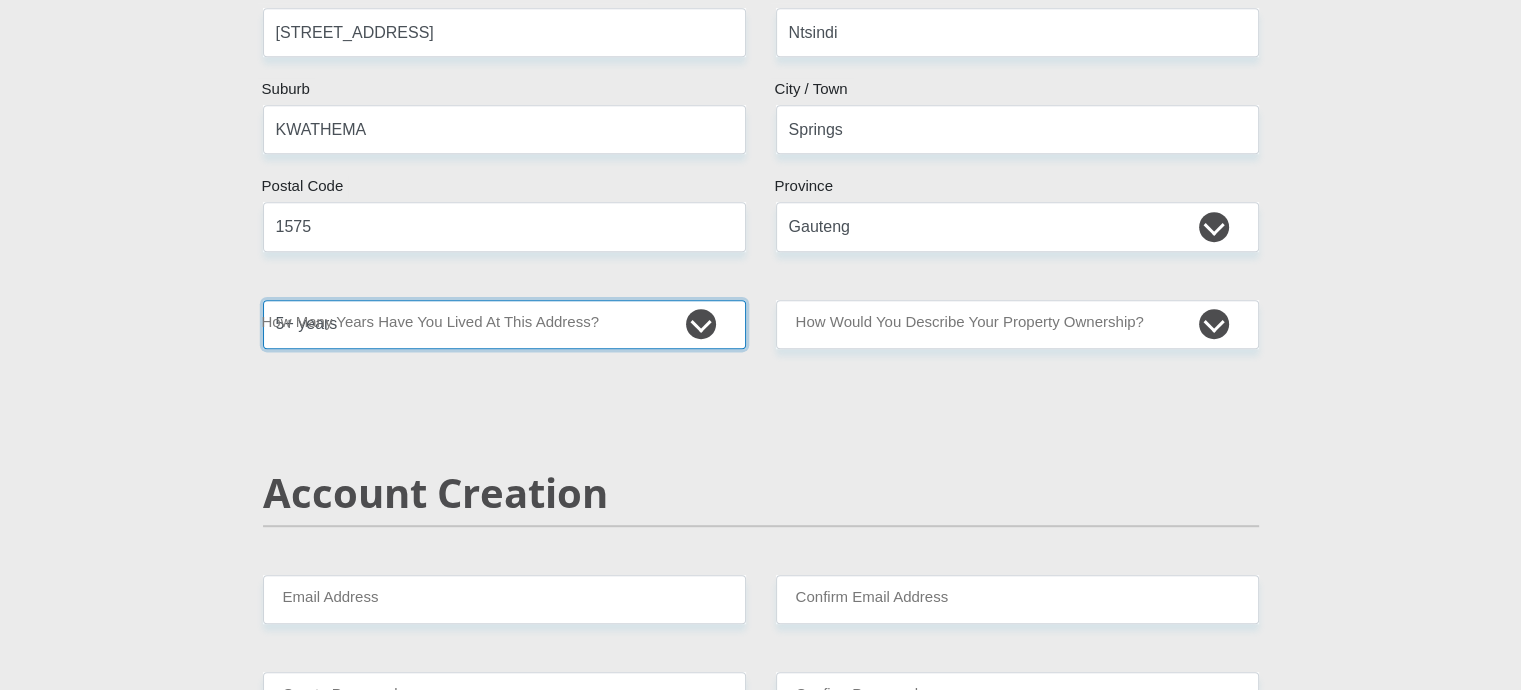 click on "less than 1 year
1-3 years
3-5 years
5+ years" at bounding box center (504, 324) 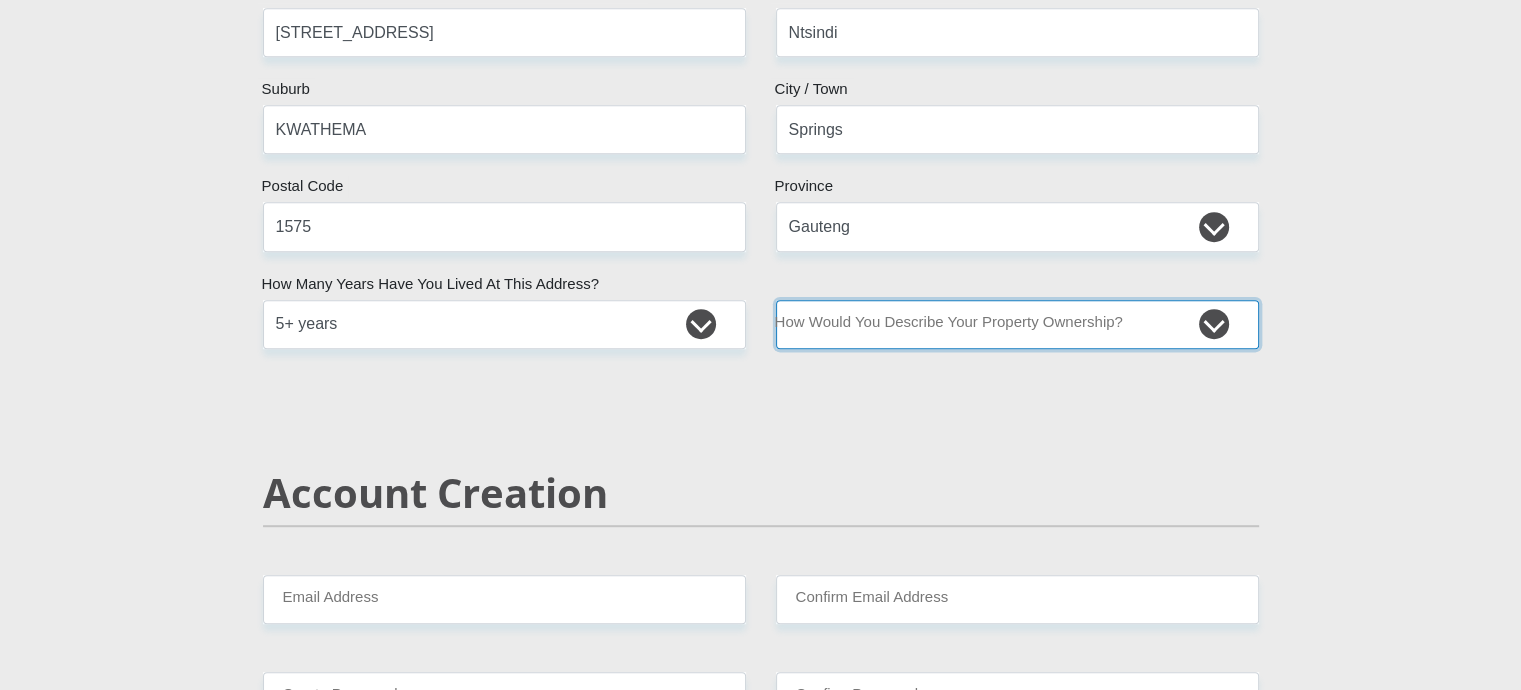 click on "Owned
Rented
Family Owned
Company Dwelling" at bounding box center (1017, 324) 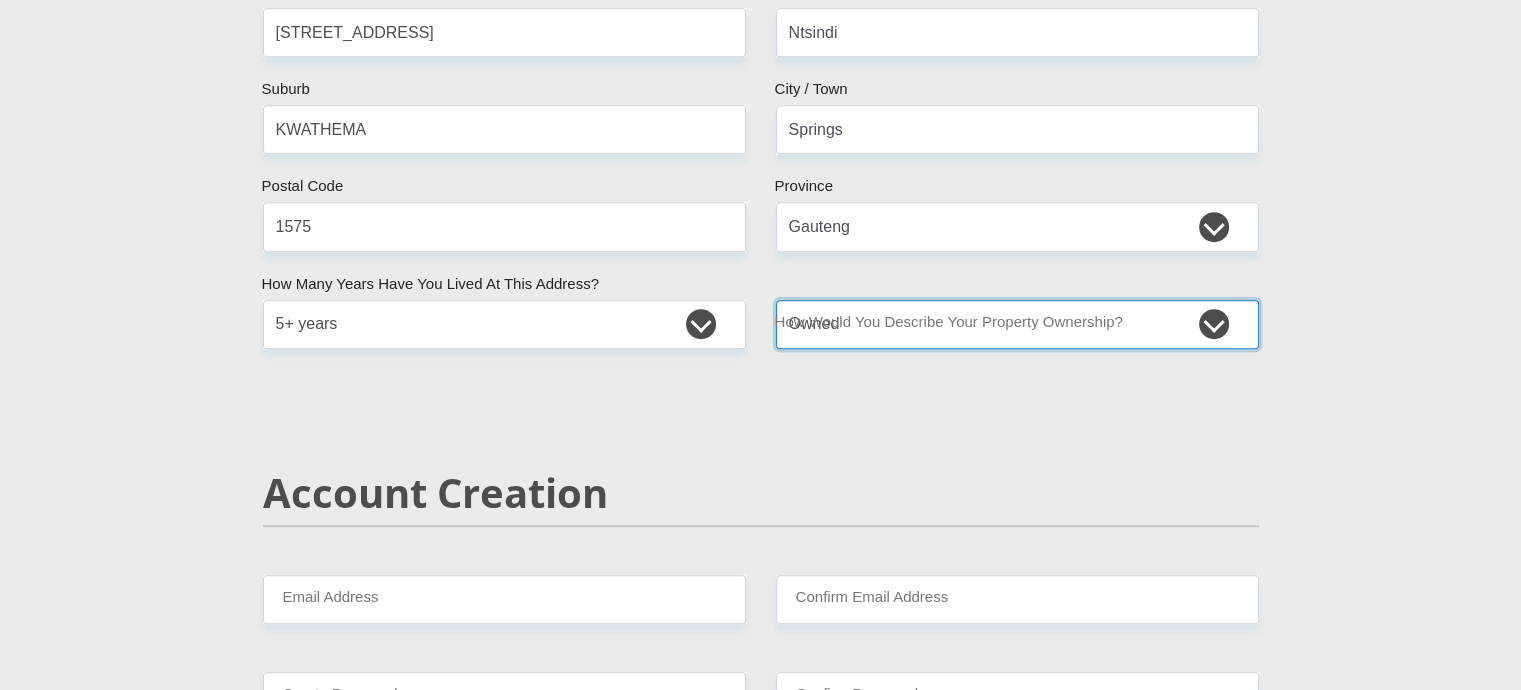click on "Owned
Rented
Family Owned
Company Dwelling" at bounding box center [1017, 324] 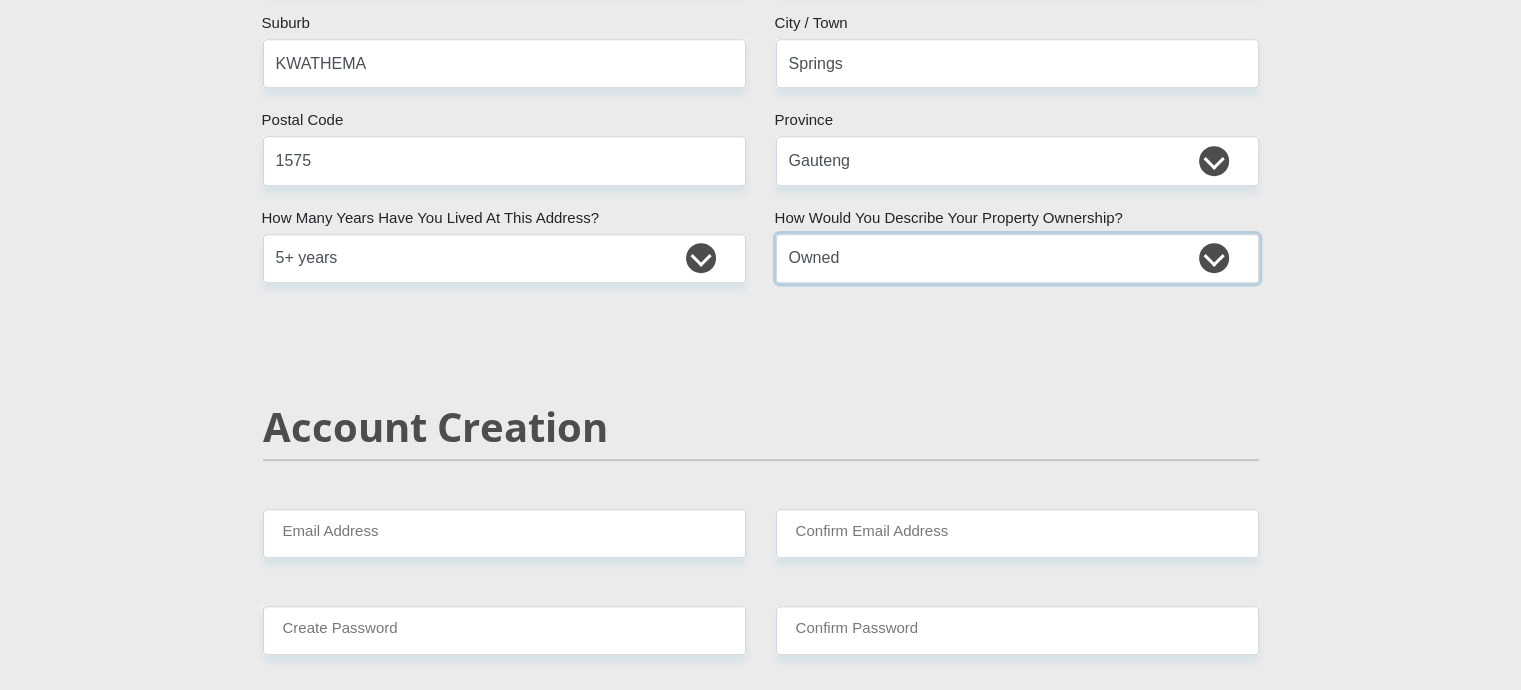 scroll, scrollTop: 1063, scrollLeft: 0, axis: vertical 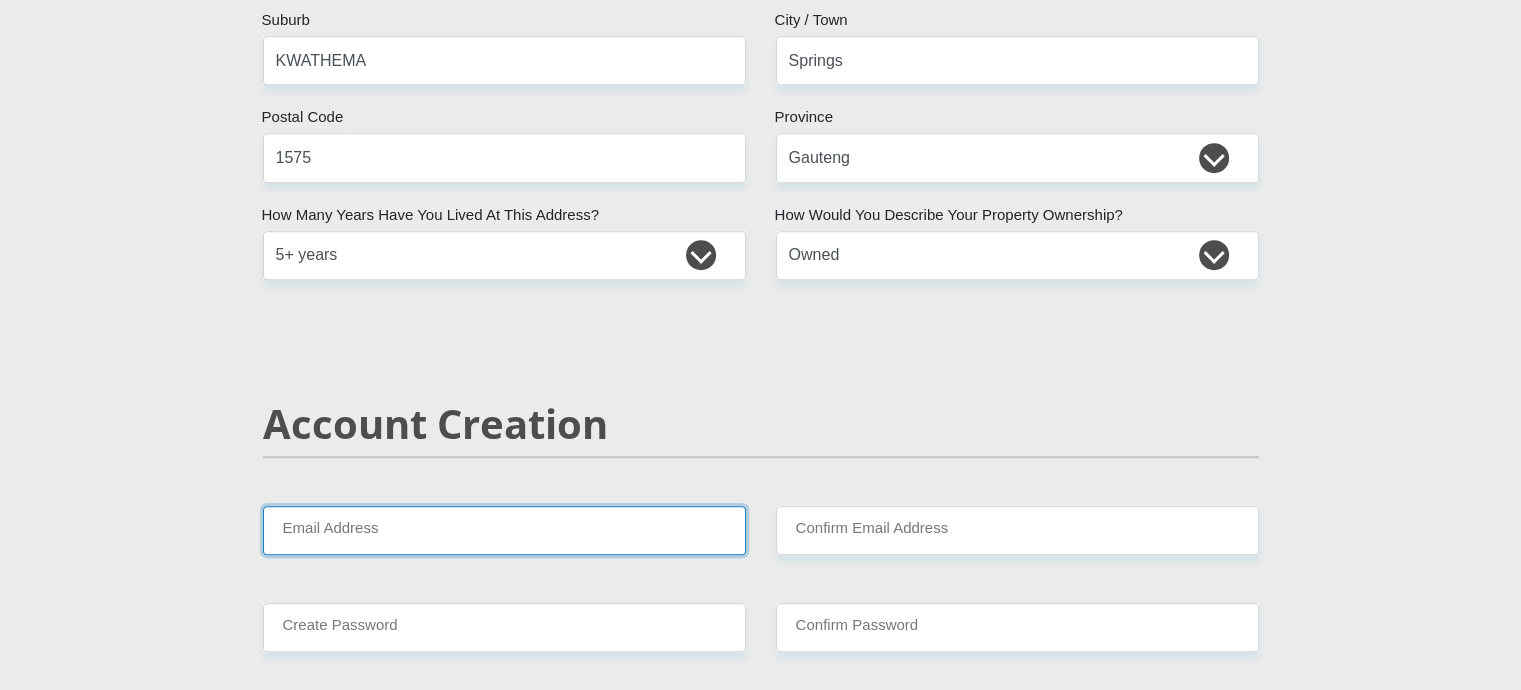 click on "Email Address" at bounding box center [504, 530] 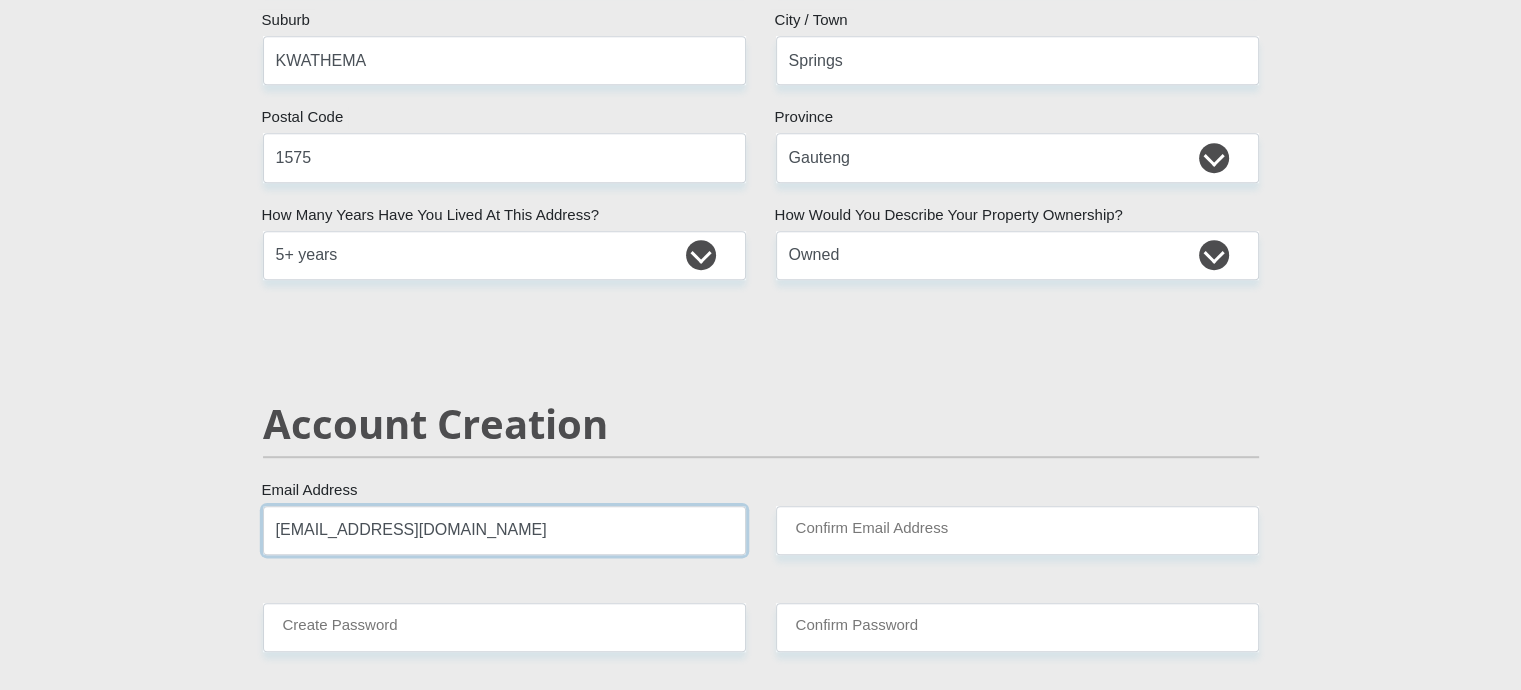 type on "sihlesipho16@gmail.com" 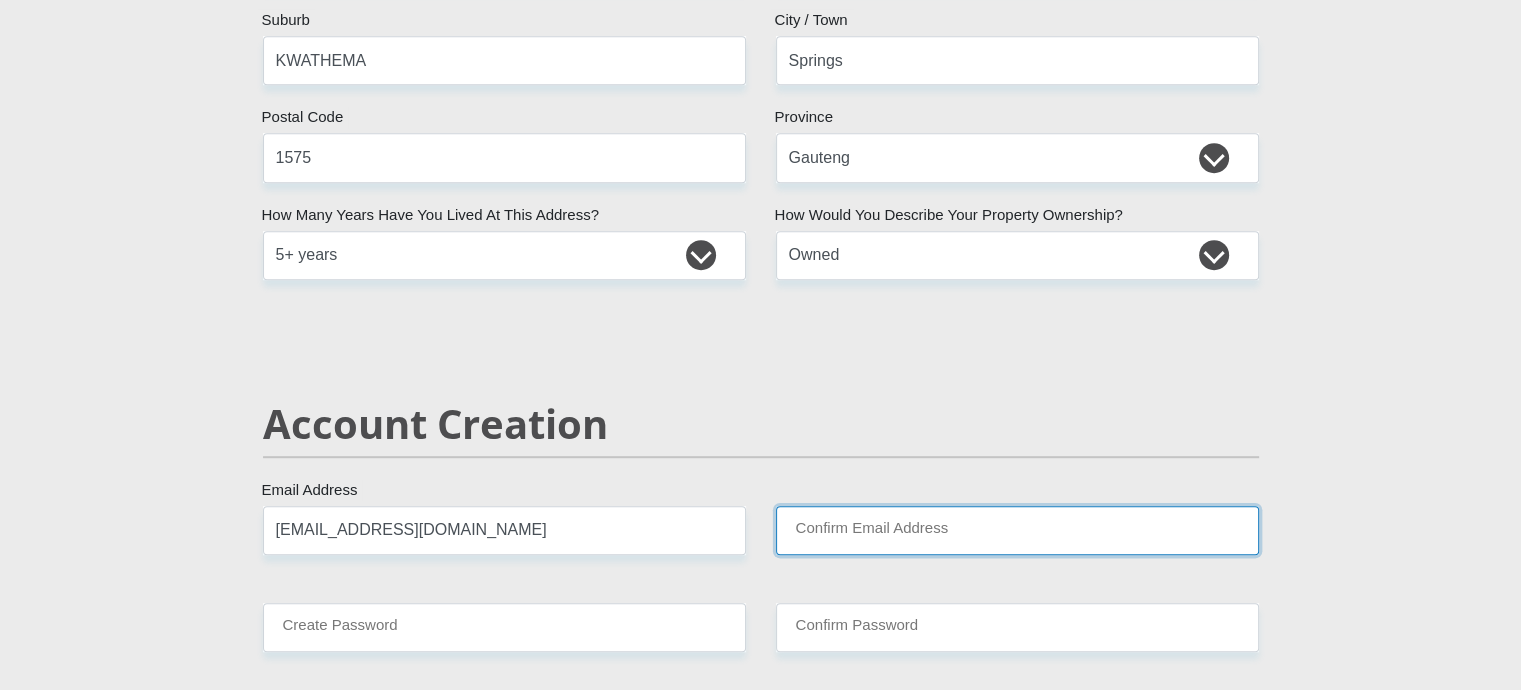 click on "Confirm Email Address" at bounding box center [1017, 530] 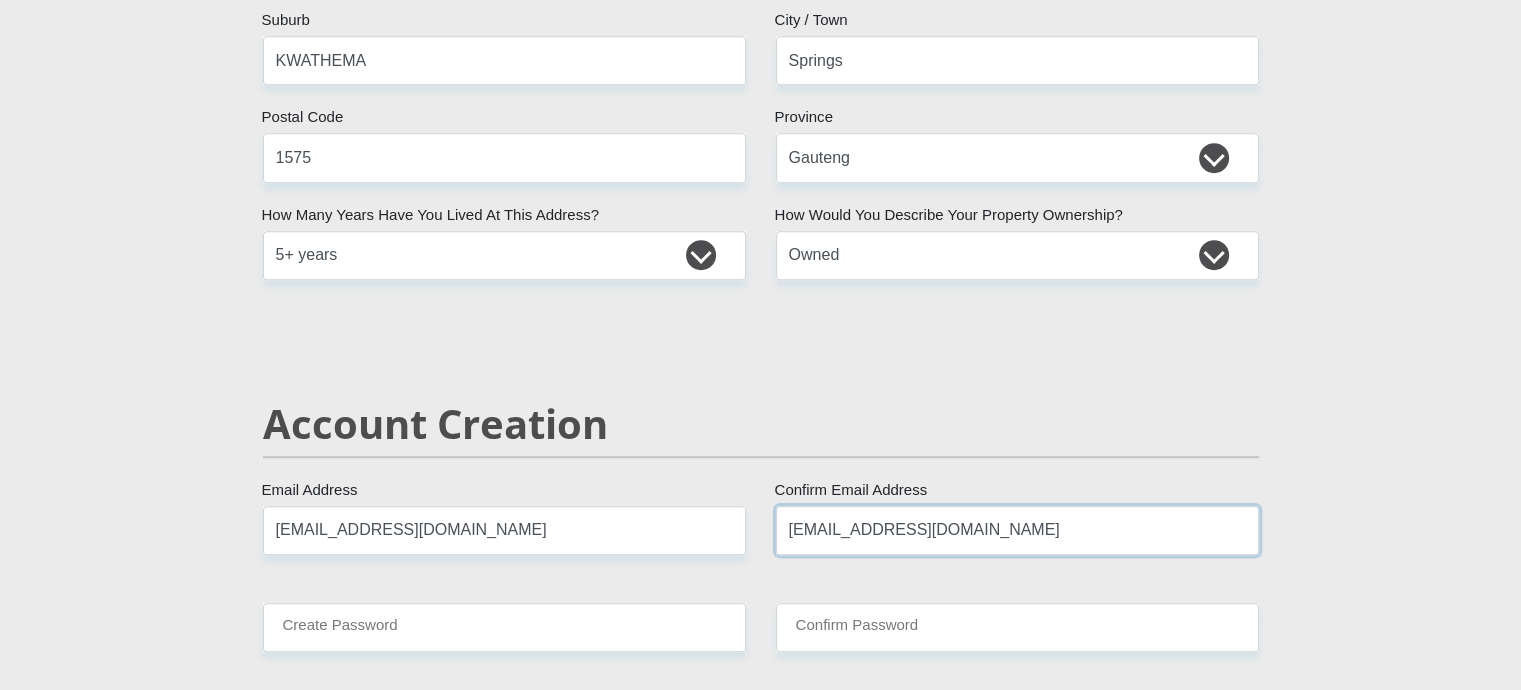 type on "sihlesipho16@gmail.com" 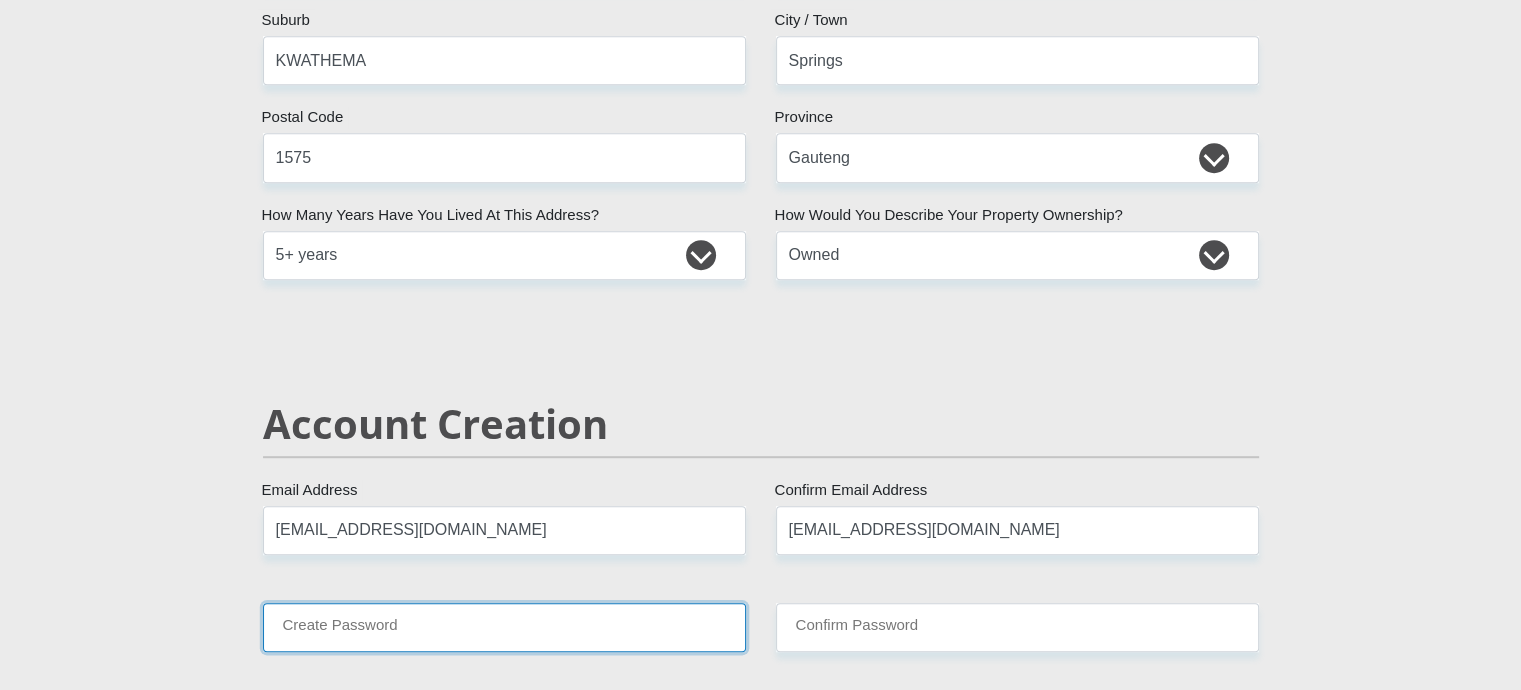 click on "Create Password" at bounding box center [504, 627] 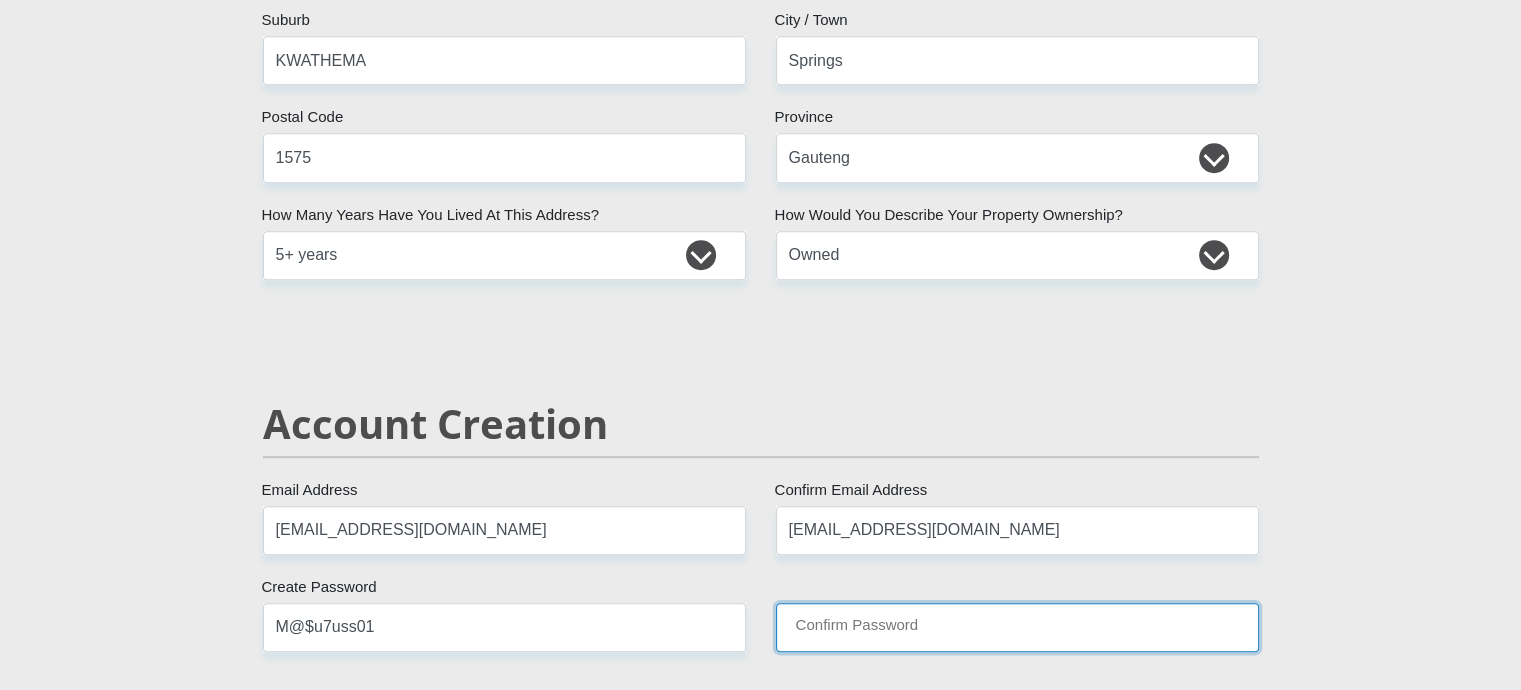 click on "Confirm Password" at bounding box center (1017, 627) 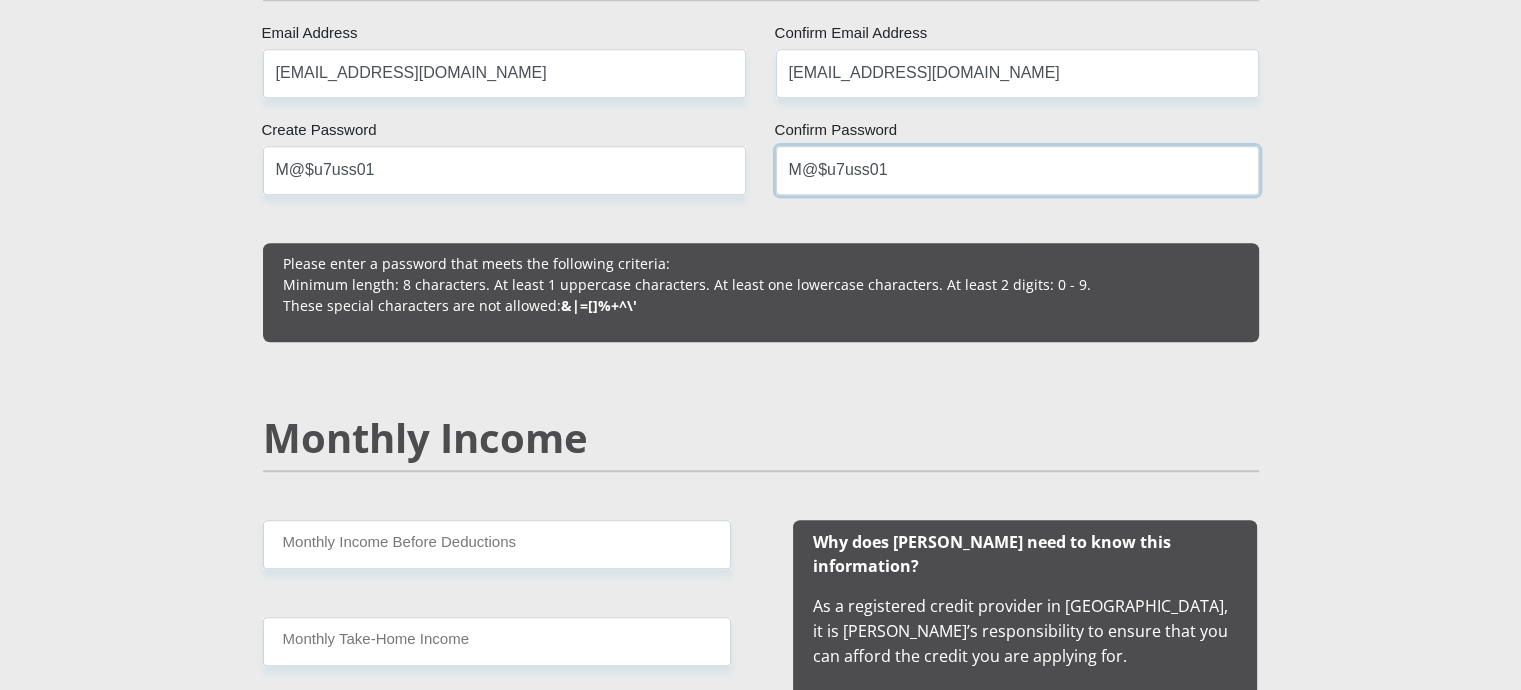 scroll, scrollTop: 1520, scrollLeft: 0, axis: vertical 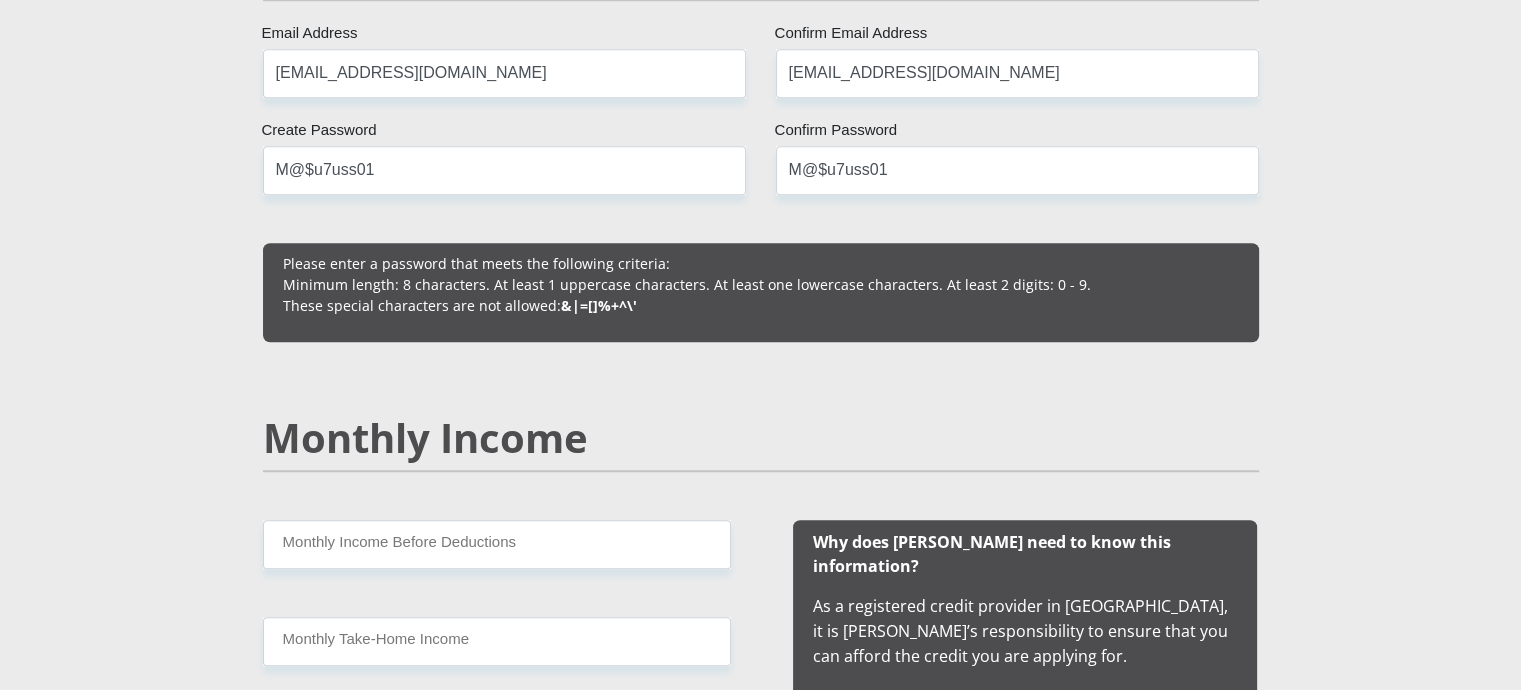 click on "Mr
Ms
Mrs
Dr
Other
Title
Agnes
First Name
Ramushu
Surname
6210240420082
South African ID Number
Please input valid ID number
South Africa
Afghanistan
Aland Islands
Albania
Algeria
America Samoa
American Virgin Islands
Andorra
Angola
Anguilla
Antarctica
Antigua and Barbuda
Argentina" at bounding box center (761, 1670) 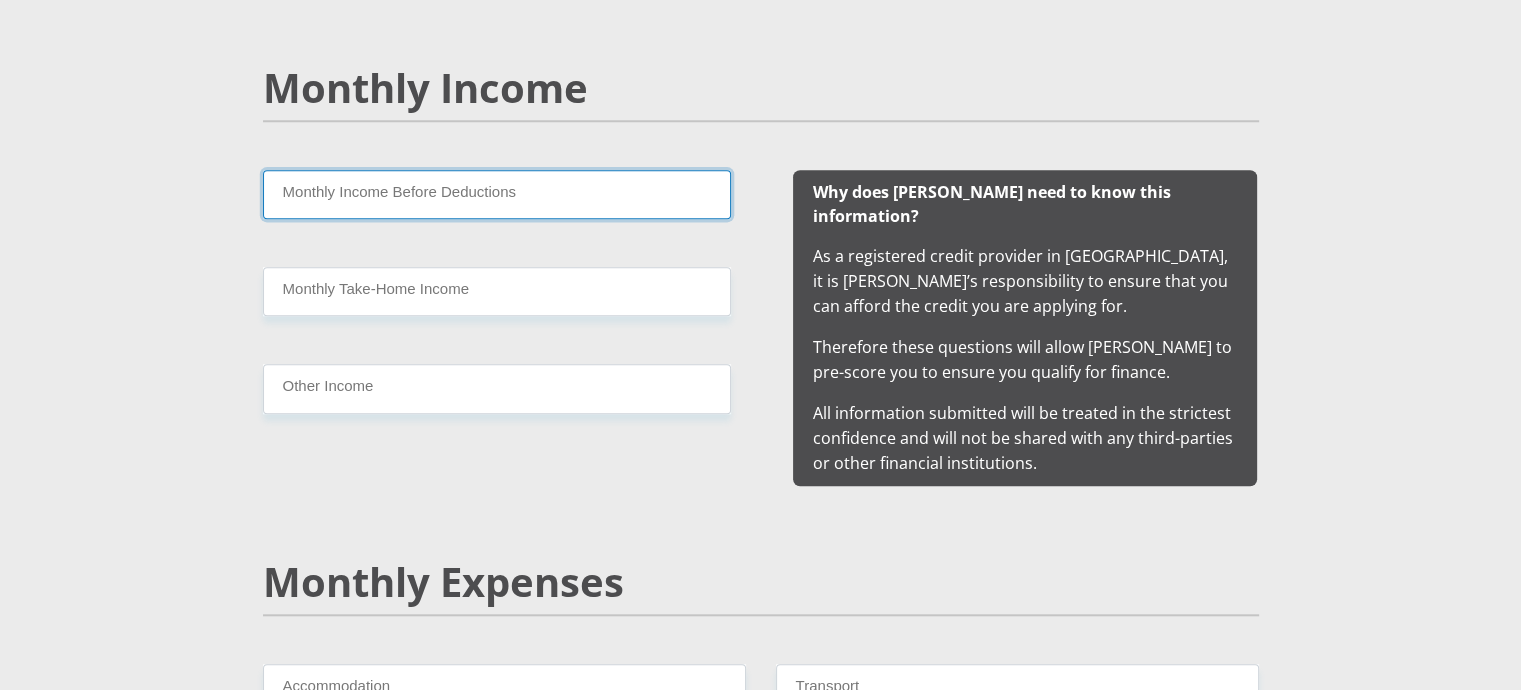 click on "Monthly Income Before Deductions" at bounding box center (497, 194) 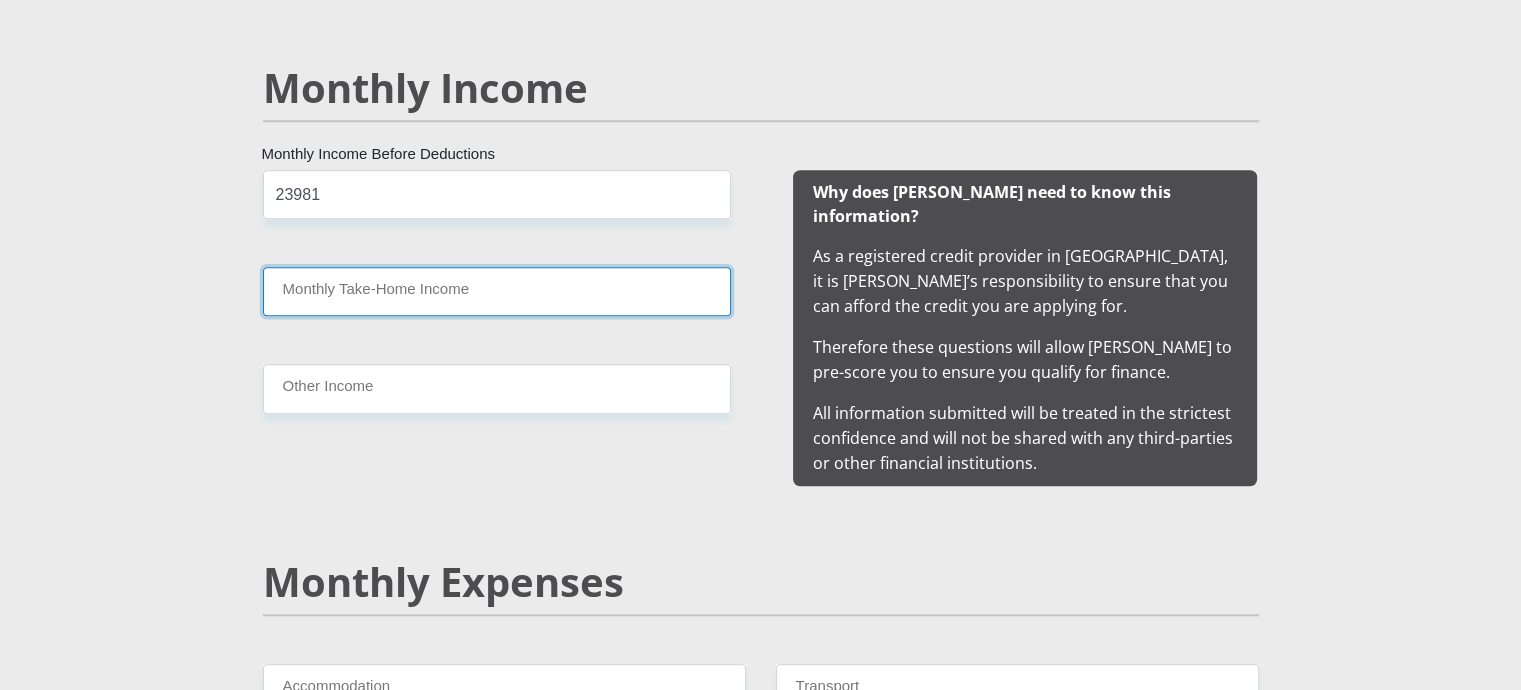 click on "Monthly Take-Home Income" at bounding box center [497, 291] 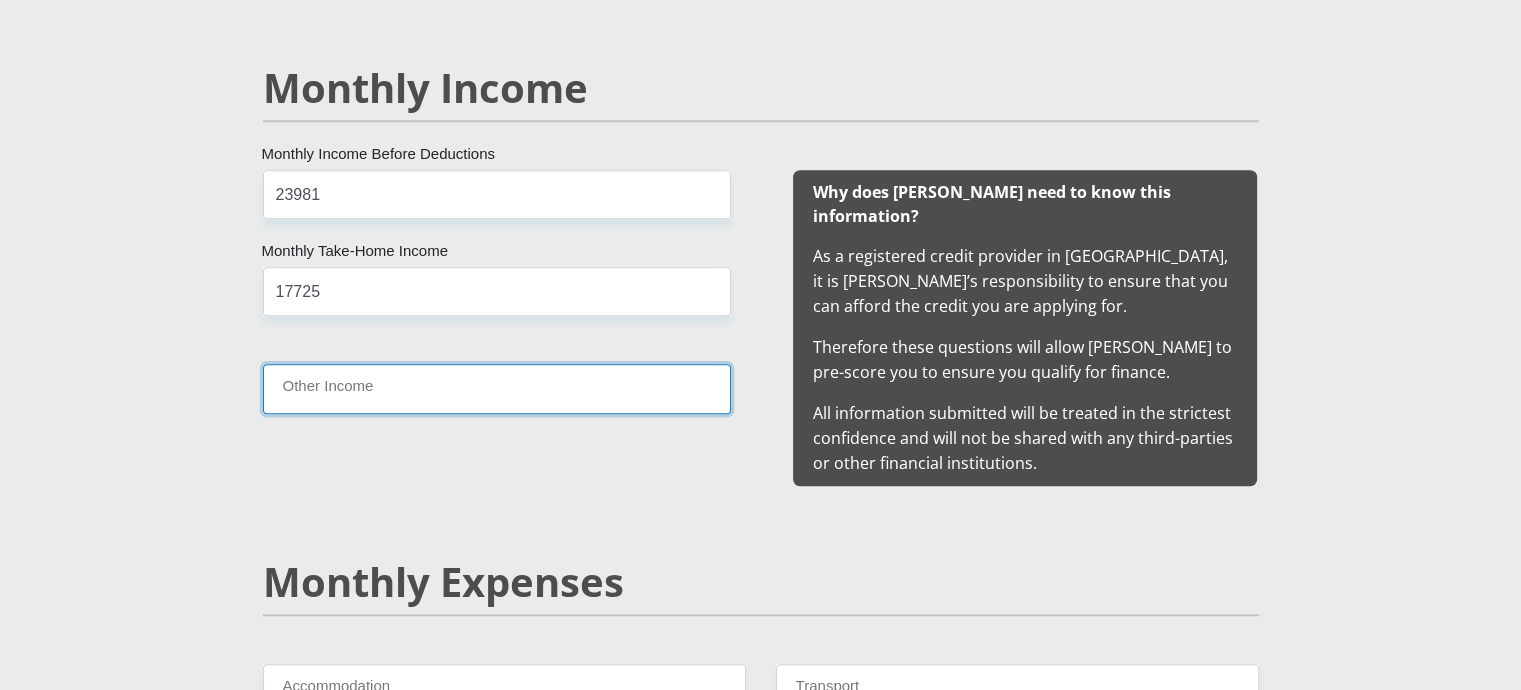 click on "Other Income" at bounding box center [497, 388] 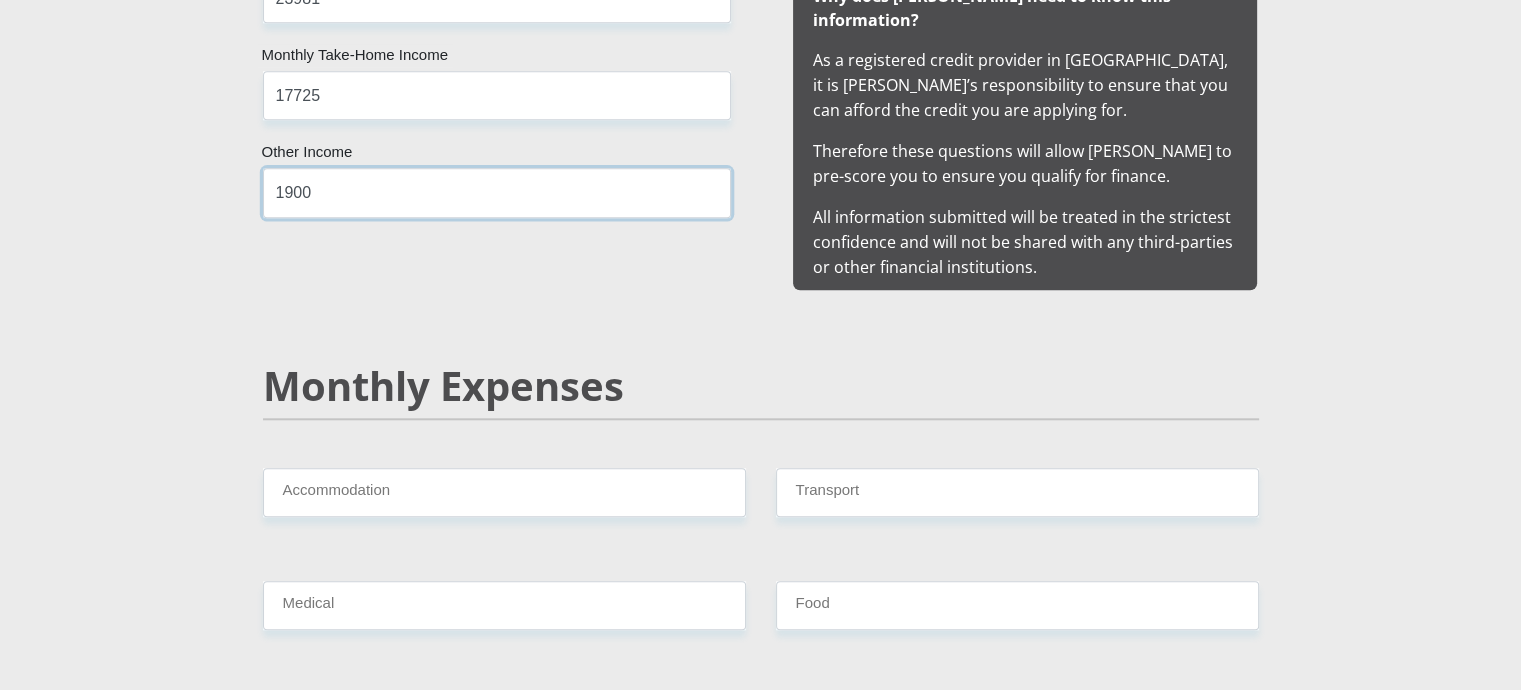 scroll, scrollTop: 2068, scrollLeft: 0, axis: vertical 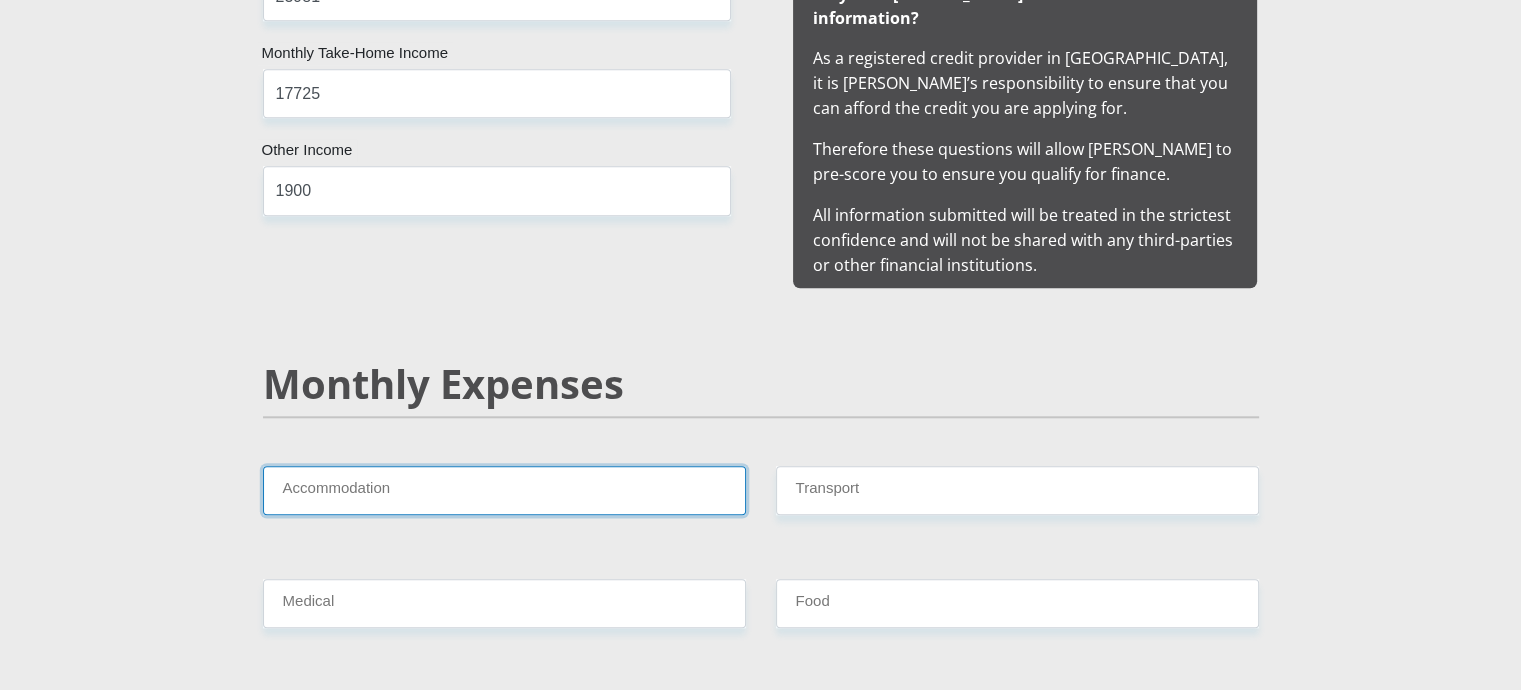 click on "Accommodation" at bounding box center [504, 490] 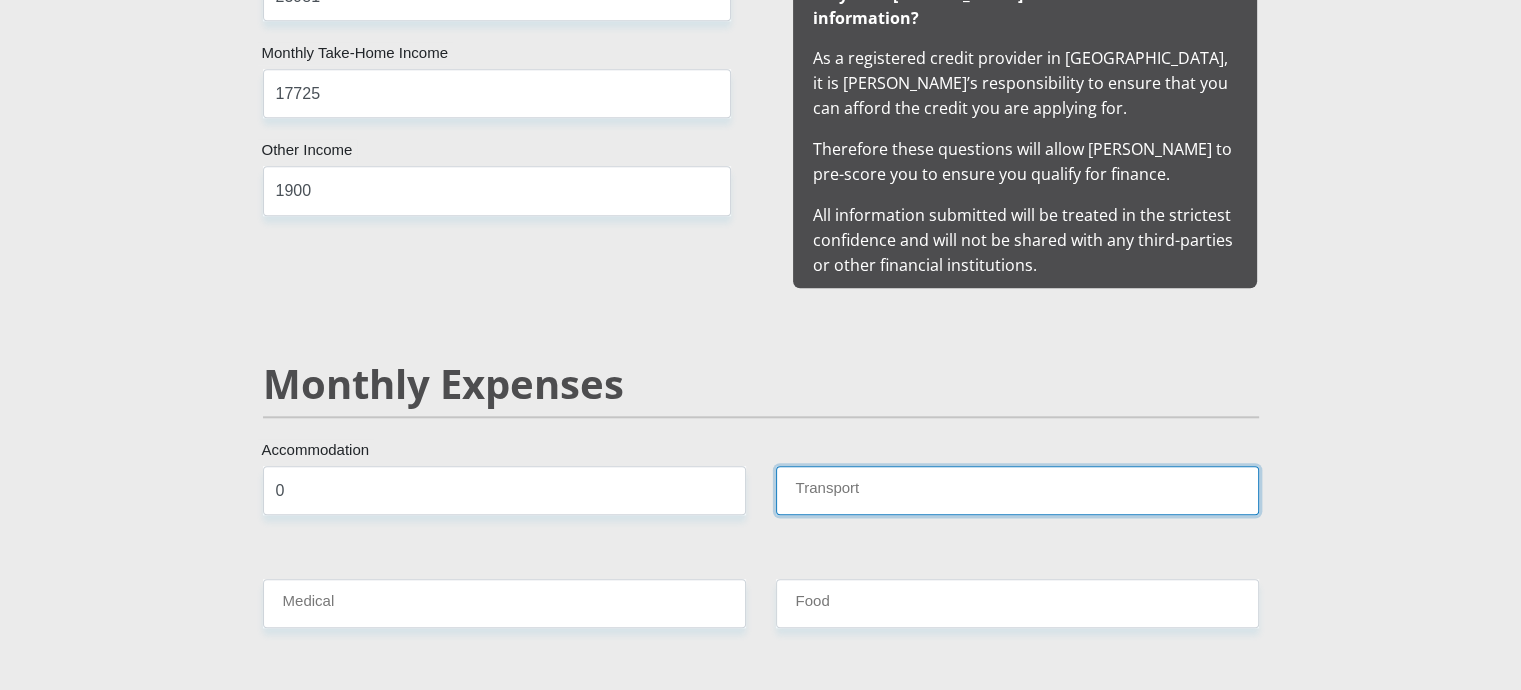 click on "Transport" at bounding box center (1017, 490) 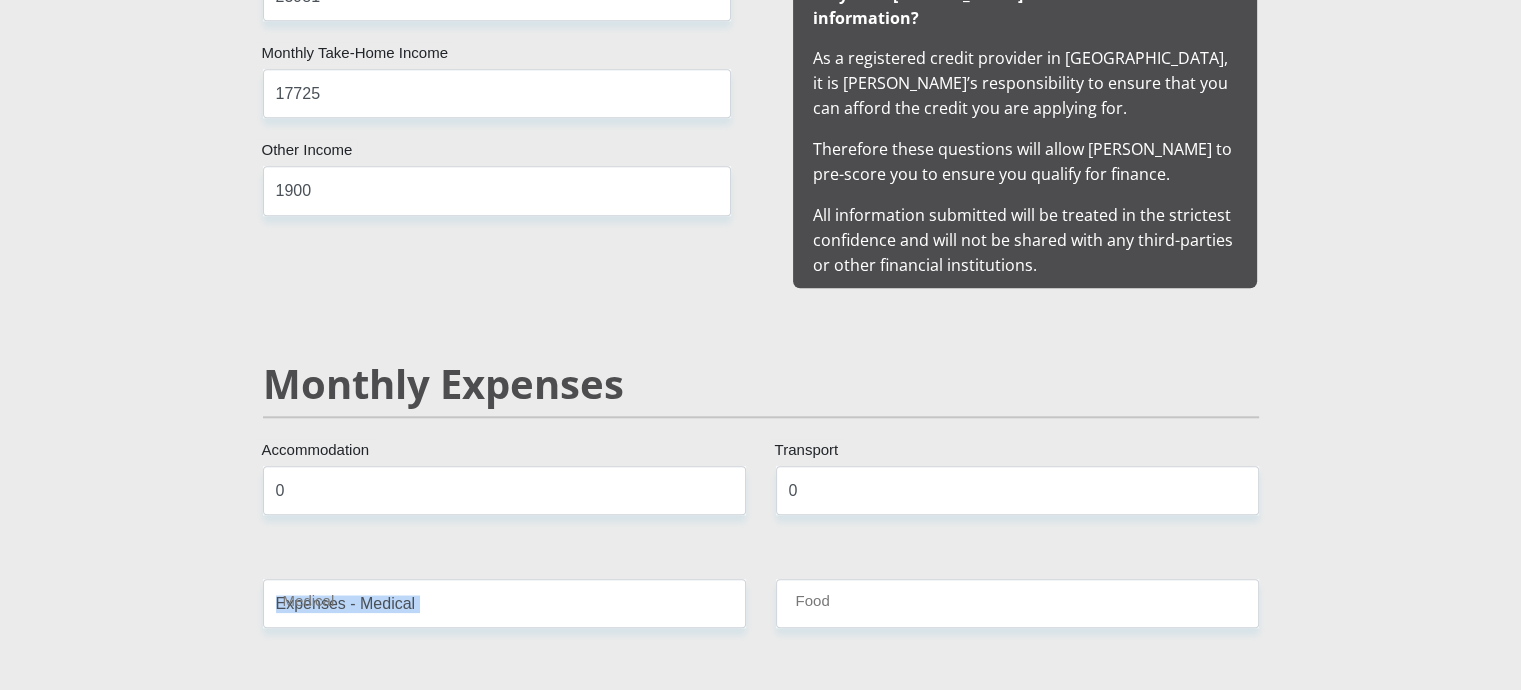 drag, startPoint x: 594, startPoint y: 603, endPoint x: 566, endPoint y: 584, distance: 33.83785 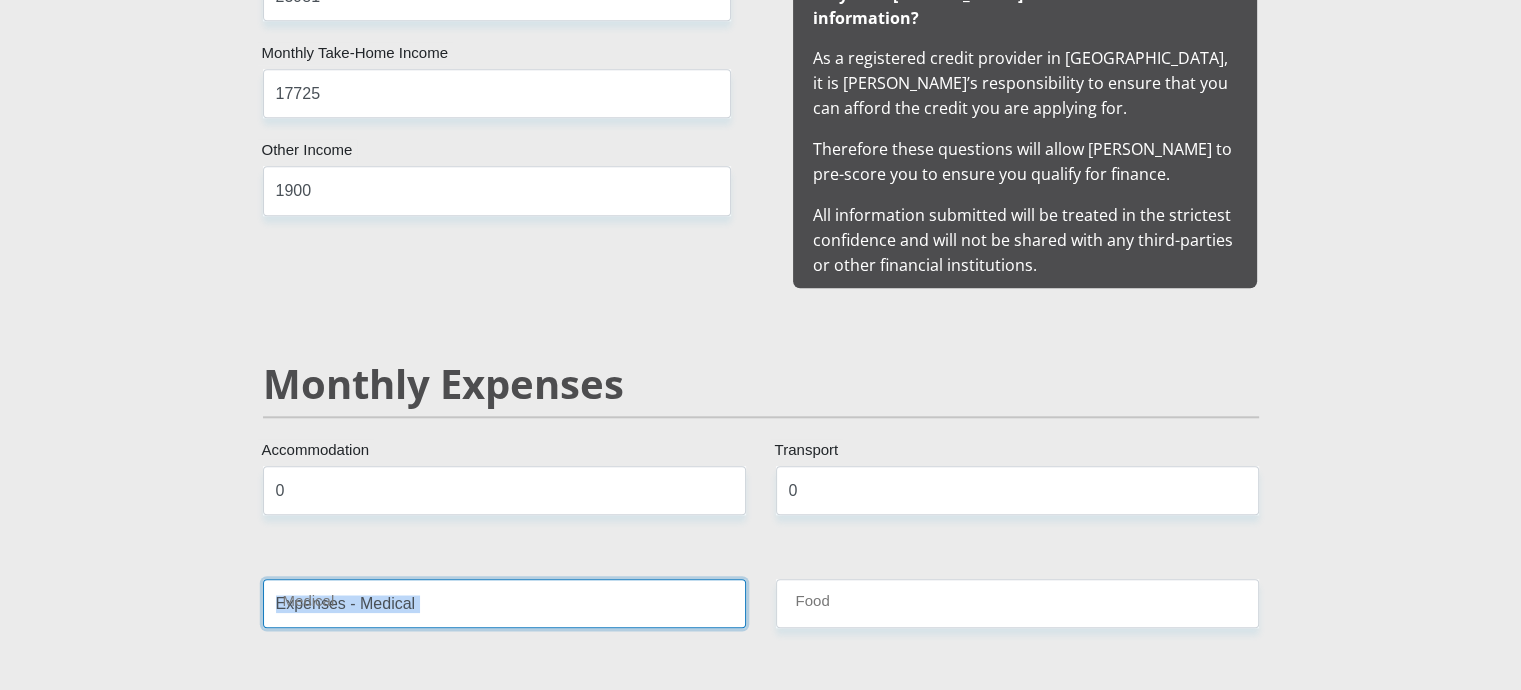 click on "Medical" at bounding box center (504, 603) 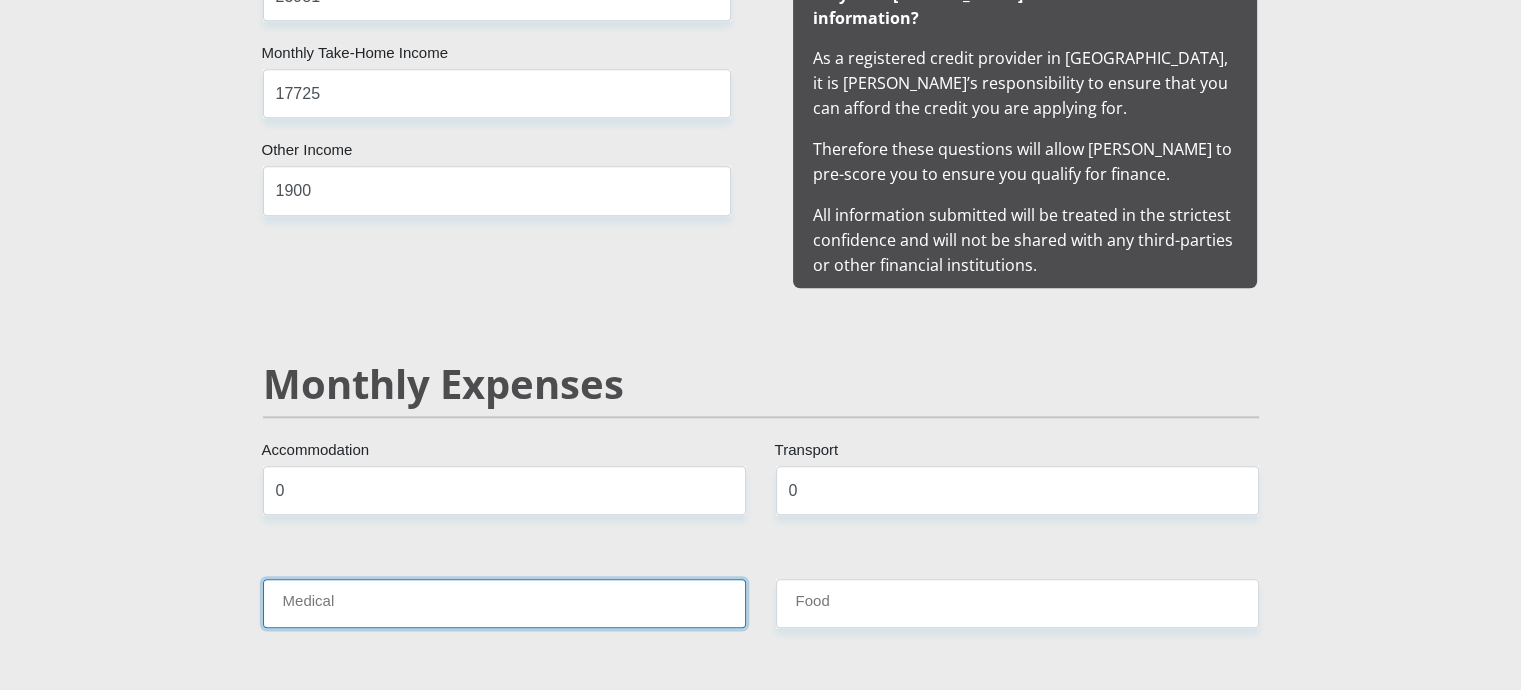 type on "0" 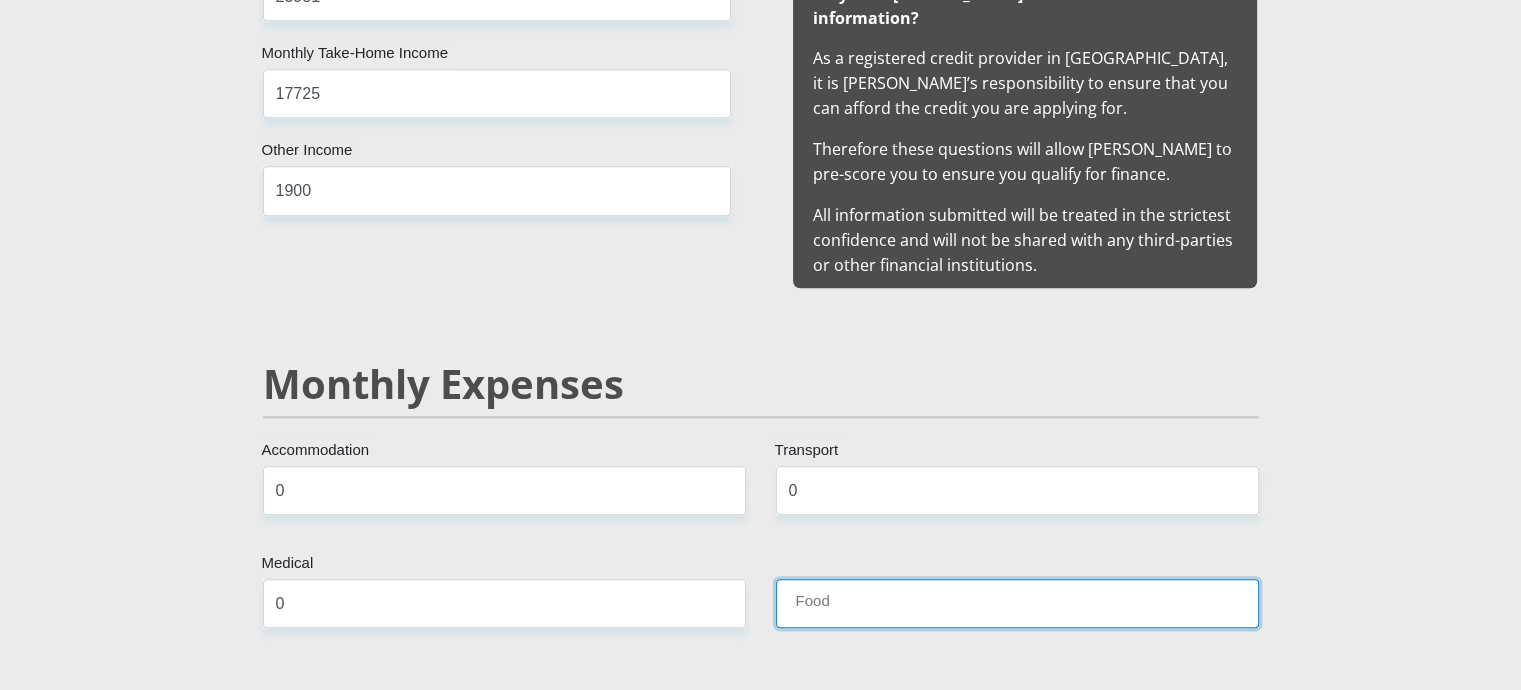 click on "Food" at bounding box center (1017, 603) 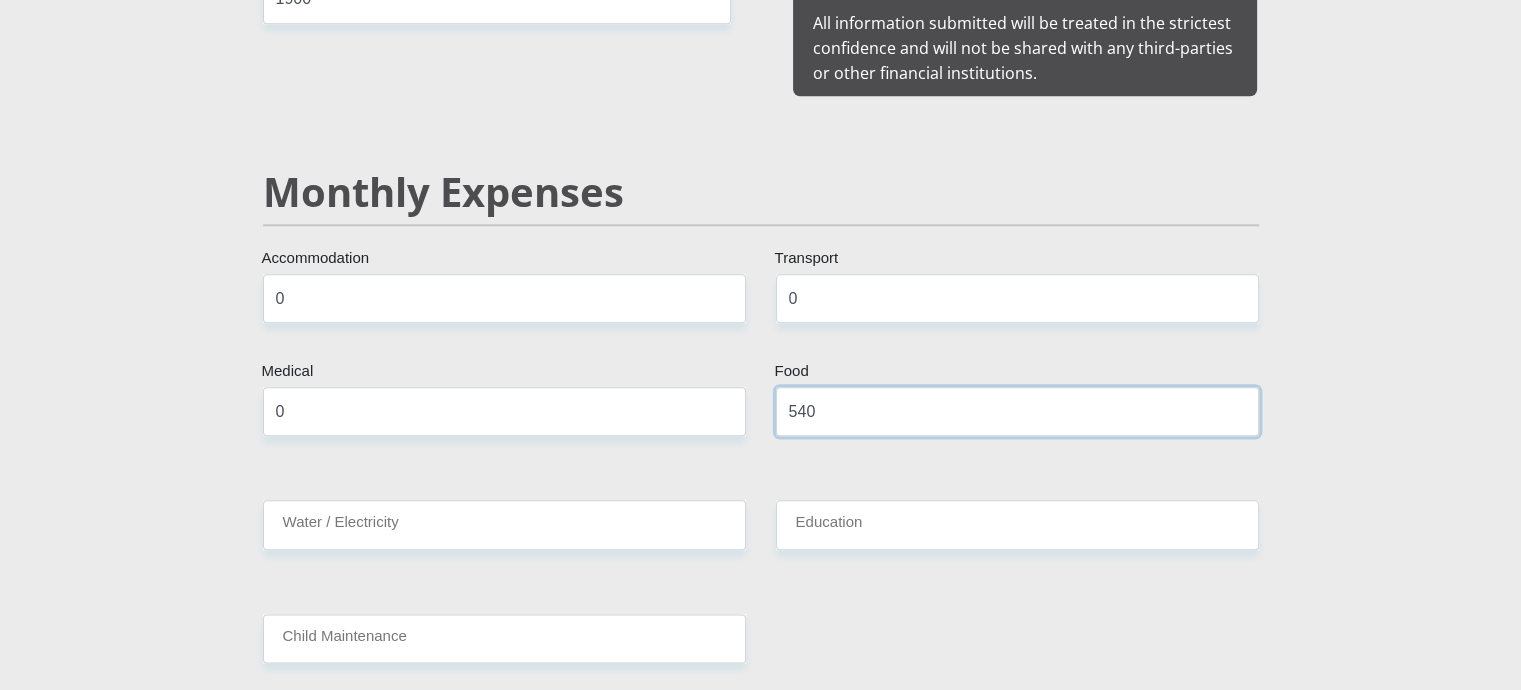 scroll, scrollTop: 2262, scrollLeft: 0, axis: vertical 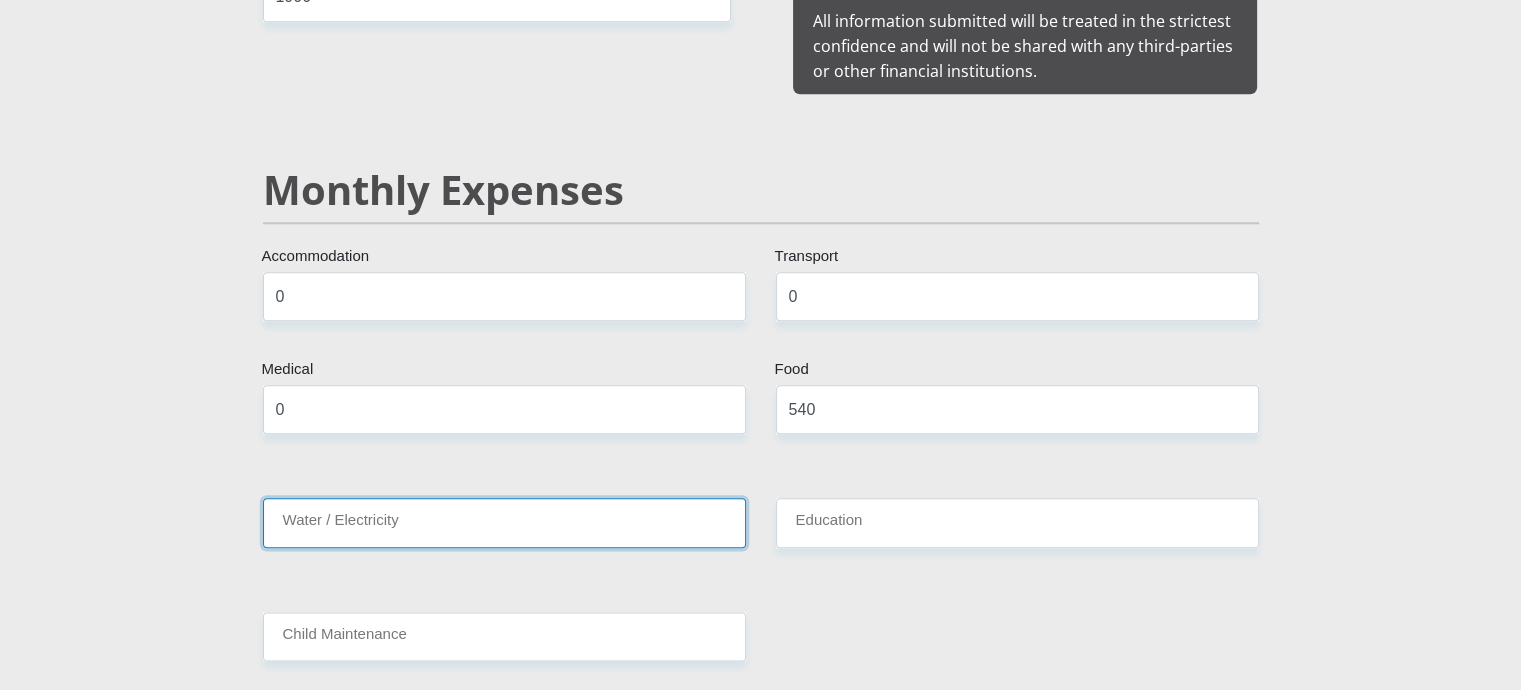 click on "Water / Electricity" at bounding box center [504, 522] 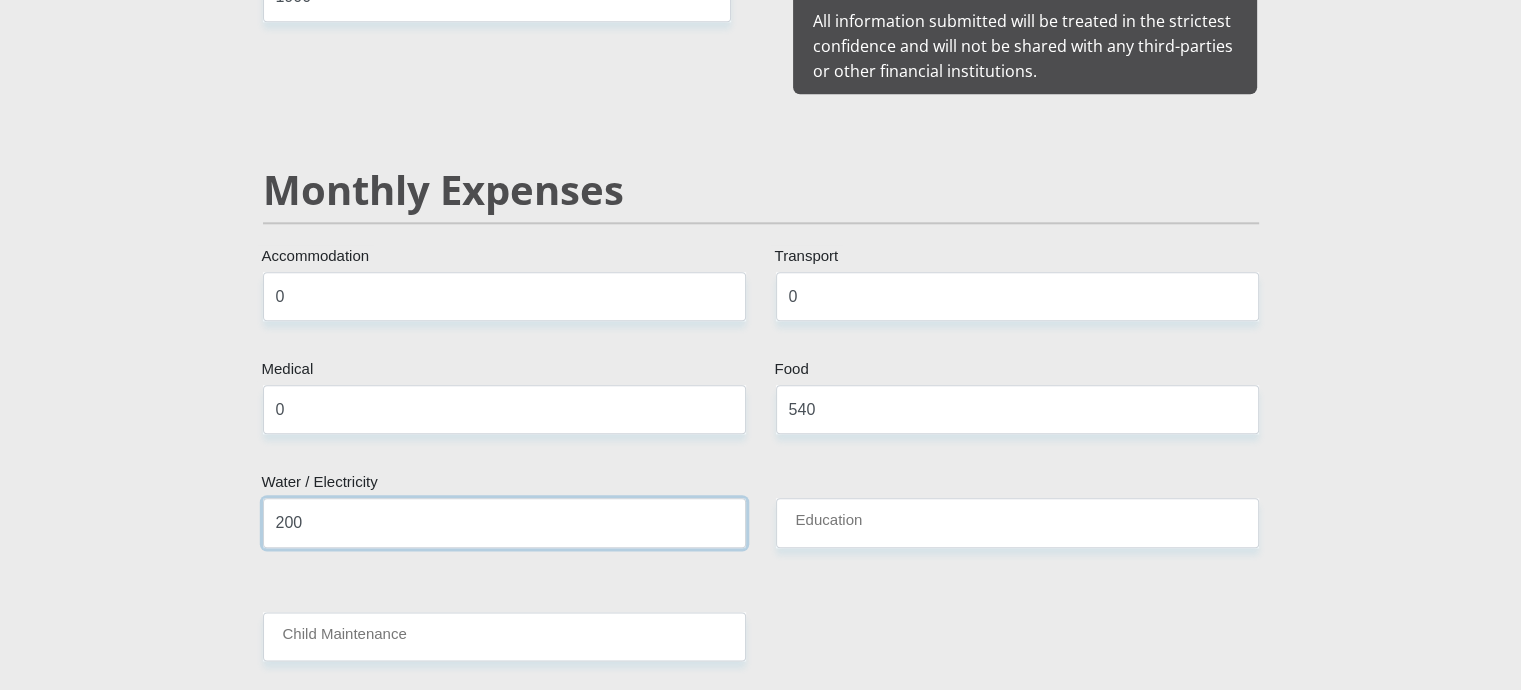 type on "200" 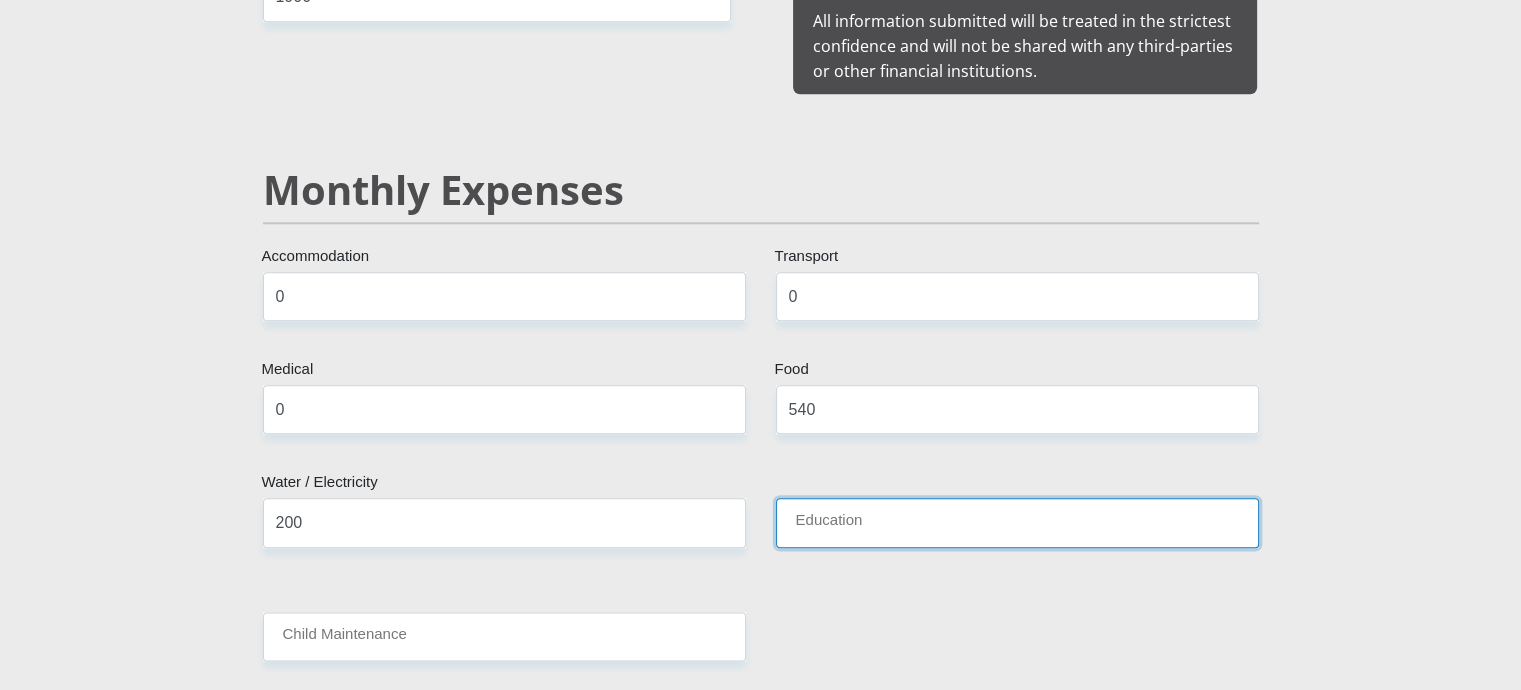 click on "Education" at bounding box center [1017, 522] 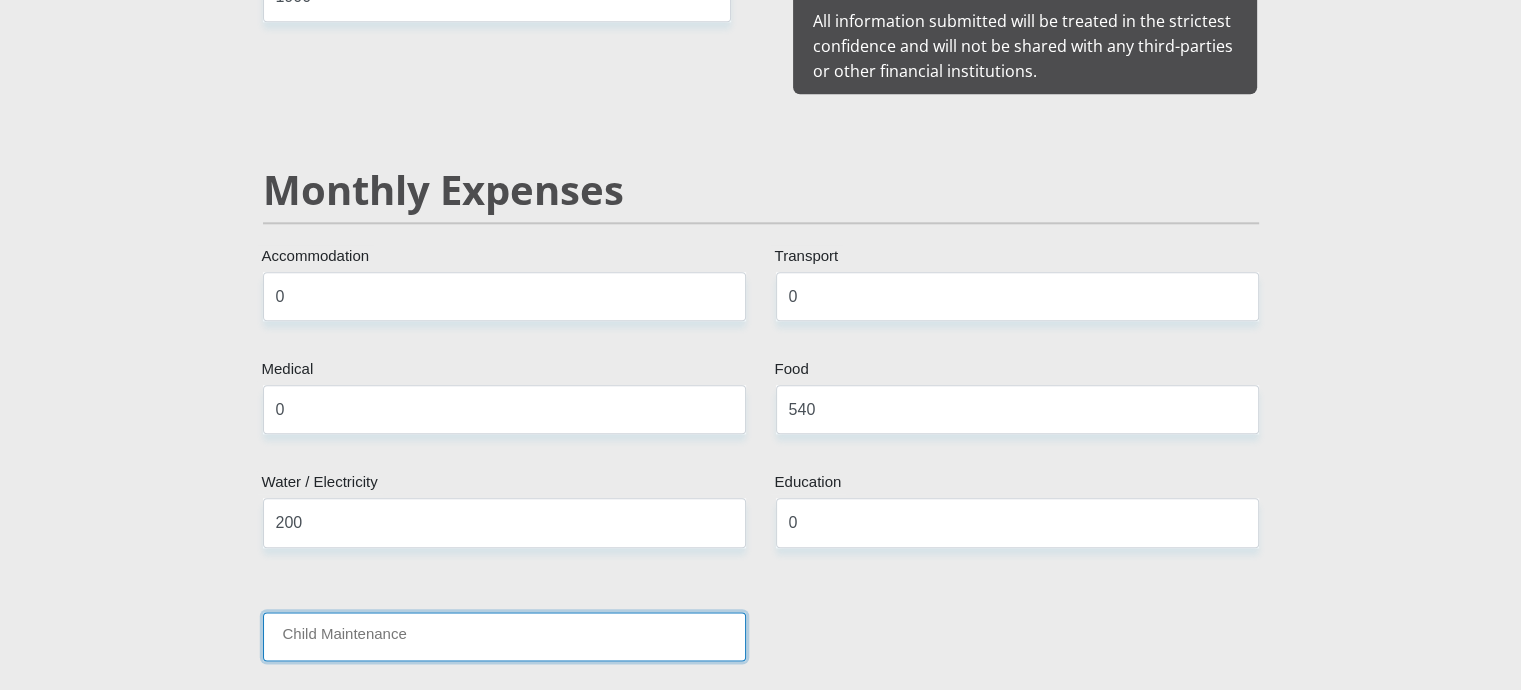 click on "Child Maintenance" at bounding box center (504, 636) 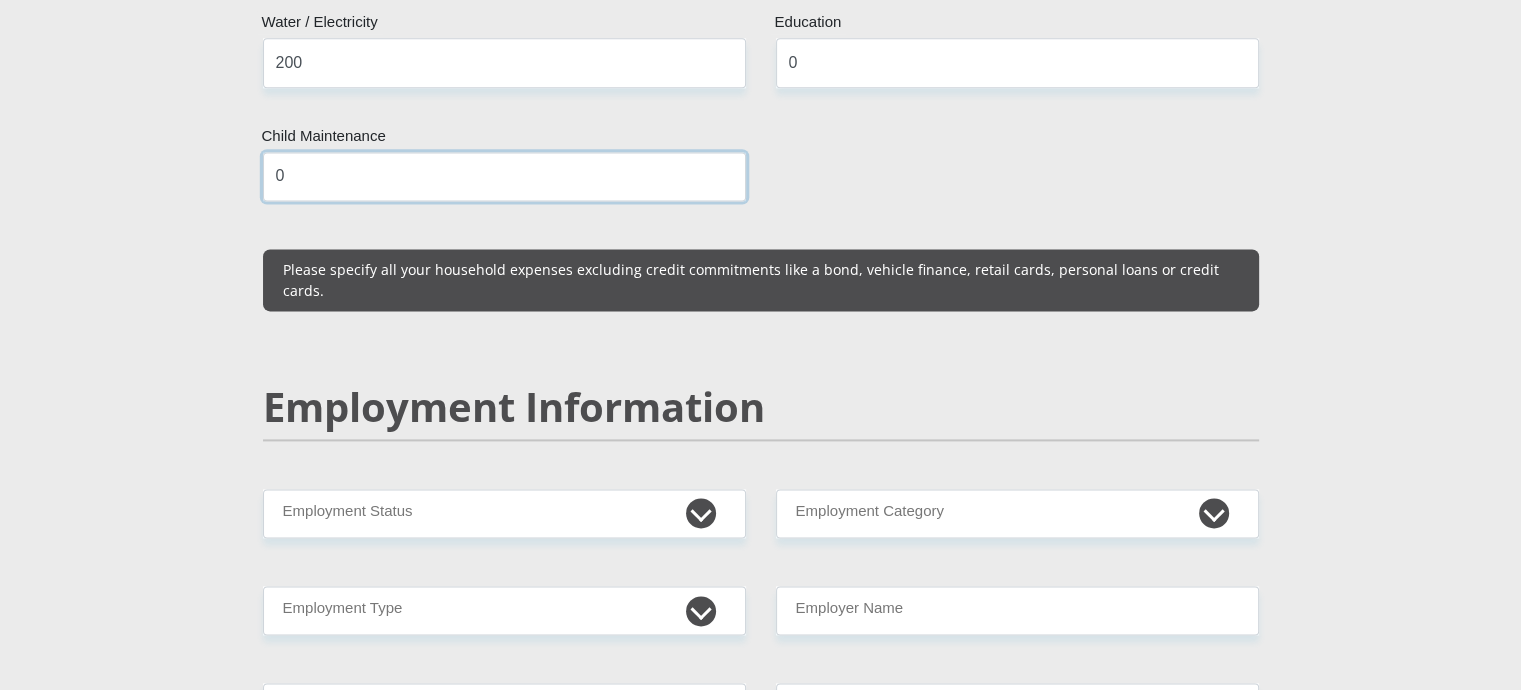 scroll, scrollTop: 2723, scrollLeft: 0, axis: vertical 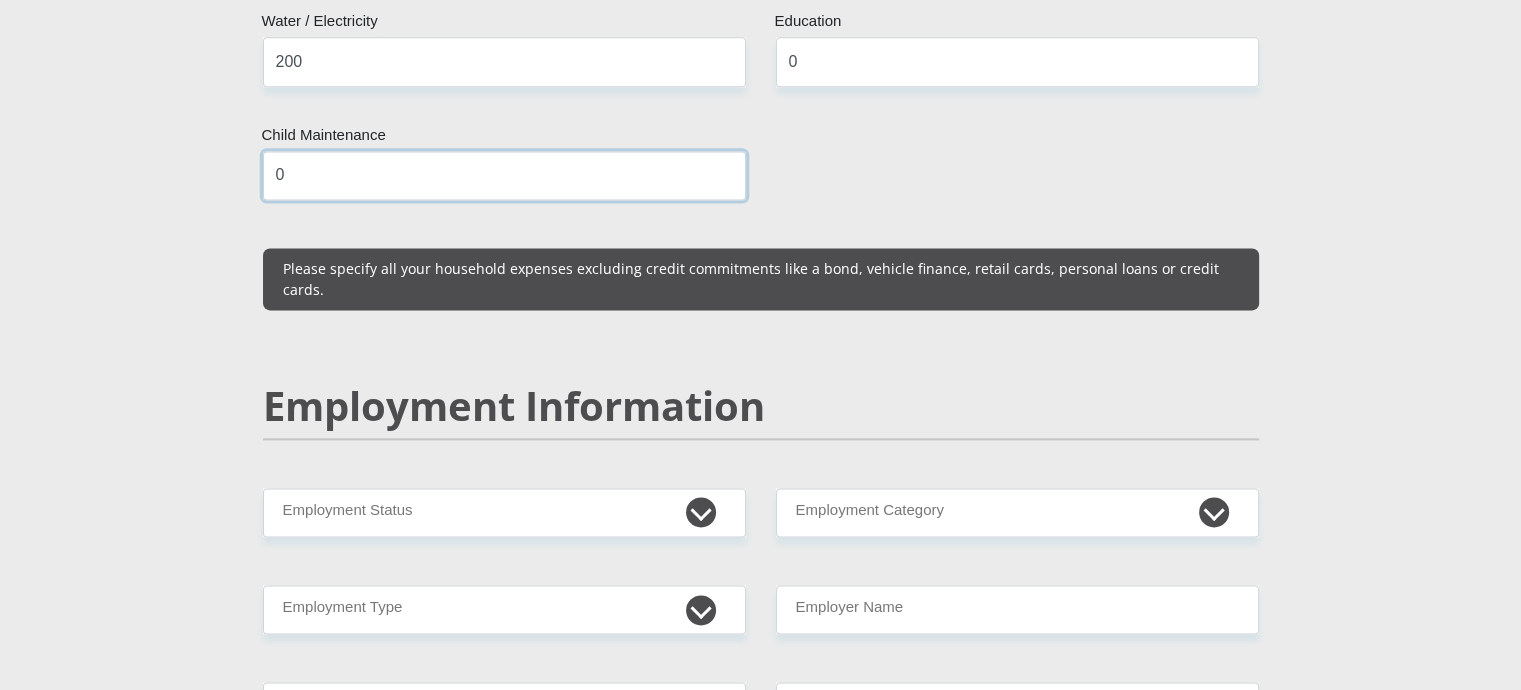 type on "0" 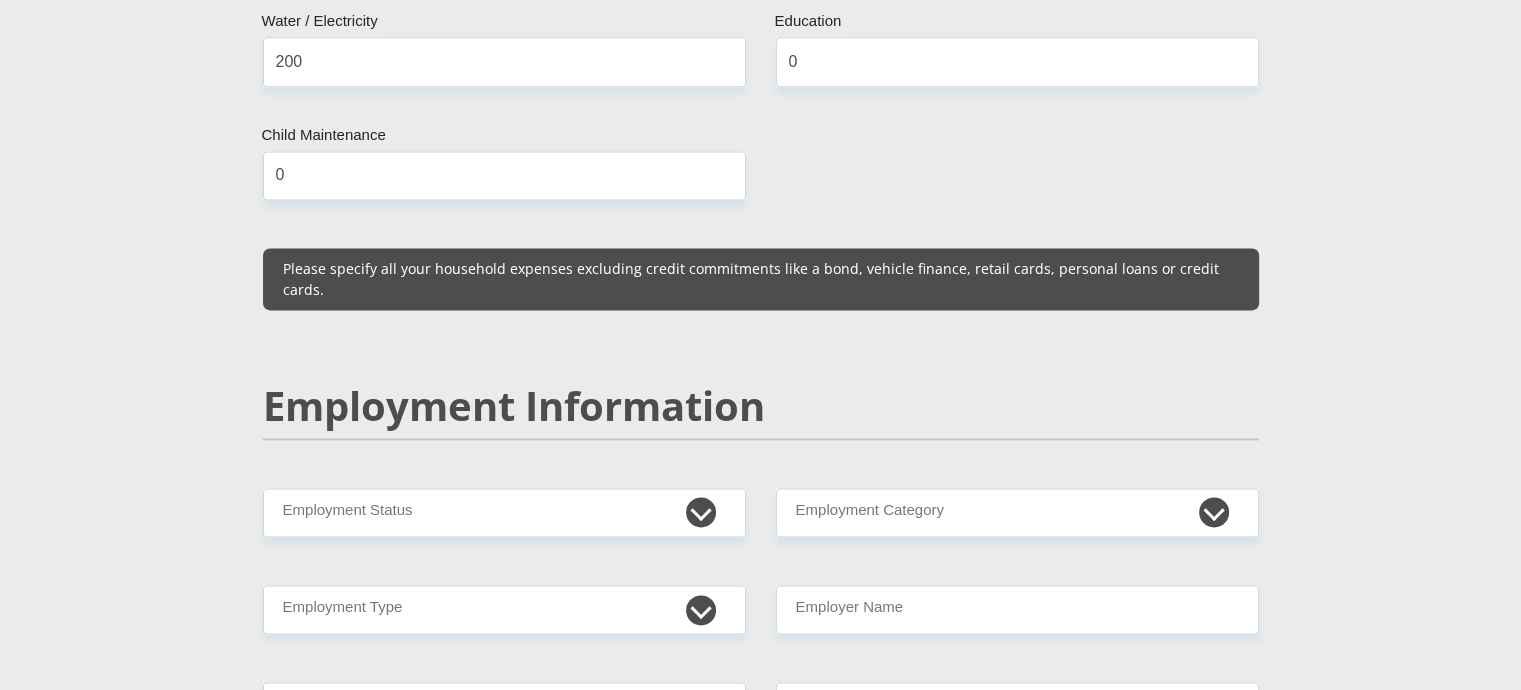 click on "Employment Information" at bounding box center [761, 435] 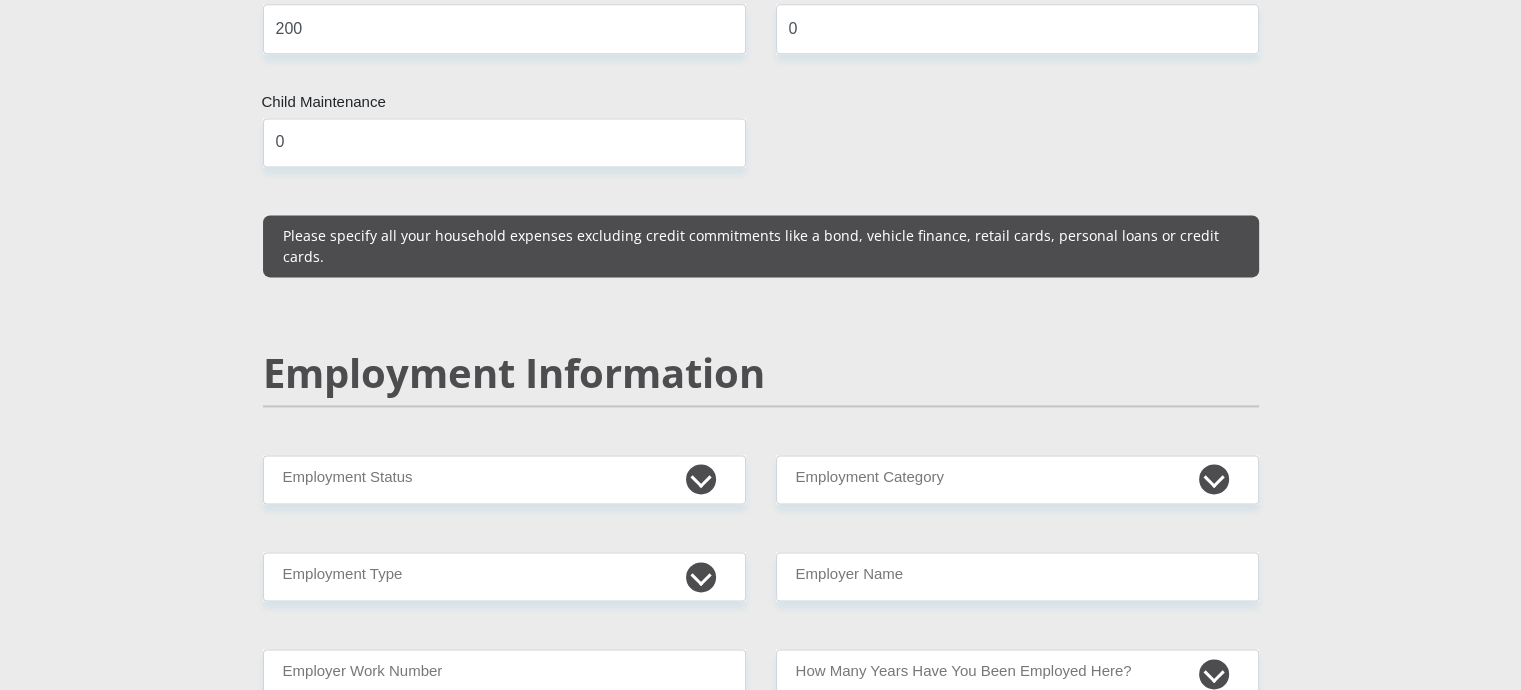 scroll, scrollTop: 2760, scrollLeft: 0, axis: vertical 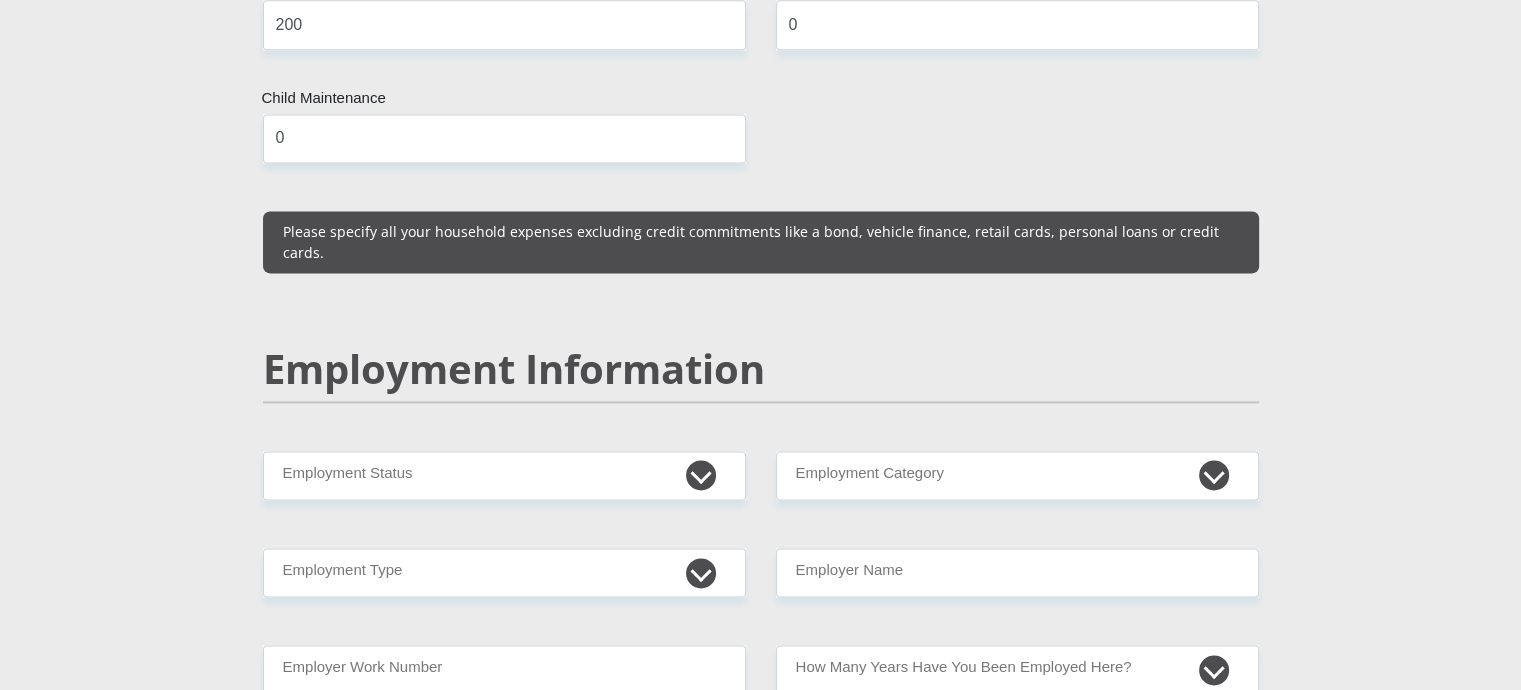 click on "Please specify all your household expenses excluding credit commitments like a bond,
vehicle finance, retail cards, personal loans or credit cards." at bounding box center (761, 242) 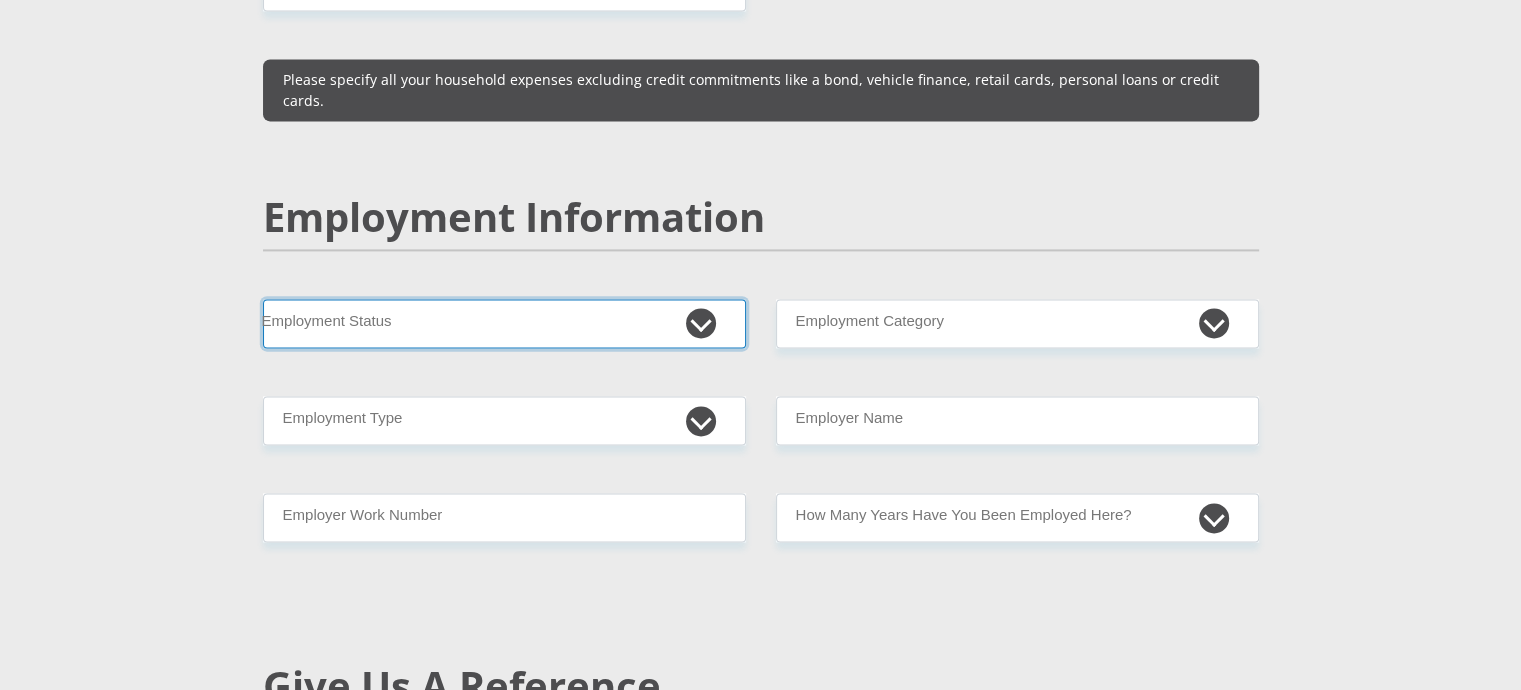 click on "Permanent/Full-time
Part-time/Casual
Contract Worker
Self-Employed
Housewife
Retired
Student
Medically Boarded
Disability
Unemployed" at bounding box center [504, 323] 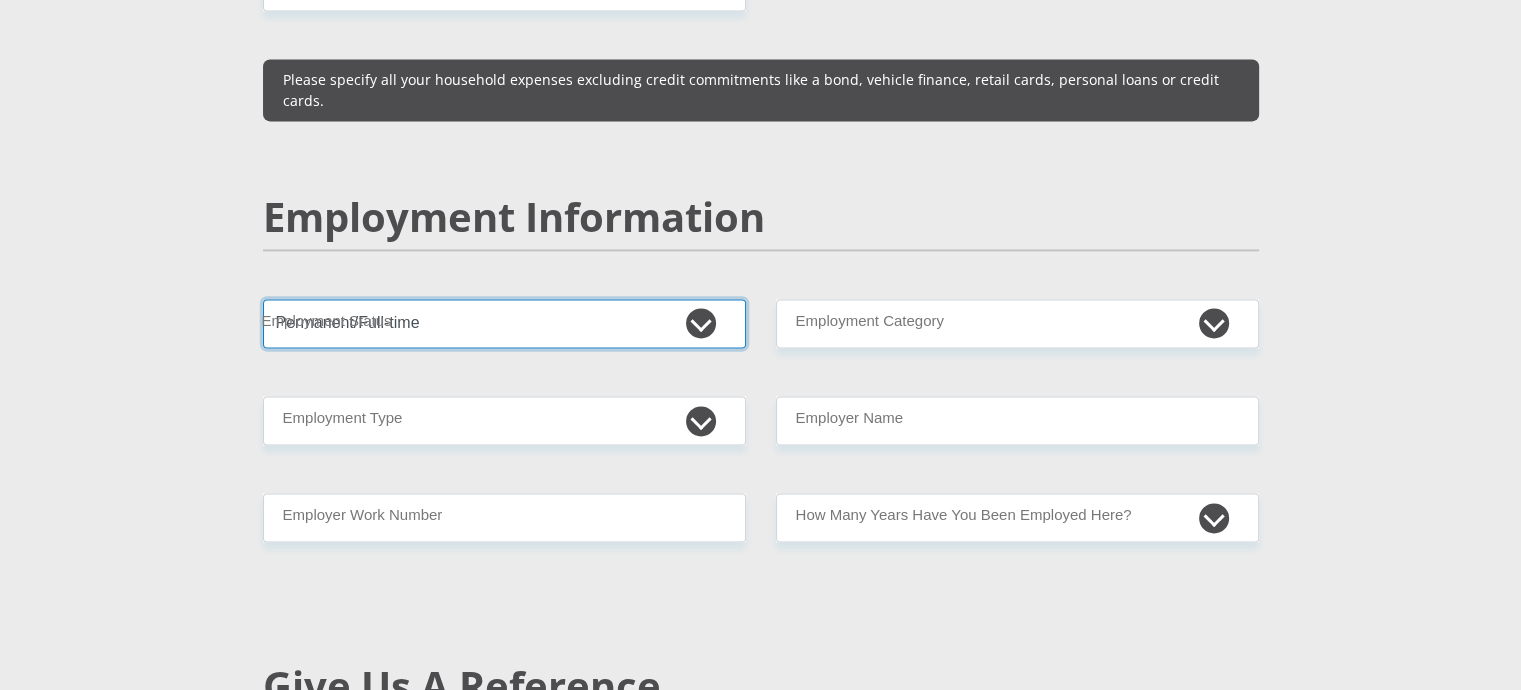 click on "Permanent/Full-time
Part-time/Casual
Contract Worker
Self-Employed
Housewife
Retired
Student
Medically Boarded
Disability
Unemployed" at bounding box center (504, 323) 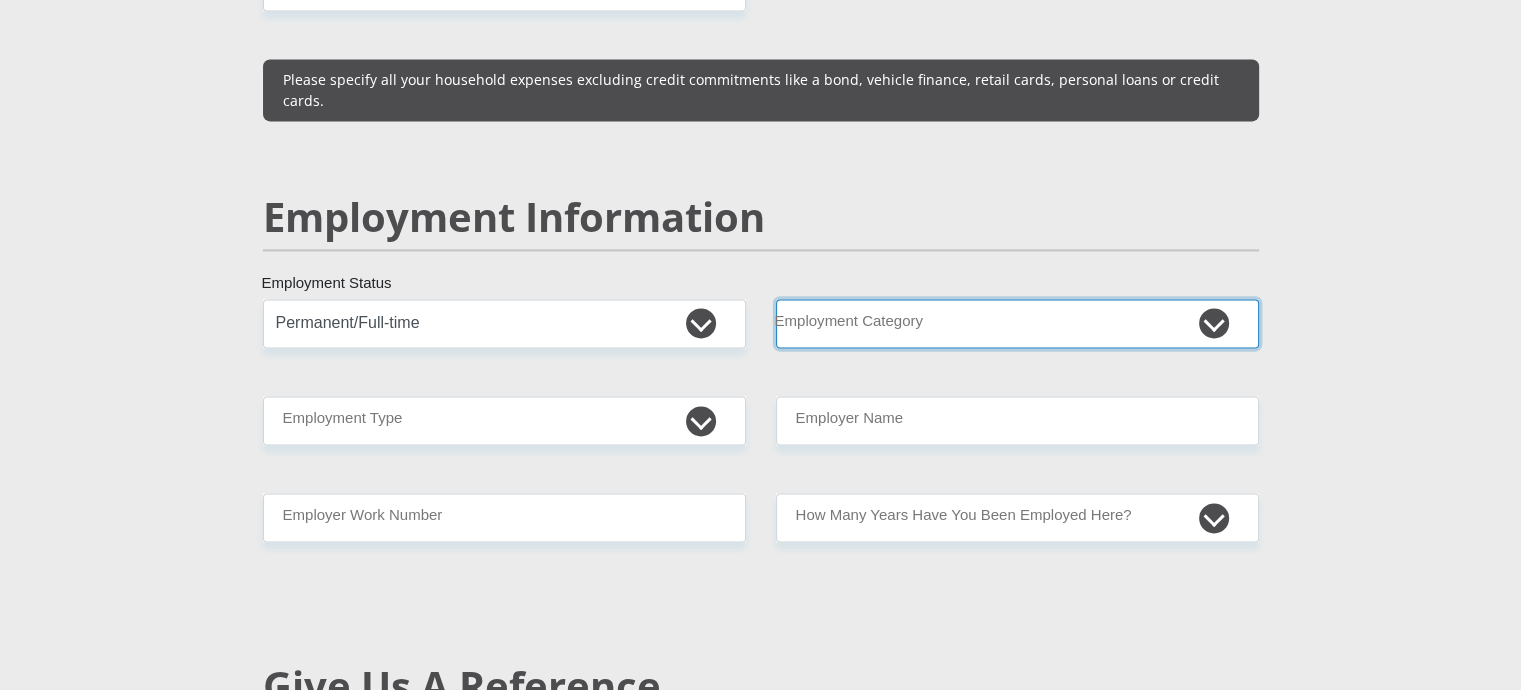 click on "AGRICULTURE
ALCOHOL & TOBACCO
CONSTRUCTION MATERIALS
METALLURGY
EQUIPMENT FOR RENEWABLE ENERGY
SPECIALIZED CONTRACTORS
CAR
GAMING (INCL. INTERNET
OTHER WHOLESALE
UNLICENSED PHARMACEUTICALS
CURRENCY EXCHANGE HOUSES
OTHER FINANCIAL INSTITUTIONS & INSURANCE
REAL ESTATE AGENTS
OIL & GAS
OTHER MATERIALS (E.G. IRON ORE)
PRECIOUS STONES & PRECIOUS METALS
POLITICAL ORGANIZATIONS
RELIGIOUS ORGANIZATIONS(NOT SECTS)
ACTI. HAVING BUSINESS DEAL WITH PUBLIC ADMINISTRATION
LAUNDROMATS" at bounding box center (1017, 323) 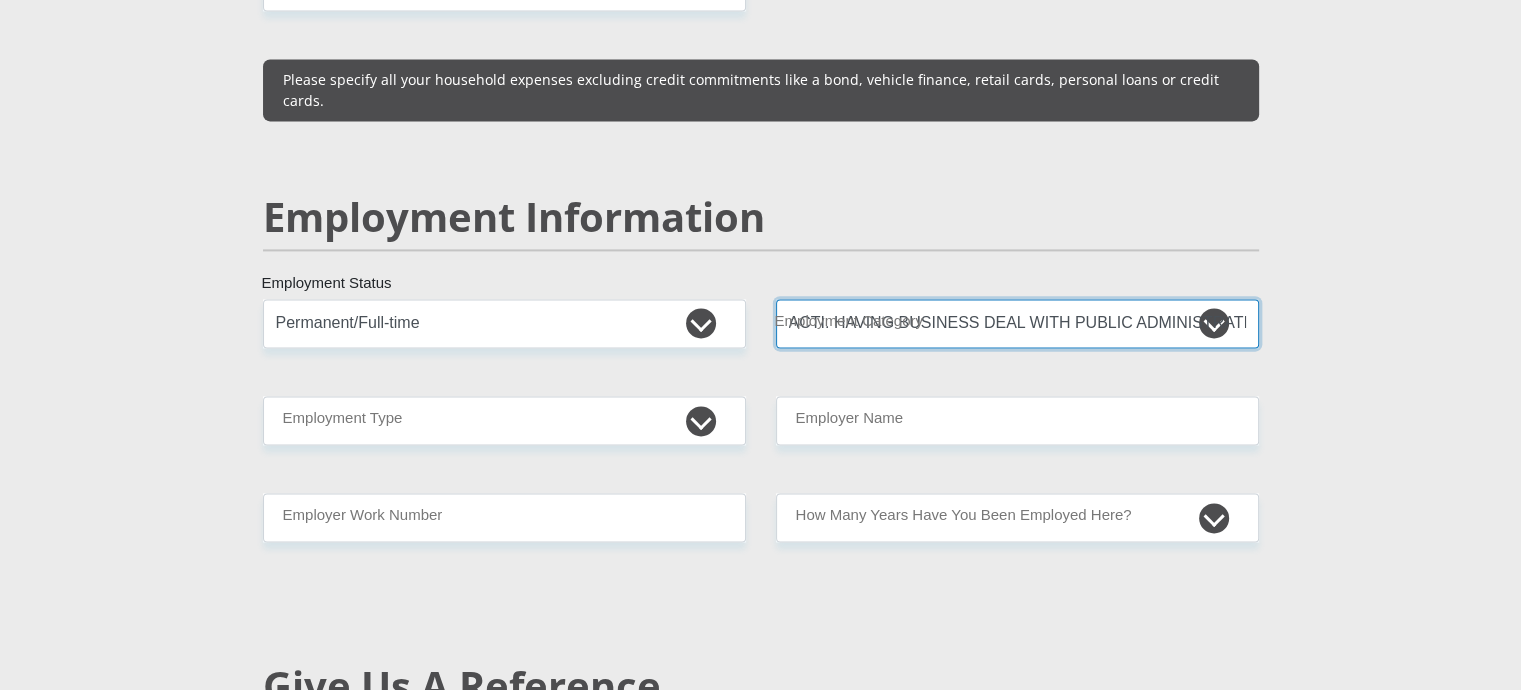 click on "AGRICULTURE
ALCOHOL & TOBACCO
CONSTRUCTION MATERIALS
METALLURGY
EQUIPMENT FOR RENEWABLE ENERGY
SPECIALIZED CONTRACTORS
CAR
GAMING (INCL. INTERNET
OTHER WHOLESALE
UNLICENSED PHARMACEUTICALS
CURRENCY EXCHANGE HOUSES
OTHER FINANCIAL INSTITUTIONS & INSURANCE
REAL ESTATE AGENTS
OIL & GAS
OTHER MATERIALS (E.G. IRON ORE)
PRECIOUS STONES & PRECIOUS METALS
POLITICAL ORGANIZATIONS
RELIGIOUS ORGANIZATIONS(NOT SECTS)
ACTI. HAVING BUSINESS DEAL WITH PUBLIC ADMINISTRATION
LAUNDROMATS" at bounding box center (1017, 323) 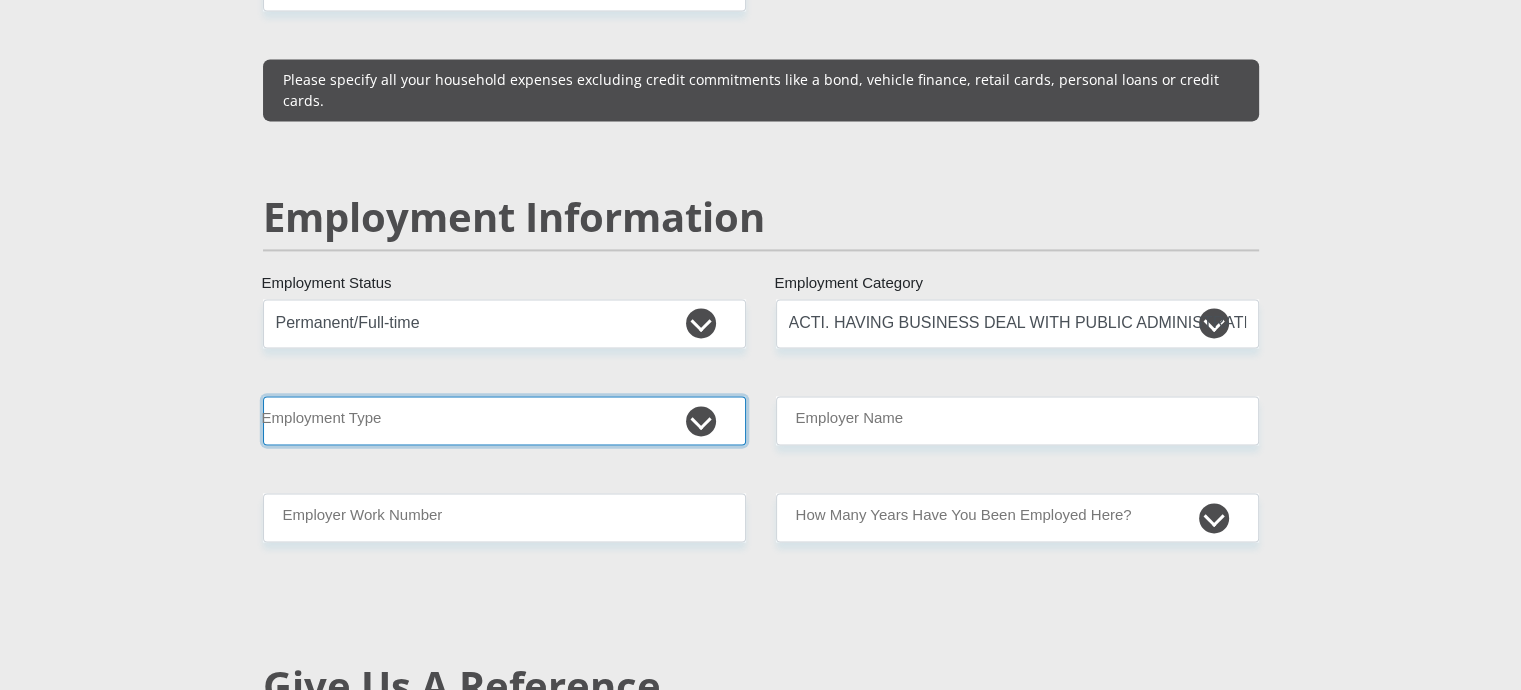 click on "College/Lecturer
Craft Seller
Creative
Driver
Executive
Farmer
Forces - Non Commissioned
Forces - Officer
Hawker
Housewife
Labourer
Licenced Professional
Manager
Miner
Non Licenced Professional
Office Staff/Clerk
Outside Worker
Pensioner
Permanent Teacher
Production/Manufacturing
Sales
Self-Employed
Semi-Professional Worker
Service Industry  Social Worker  Student" at bounding box center (504, 420) 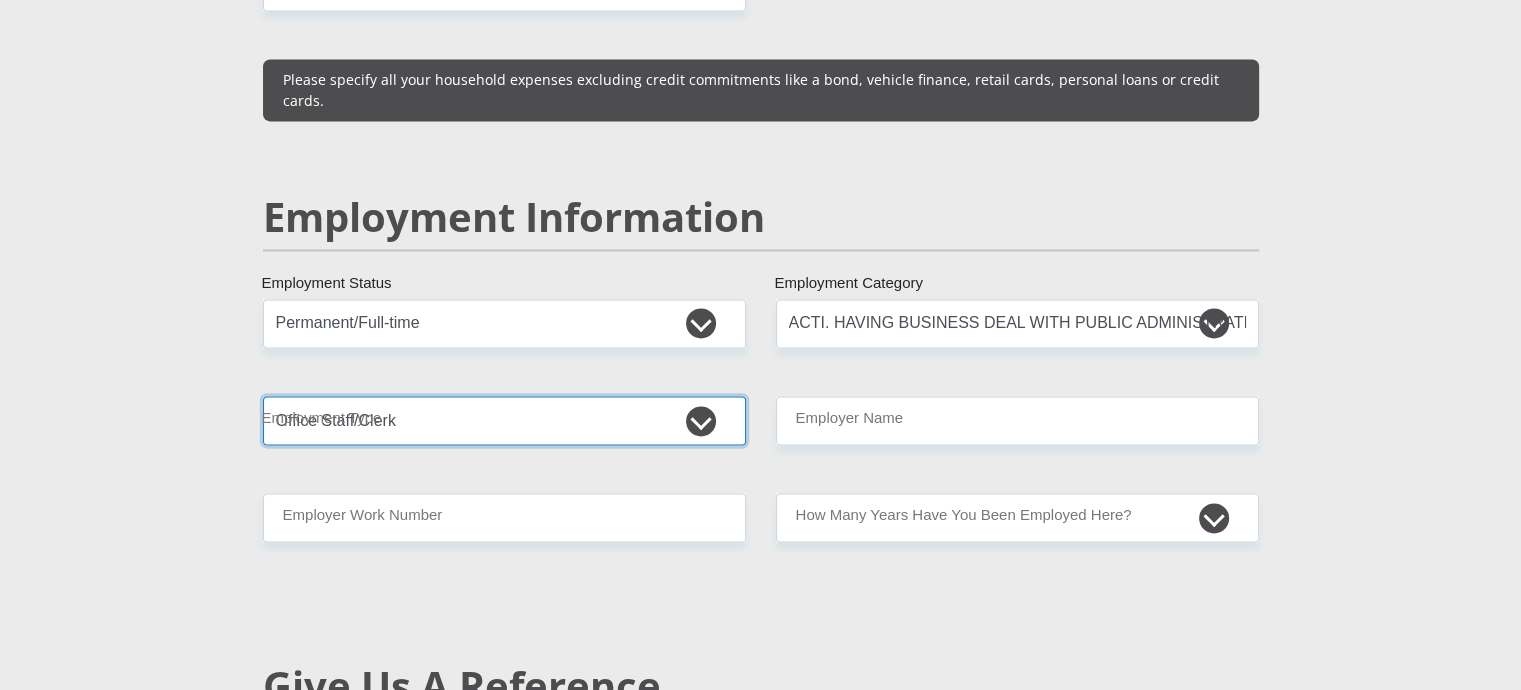 click on "College/Lecturer
Craft Seller
Creative
Driver
Executive
Farmer
Forces - Non Commissioned
Forces - Officer
Hawker
Housewife
Labourer
Licenced Professional
Manager
Miner
Non Licenced Professional
Office Staff/Clerk
Outside Worker
Pensioner
Permanent Teacher
Production/Manufacturing
Sales
Self-Employed
Semi-Professional Worker
Service Industry  Social Worker  Student" at bounding box center (504, 420) 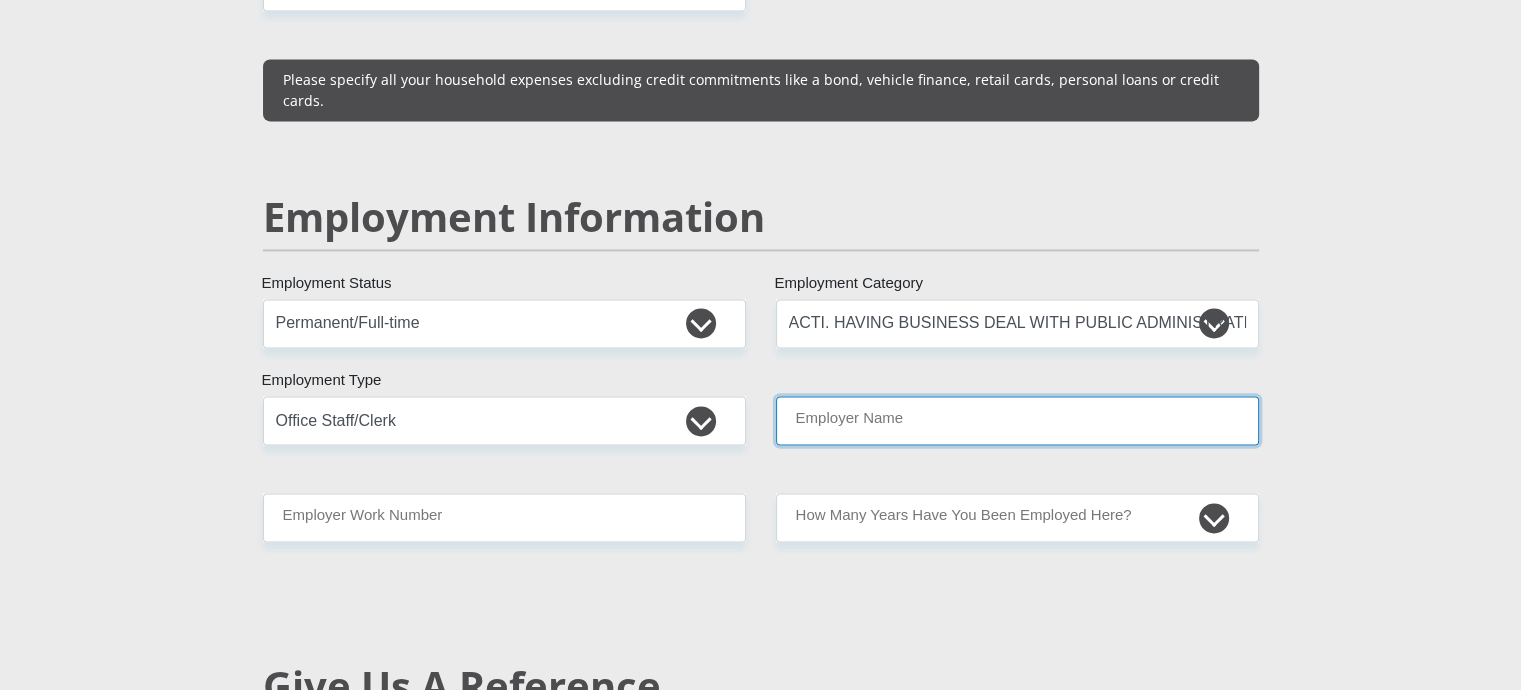 click on "Employer Name" at bounding box center [1017, 420] 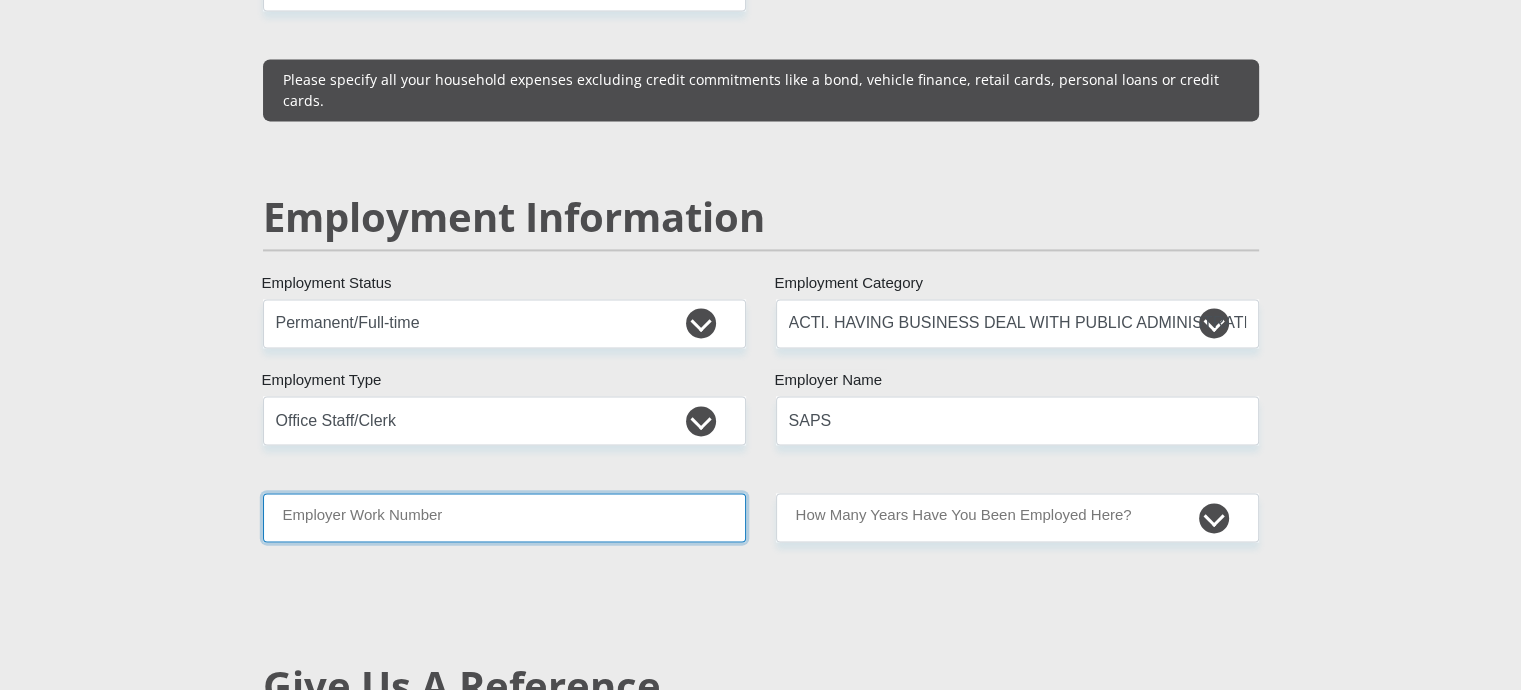 click on "Employer Work Number" at bounding box center (504, 517) 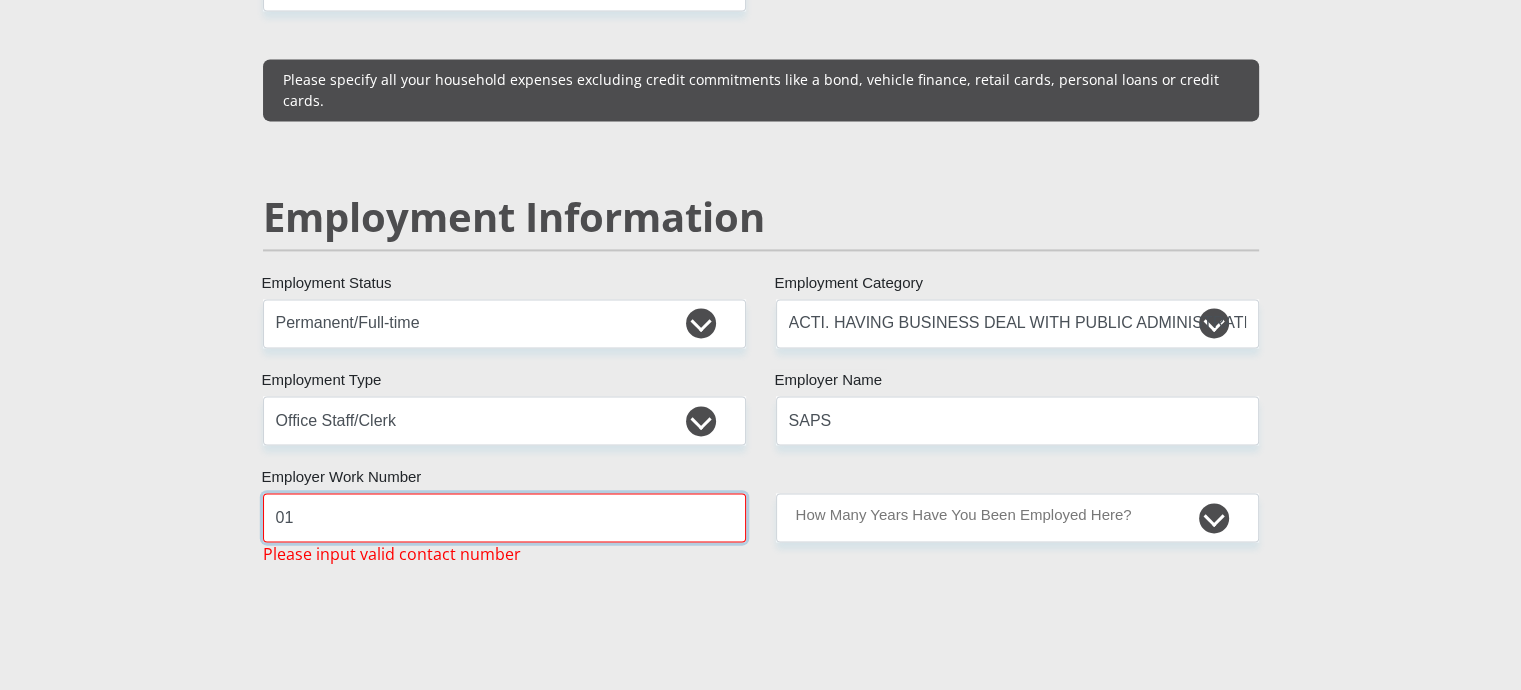 type on "0117447100" 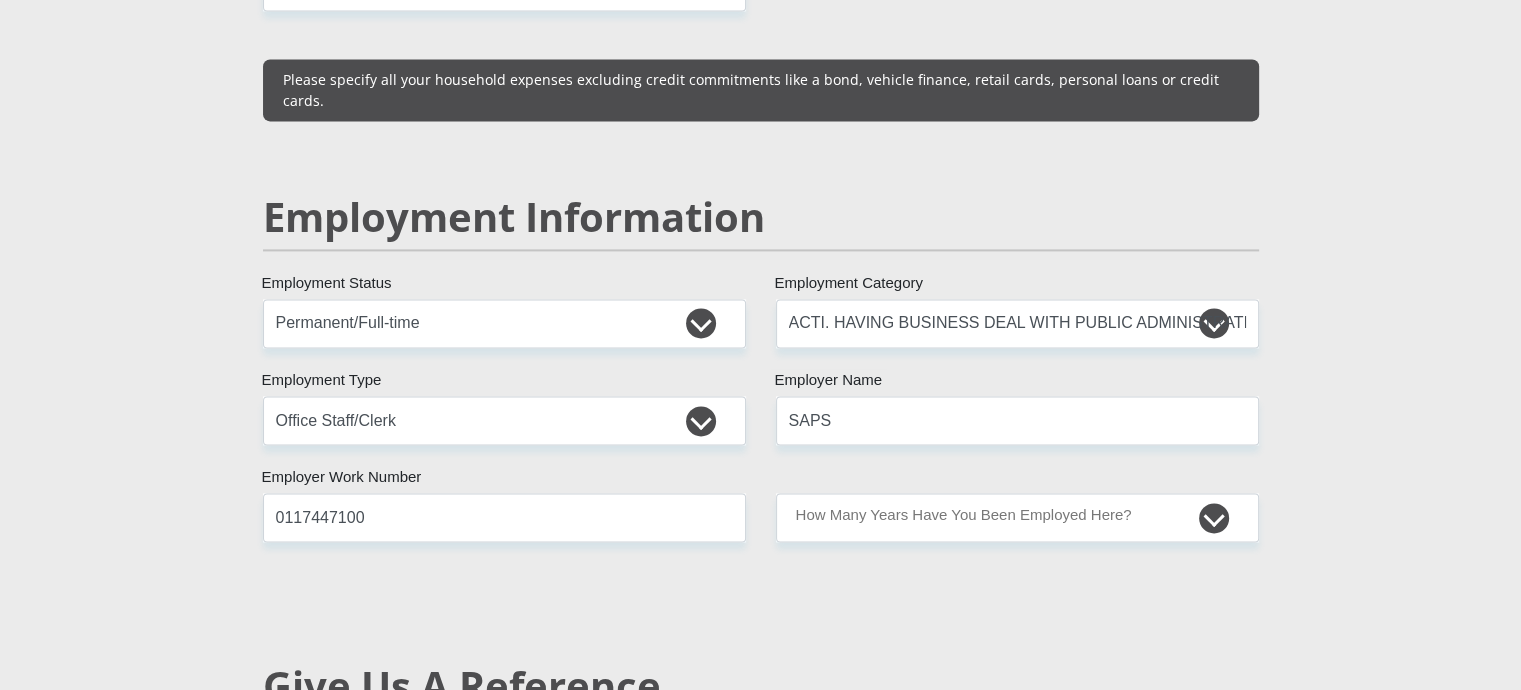 click on "Mr
Ms
Mrs
Dr
Other
Title
Agnes
First Name
Ramushu
Surname
6210240420082
South African ID Number
Please input valid ID number
South Africa
Afghanistan
Aland Islands
Albania
Algeria
America Samoa
American Virgin Islands
Andorra
Angola
Anguilla
Antarctica
Antigua and Barbuda
Argentina" at bounding box center (761, 278) 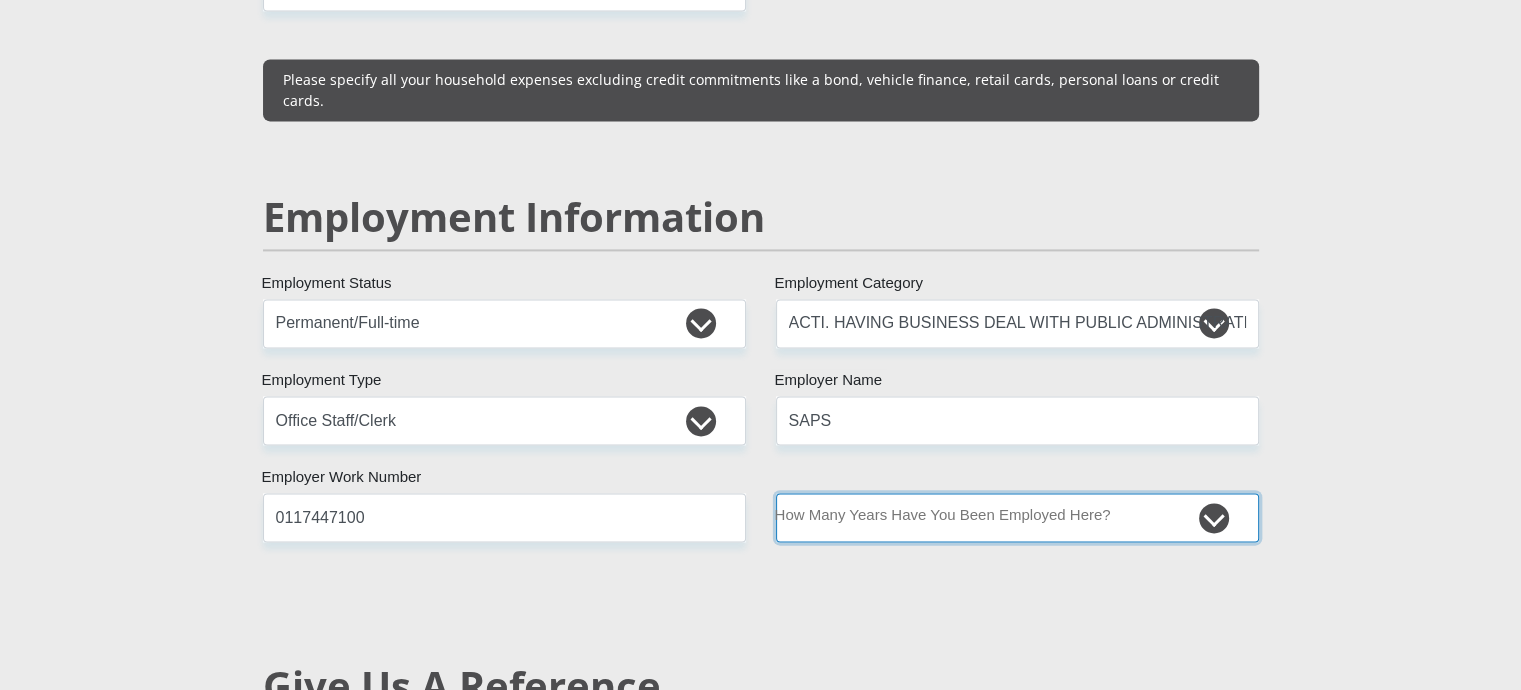 click on "less than 1 year
1-3 years
3-5 years
5+ years" at bounding box center (1017, 517) 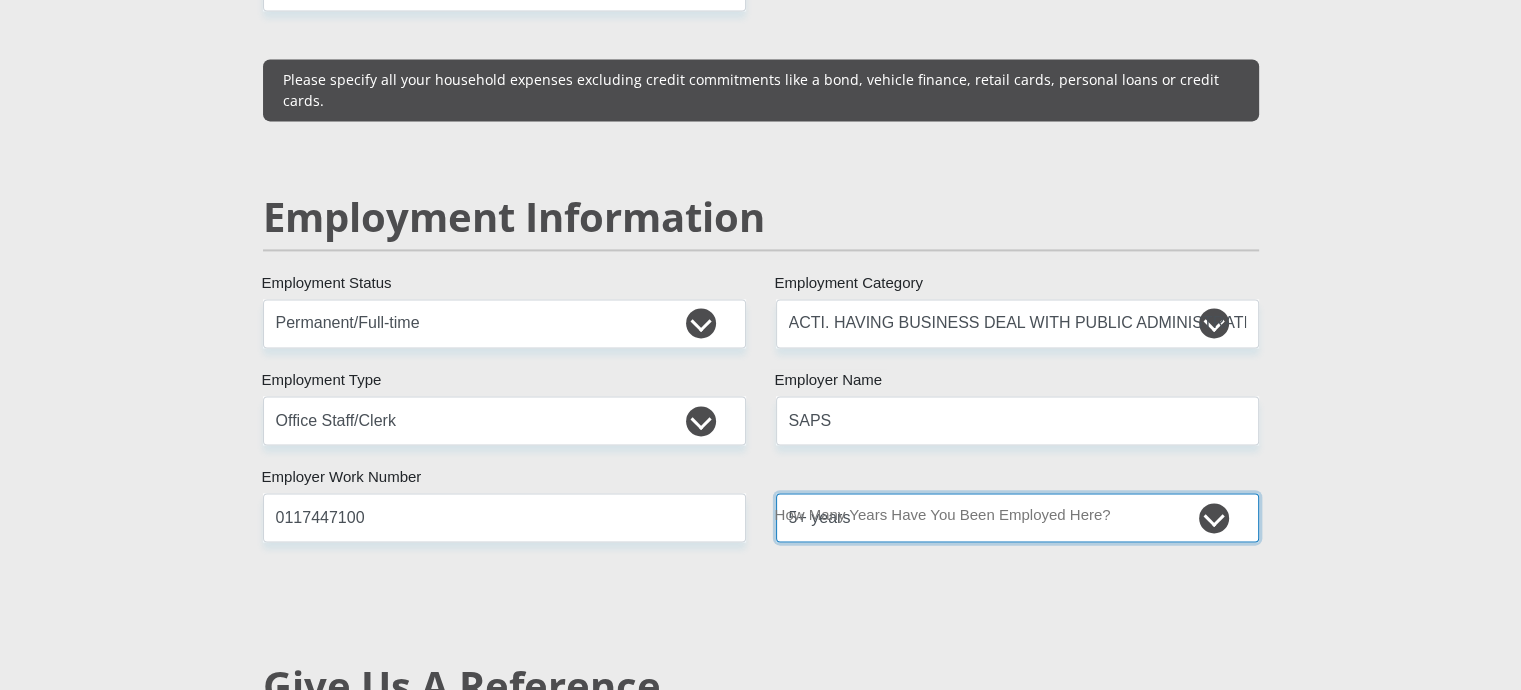 click on "less than 1 year
1-3 years
3-5 years
5+ years" at bounding box center [1017, 517] 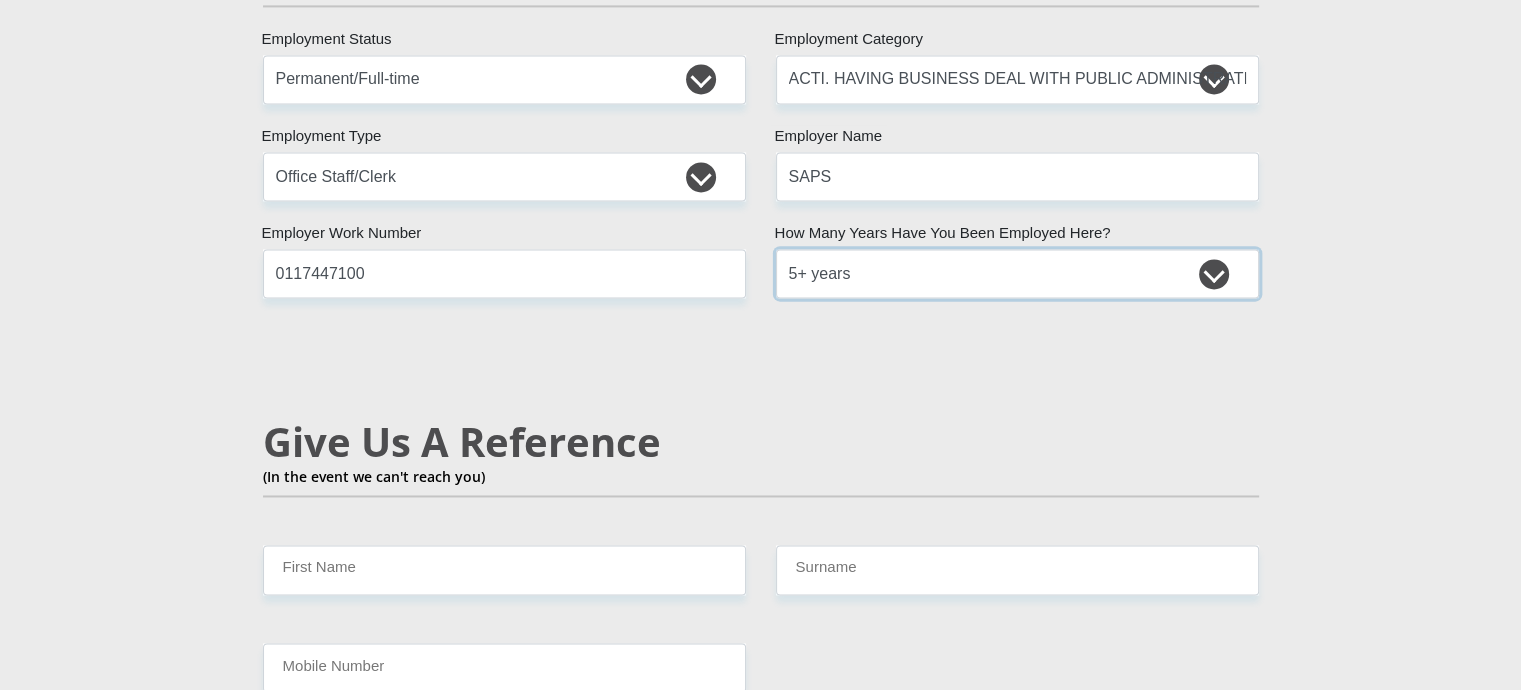 scroll, scrollTop: 3168, scrollLeft: 0, axis: vertical 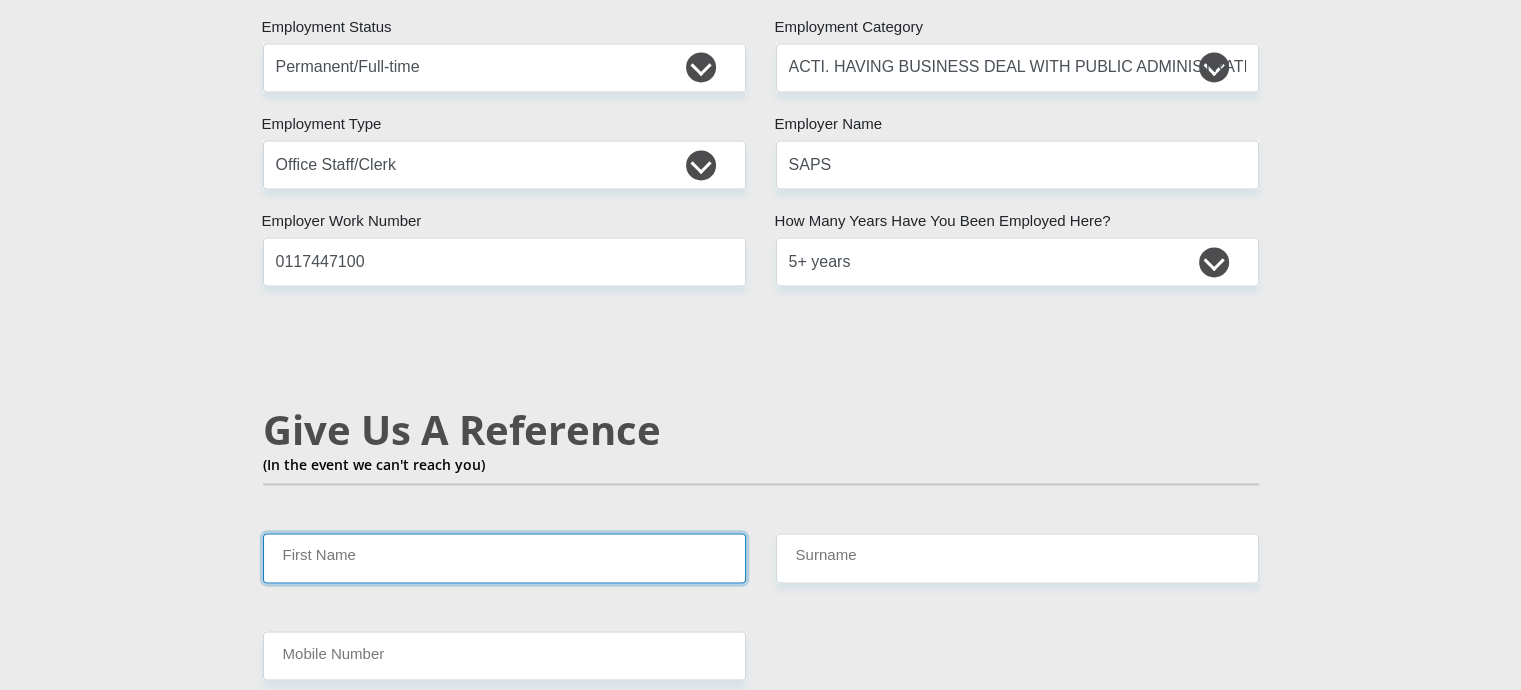 click on "First Name" at bounding box center [504, 557] 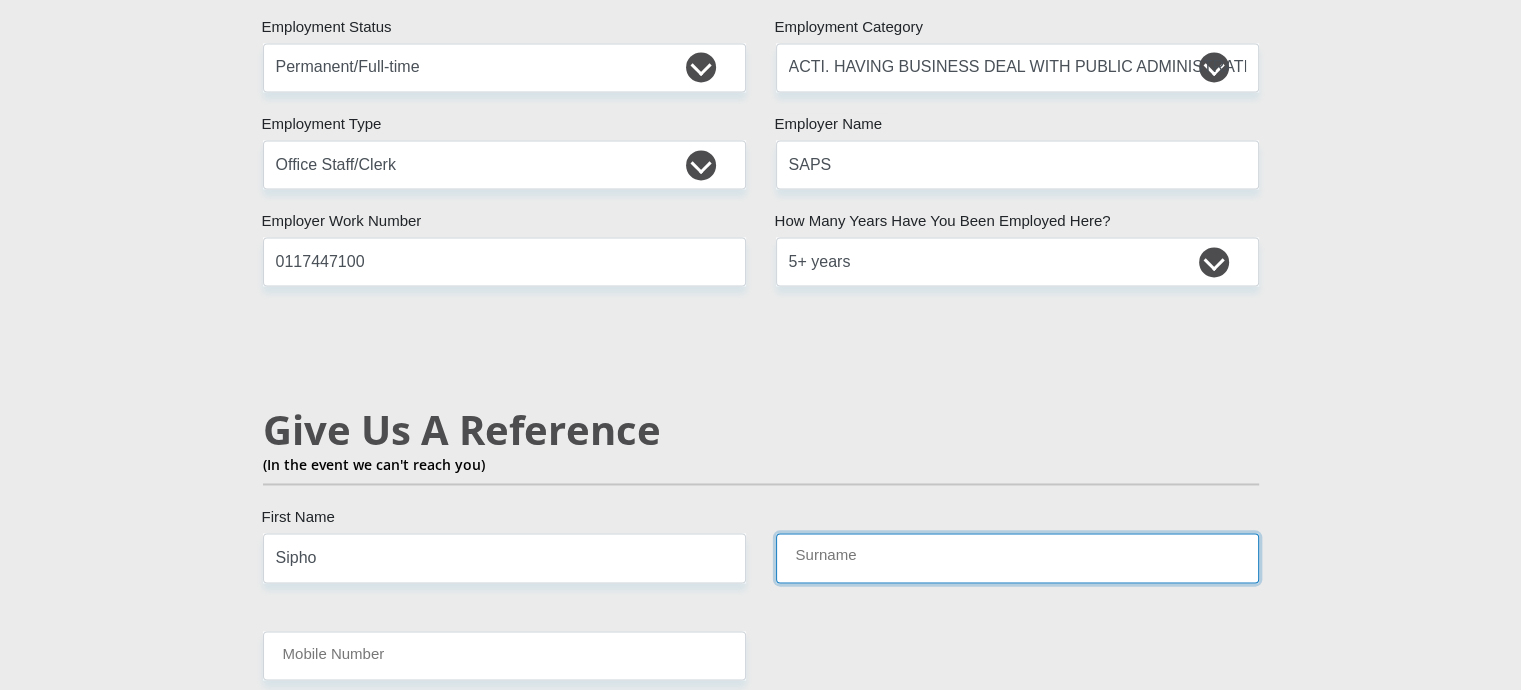 type on "Masuku" 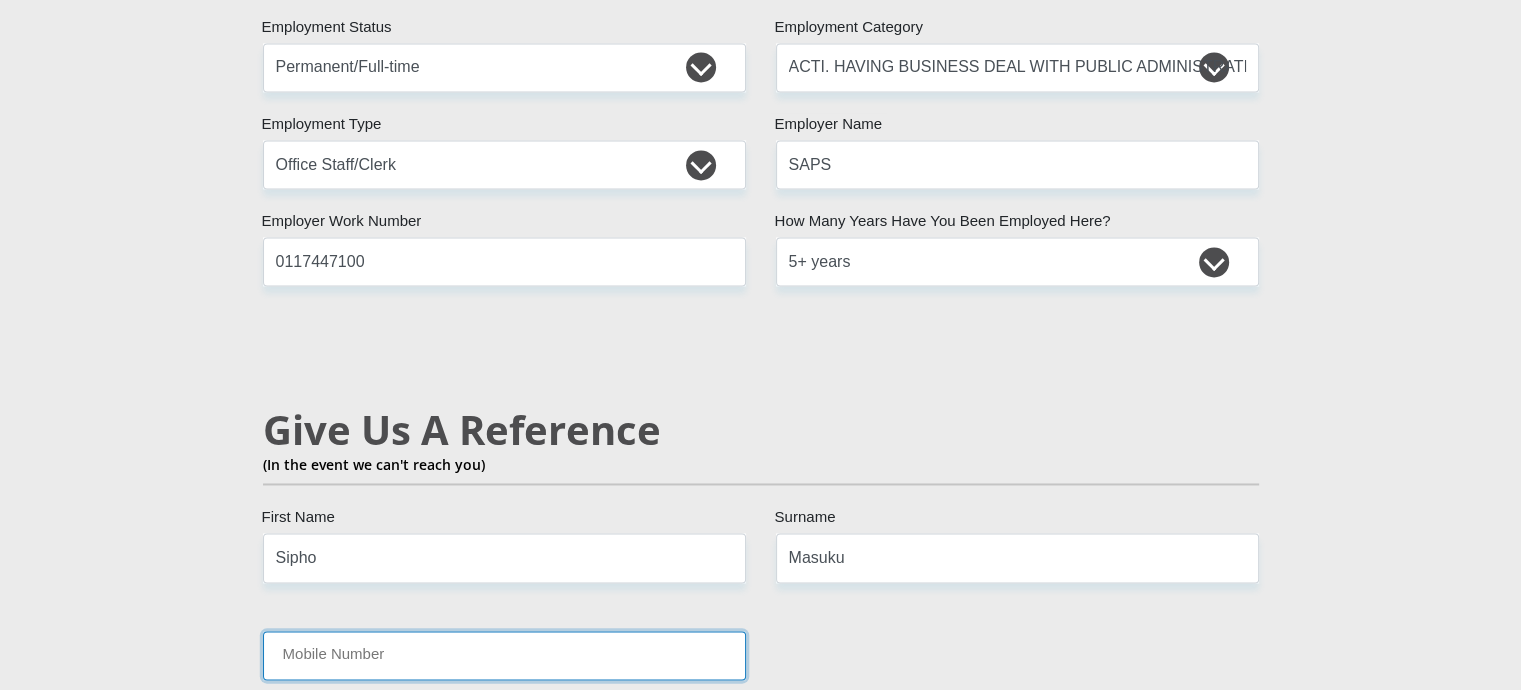 click on "Mobile Number" at bounding box center [504, 655] 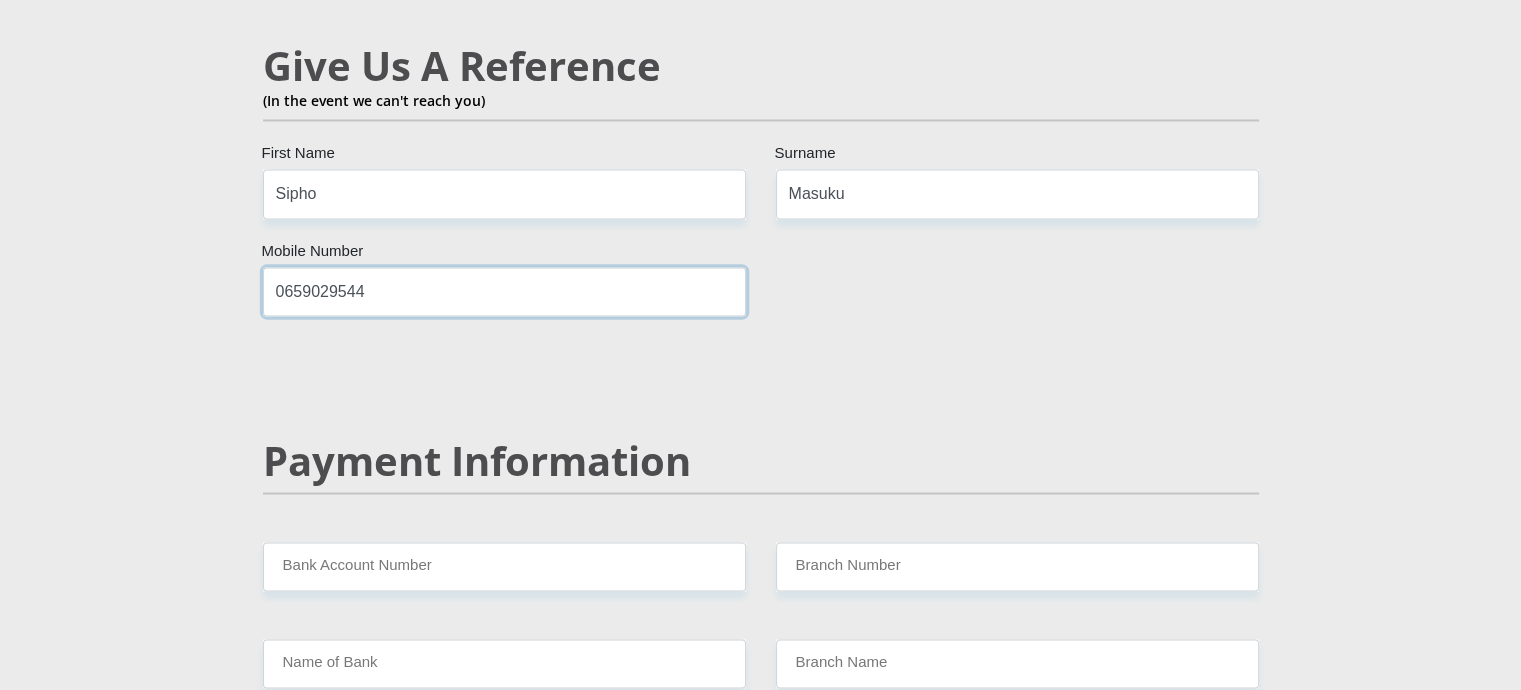 scroll, scrollTop: 3534, scrollLeft: 0, axis: vertical 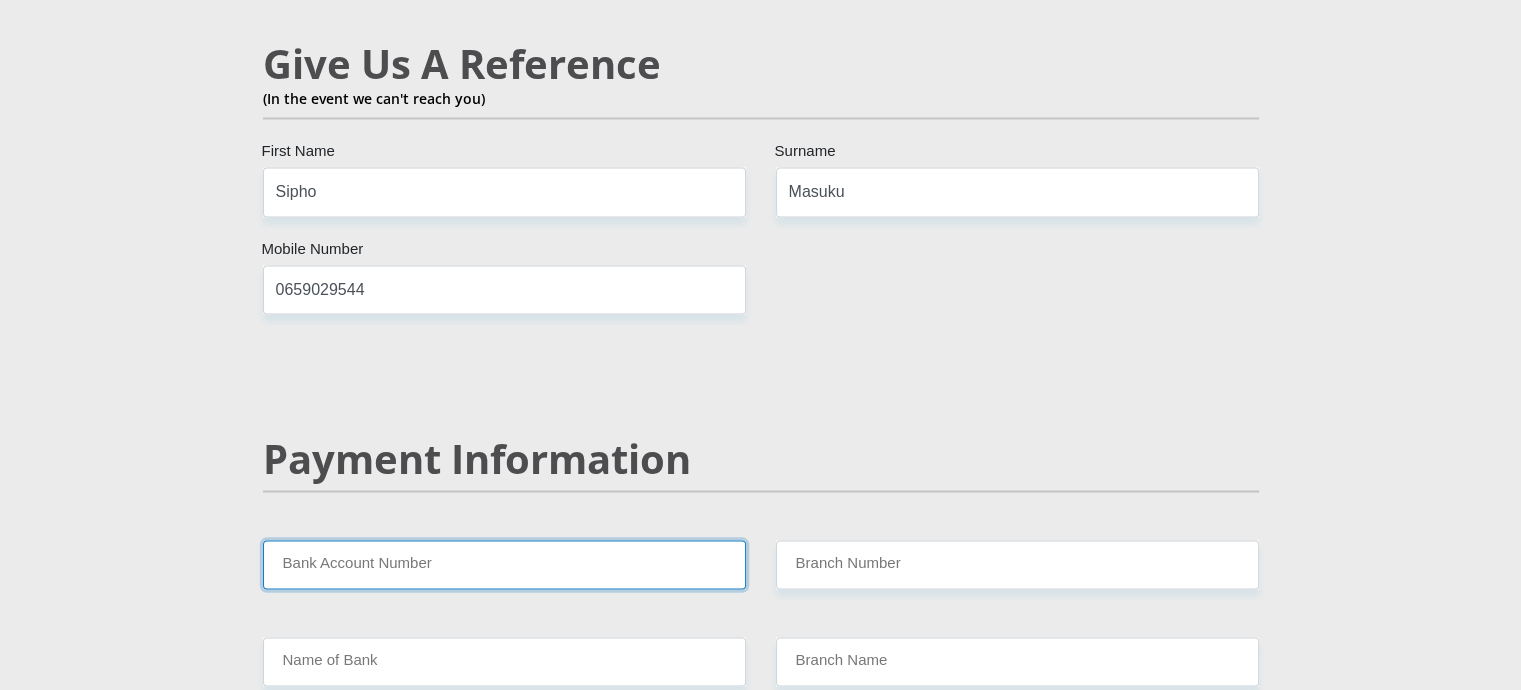 click on "Bank Account Number" at bounding box center [504, 564] 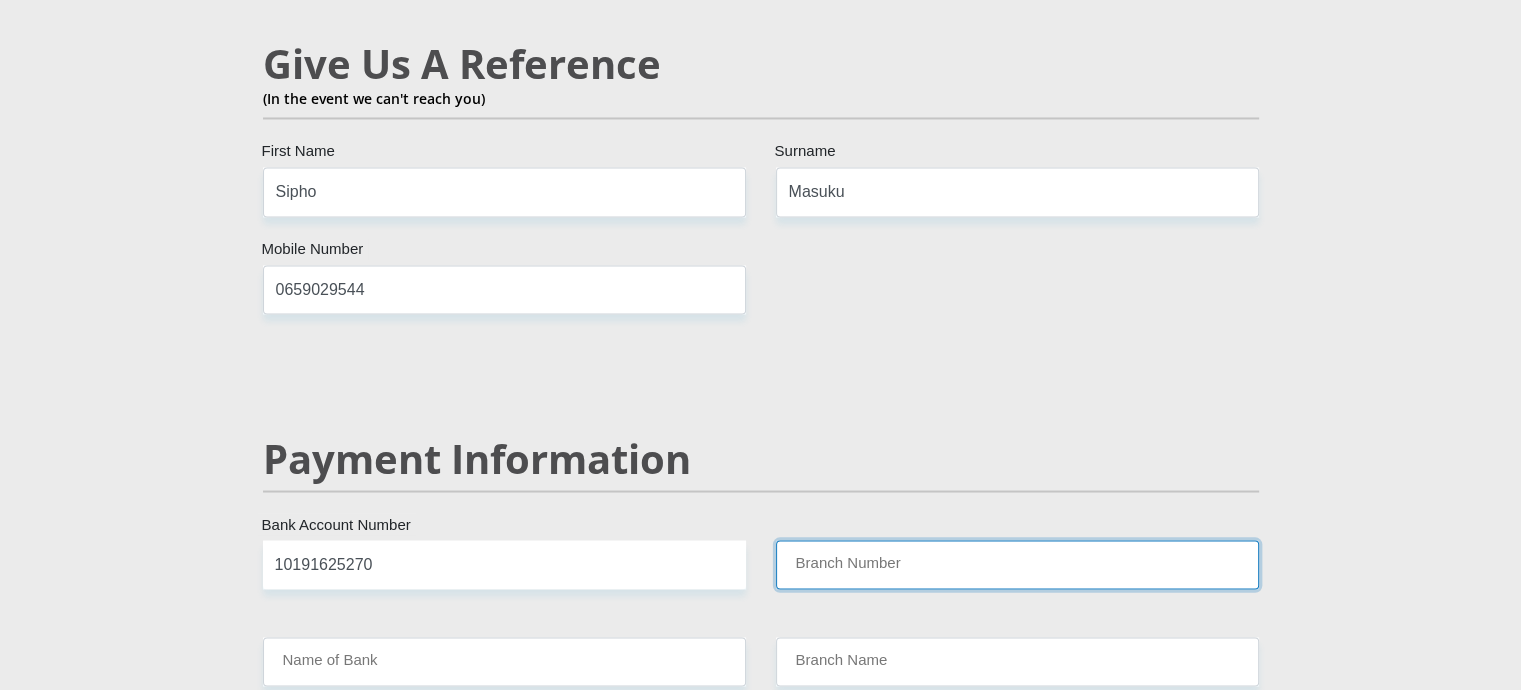 click on "Branch Number" at bounding box center (1017, 564) 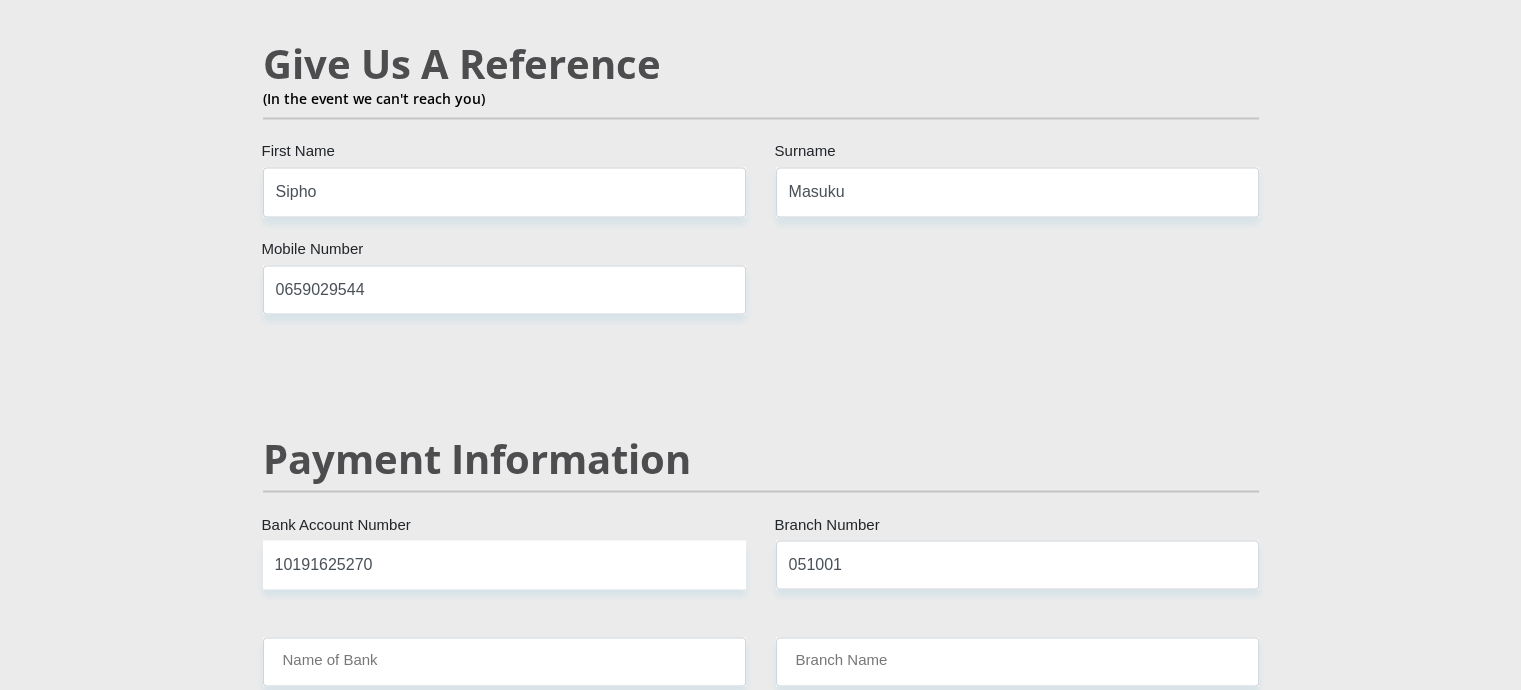 click on "Mr
Ms
Mrs
Dr
Other
Title
Agnes
First Name
Ramushu
Surname
6210240420082
South African ID Number
Please input valid ID number
South Africa
Afghanistan
Aland Islands
Albania
Algeria
America Samoa
American Virgin Islands
Andorra
Angola
Anguilla
Antarctica
Antigua and Barbuda
Argentina" at bounding box center [761, -344] 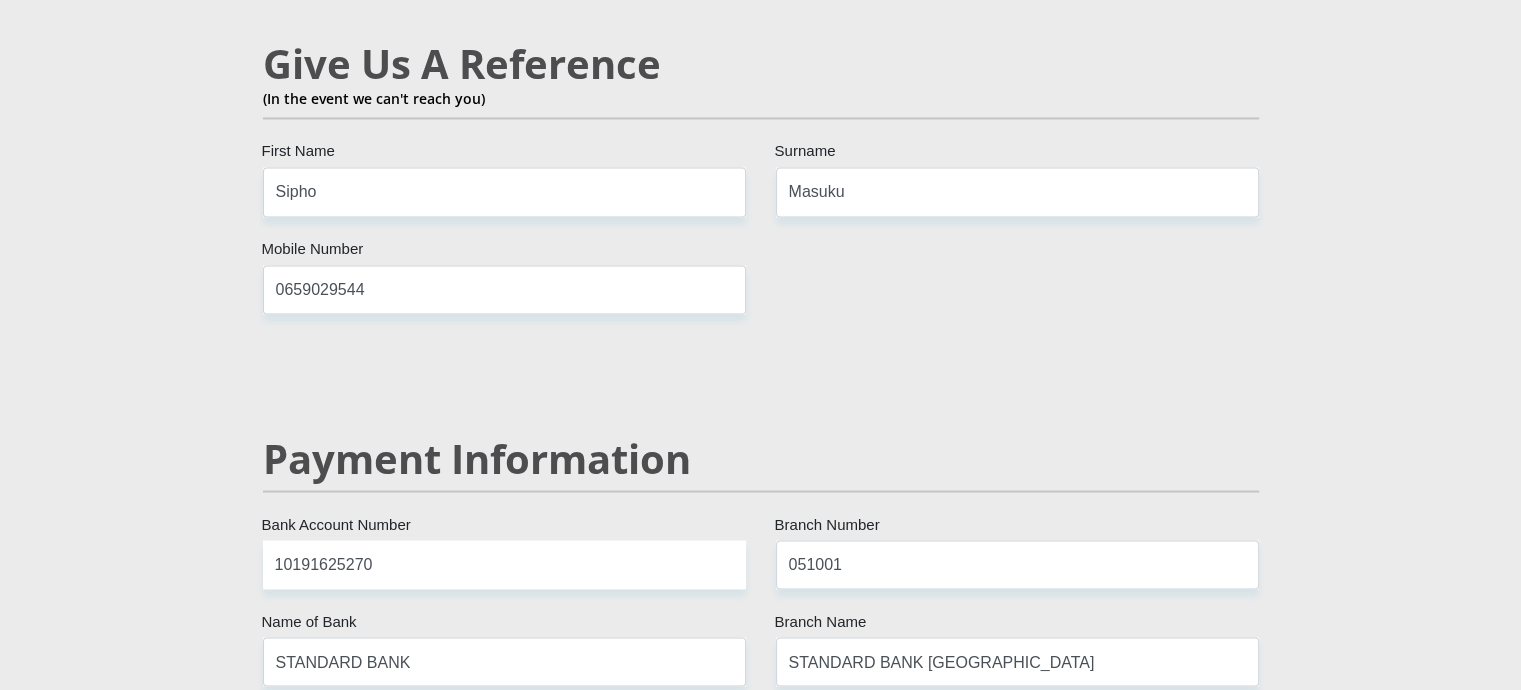scroll, scrollTop: 3782, scrollLeft: 0, axis: vertical 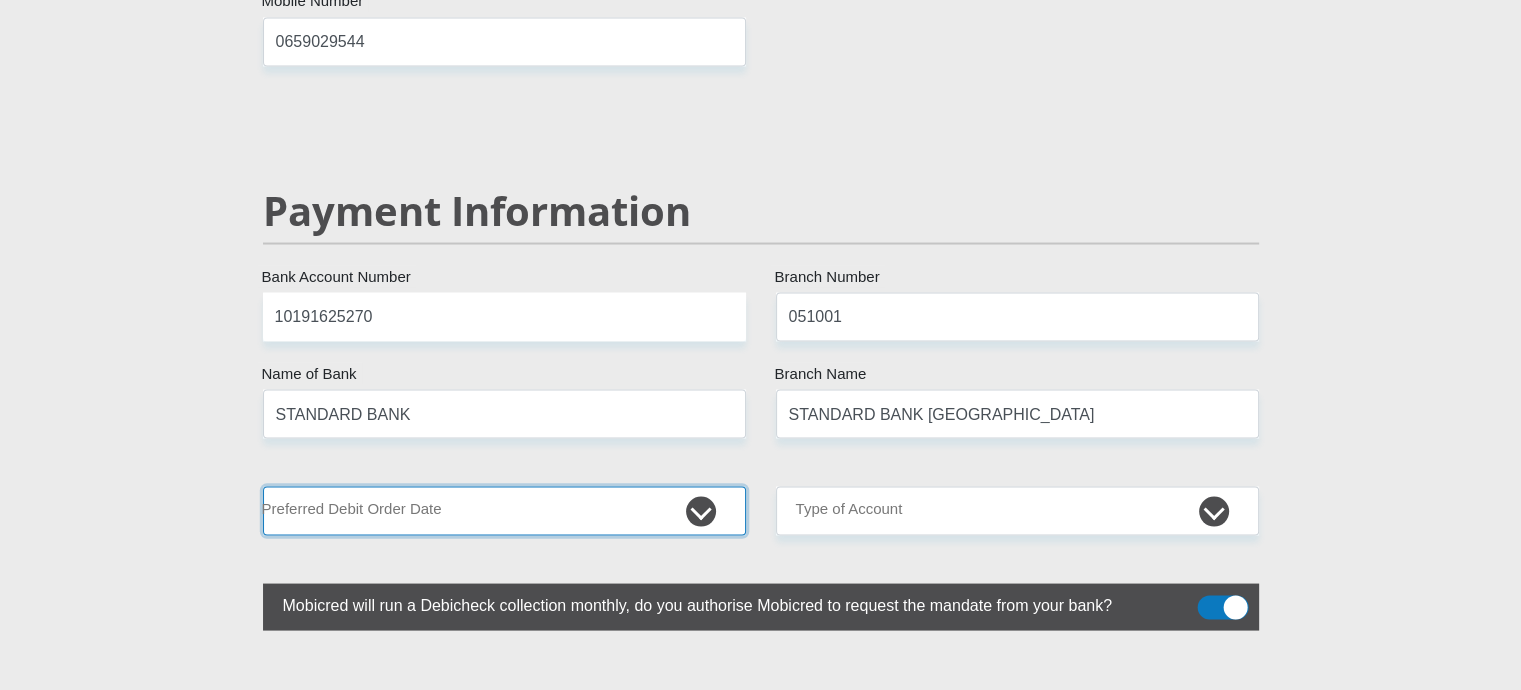 click on "1st
2nd
3rd
4th
5th
7th
18th
19th
20th
21st
22nd
23rd
24th
25th
26th
27th
28th
29th
30th" at bounding box center [504, 510] 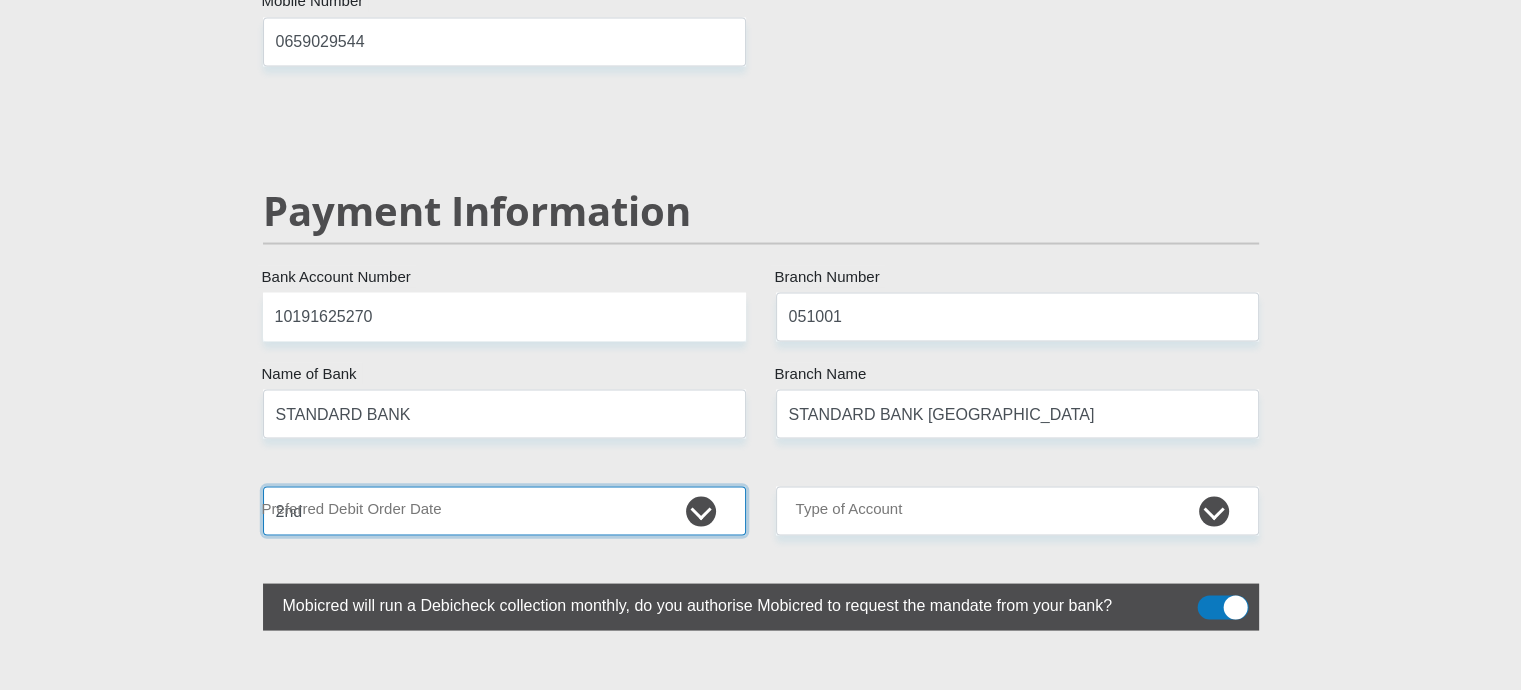 click on "1st
2nd
3rd
4th
5th
7th
18th
19th
20th
21st
22nd
23rd
24th
25th
26th
27th
28th
29th
30th" at bounding box center [504, 510] 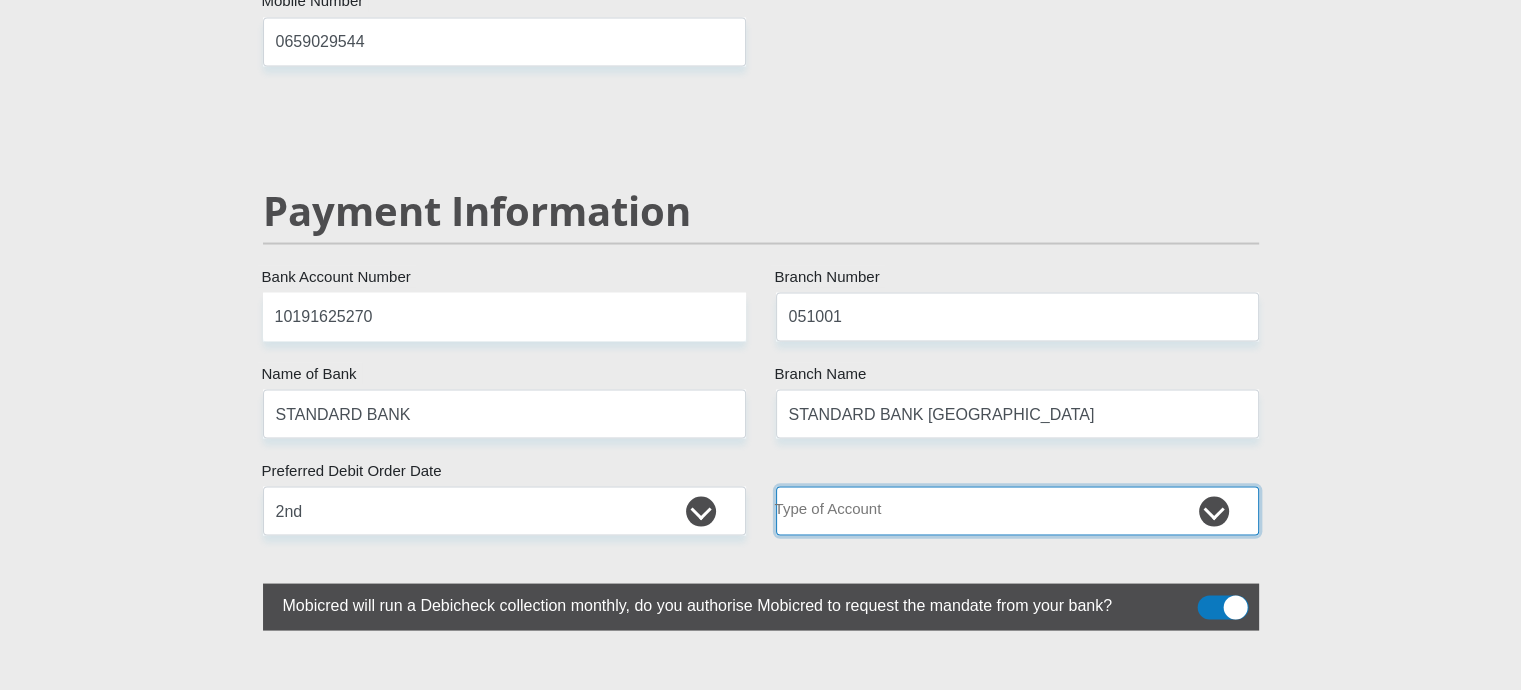 click on "Cheque
Savings" at bounding box center [1017, 510] 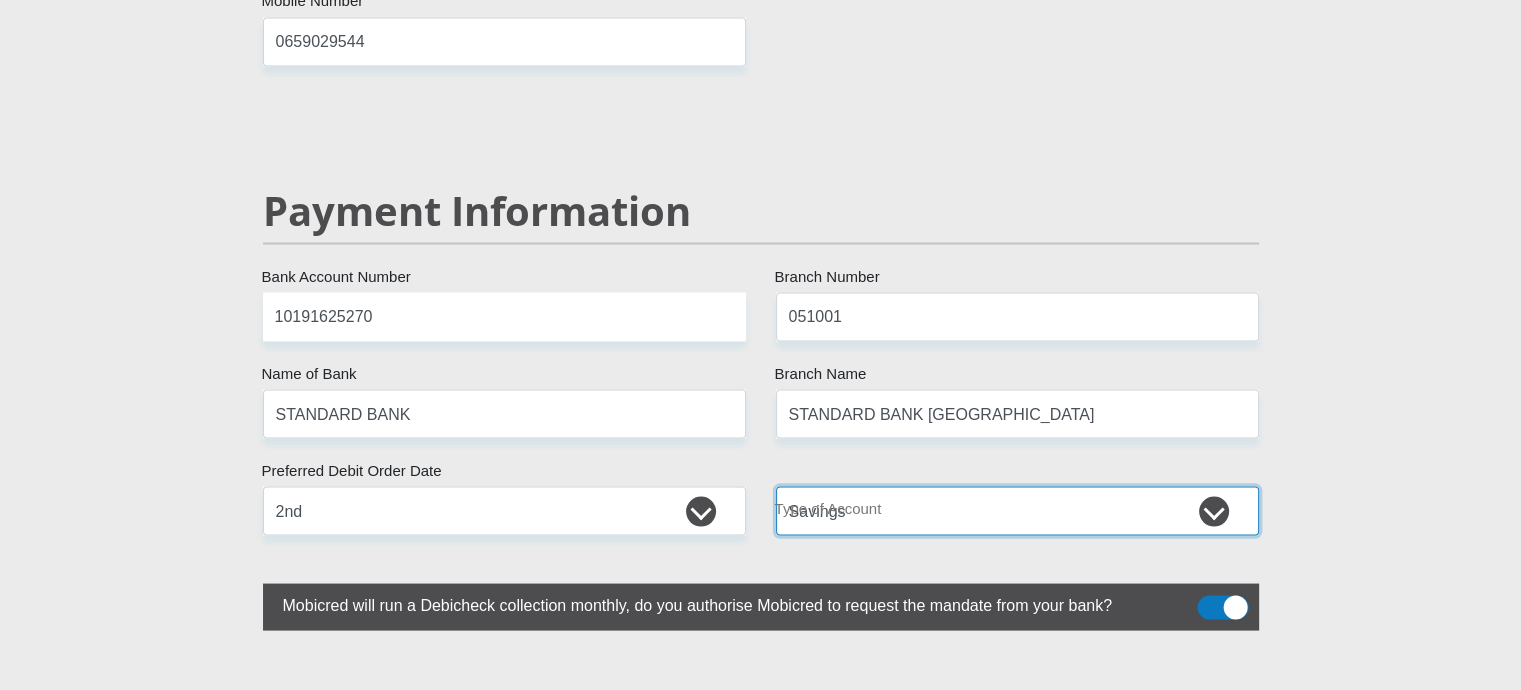 click on "Cheque
Savings" at bounding box center (1017, 510) 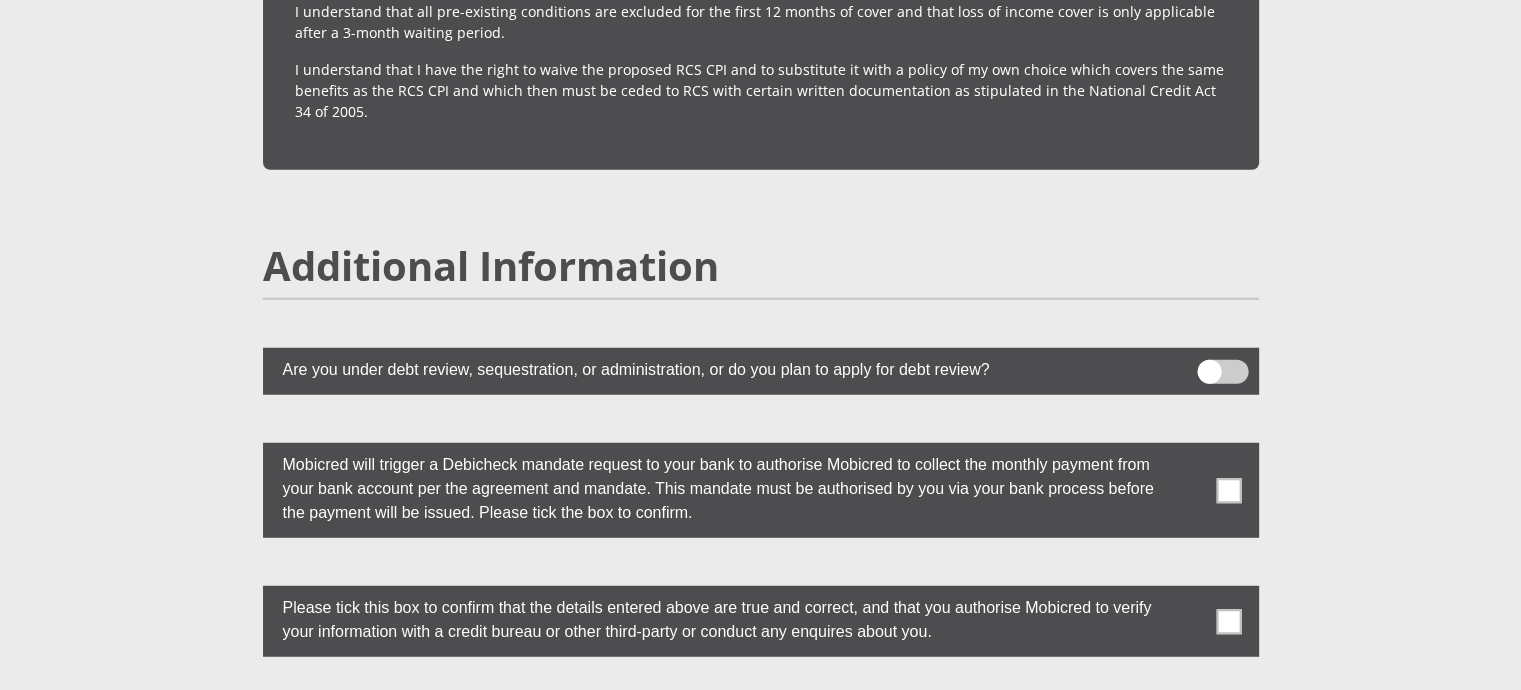 scroll, scrollTop: 5260, scrollLeft: 0, axis: vertical 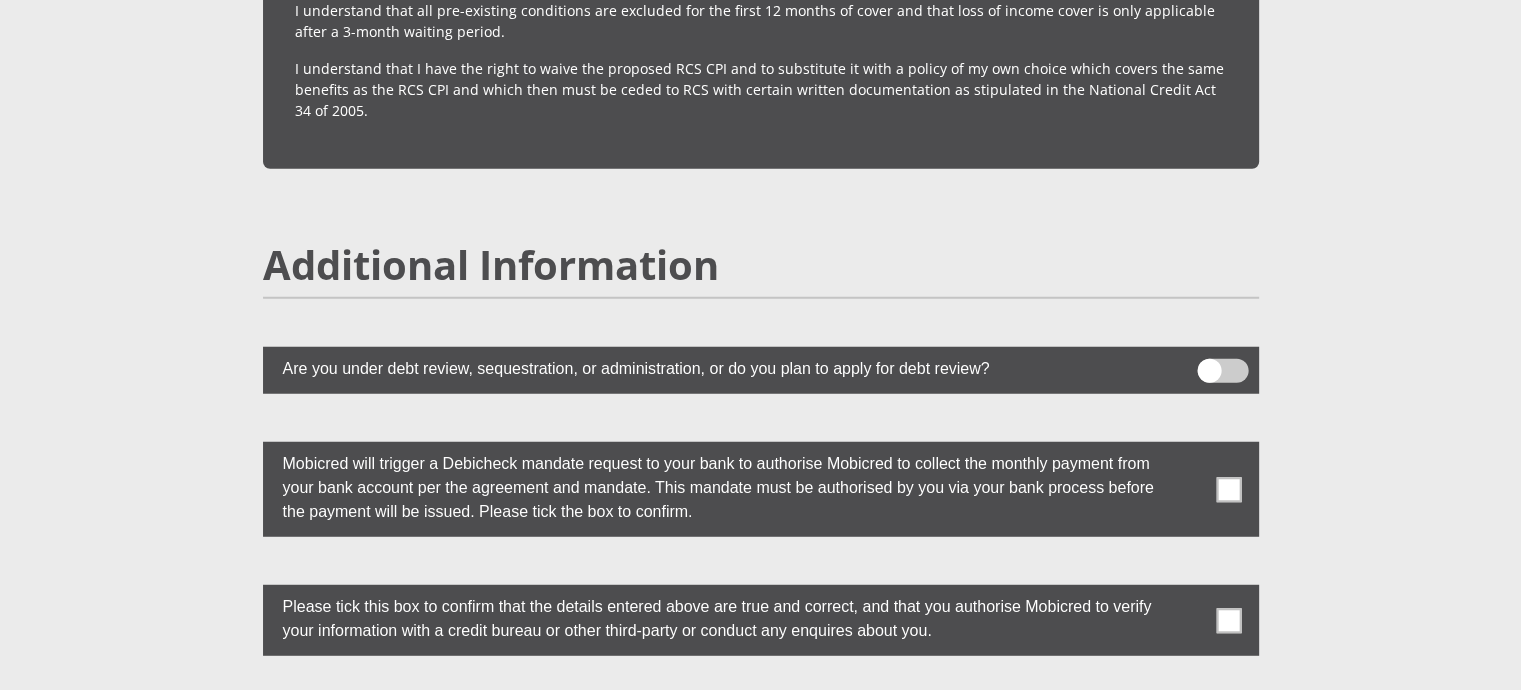 click at bounding box center [1228, 489] 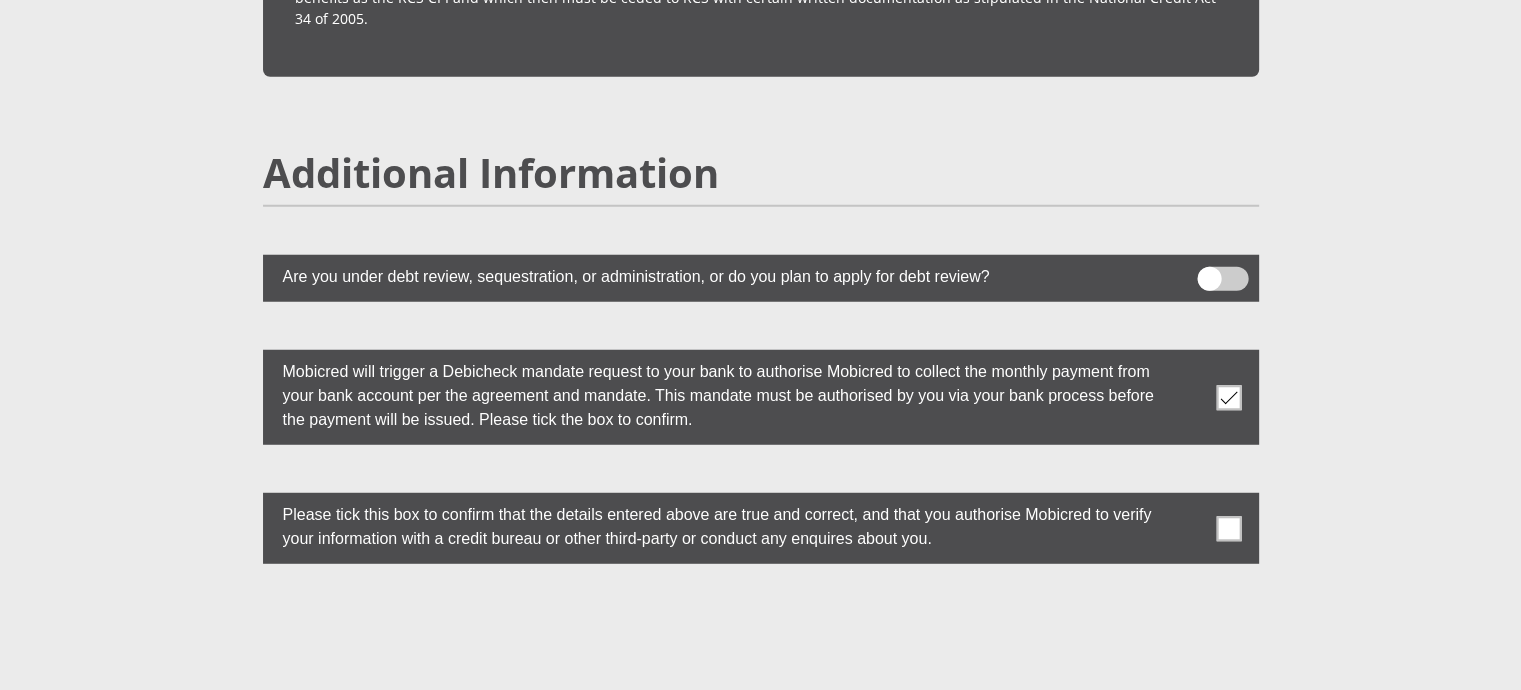 scroll, scrollTop: 5356, scrollLeft: 0, axis: vertical 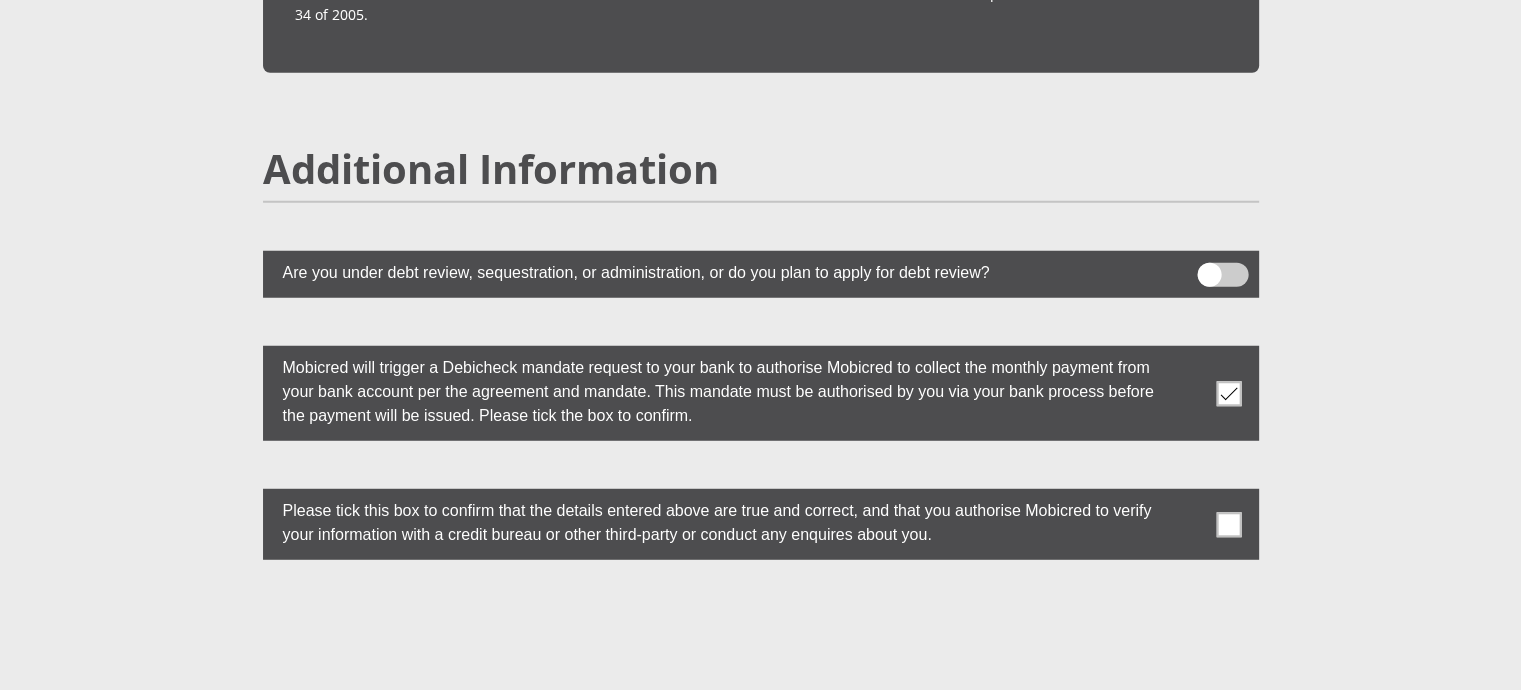 click at bounding box center (1228, 524) 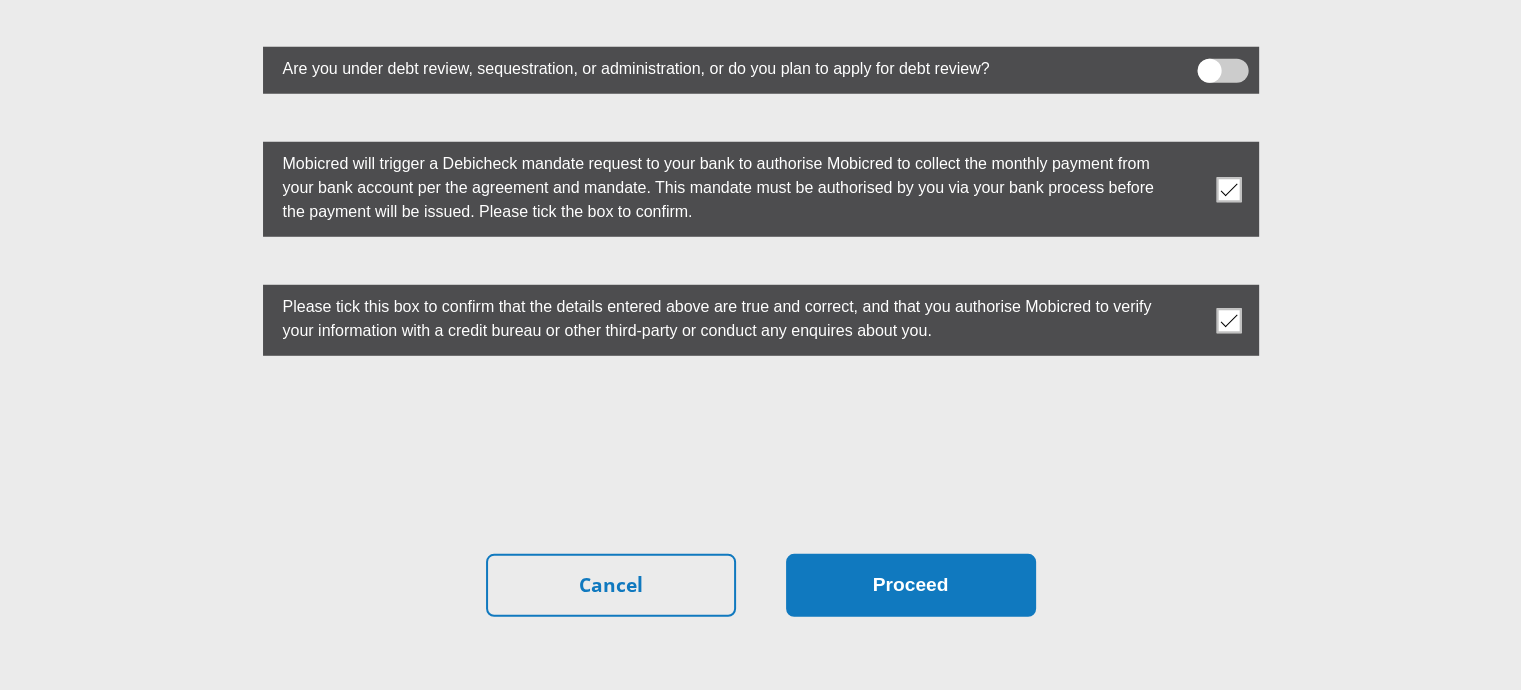 scroll, scrollTop: 5564, scrollLeft: 0, axis: vertical 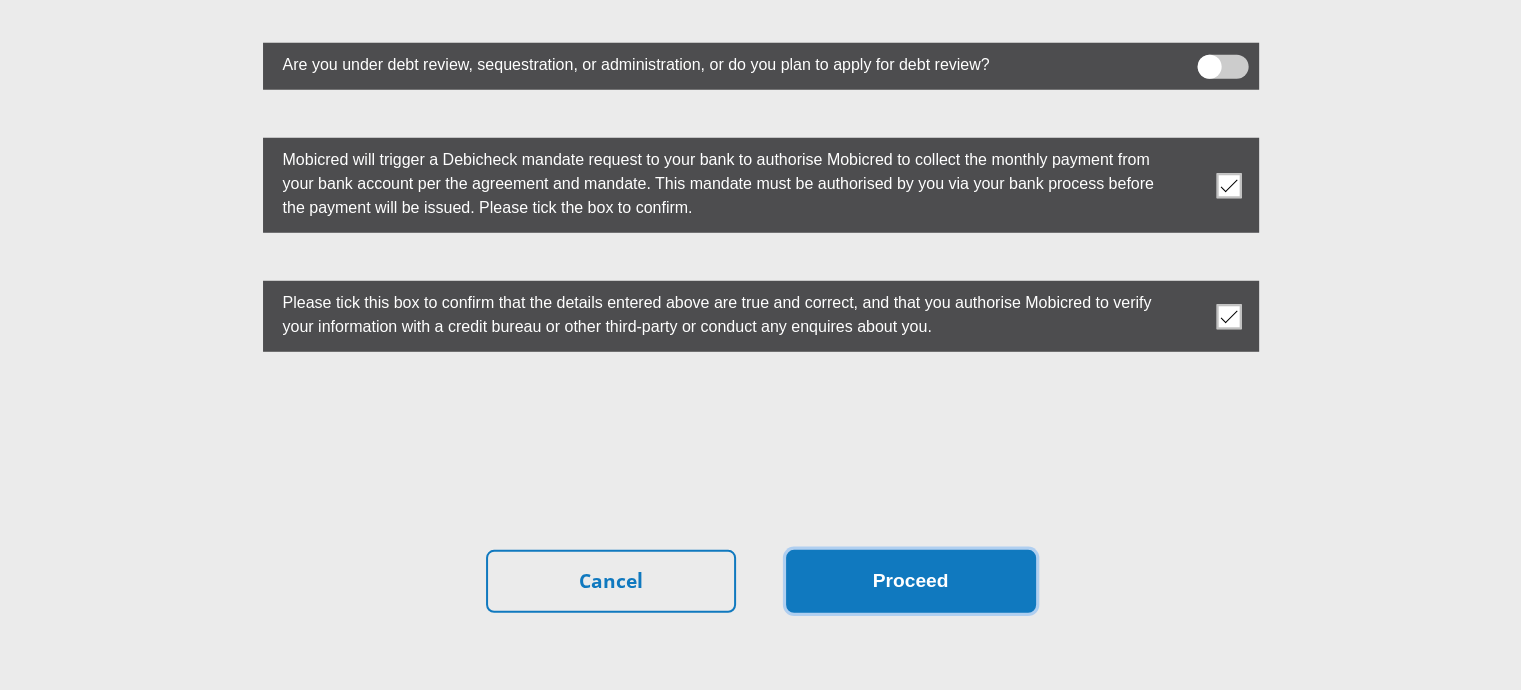 click on "Proceed" at bounding box center (911, 581) 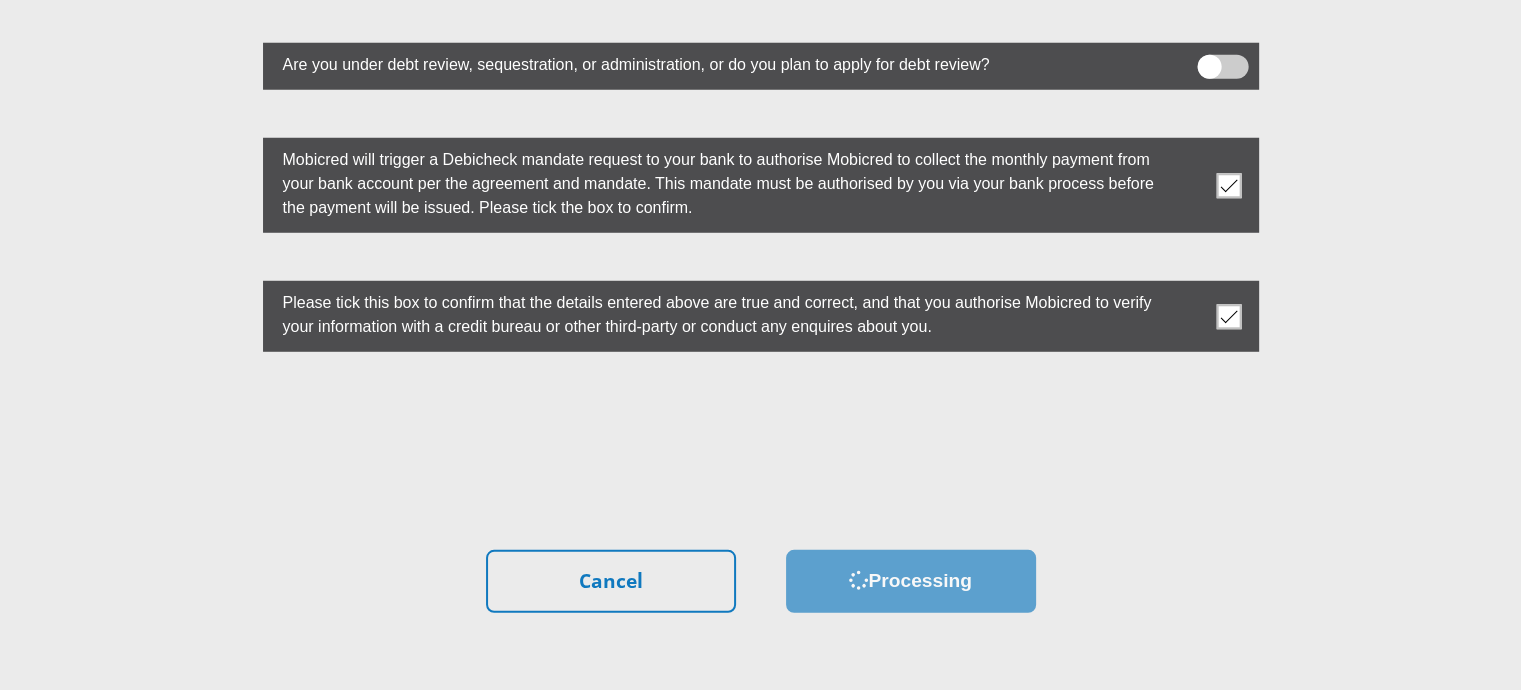 scroll, scrollTop: 0, scrollLeft: 0, axis: both 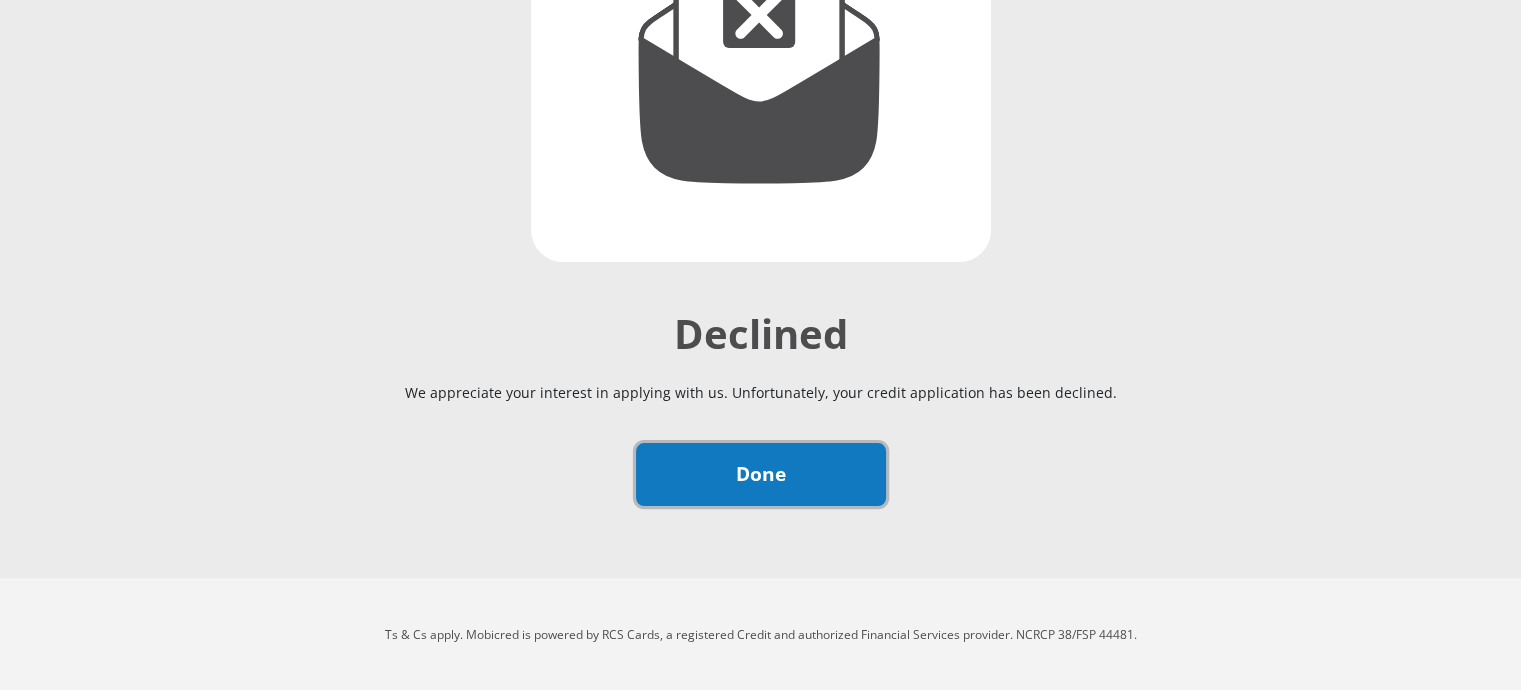click on "Done" at bounding box center (761, 474) 